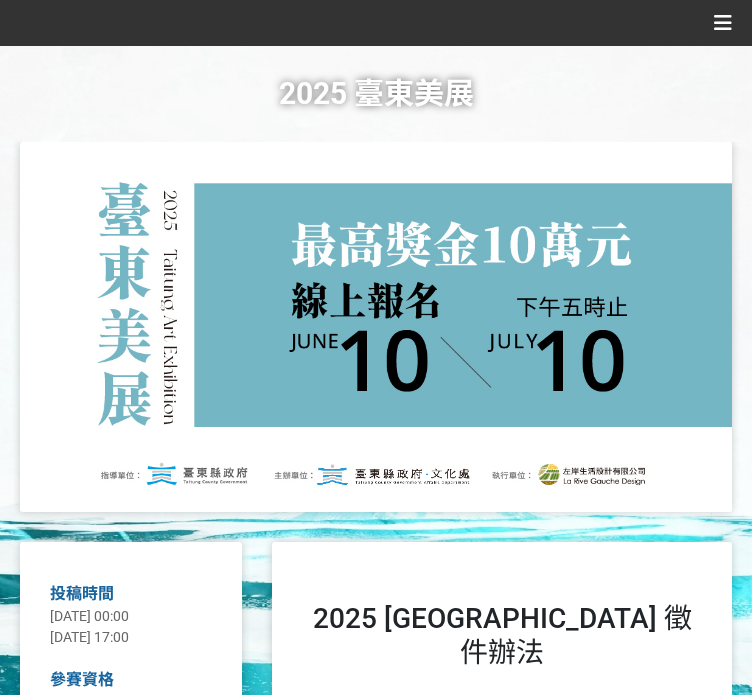 scroll, scrollTop: 1200, scrollLeft: 0, axis: vertical 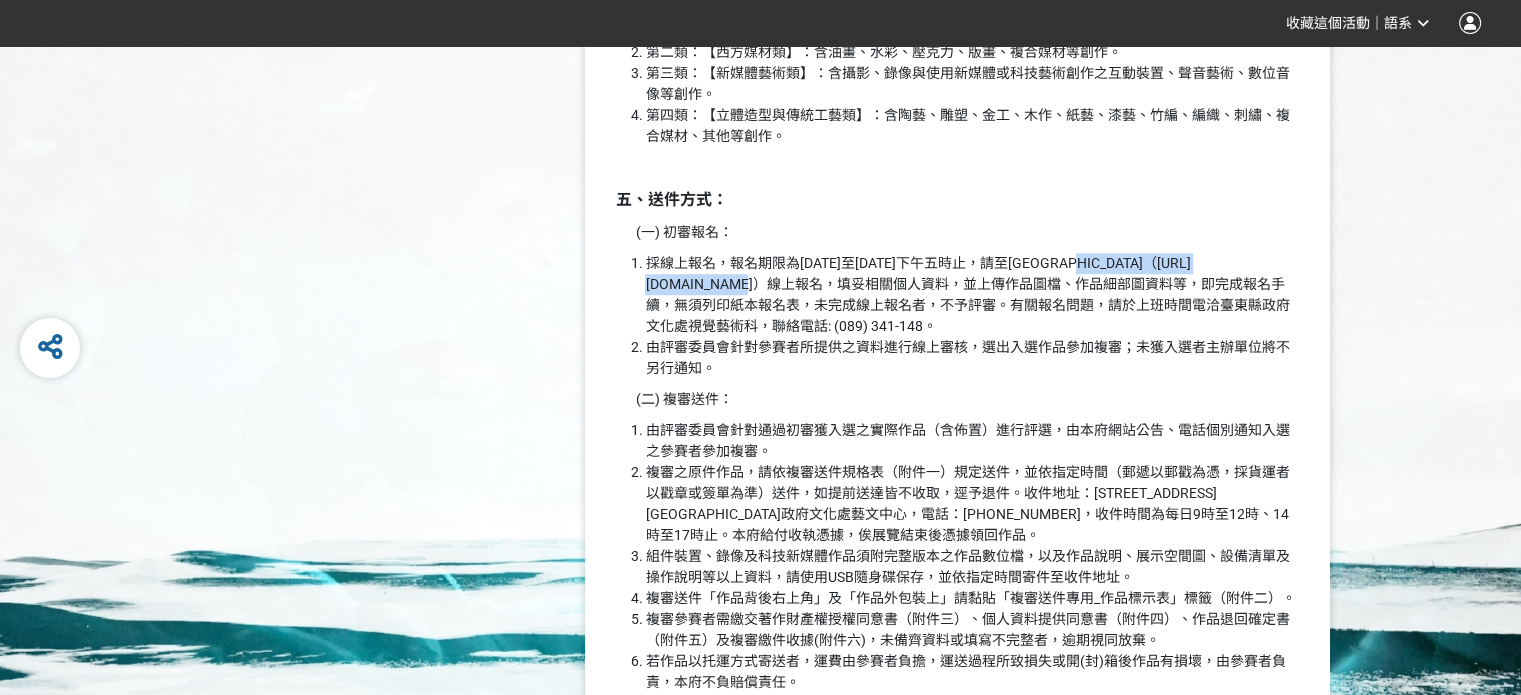 drag, startPoint x: 657, startPoint y: 283, endPoint x: 826, endPoint y: 289, distance: 169.10648 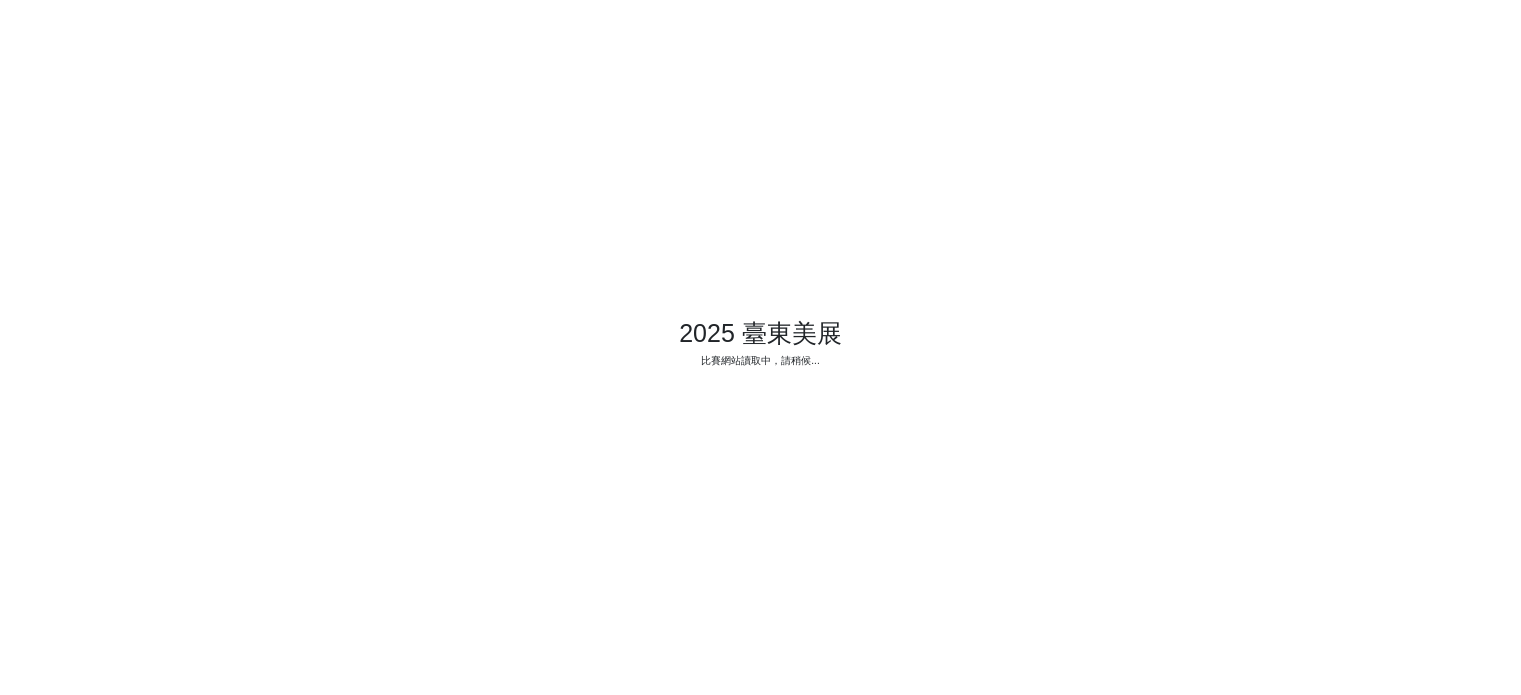 scroll, scrollTop: 0, scrollLeft: 0, axis: both 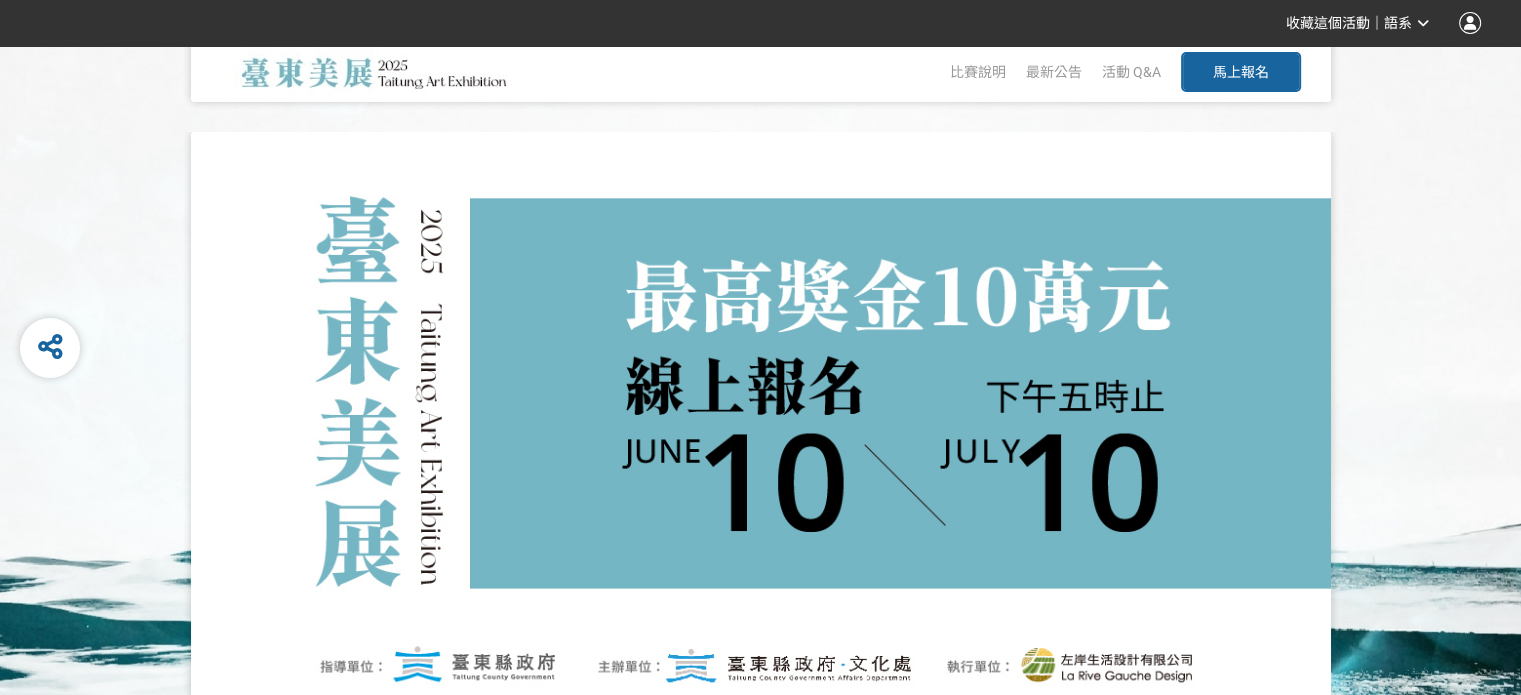 click on "馬上報名" at bounding box center [1241, 72] 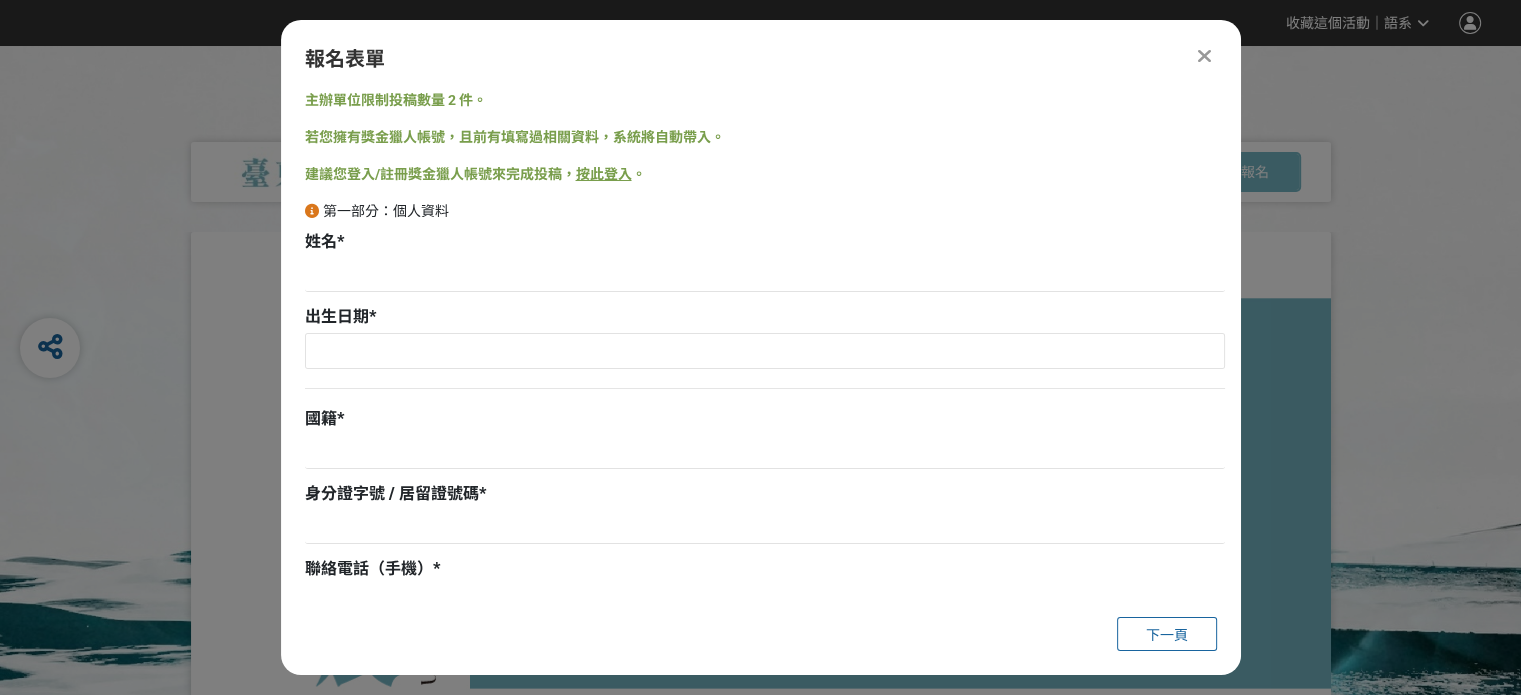 scroll, scrollTop: 0, scrollLeft: 0, axis: both 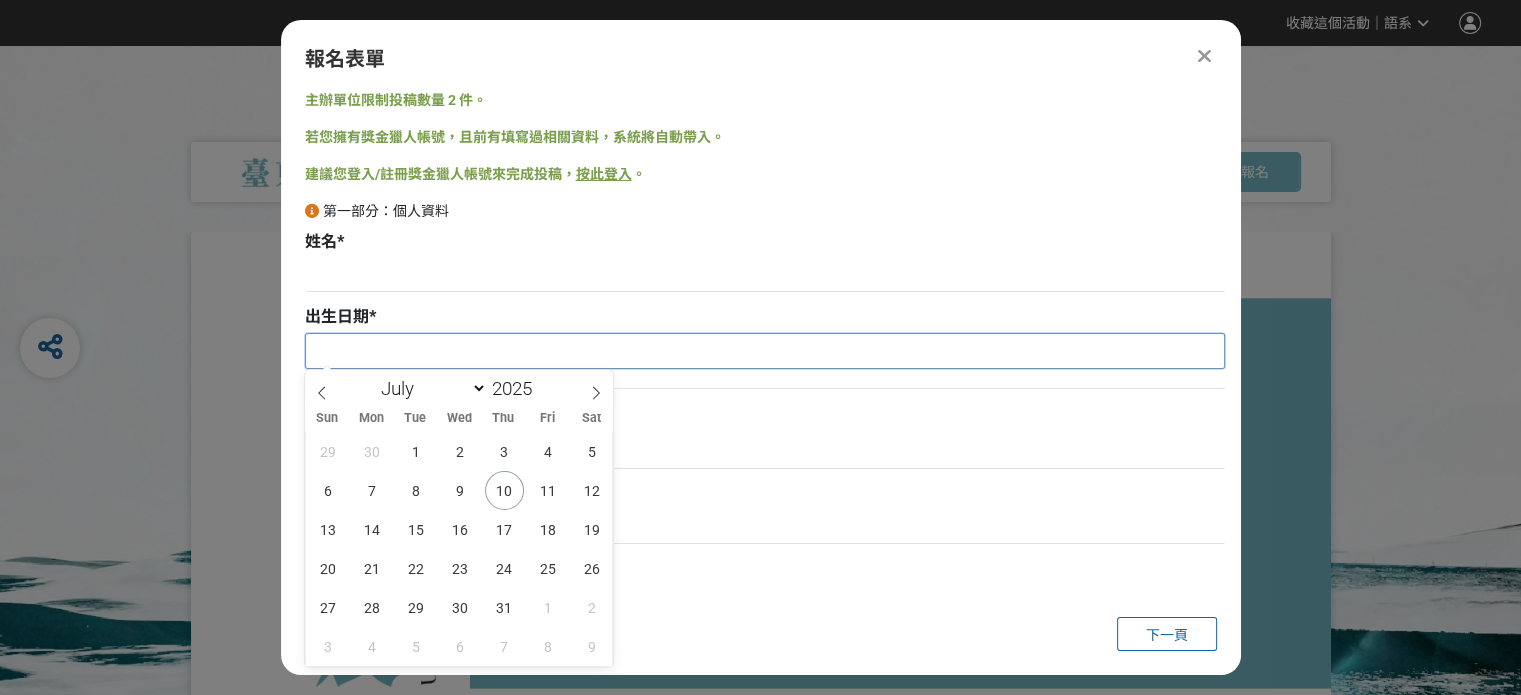 click at bounding box center [765, 351] 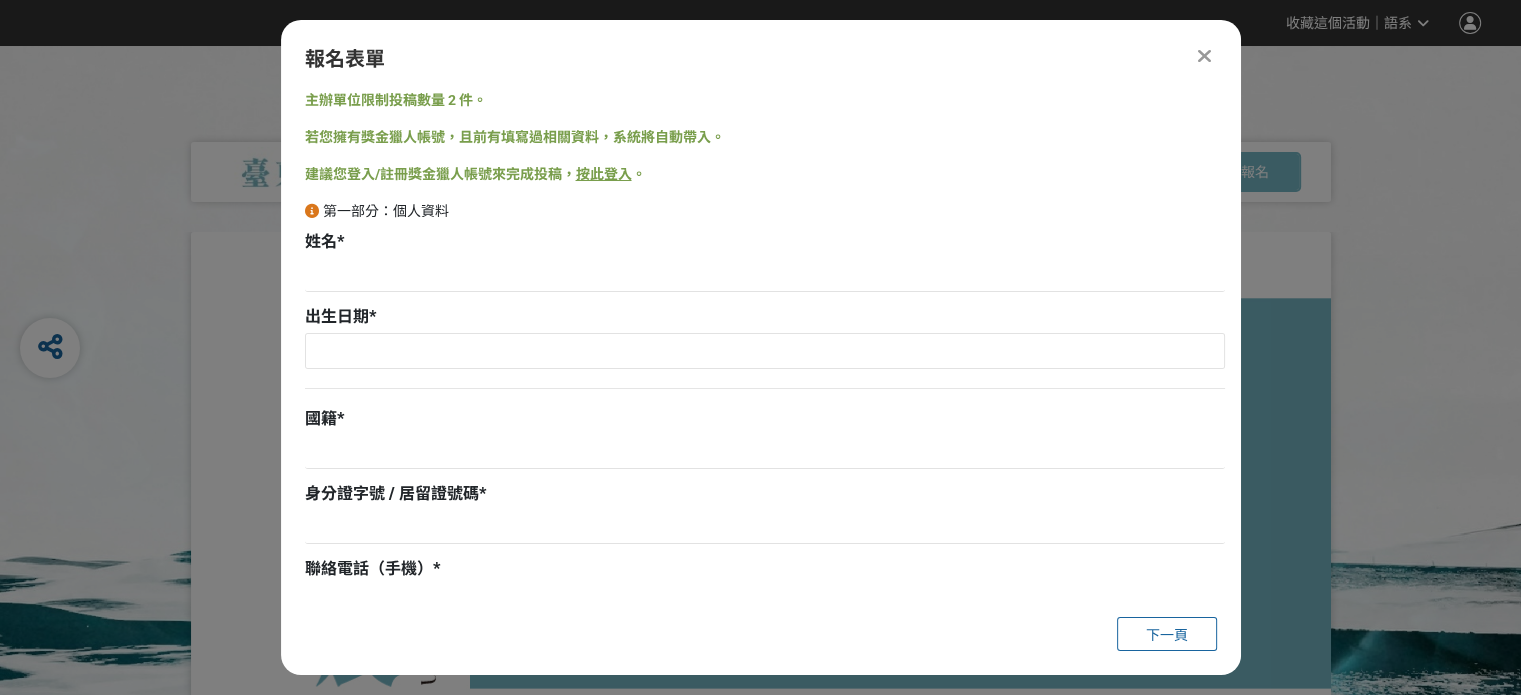 drag, startPoint x: 540, startPoint y: 330, endPoint x: 540, endPoint y: 297, distance: 33 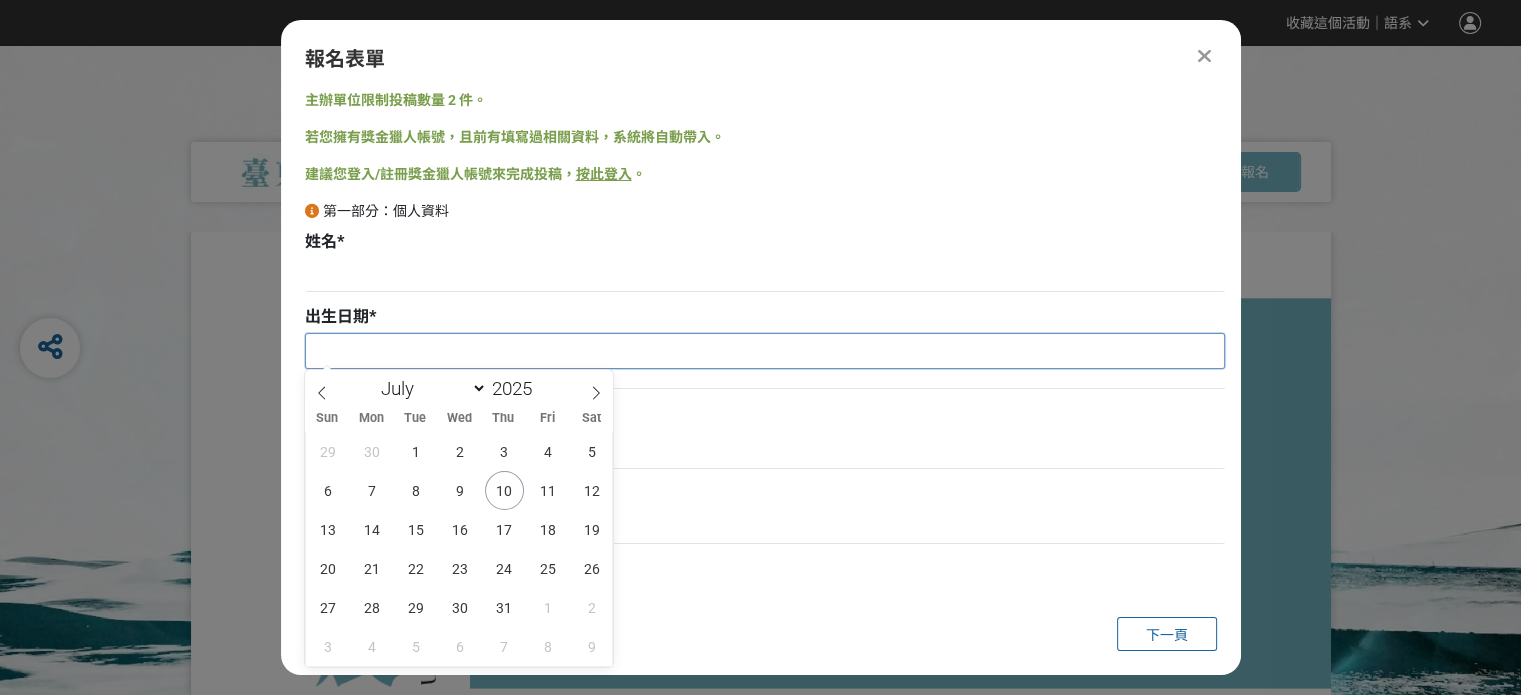 click at bounding box center [765, 351] 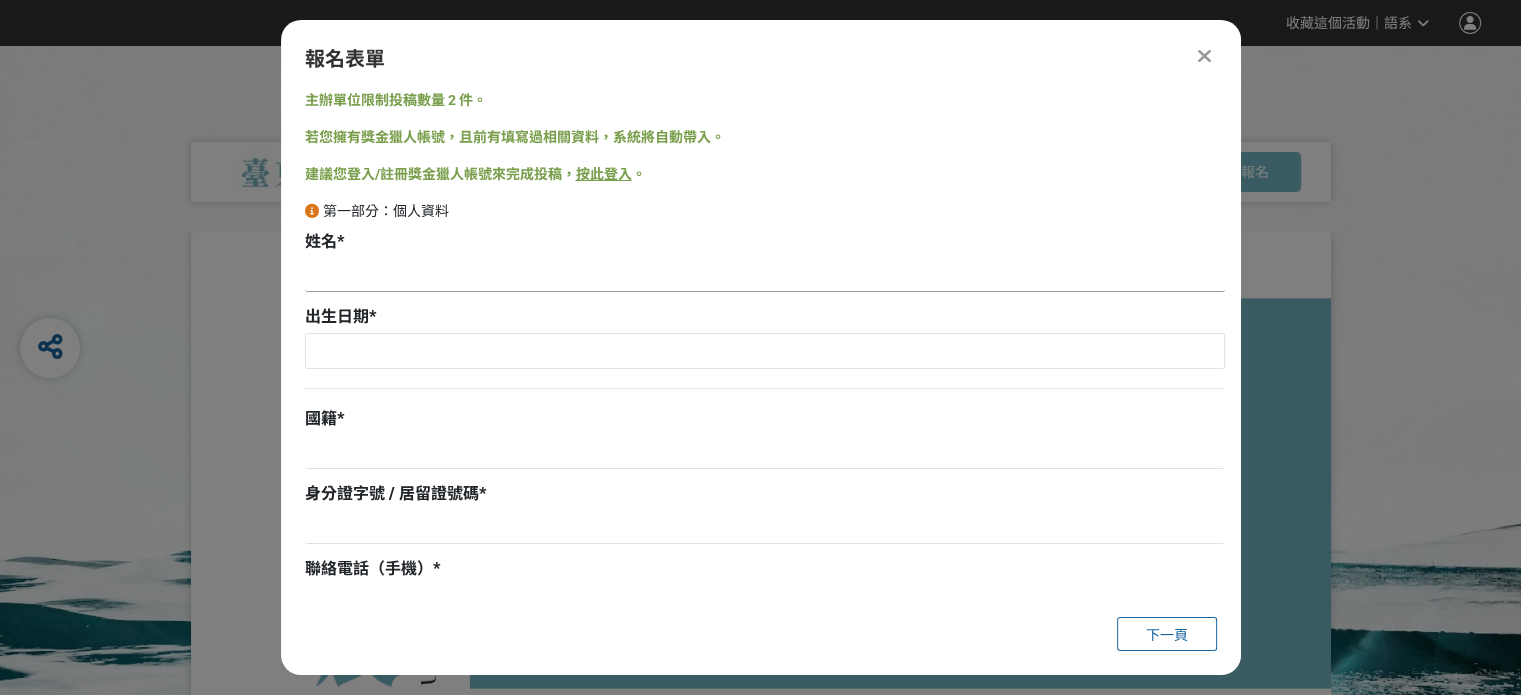 drag, startPoint x: 535, startPoint y: 295, endPoint x: 534, endPoint y: 278, distance: 17.029387 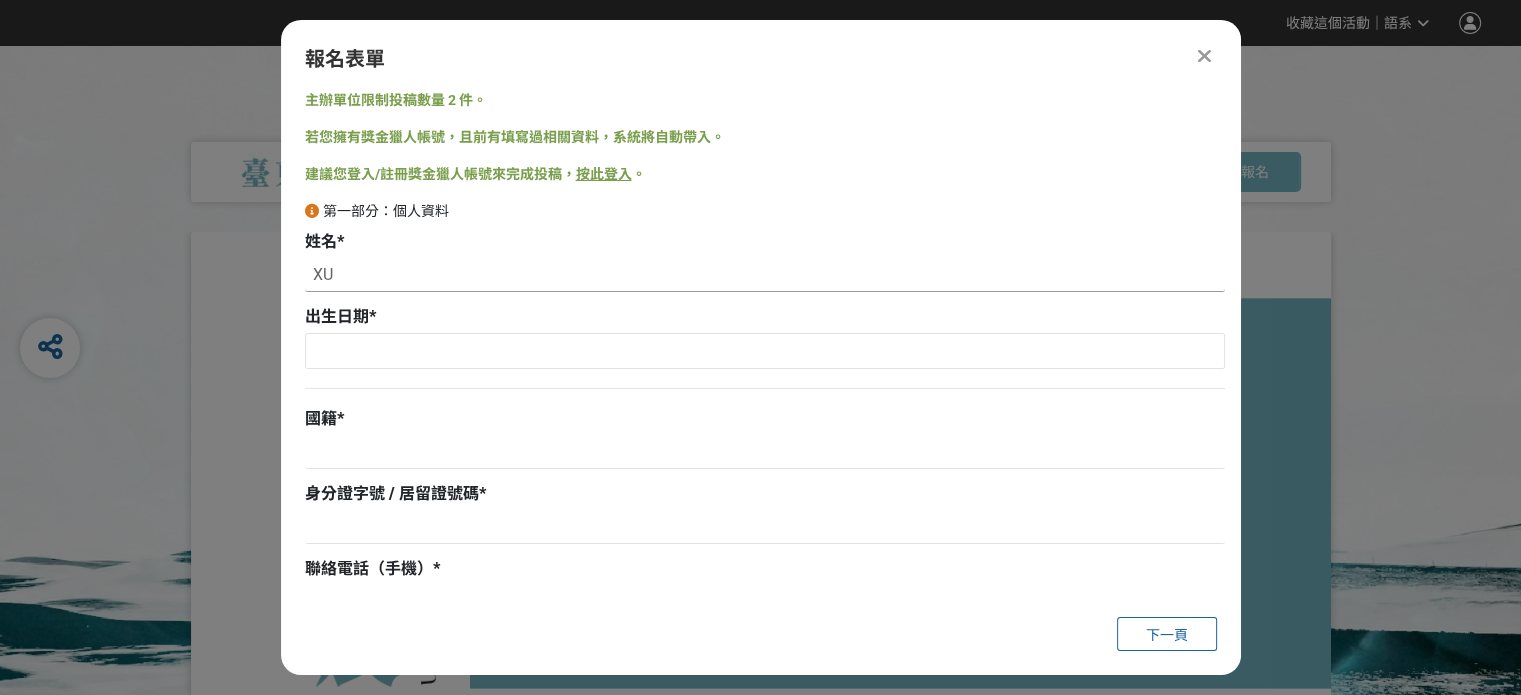 type on "X" 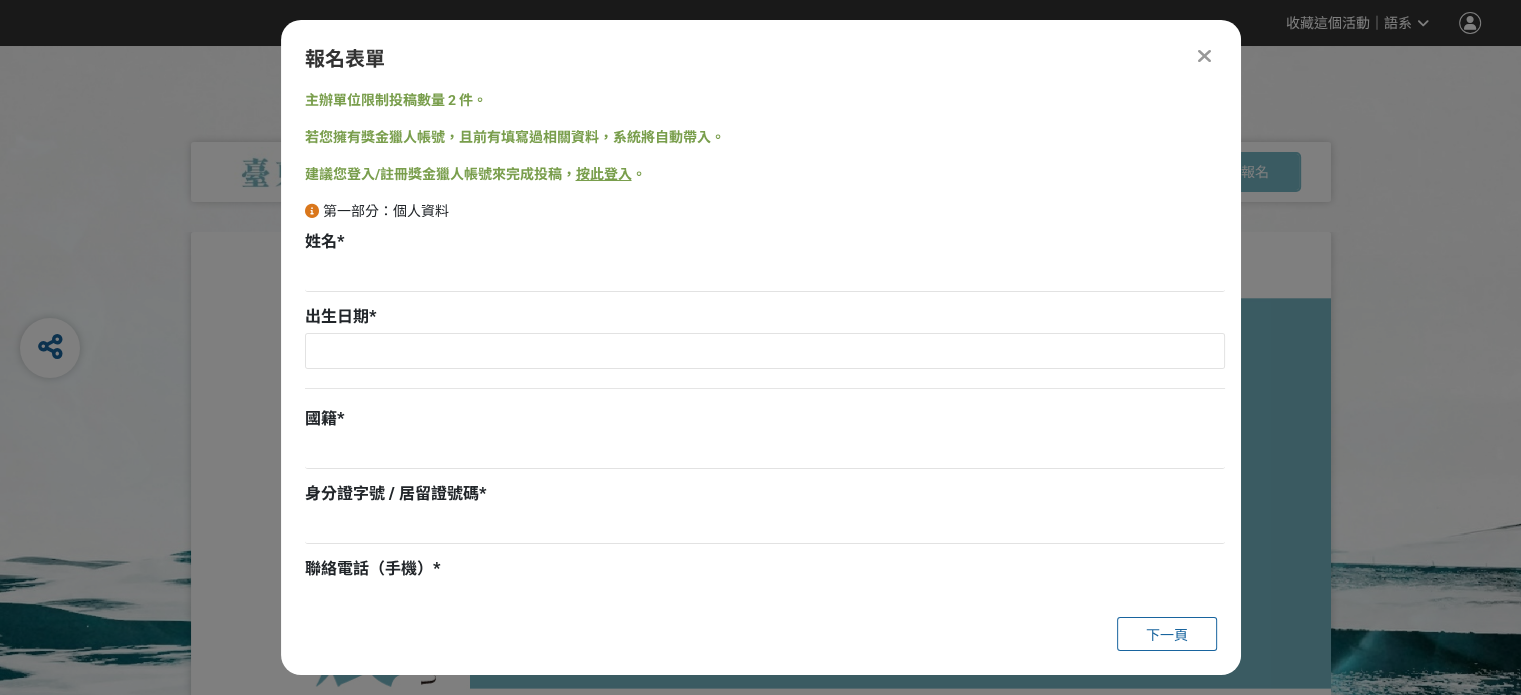 click on "姓名 *" at bounding box center [765, 242] 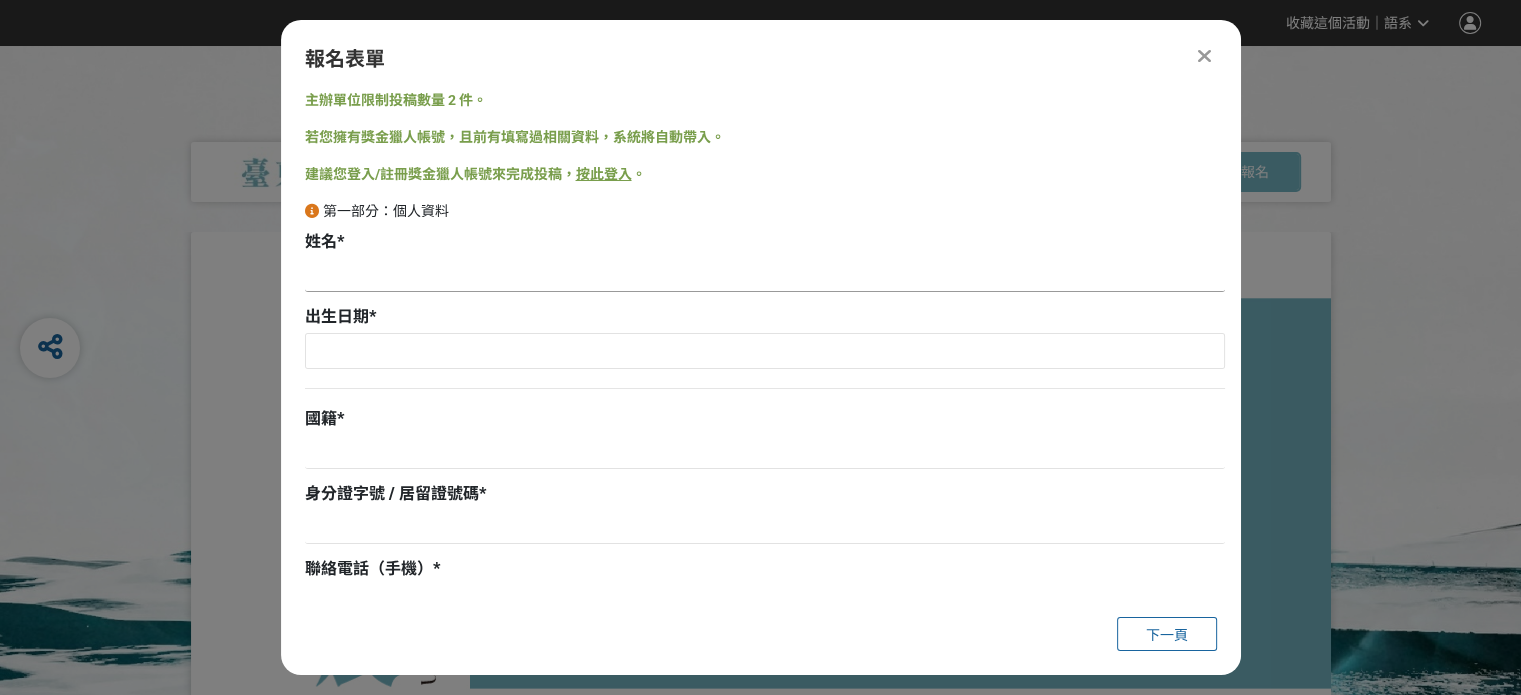 click at bounding box center (765, 275) 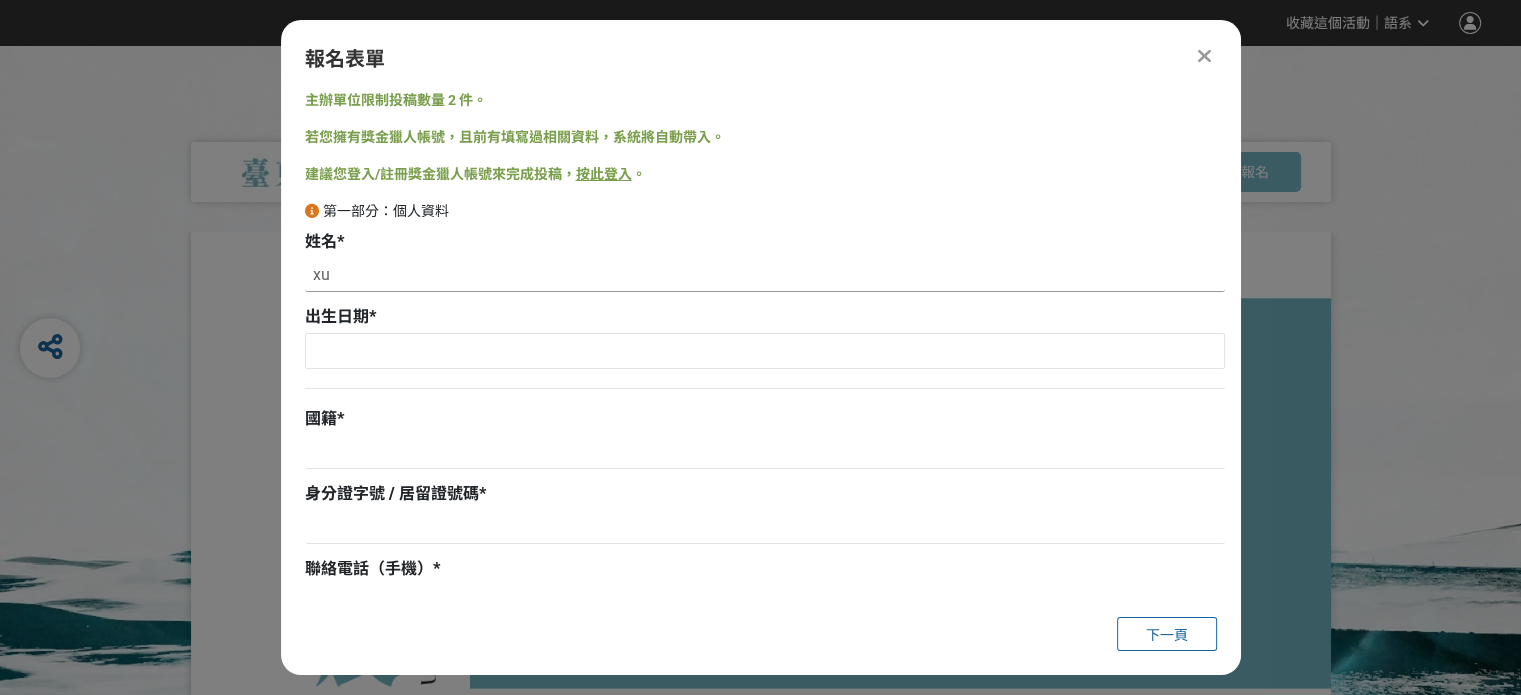 type on "x" 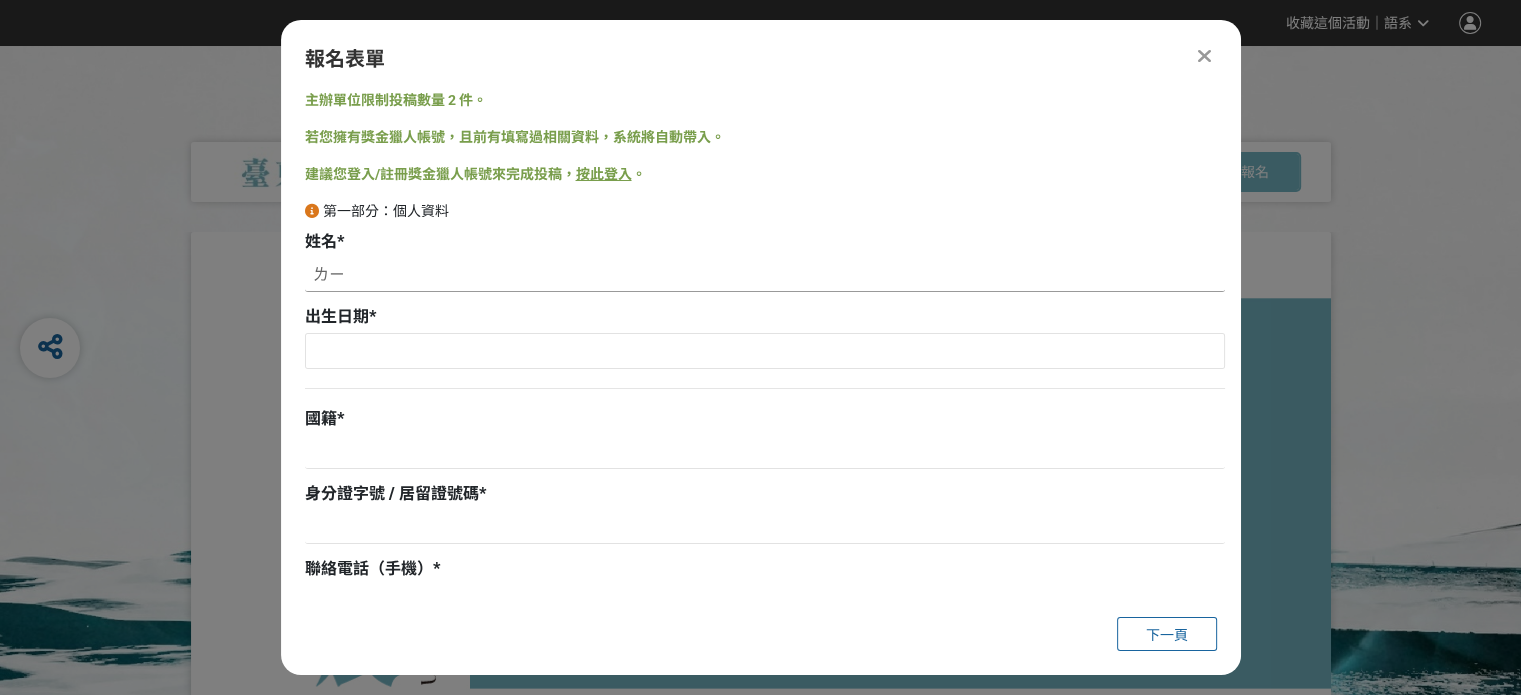 type on "立" 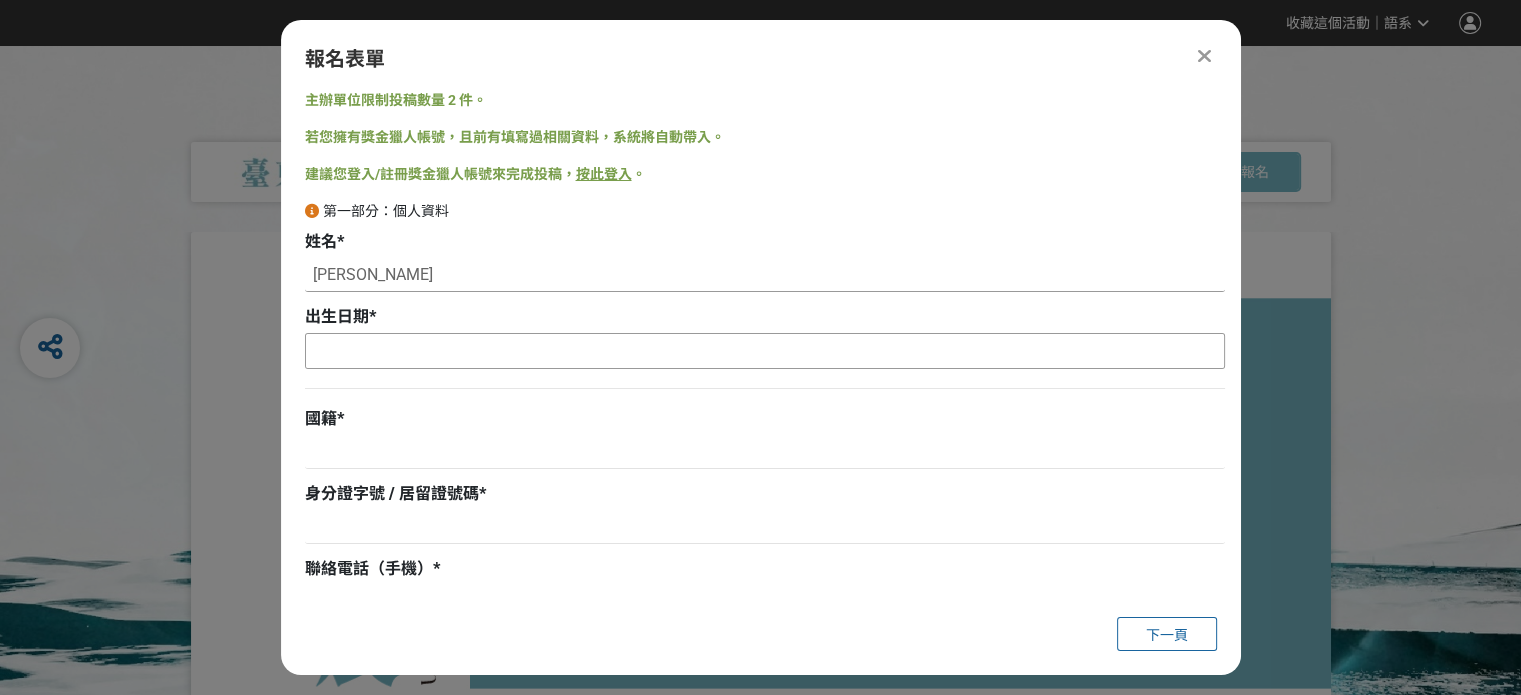 type on "李宇穠" 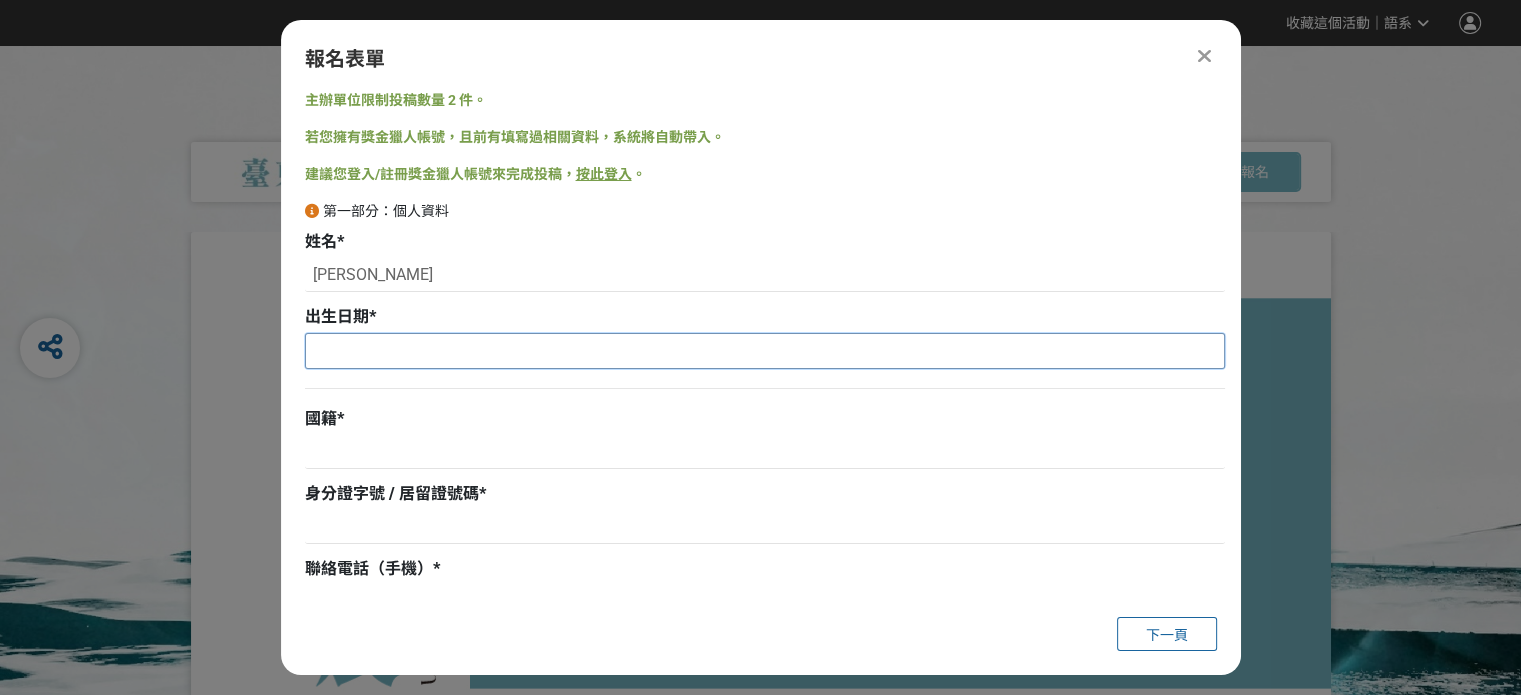 click at bounding box center [765, 351] 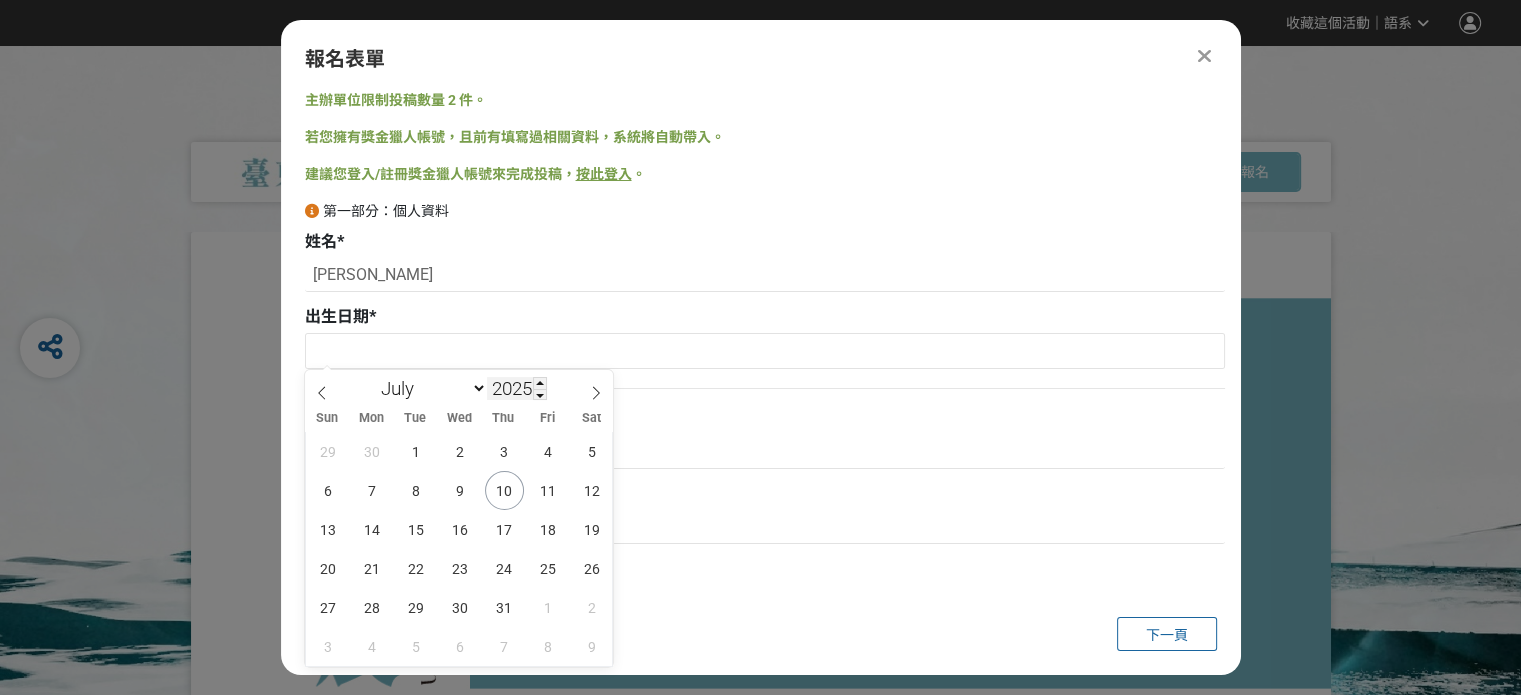 click on "2025" at bounding box center (517, 388) 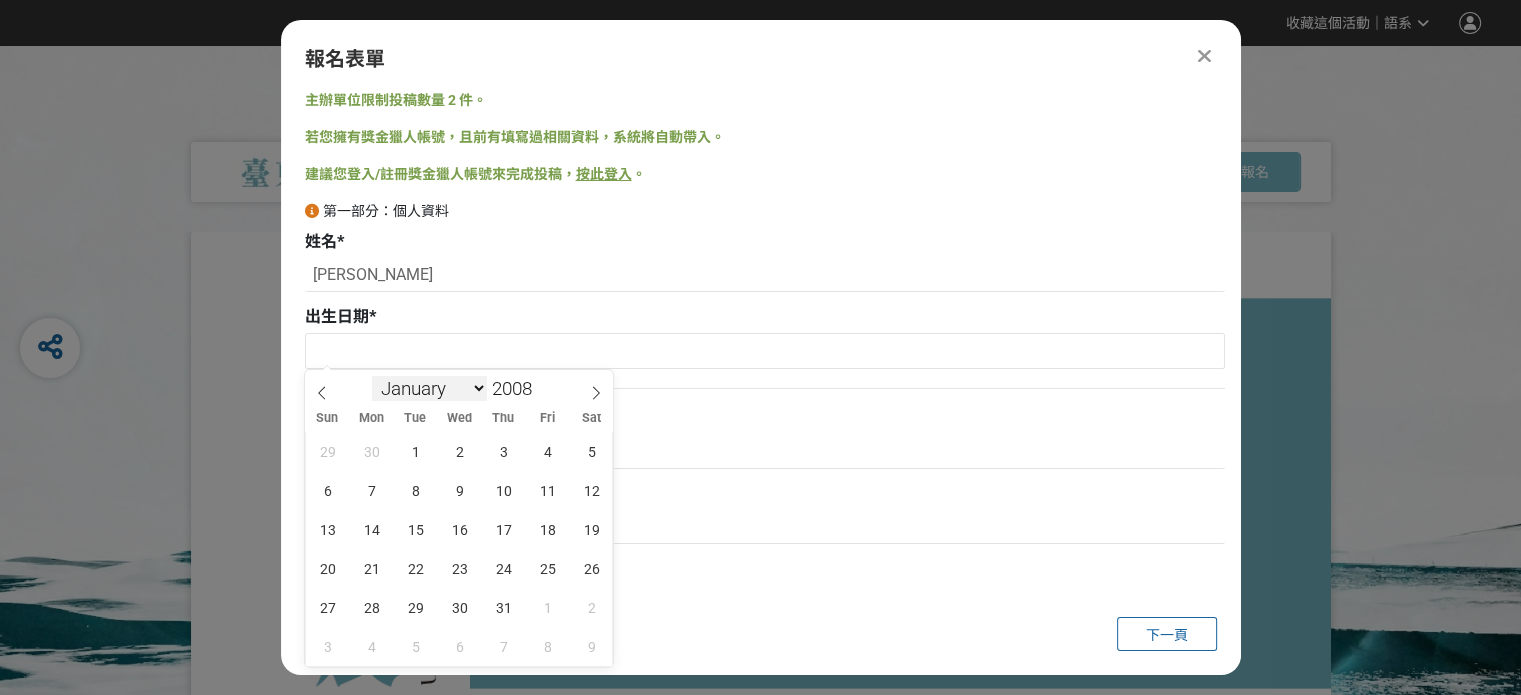 type on "2008" 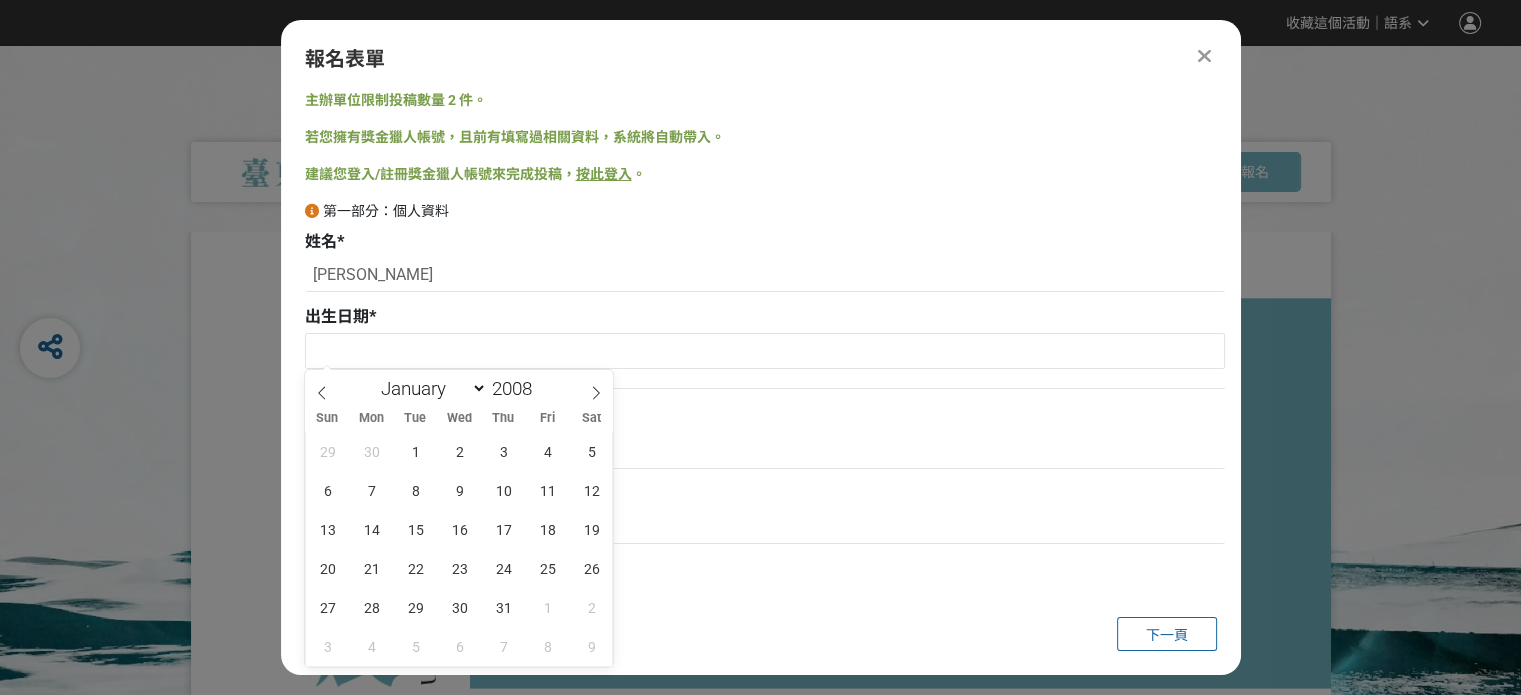select on "0" 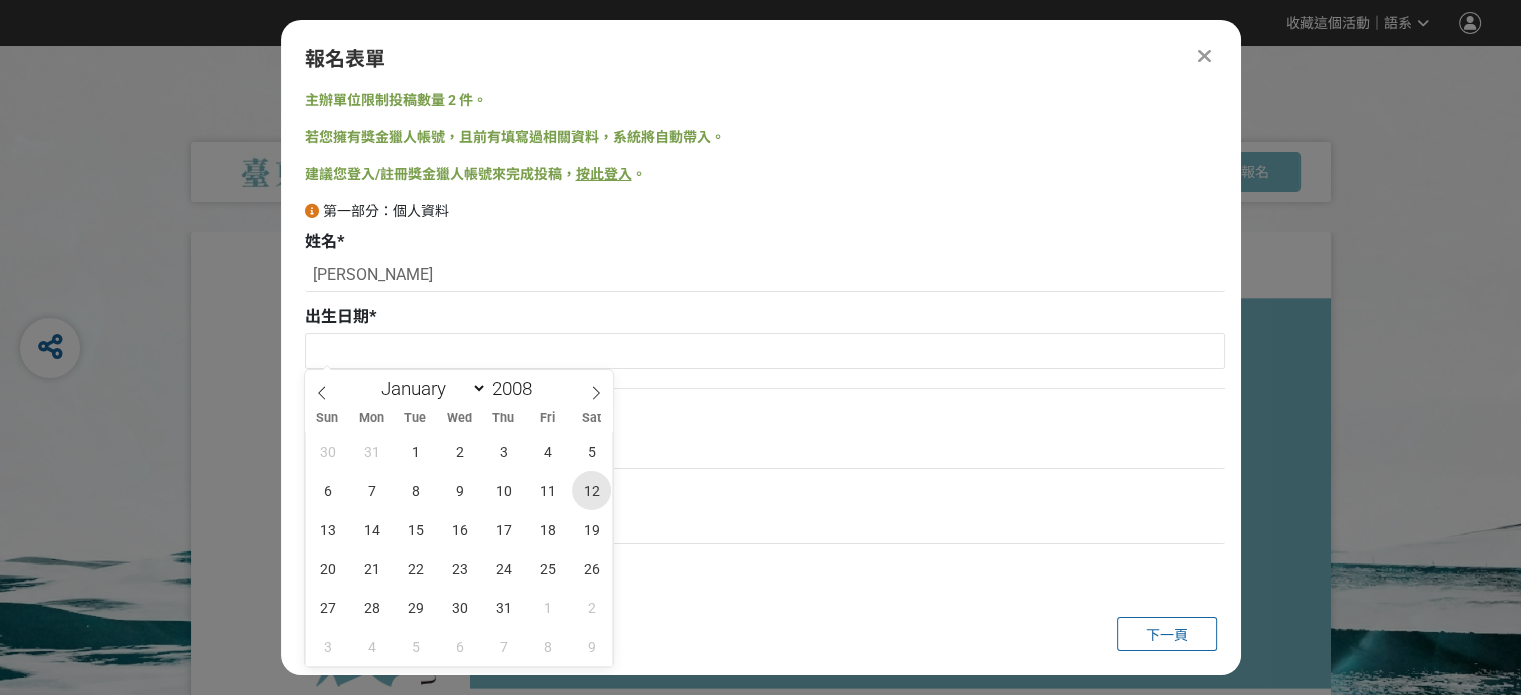 click on "12" at bounding box center [591, 490] 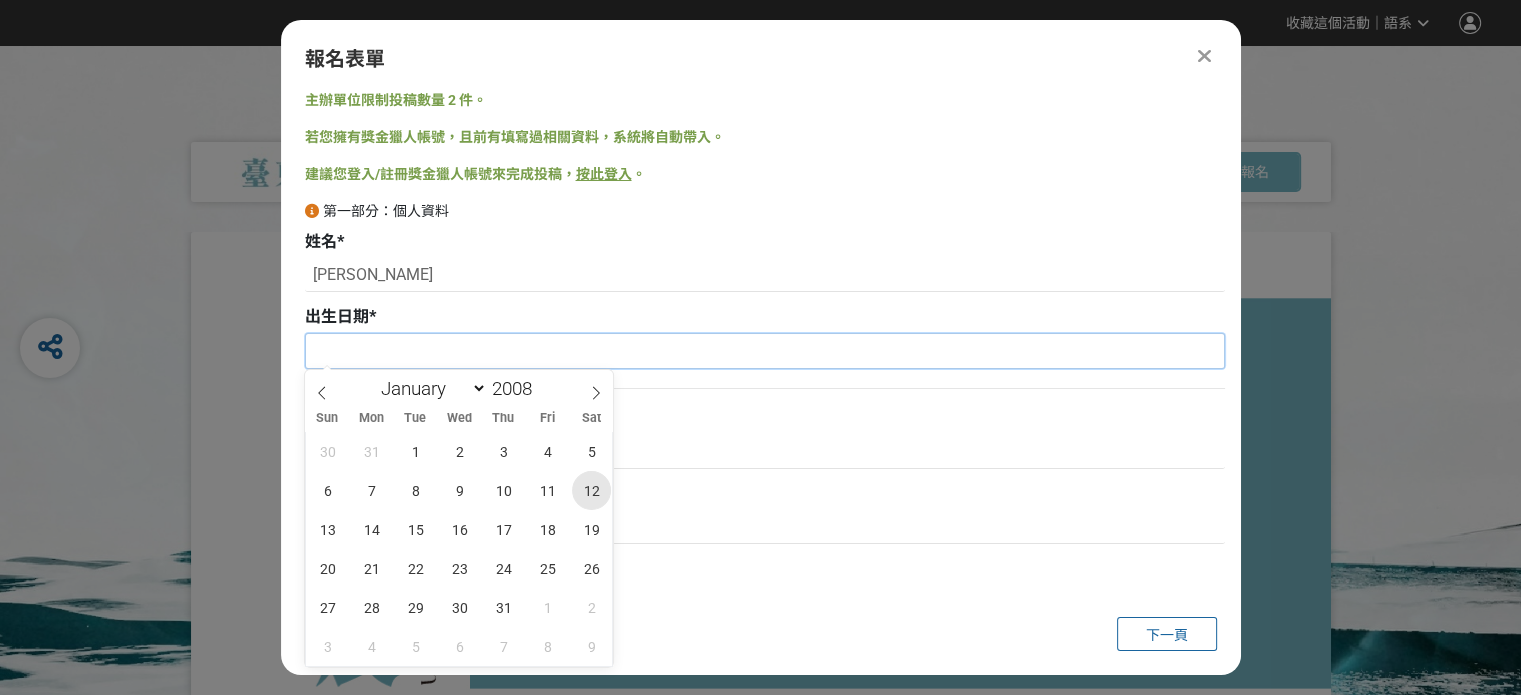 type on "2008-01-12" 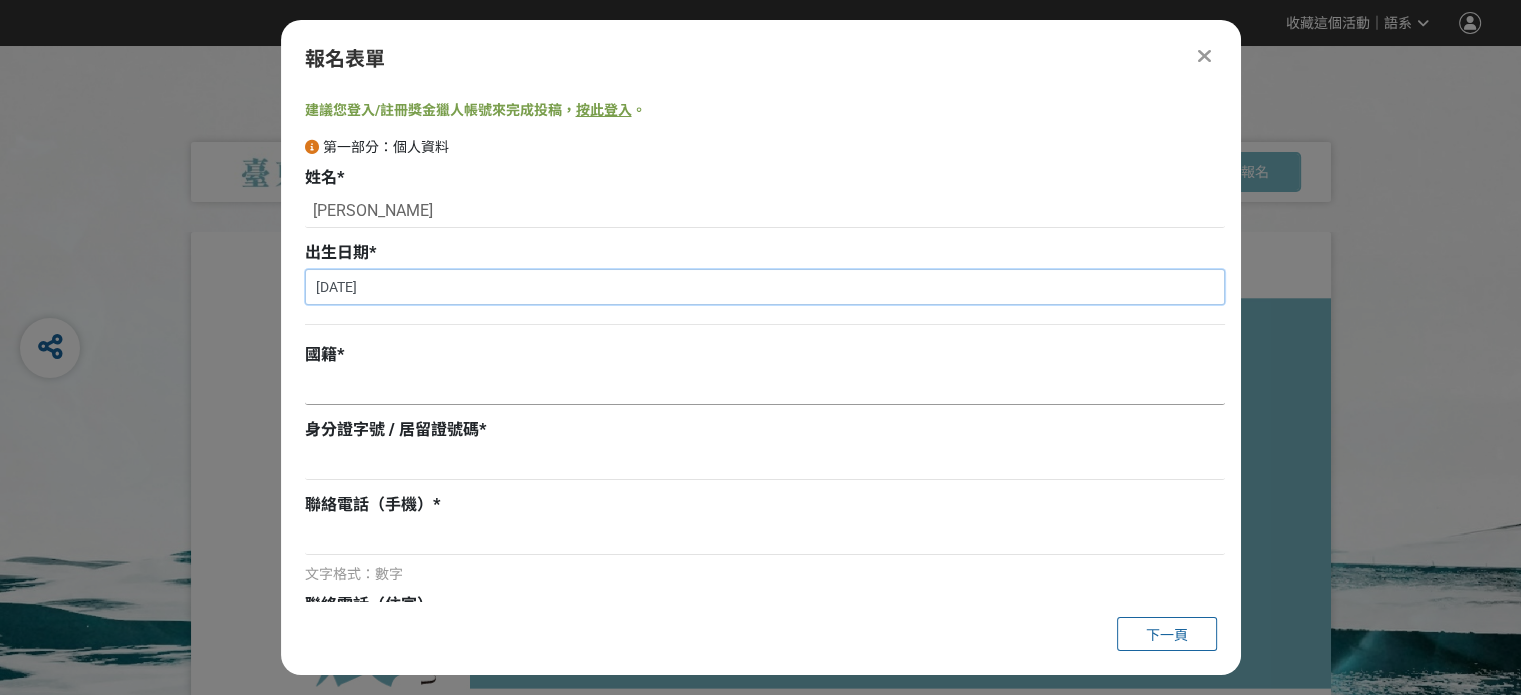 scroll, scrollTop: 100, scrollLeft: 0, axis: vertical 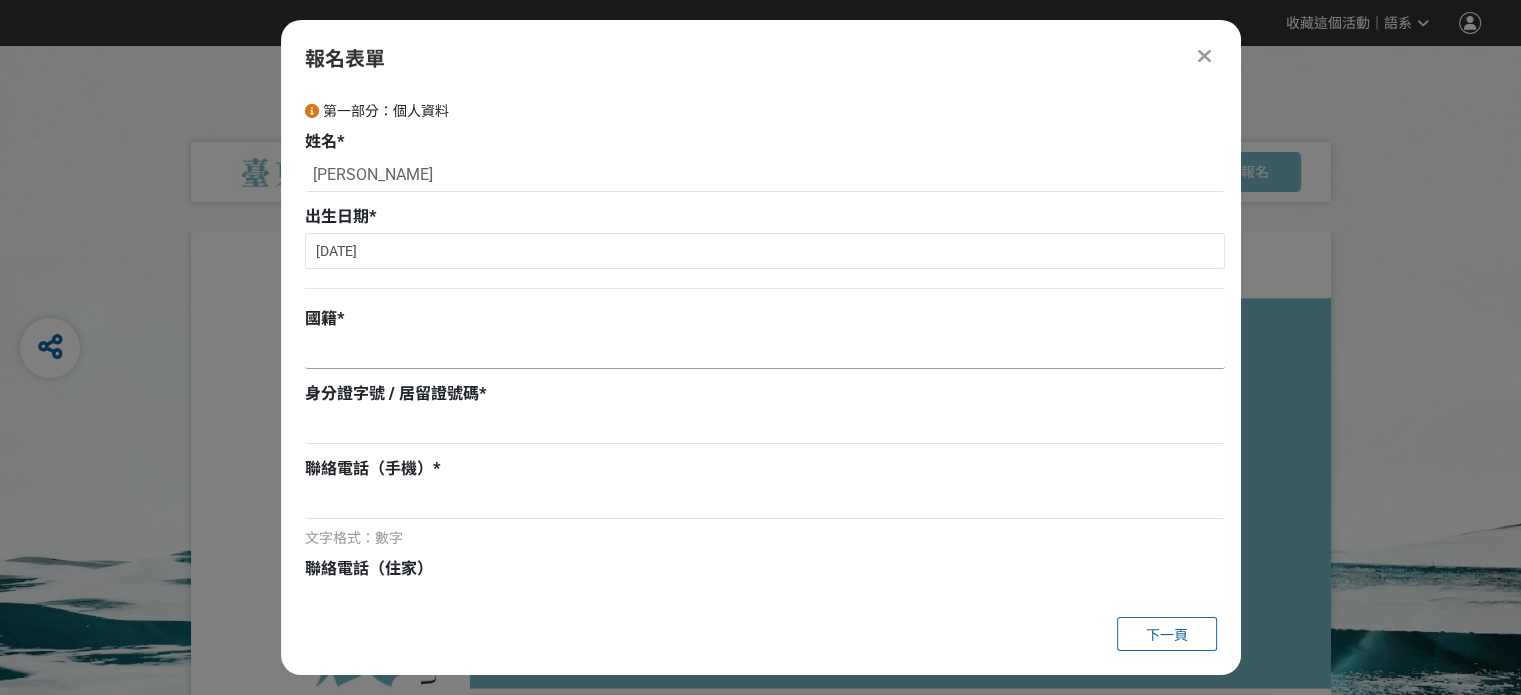 click at bounding box center (765, 352) 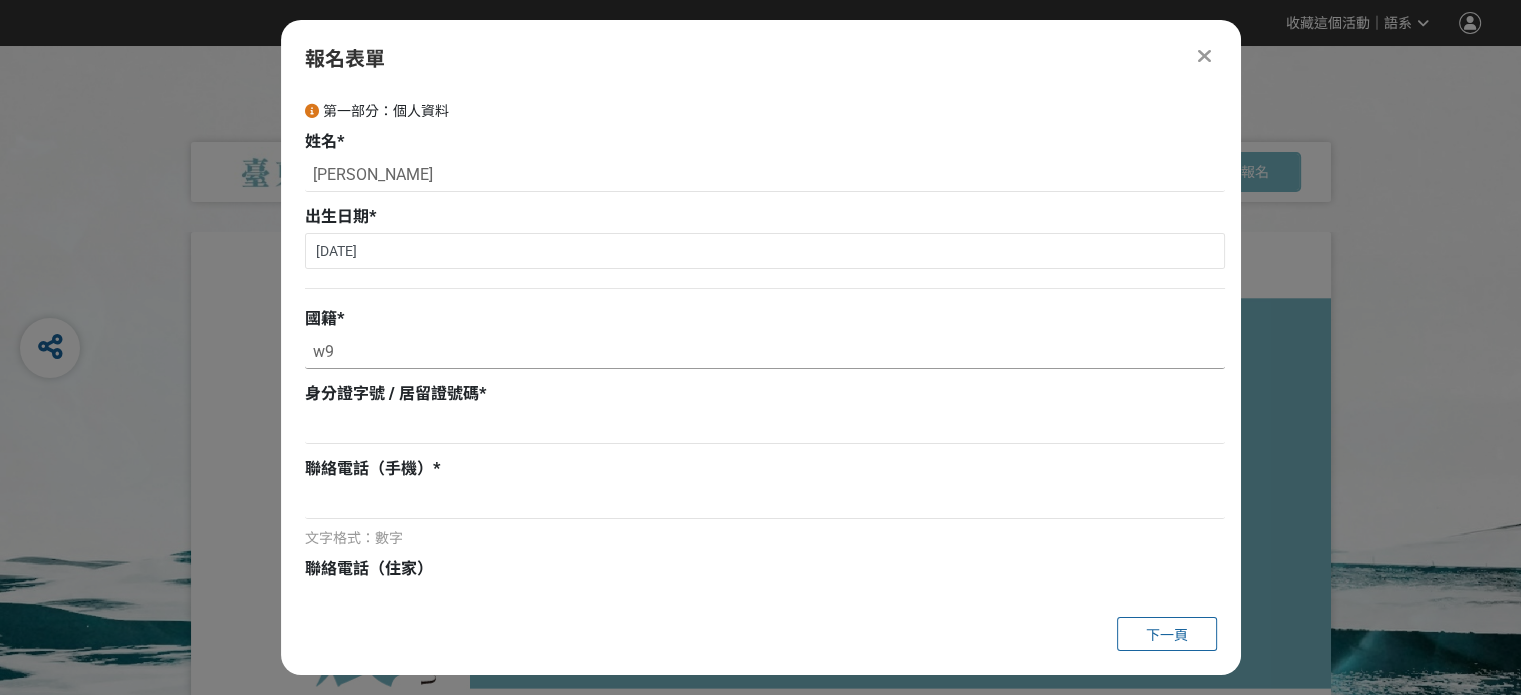 type on "w" 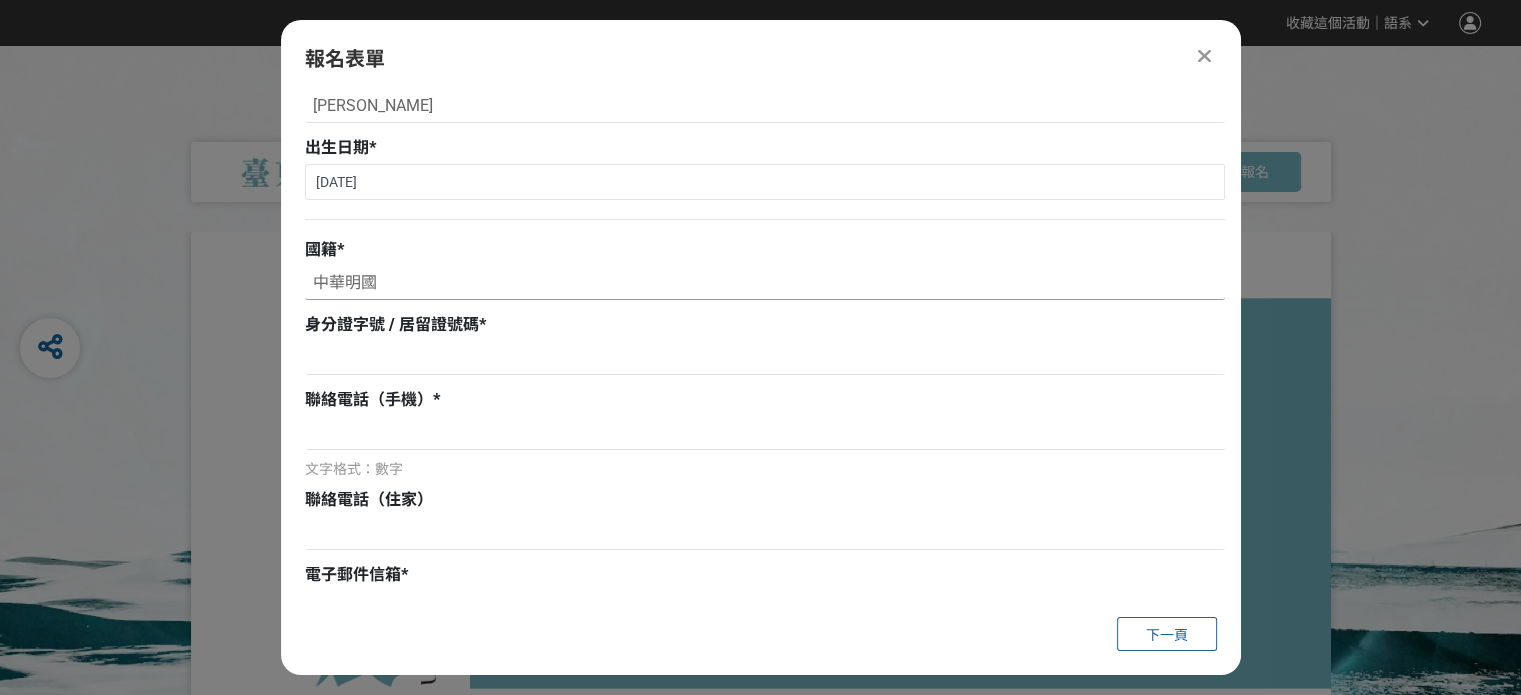 scroll, scrollTop: 200, scrollLeft: 0, axis: vertical 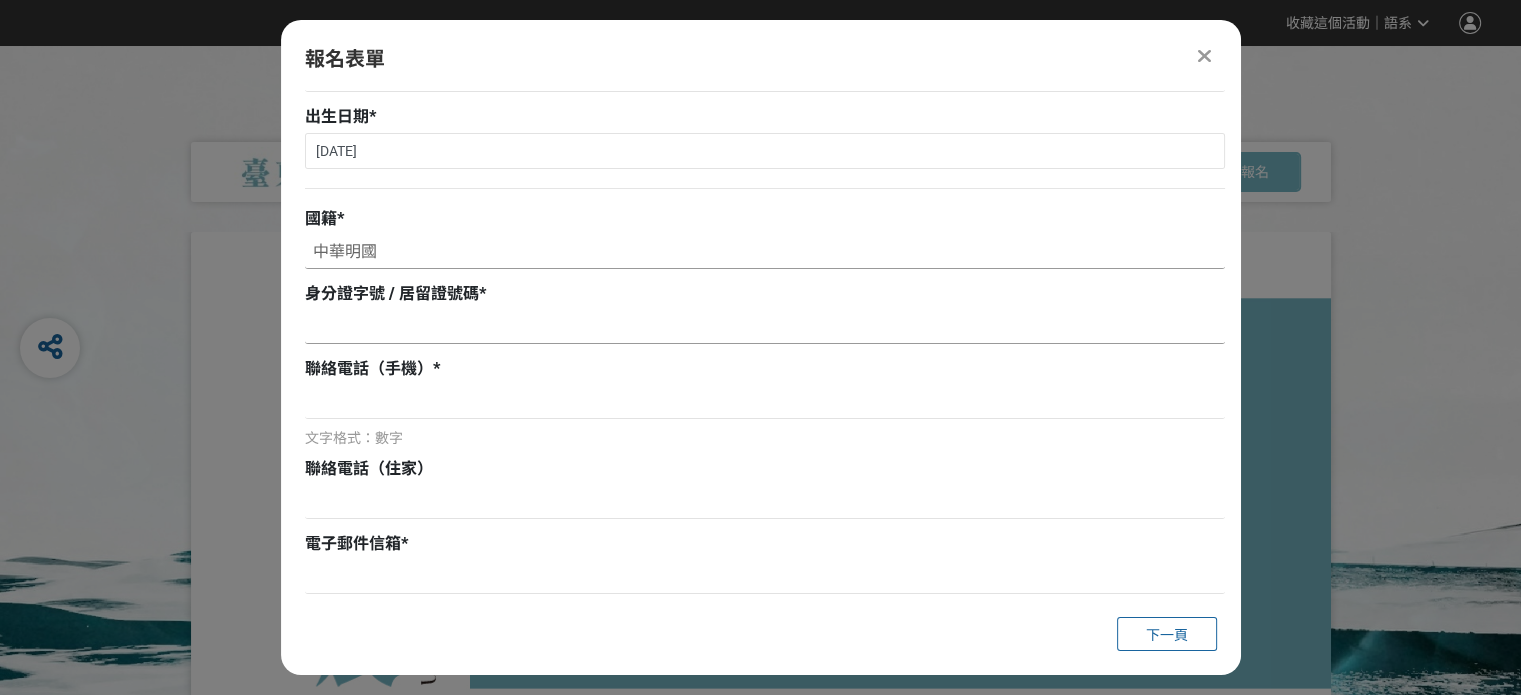 type on "中華明國" 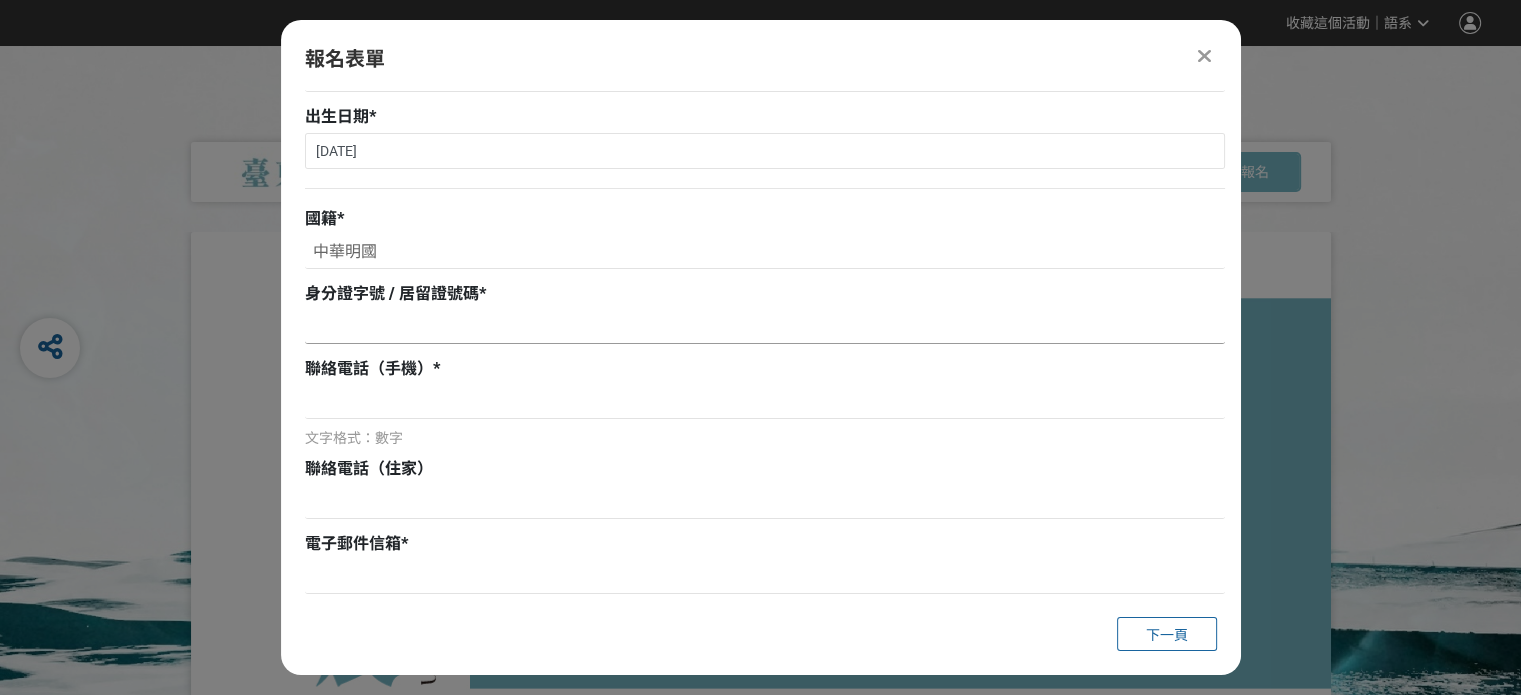 click at bounding box center [765, 327] 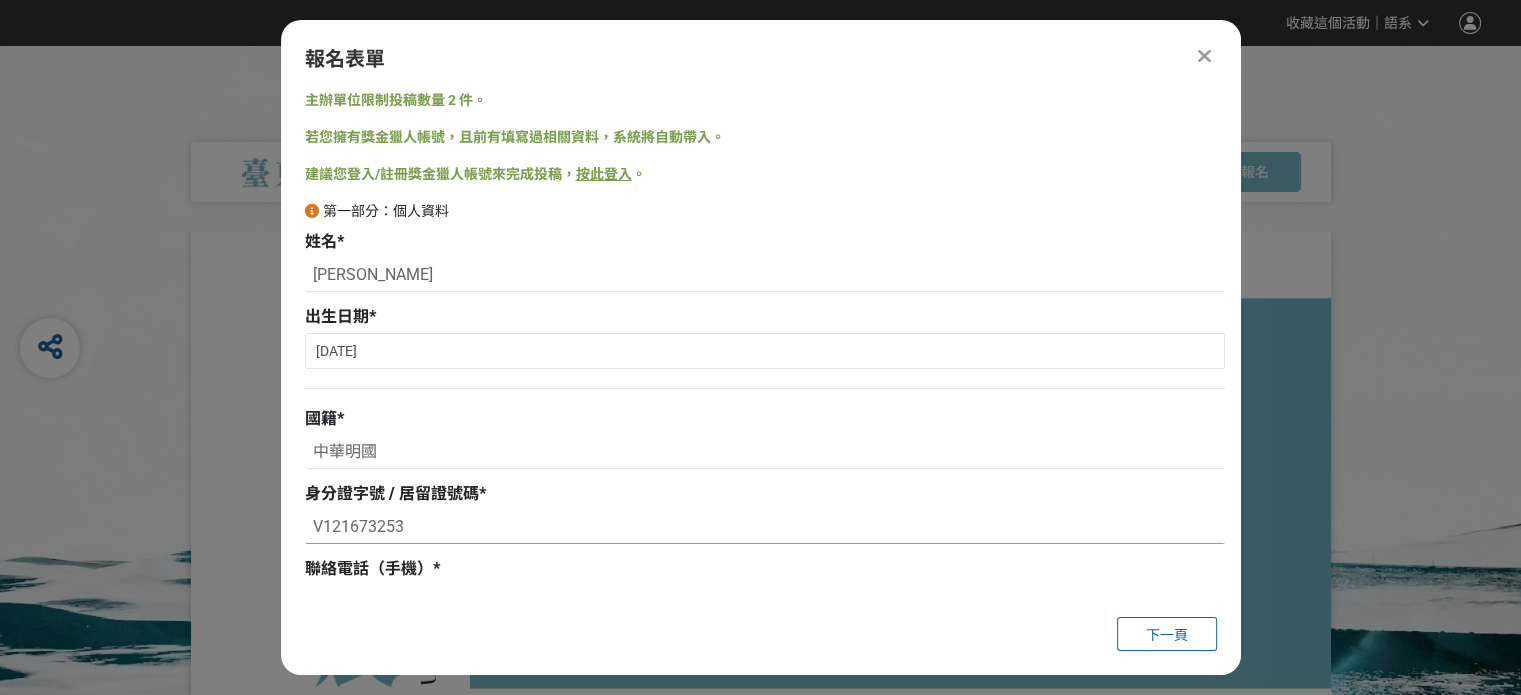 scroll, scrollTop: 200, scrollLeft: 0, axis: vertical 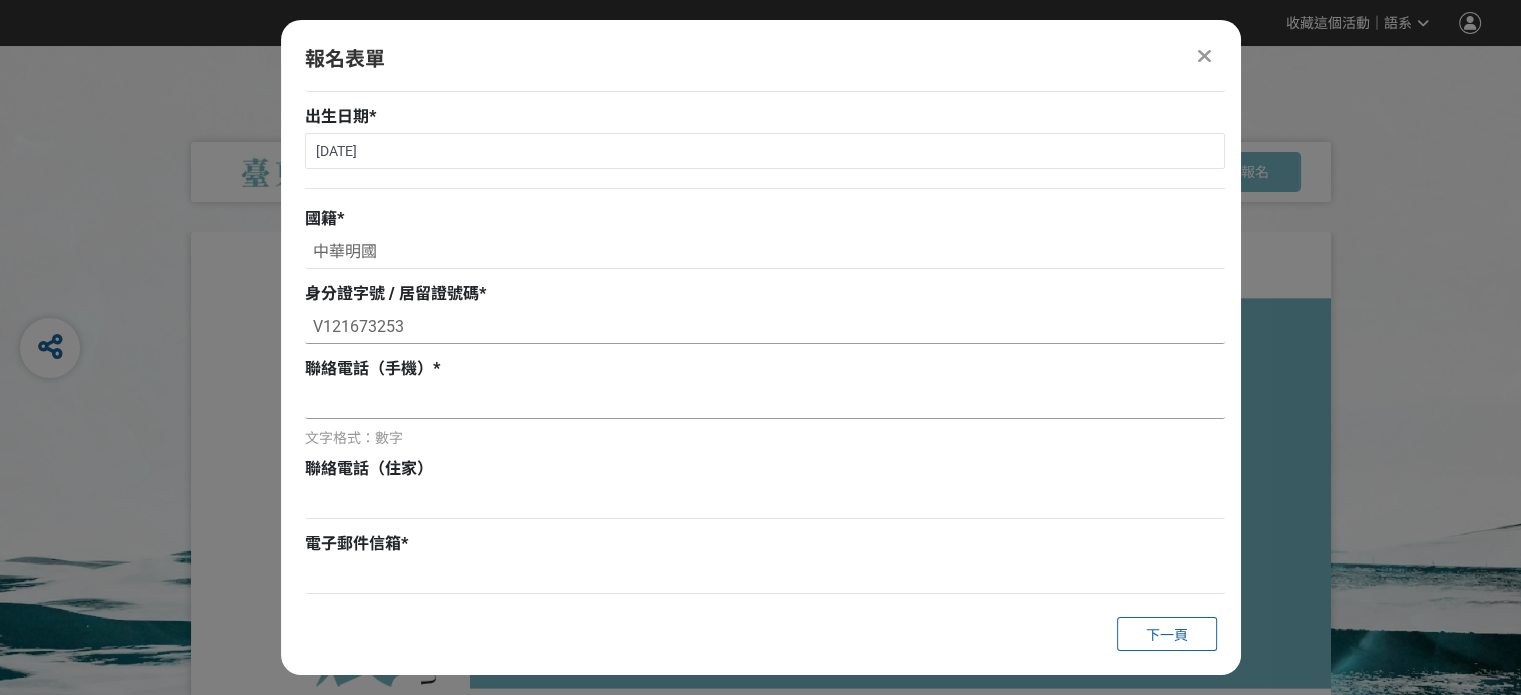 type on "V121673253" 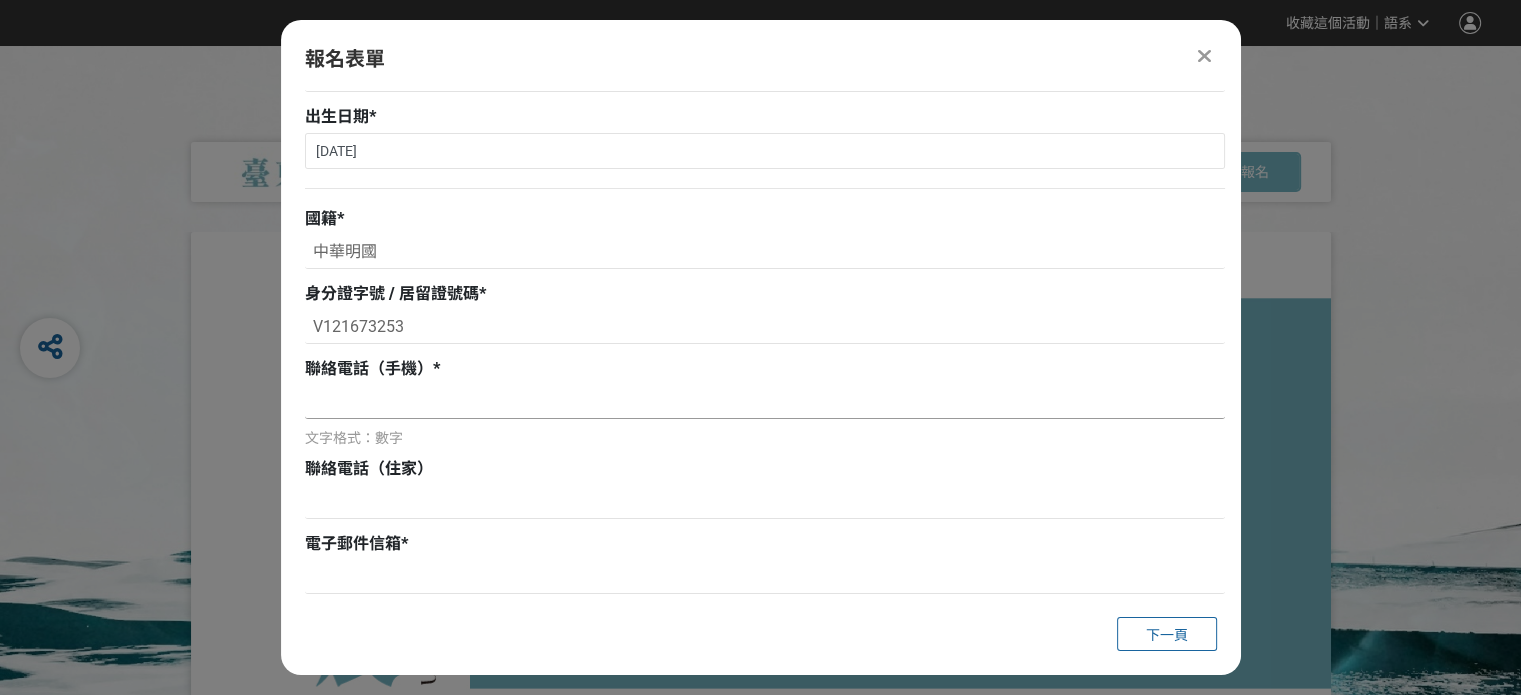 click at bounding box center [765, 402] 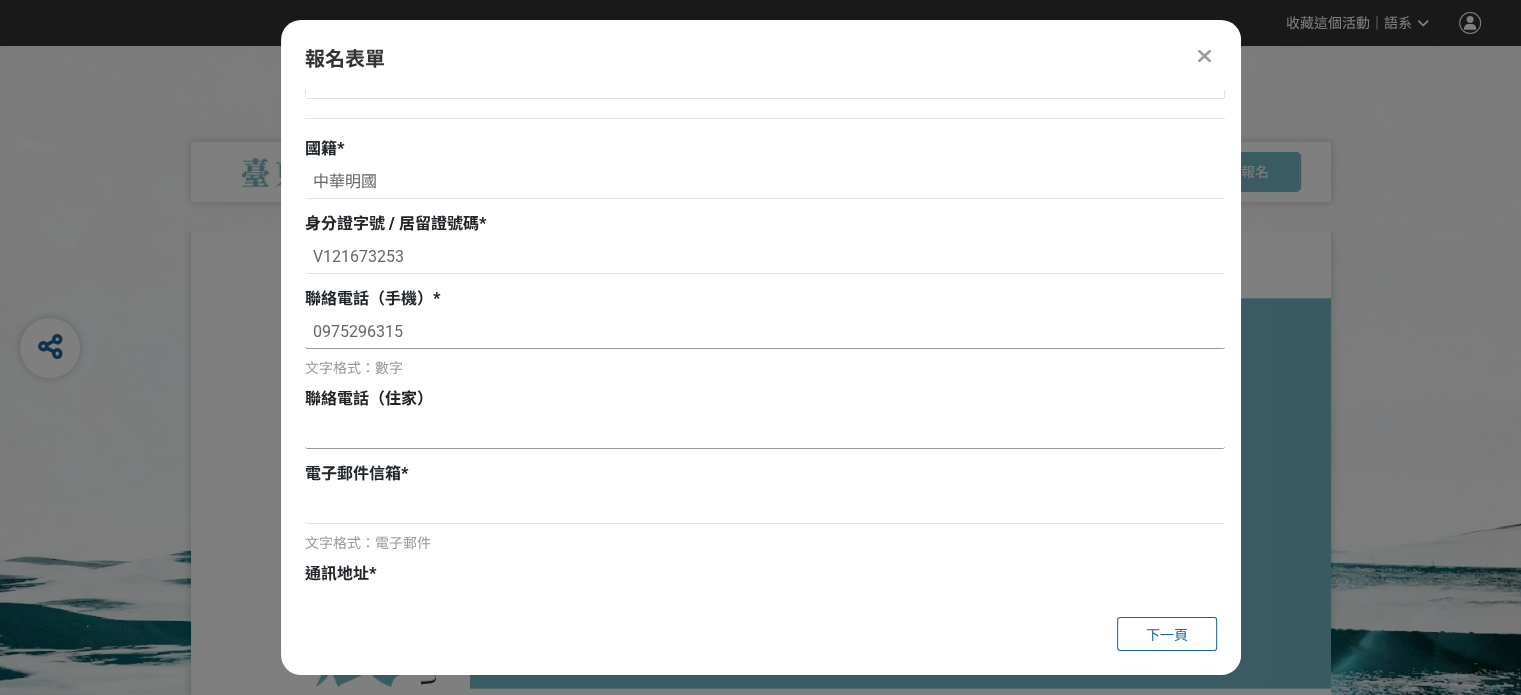 scroll, scrollTop: 300, scrollLeft: 0, axis: vertical 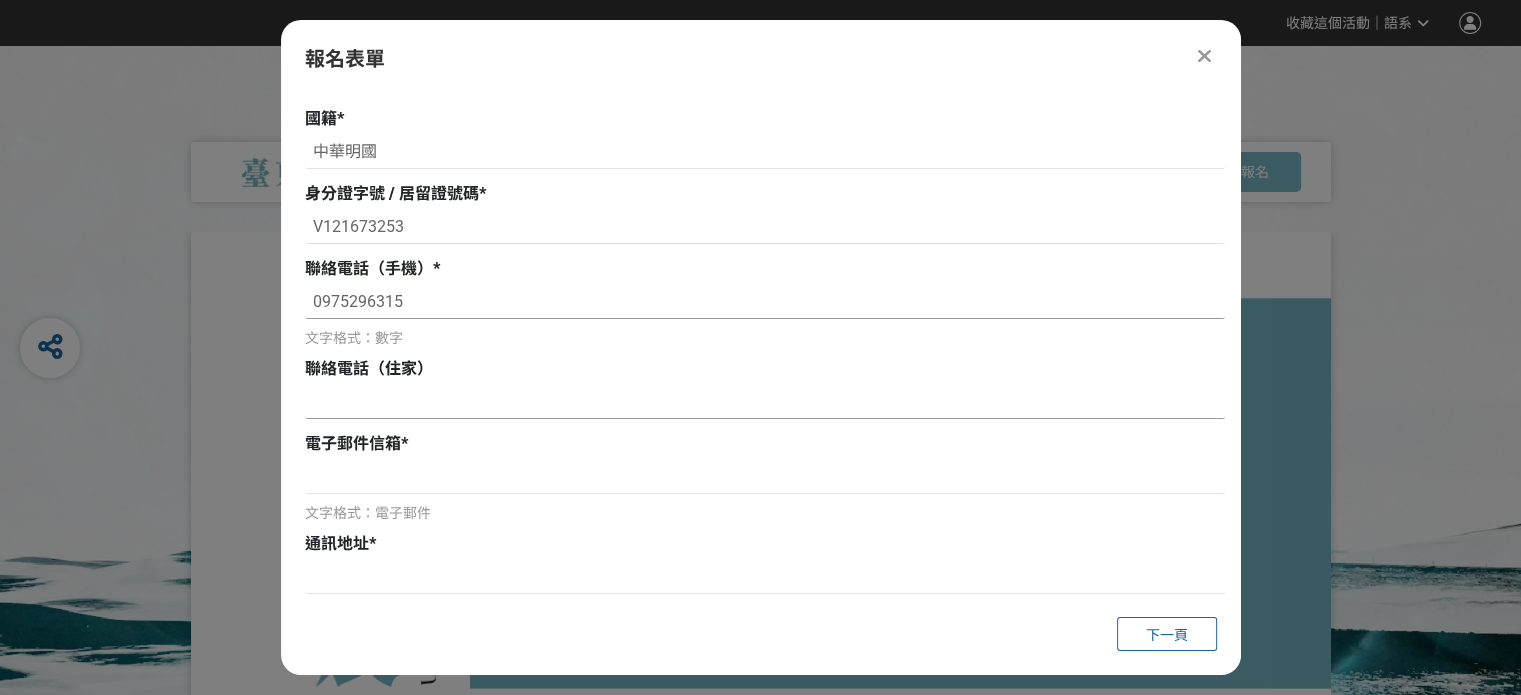 type on "0975296315" 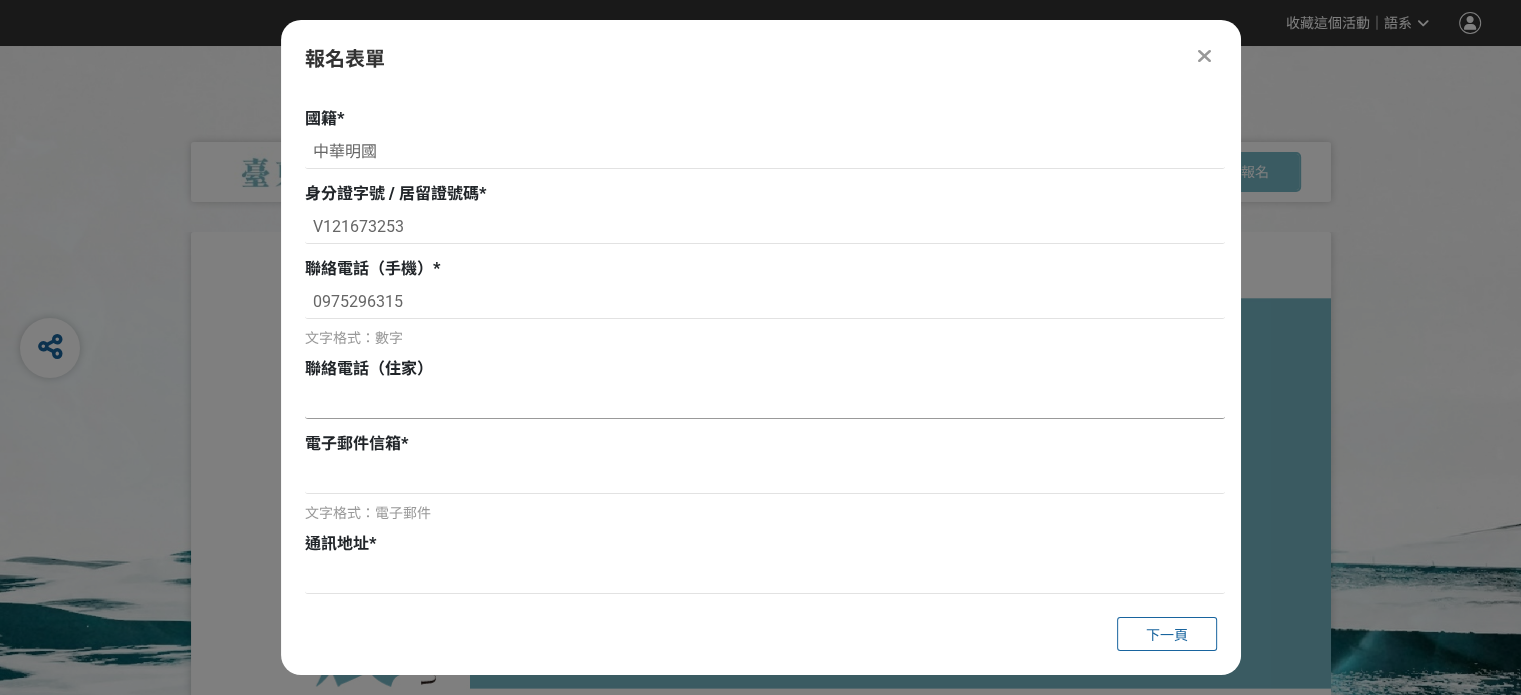 click at bounding box center (765, 402) 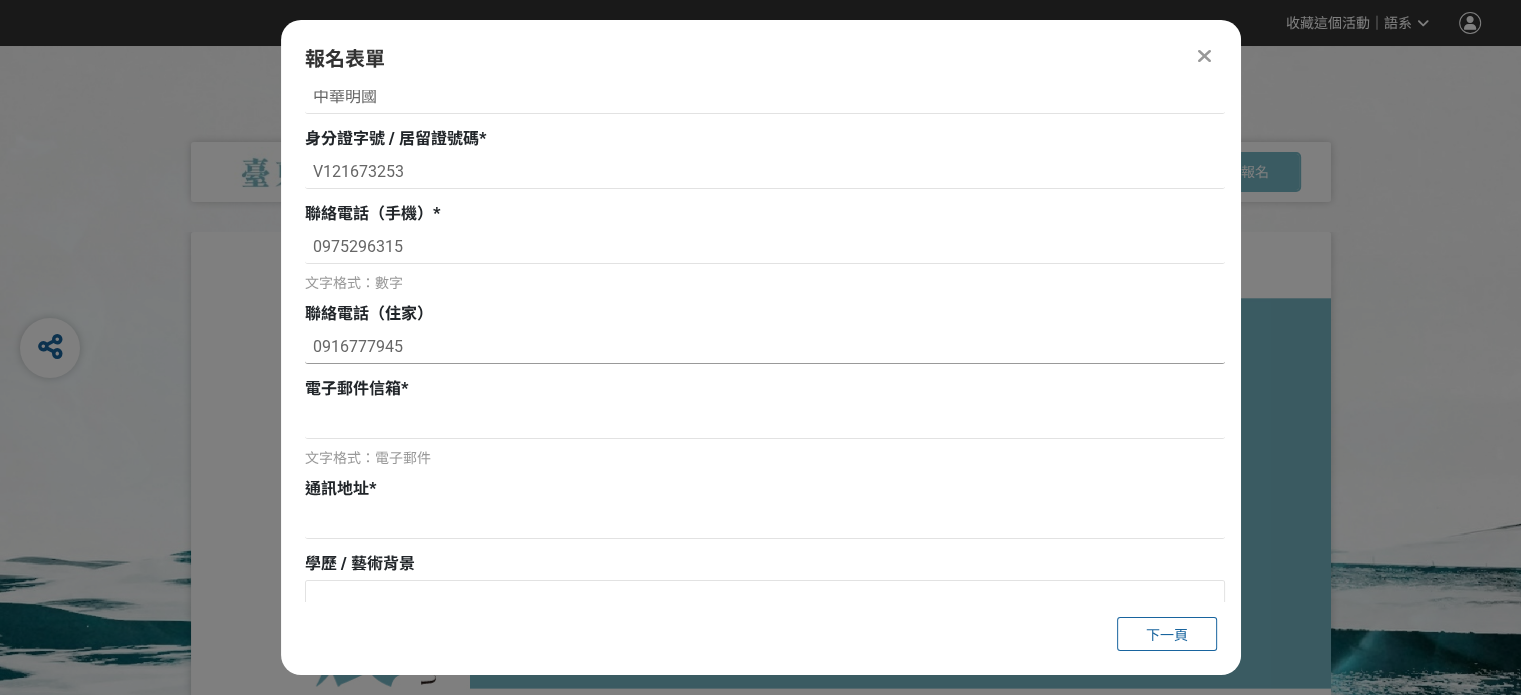 scroll, scrollTop: 500, scrollLeft: 0, axis: vertical 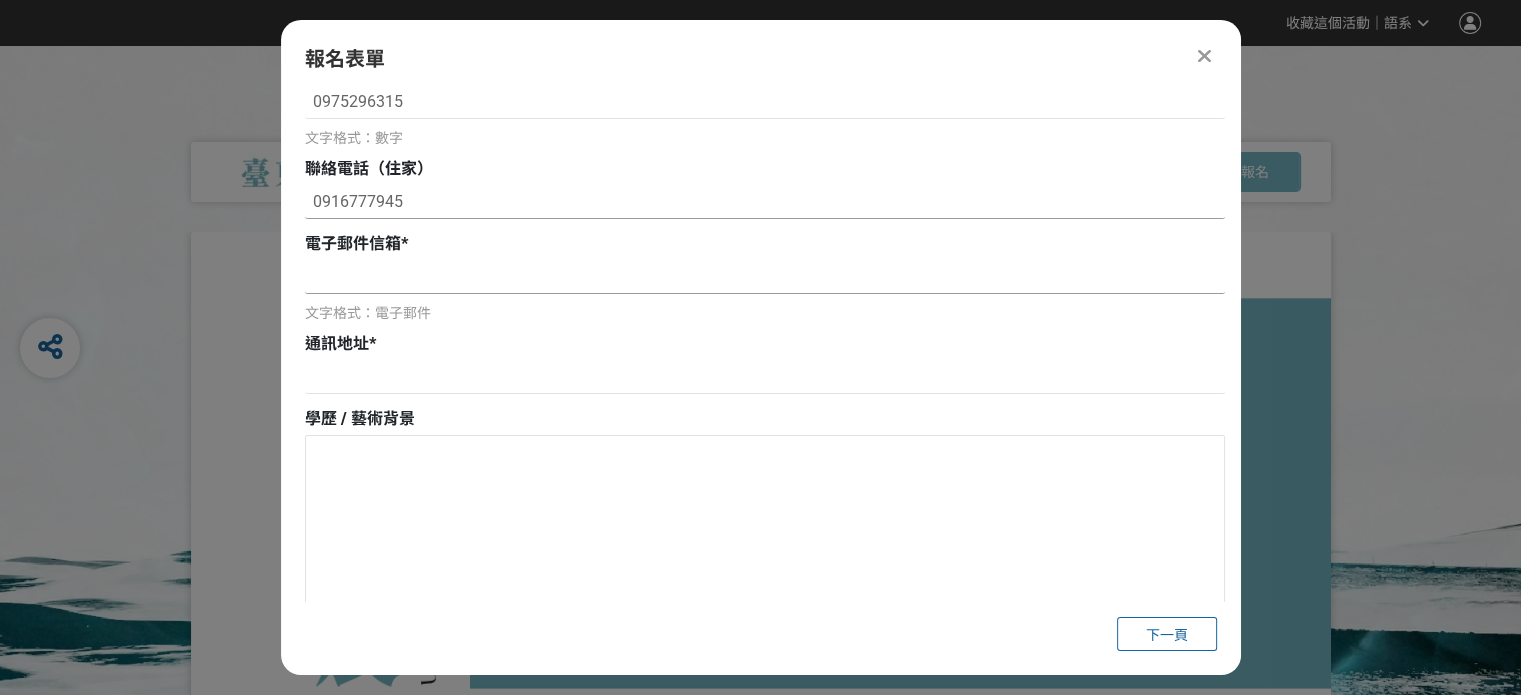 type on "0916777945" 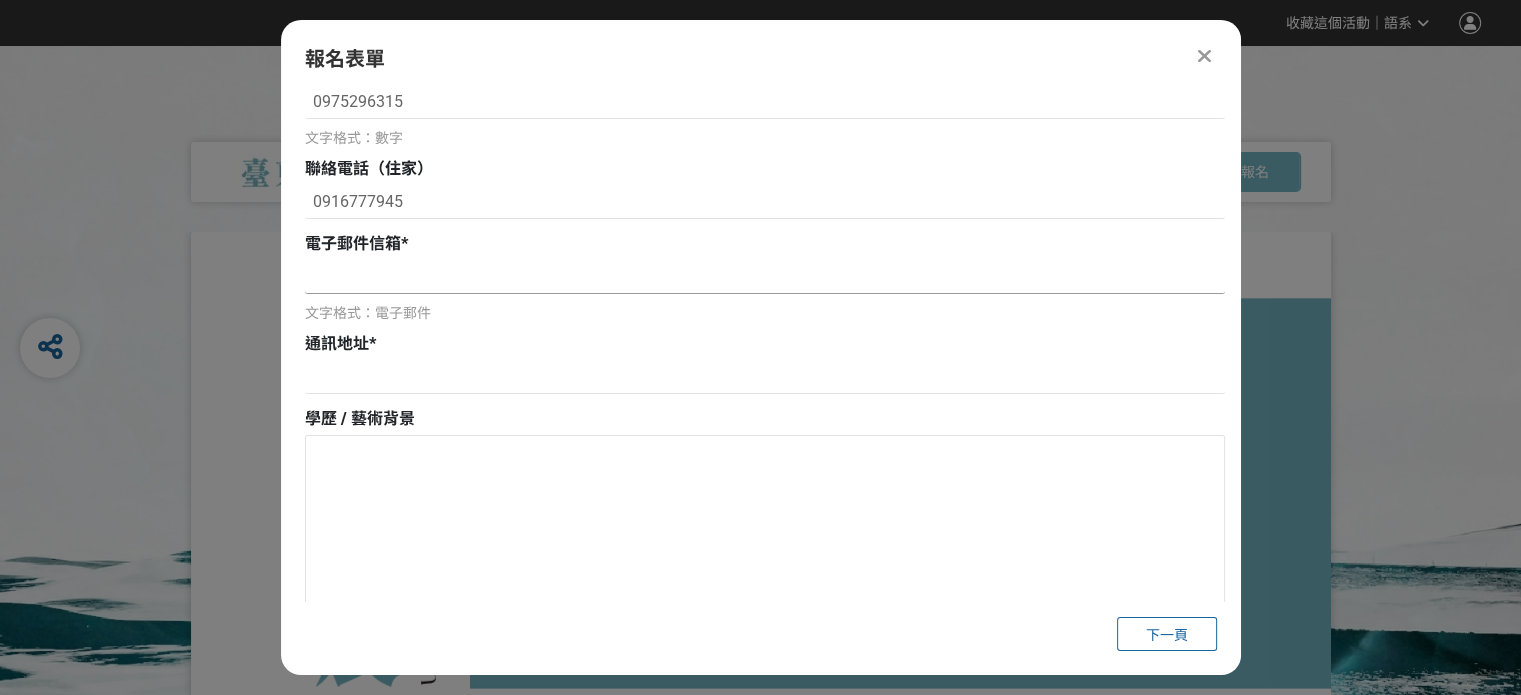 click at bounding box center (765, 277) 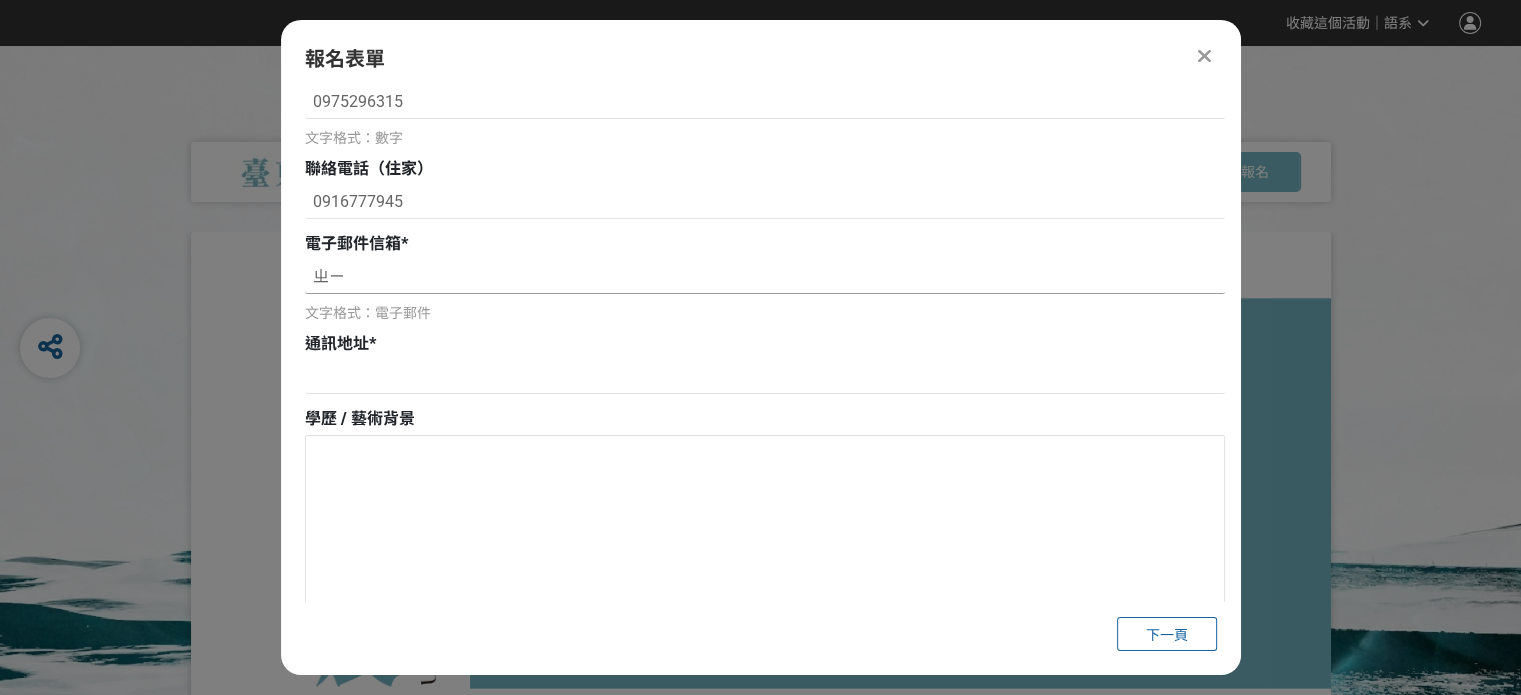 type on "ㄓ" 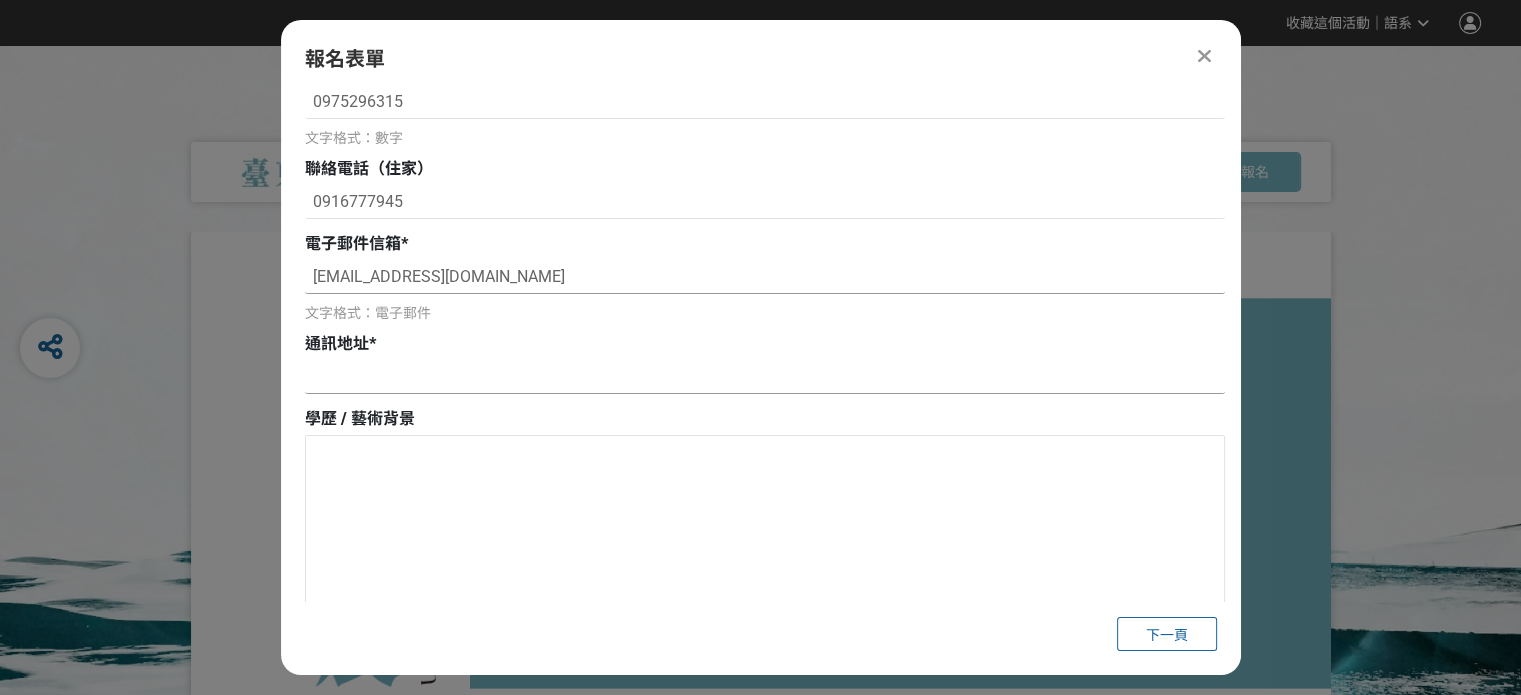 type on "hugole454@gmail.com" 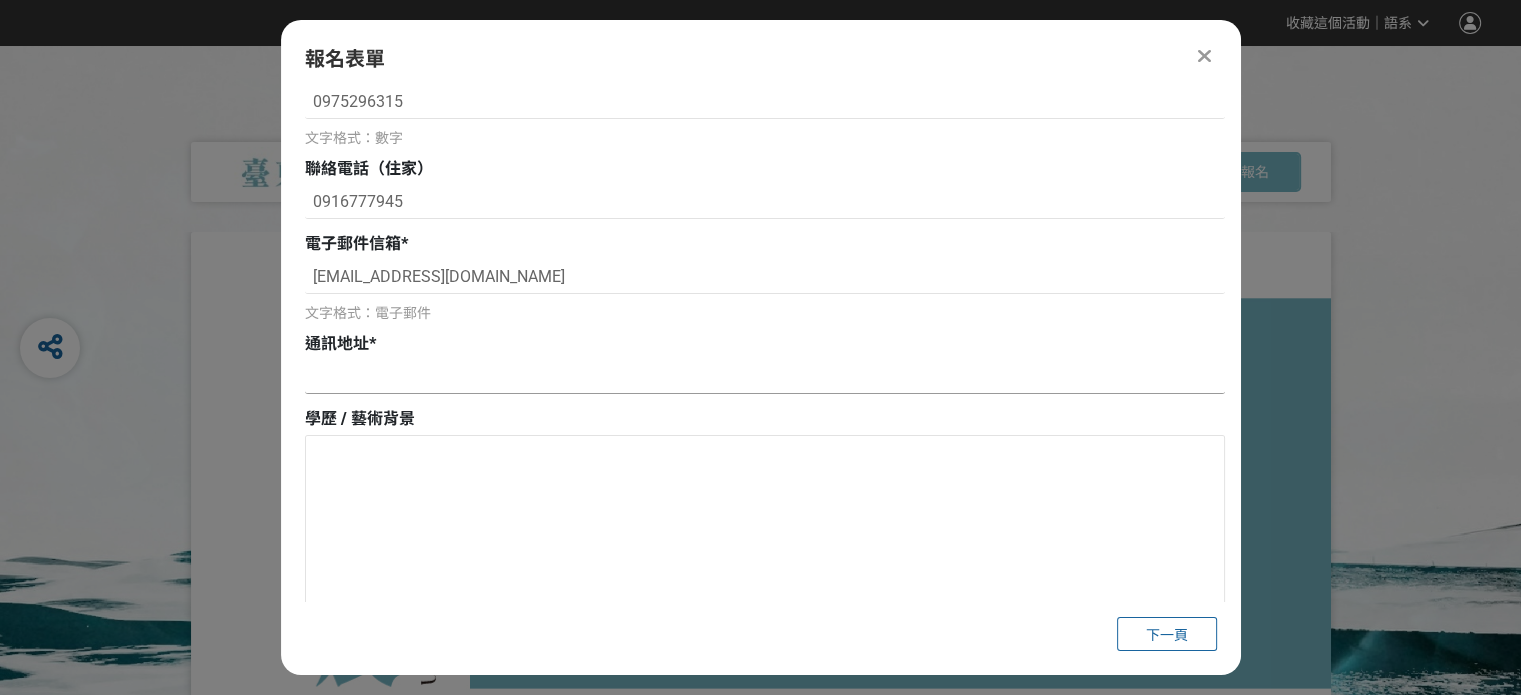 click at bounding box center [765, 377] 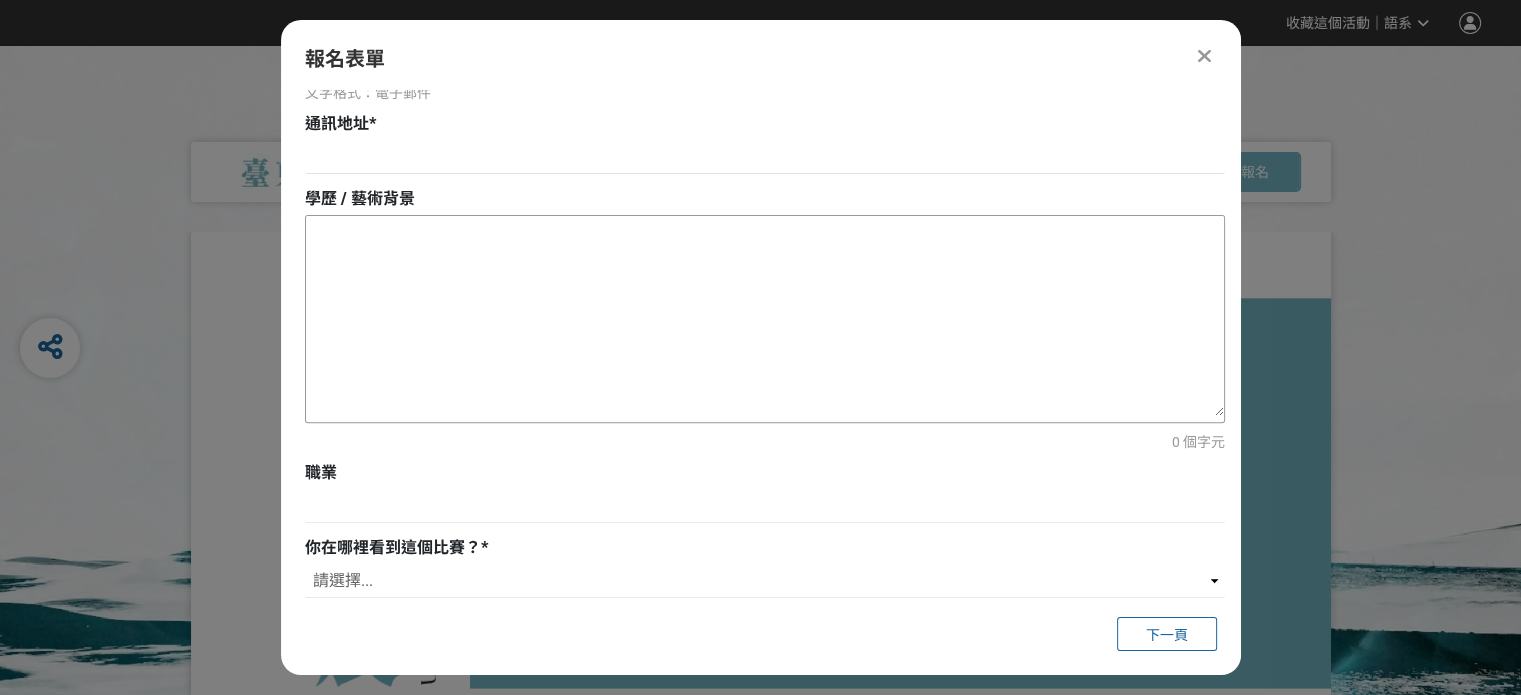 click at bounding box center [765, 316] 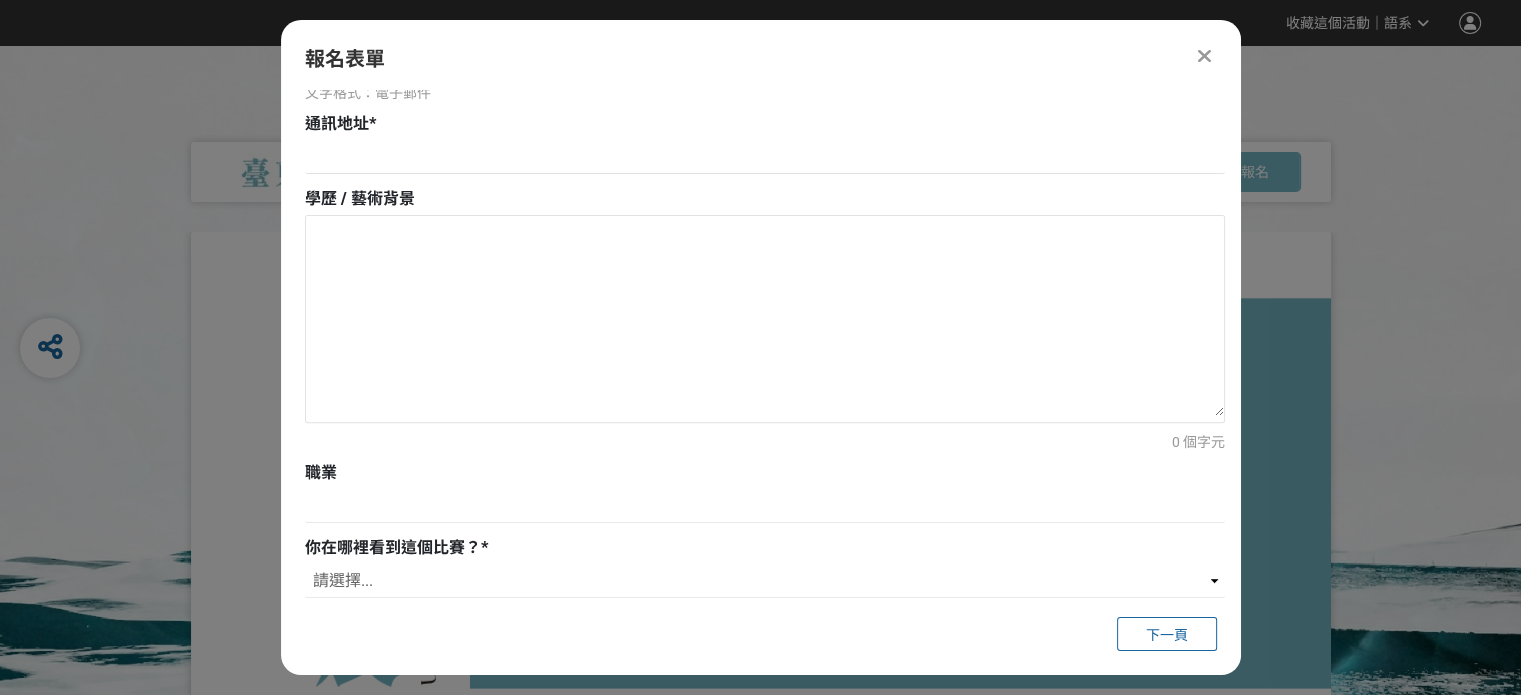 type on "p" 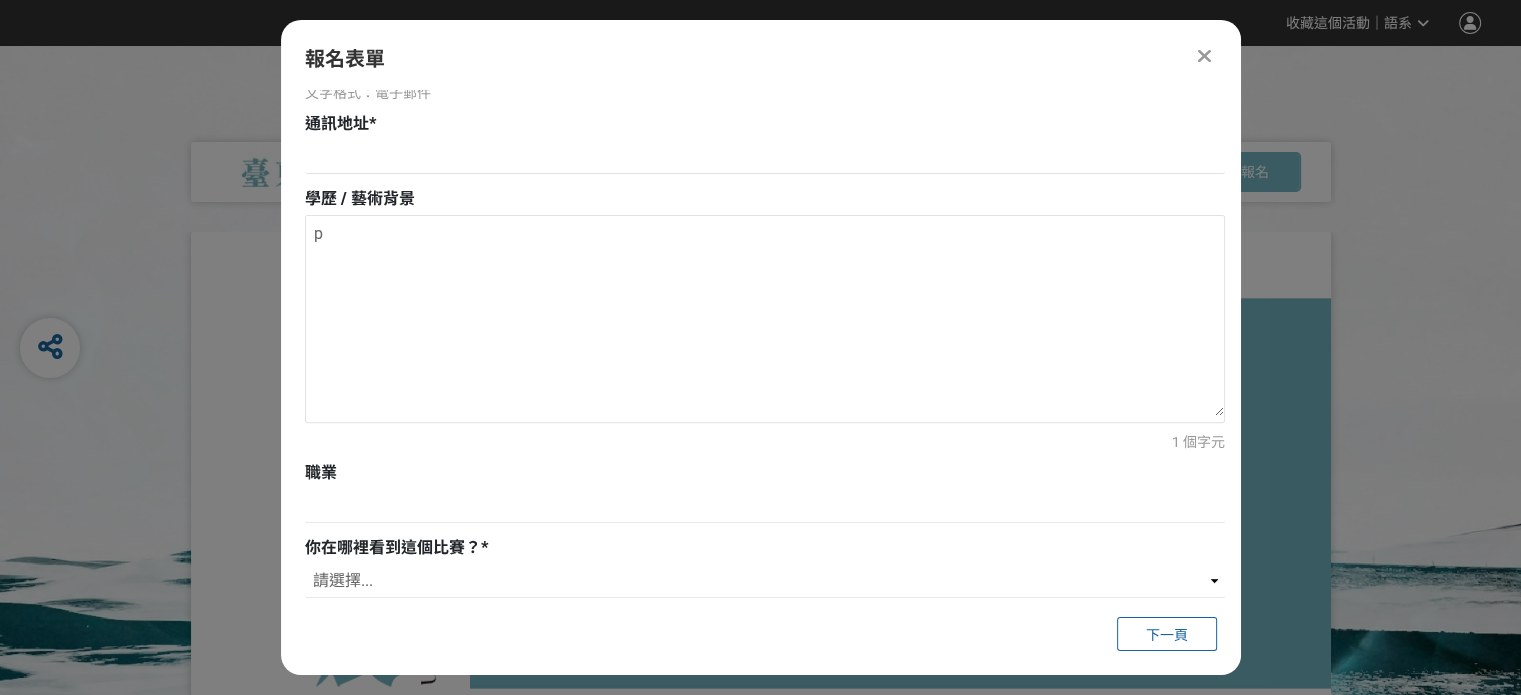 type 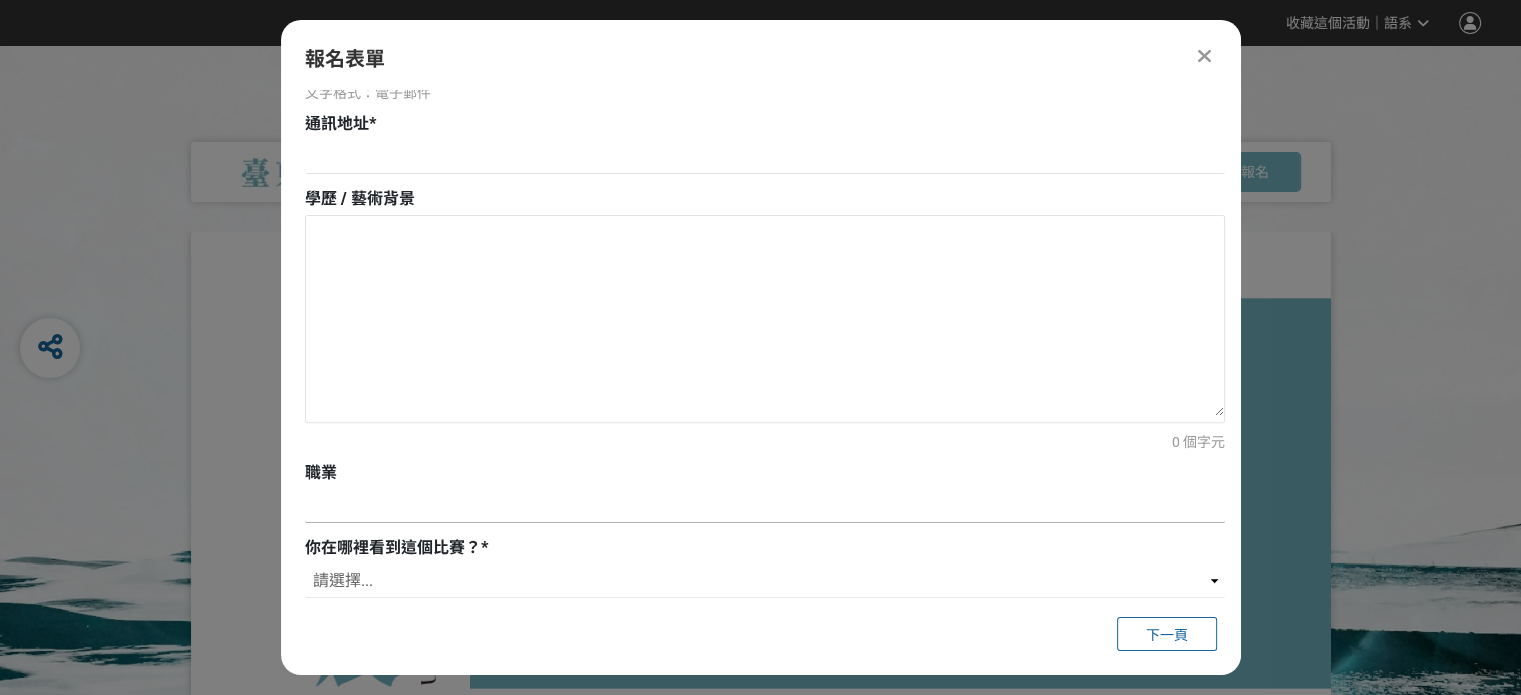 click at bounding box center [765, 506] 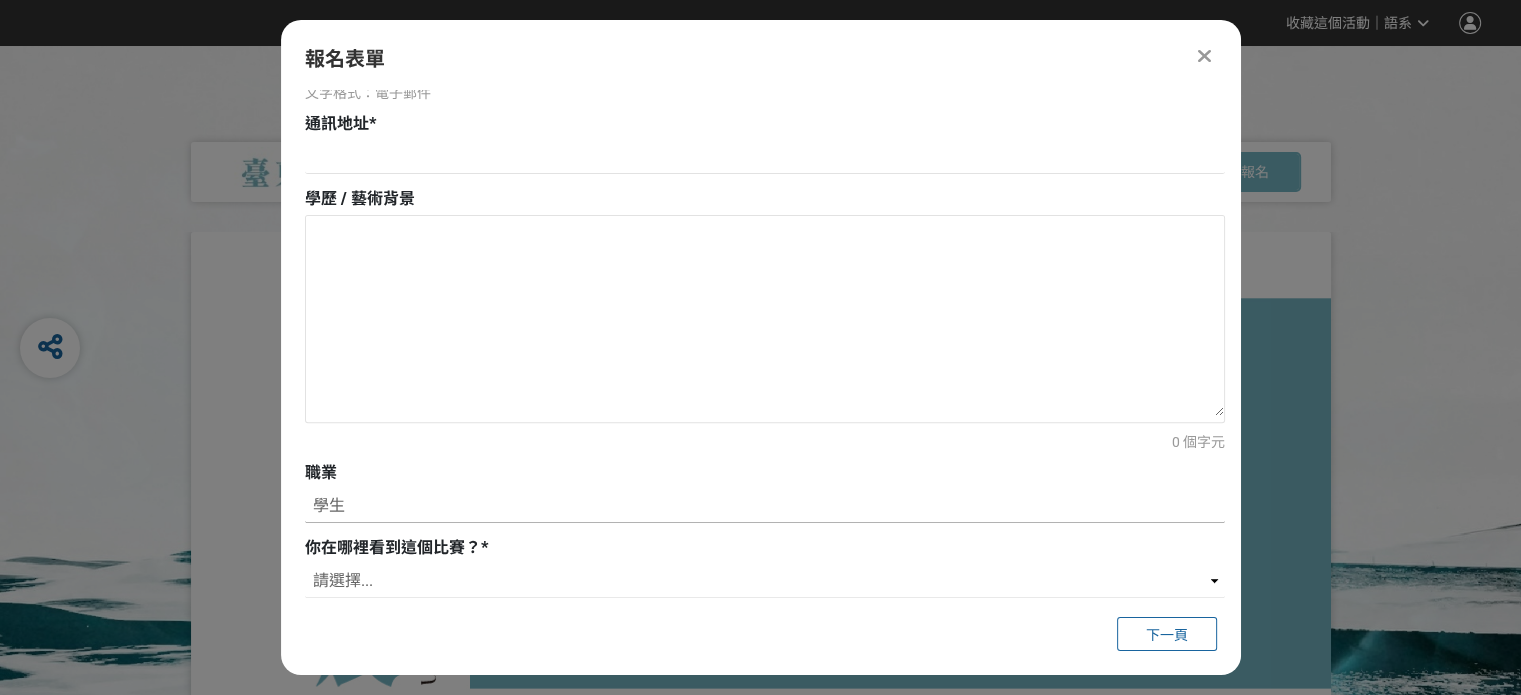 type on "學生" 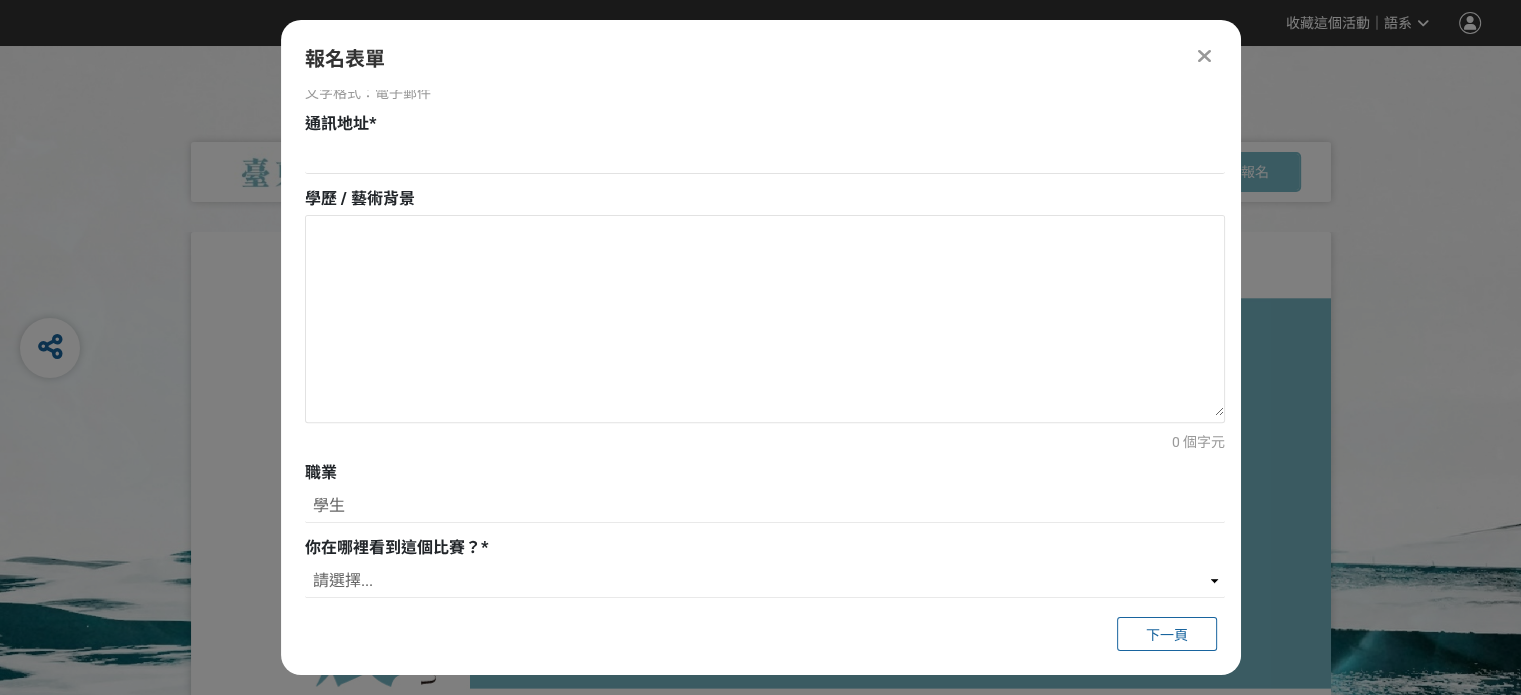 click on "你在哪裡看到這個比賽？" at bounding box center (393, 547) 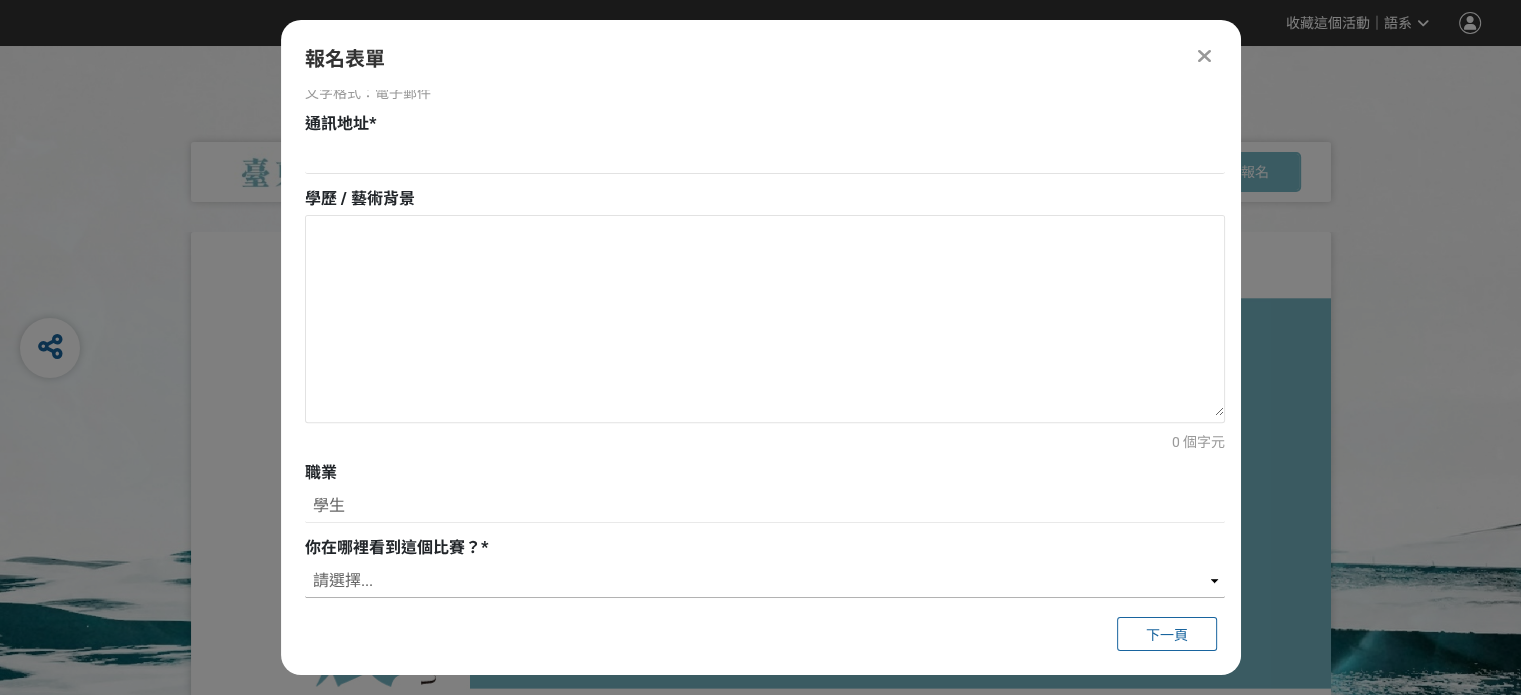 click on "請選擇... 獎金獵人網站 Facebook / Instagram 校園講座 / 老師系上推薦 電子郵件 海報 其他" at bounding box center (765, 581) 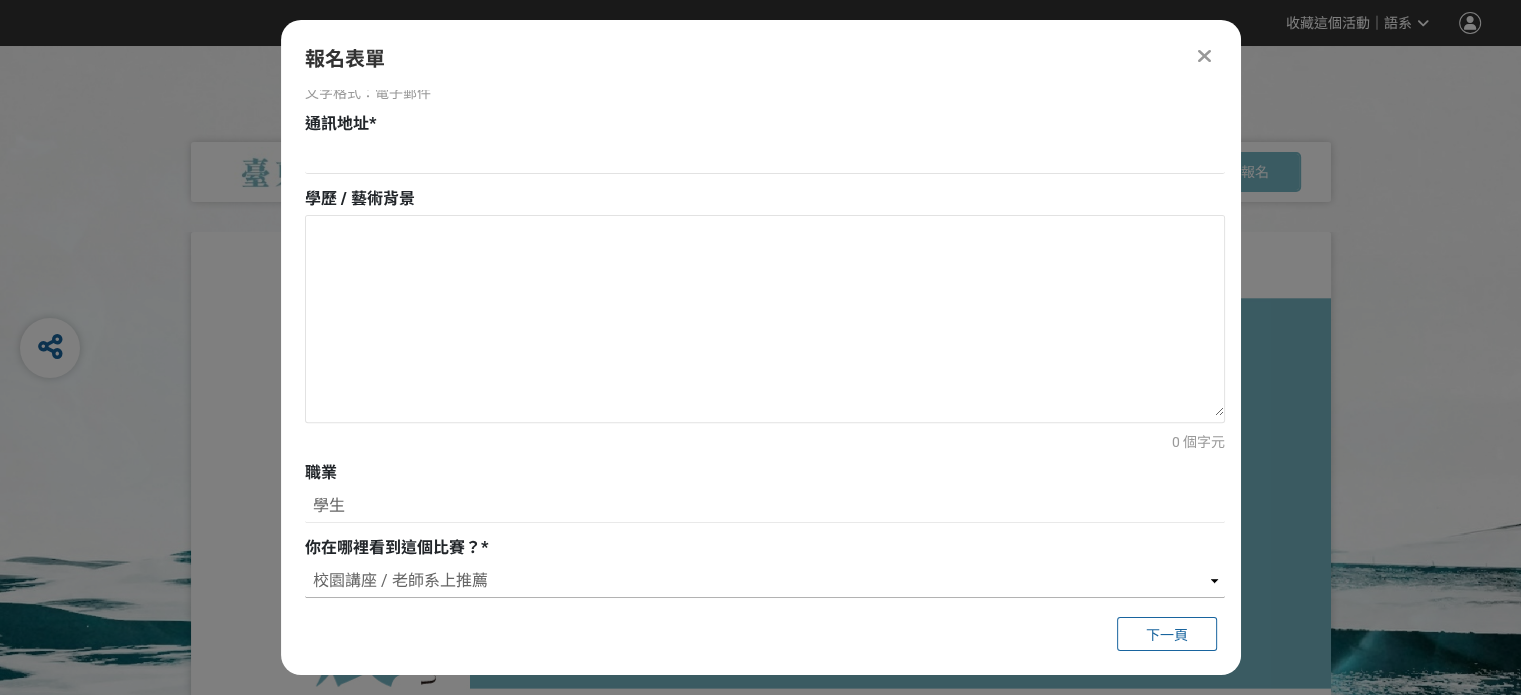 click on "請選擇... 獎金獵人網站 Facebook / Instagram 校園講座 / 老師系上推薦 電子郵件 海報 其他" at bounding box center (765, 581) 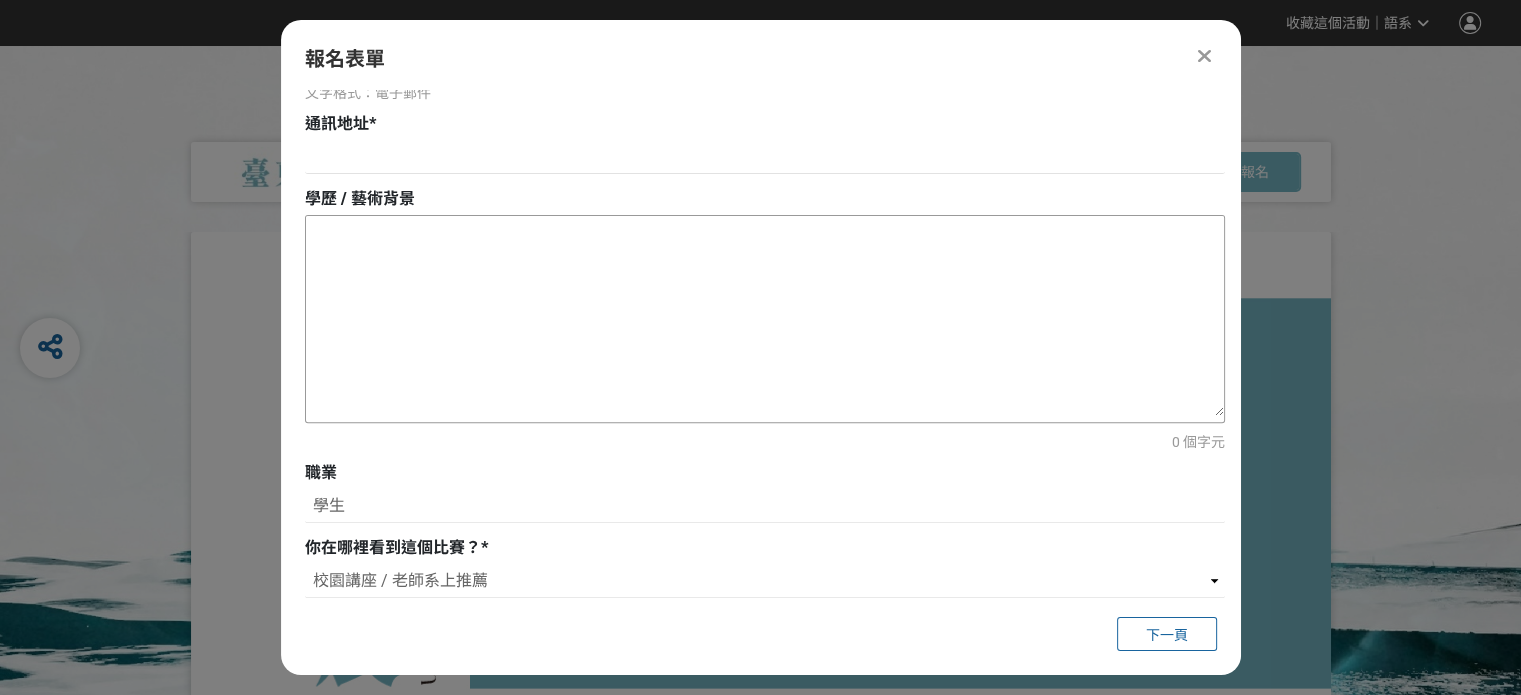 click at bounding box center (765, 316) 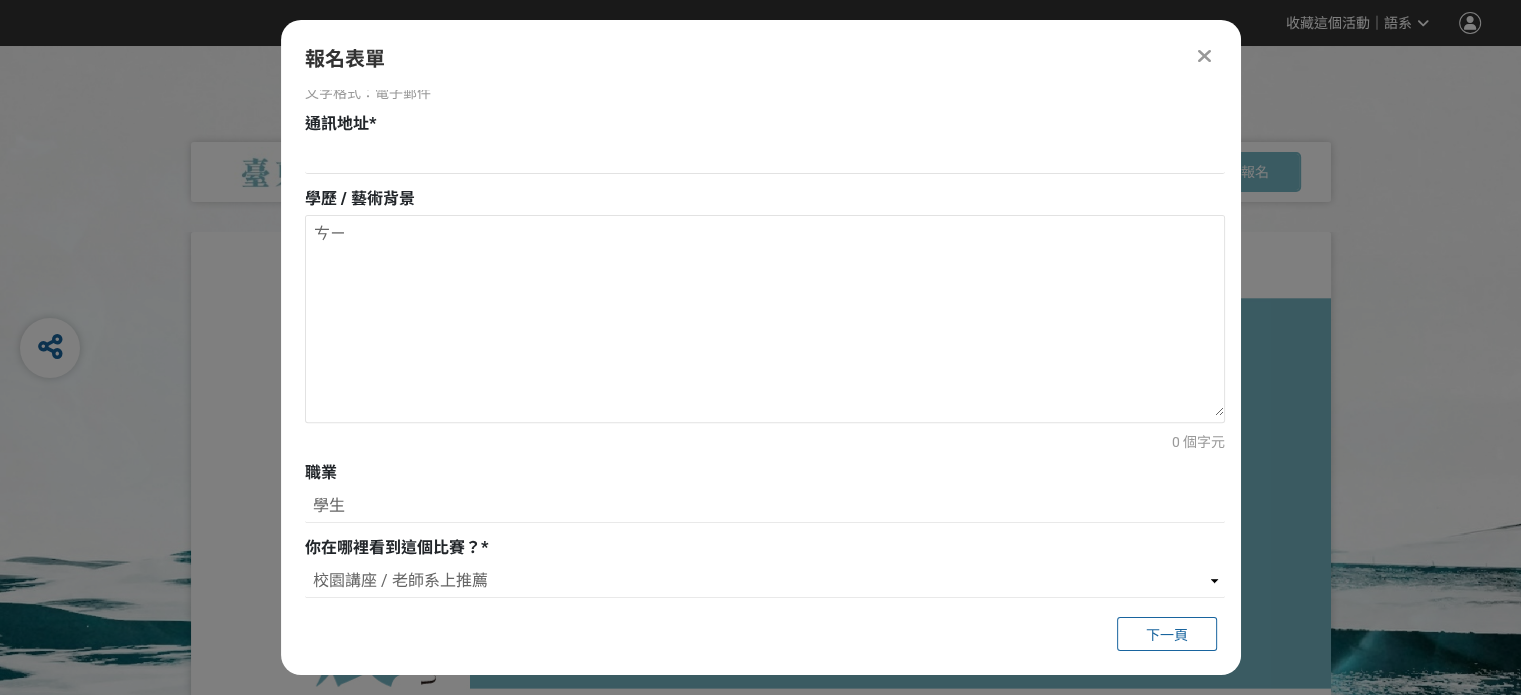 type on "ㄘ" 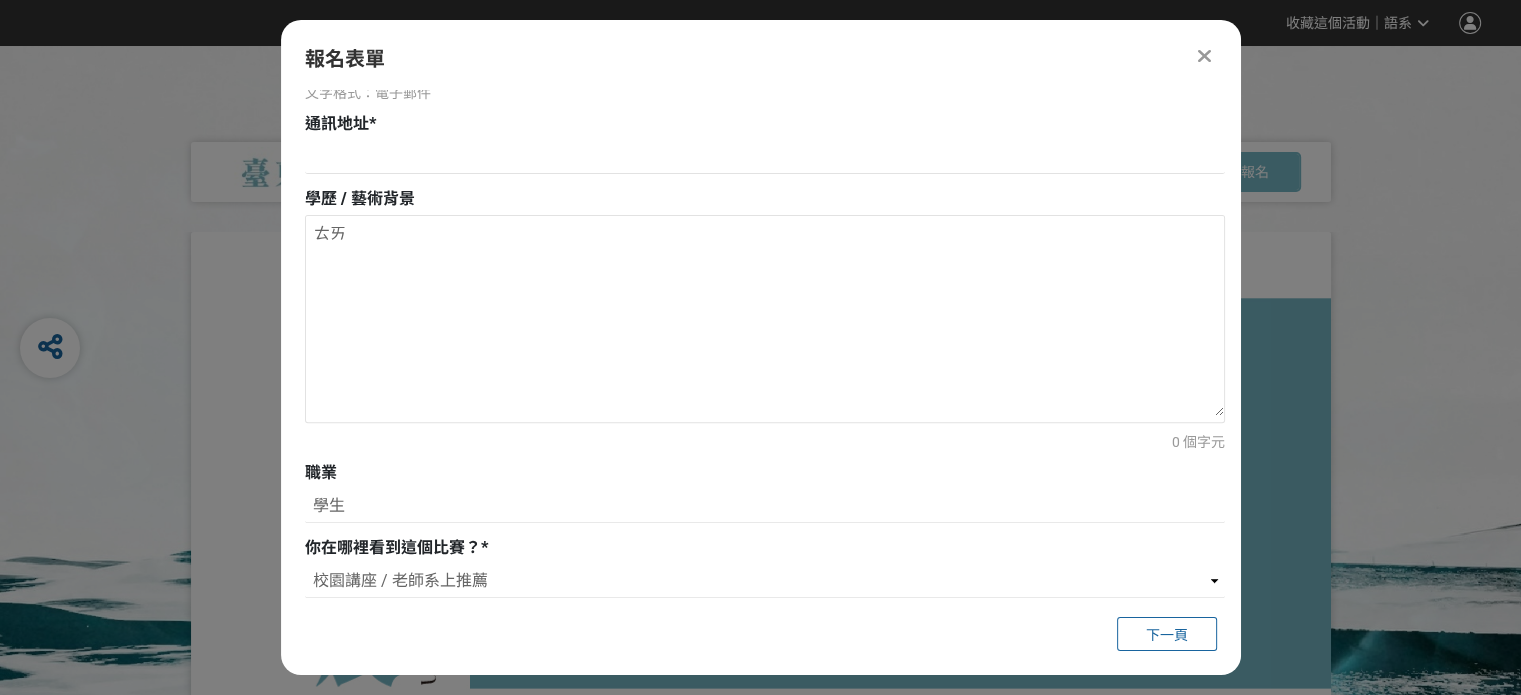 type on "抬" 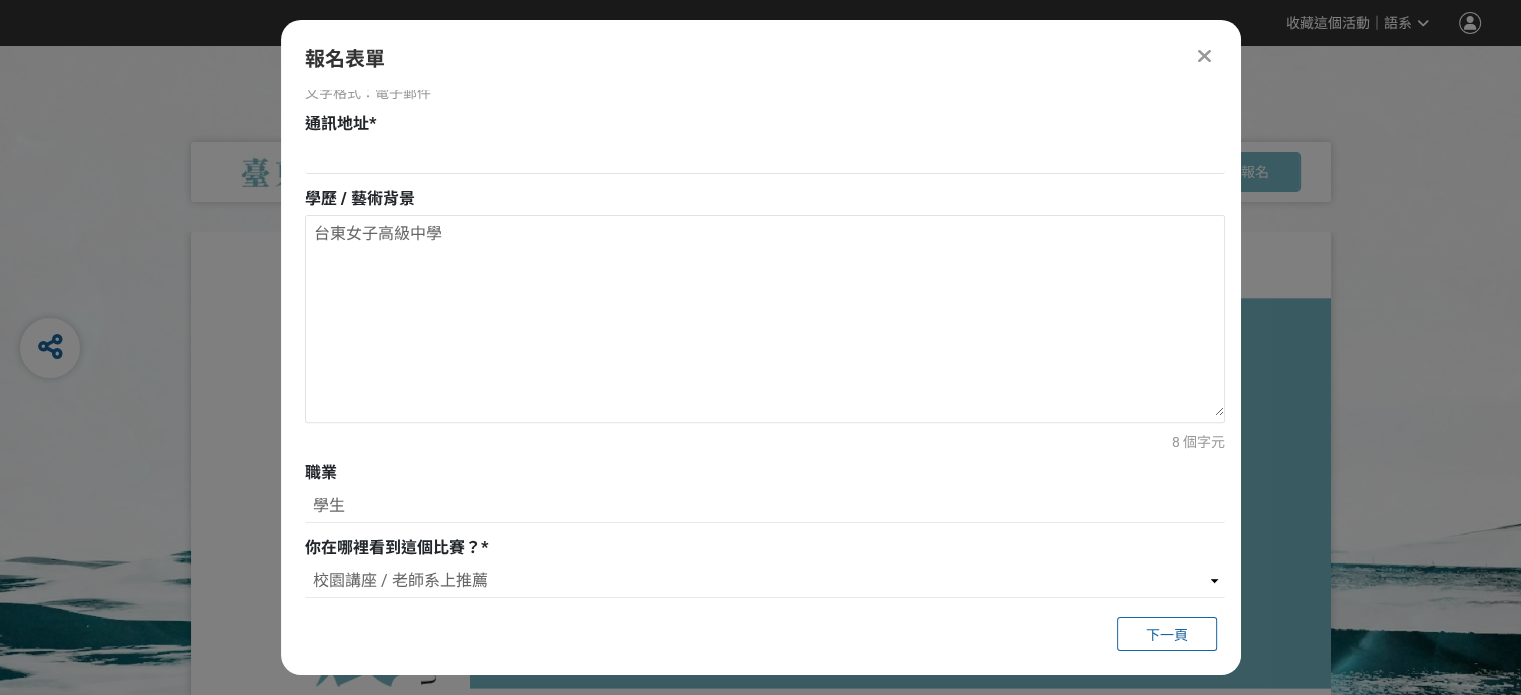 type on "台東女子高級中學" 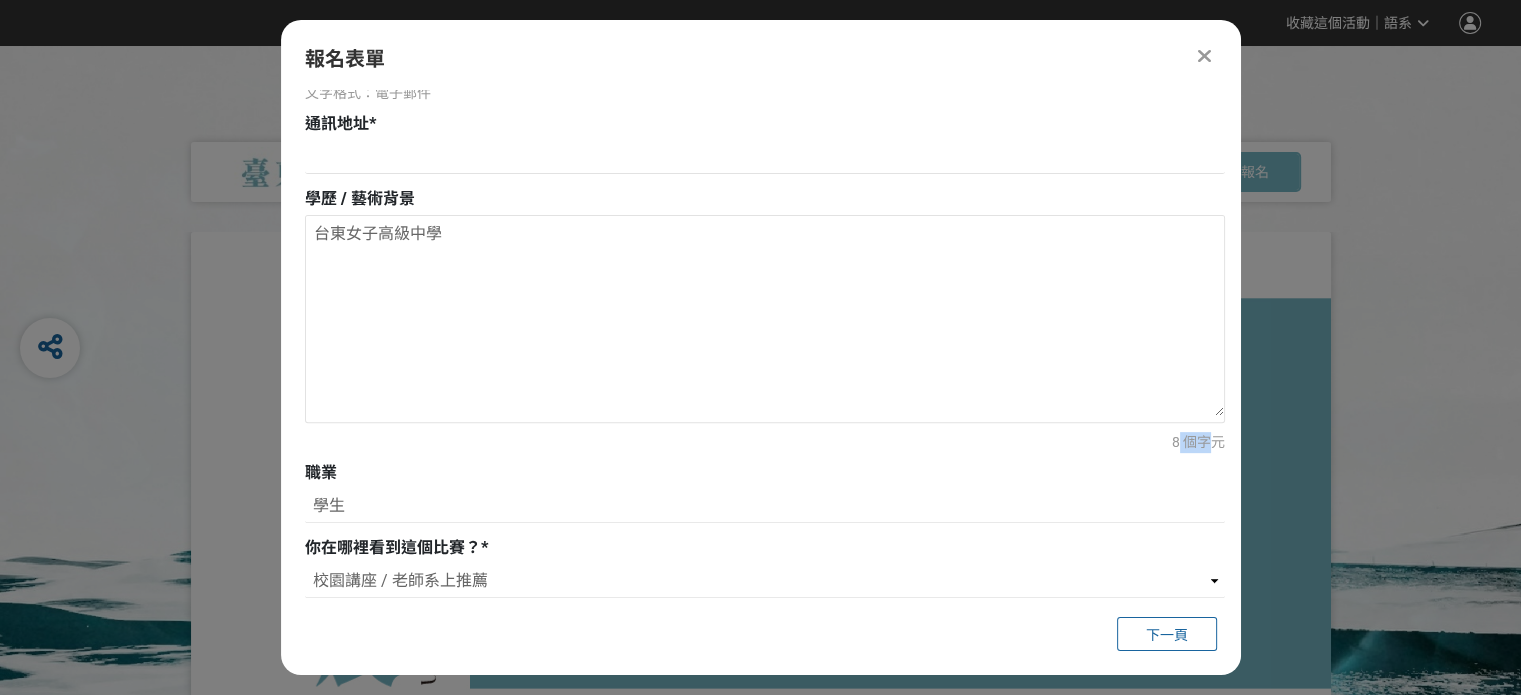 drag, startPoint x: 1191, startPoint y: 446, endPoint x: 1158, endPoint y: 450, distance: 33.24154 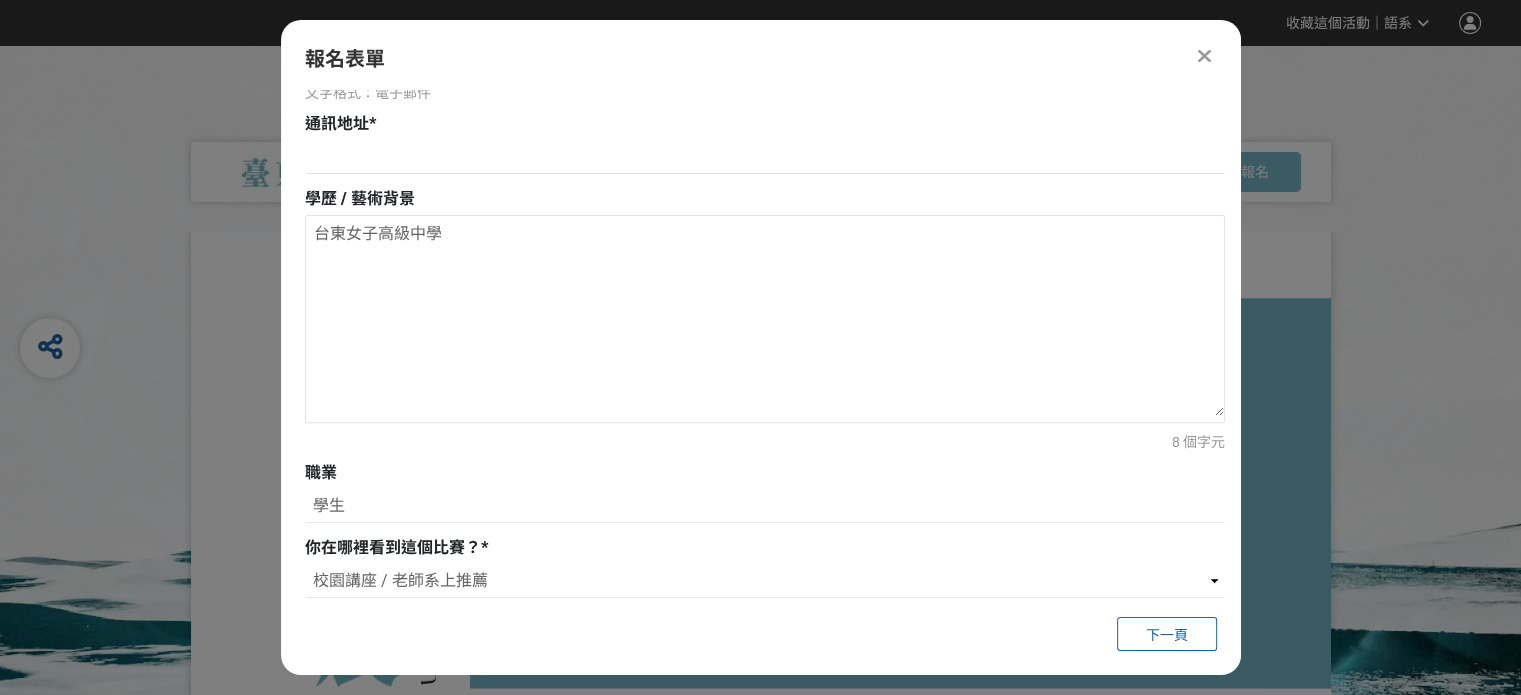 click on "第一部分：個人資料 姓名 * 李宇穠 出生日期 * 2008-01-12 國籍 * 中華明國 身分證字號 / 居留證號碼 * V121673253 聯絡電話（手機） * 0975296315 文字格式：數字 聯絡電話（住家） 0916777945 電子郵件信箱 * hugole454@gmail.com 文字格式：電子郵件 通訊地址 * 學歷 / 藝術背景 台東女子高級中學 8 個字元 職業 學生 你在哪裡看到這個比賽？ * 請選擇... 獎金獵人網站 Facebook / Instagram 校園講座 / 老師系上推薦 電子郵件 海報 其他" at bounding box center [765, 42] 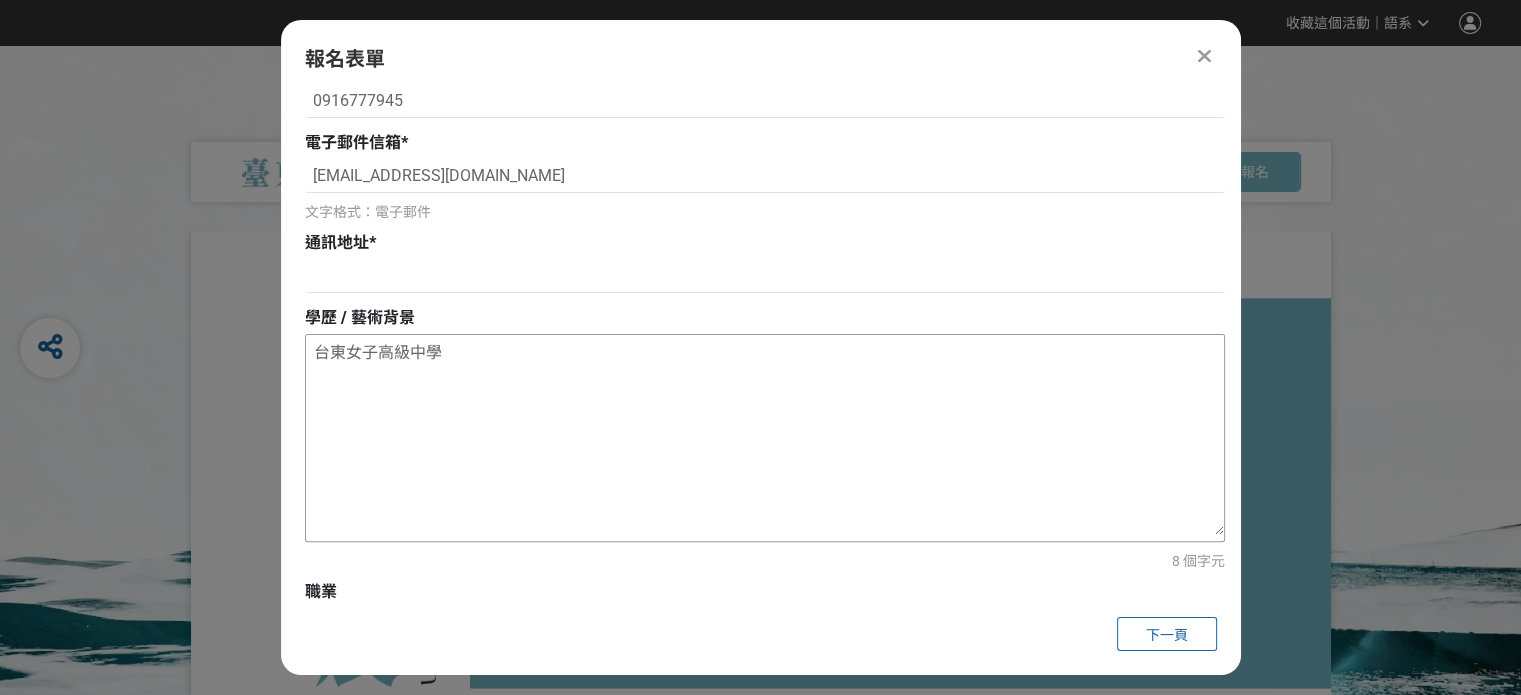 scroll, scrollTop: 500, scrollLeft: 0, axis: vertical 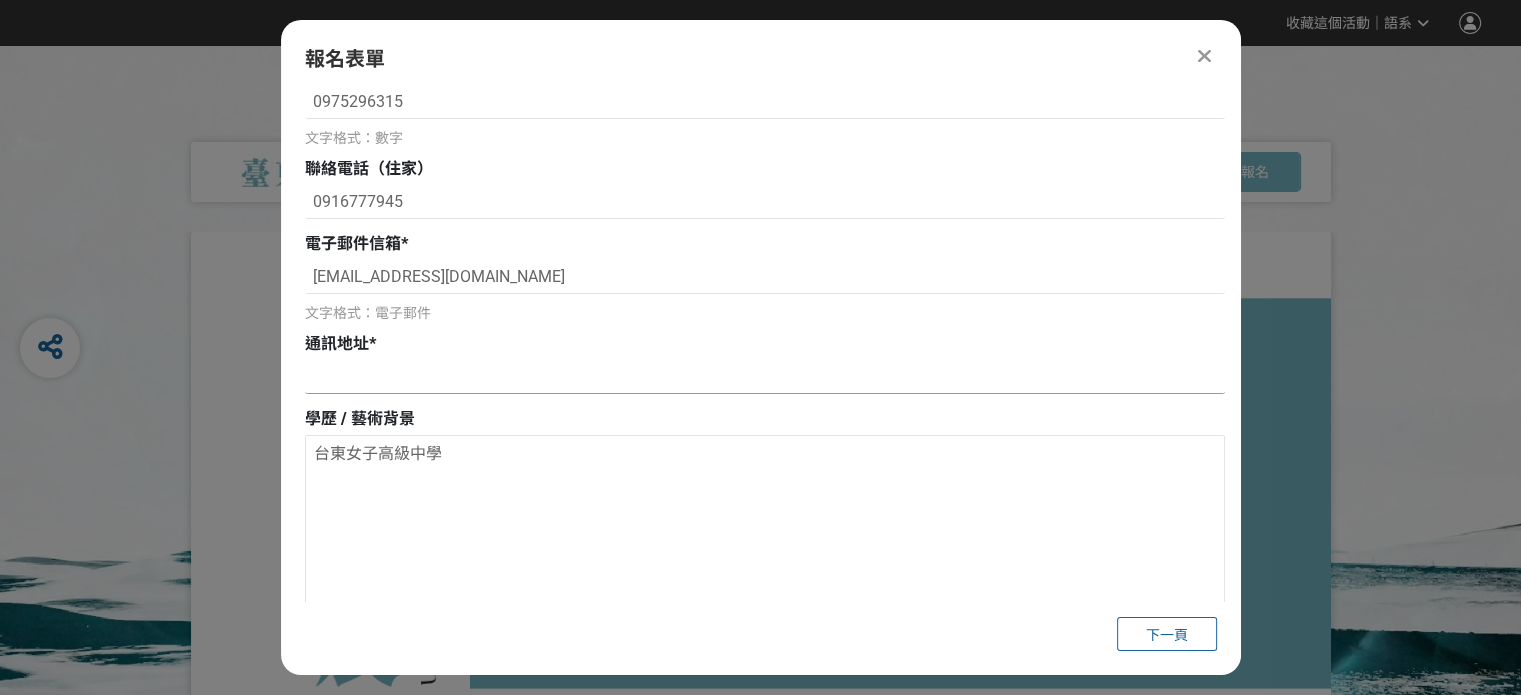 click at bounding box center [765, 377] 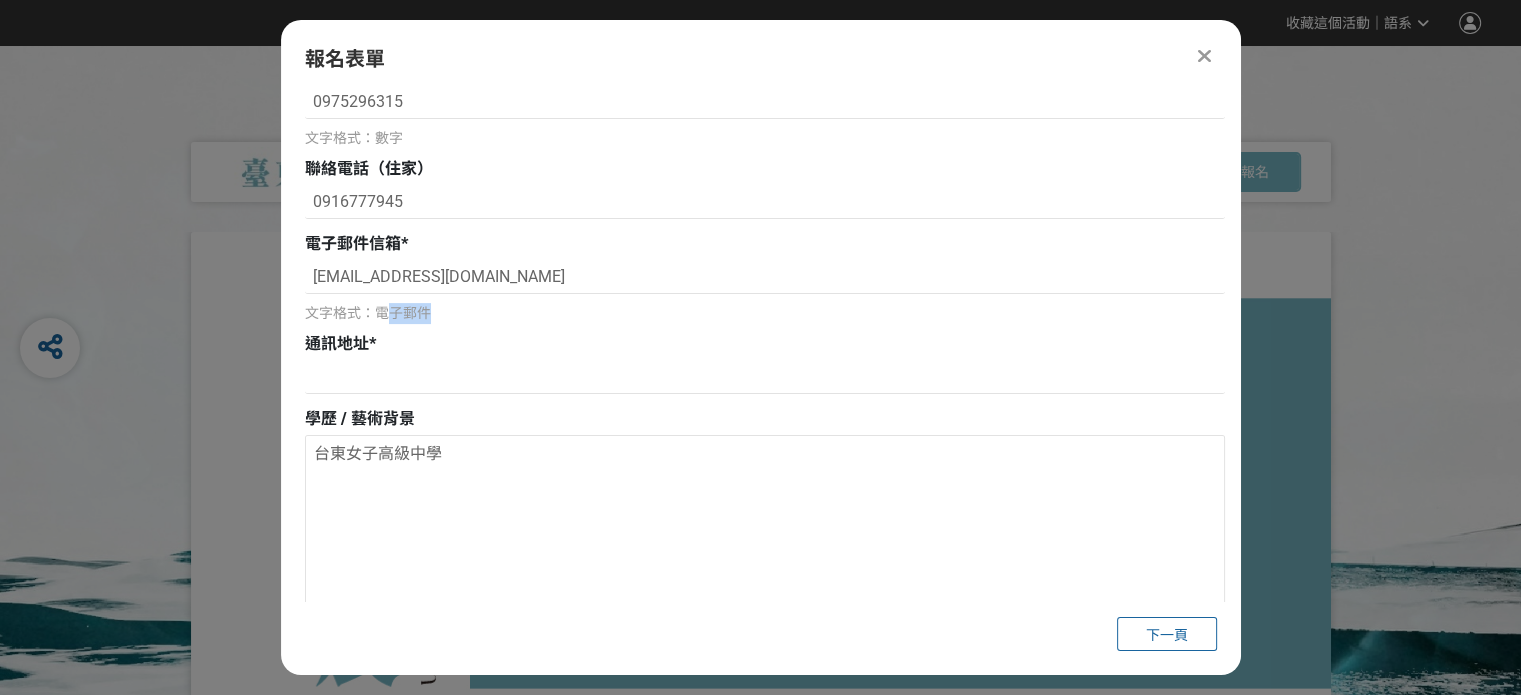 drag, startPoint x: 383, startPoint y: 323, endPoint x: 340, endPoint y: 353, distance: 52.43091 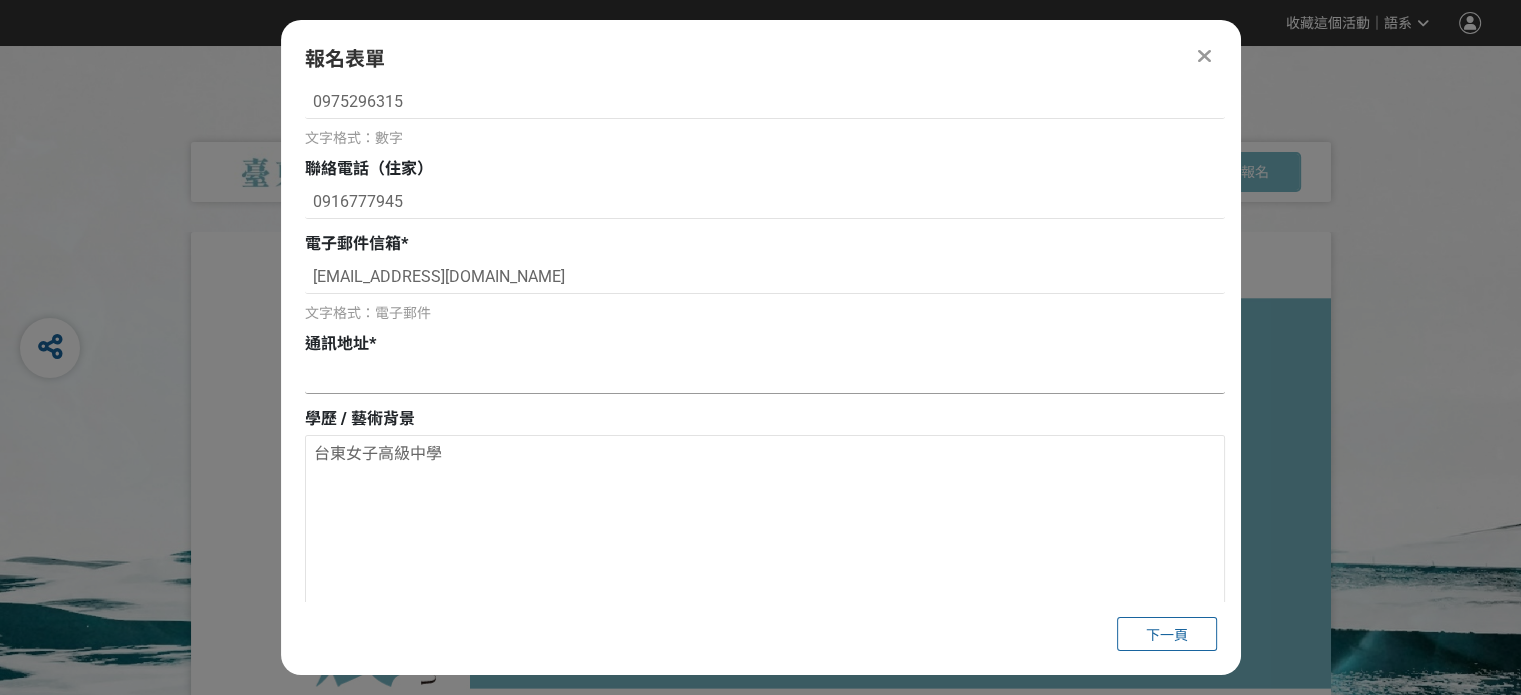 click at bounding box center (765, 377) 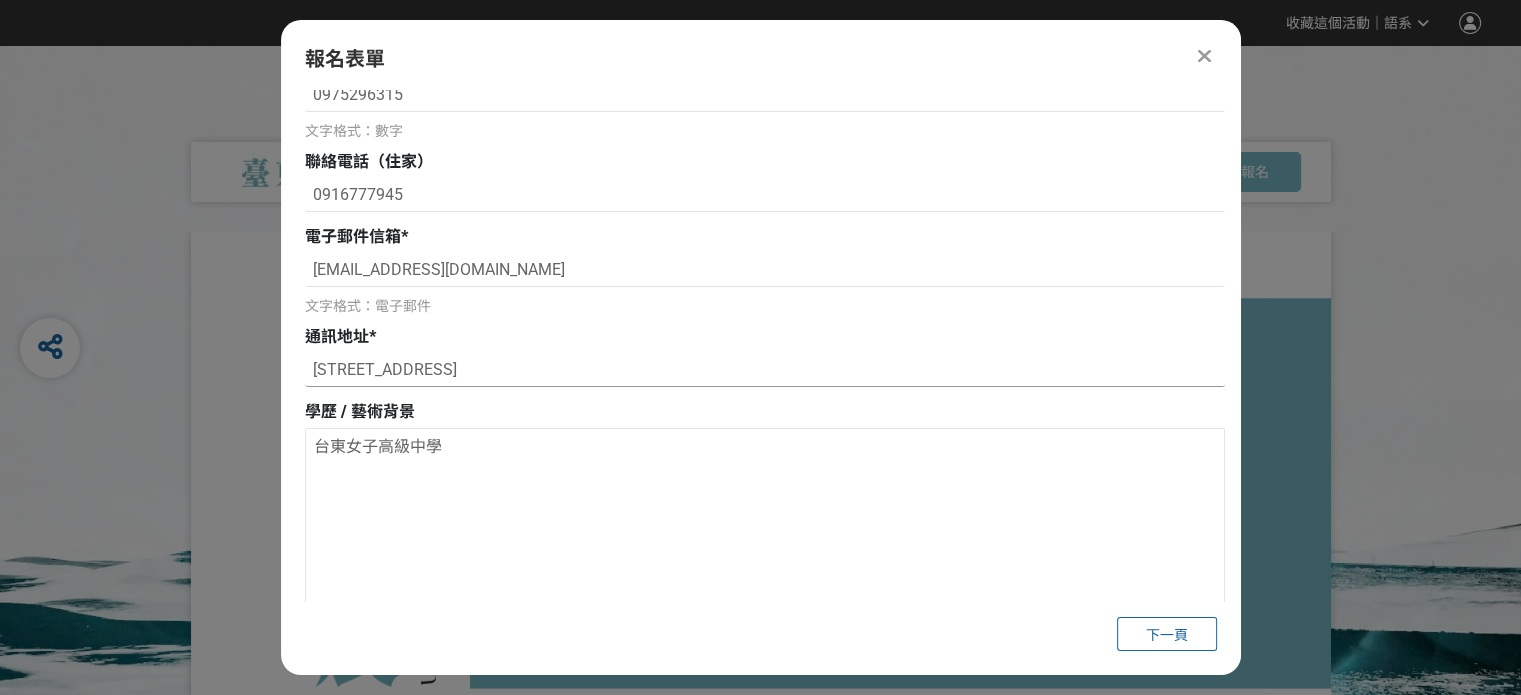 scroll, scrollTop: 720, scrollLeft: 0, axis: vertical 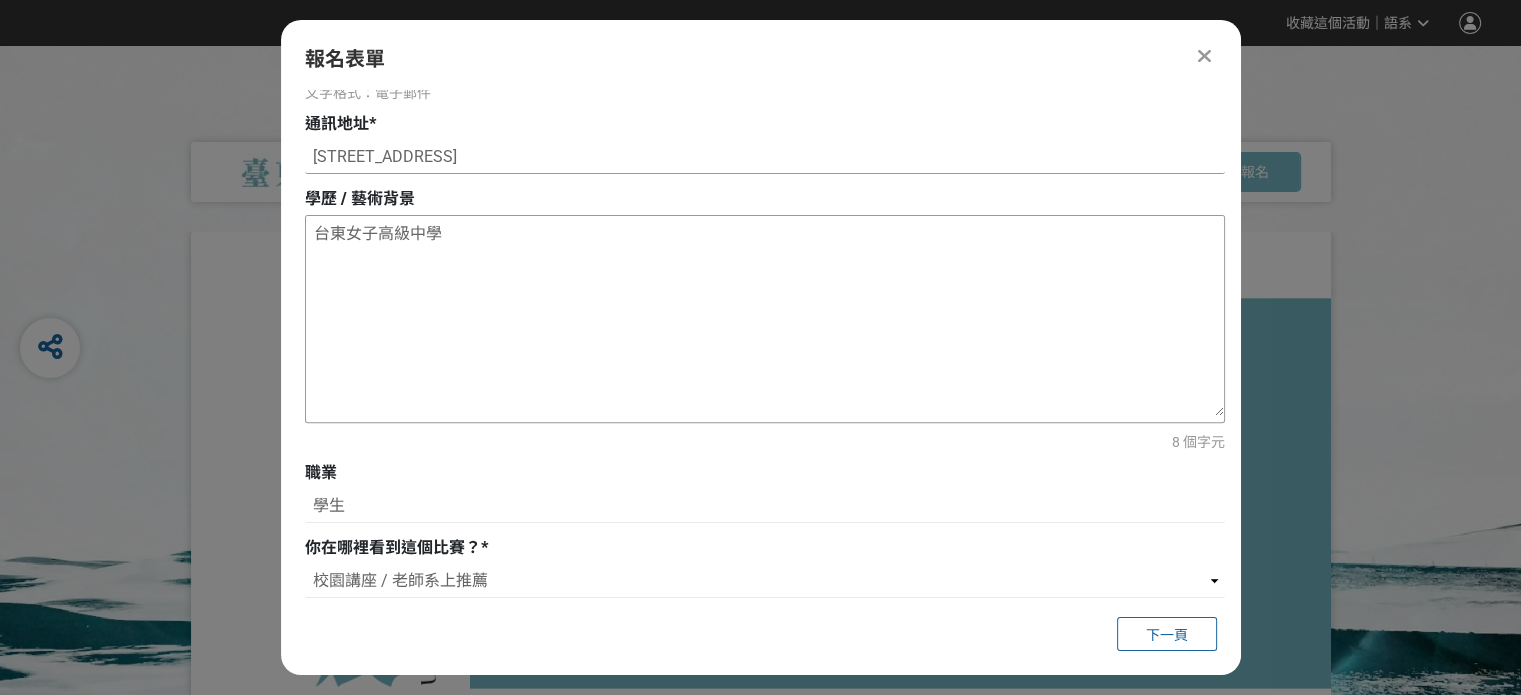 type on "台東縣台東市北平街3號" 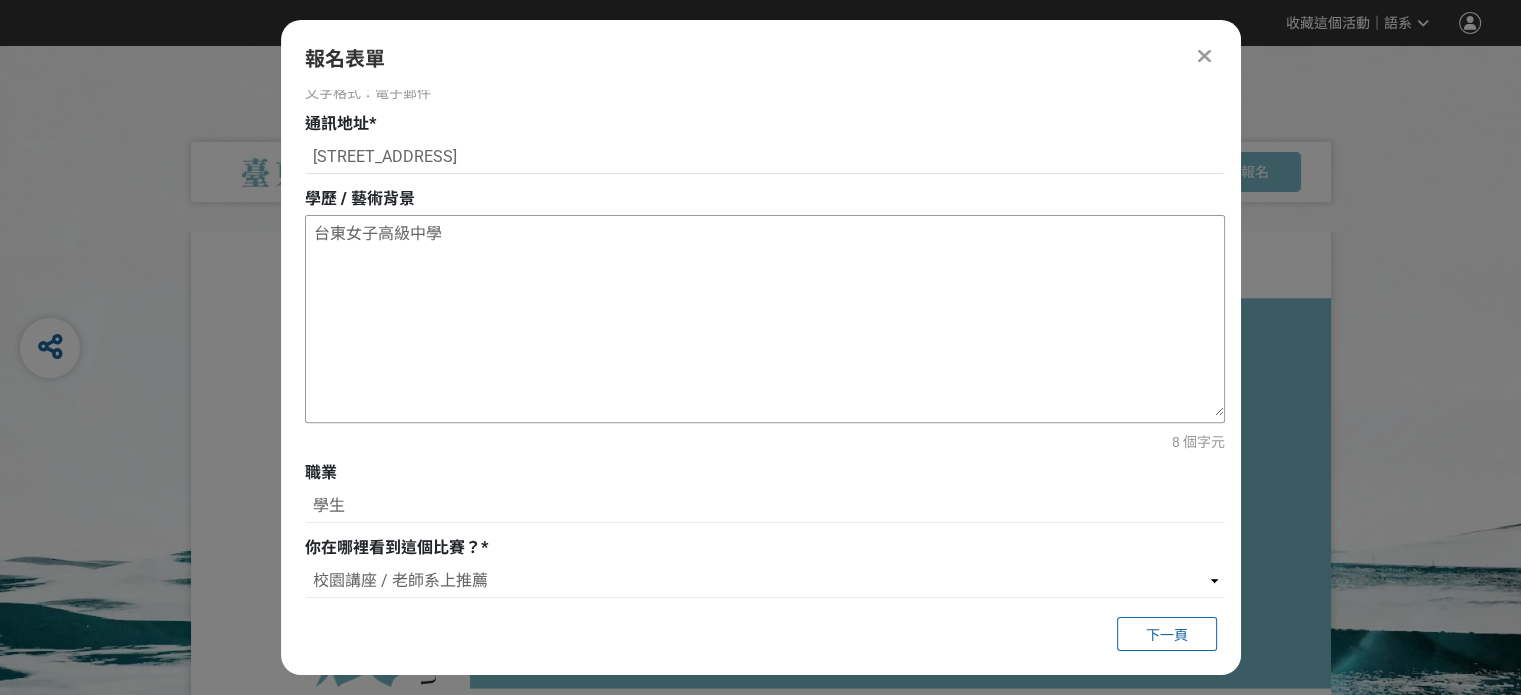 click on "台東女子高級中學" at bounding box center (765, 316) 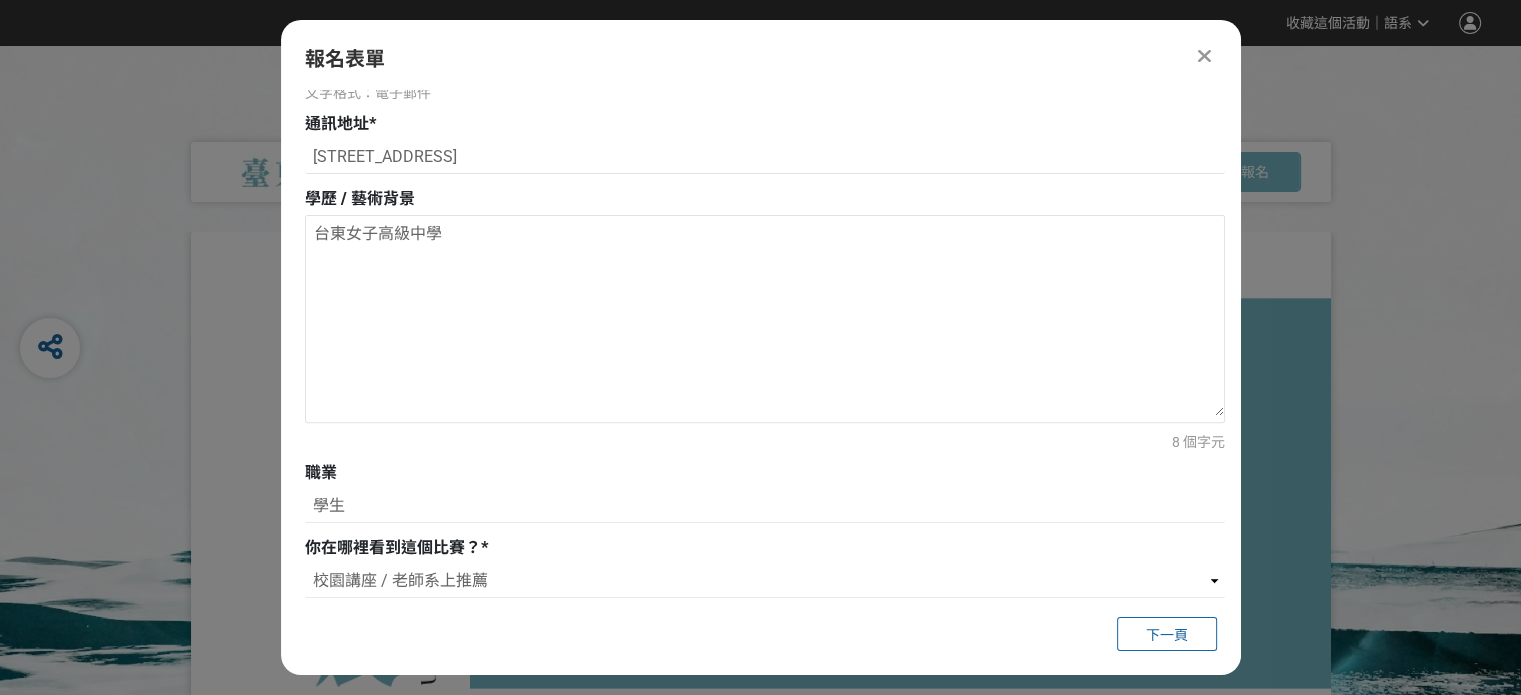 click on "8 個字元" at bounding box center [765, 442] 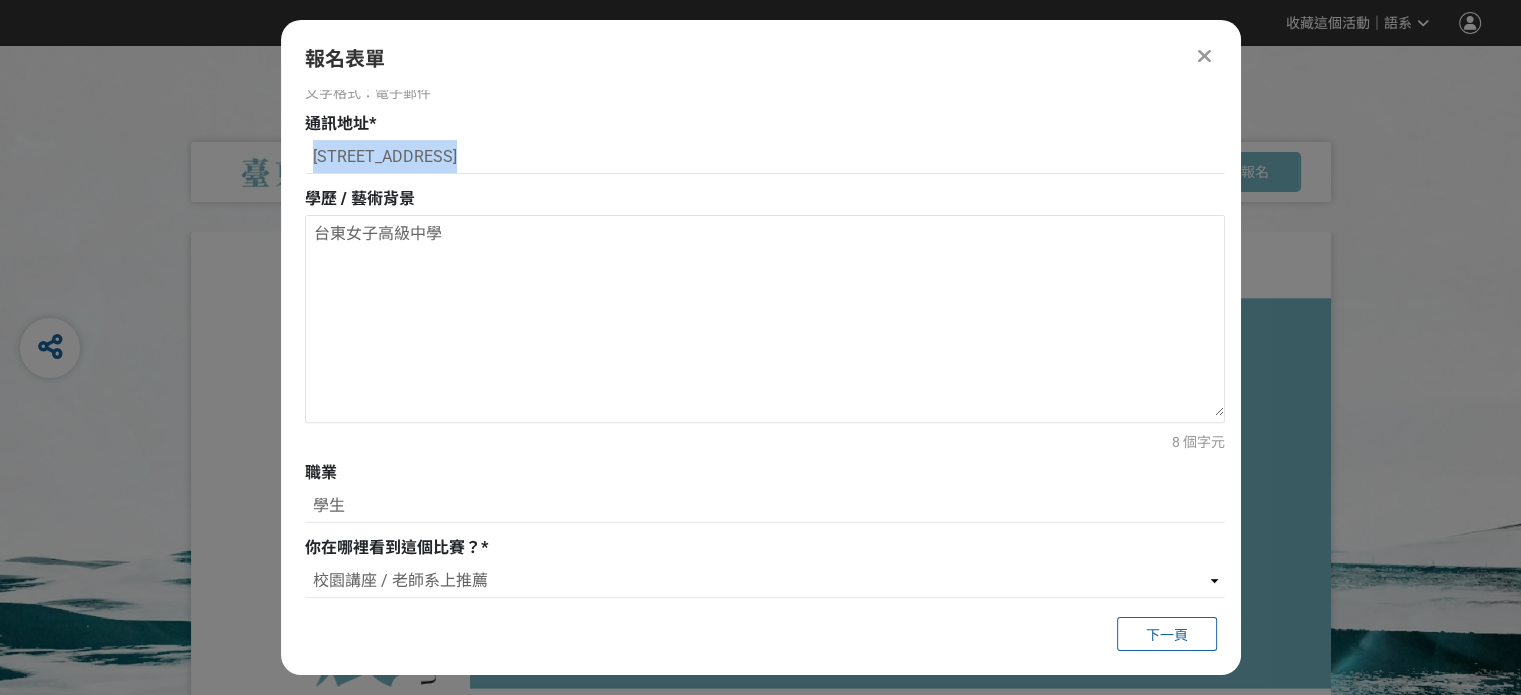 drag, startPoint x: 415, startPoint y: 181, endPoint x: 304, endPoint y: 206, distance: 113.78049 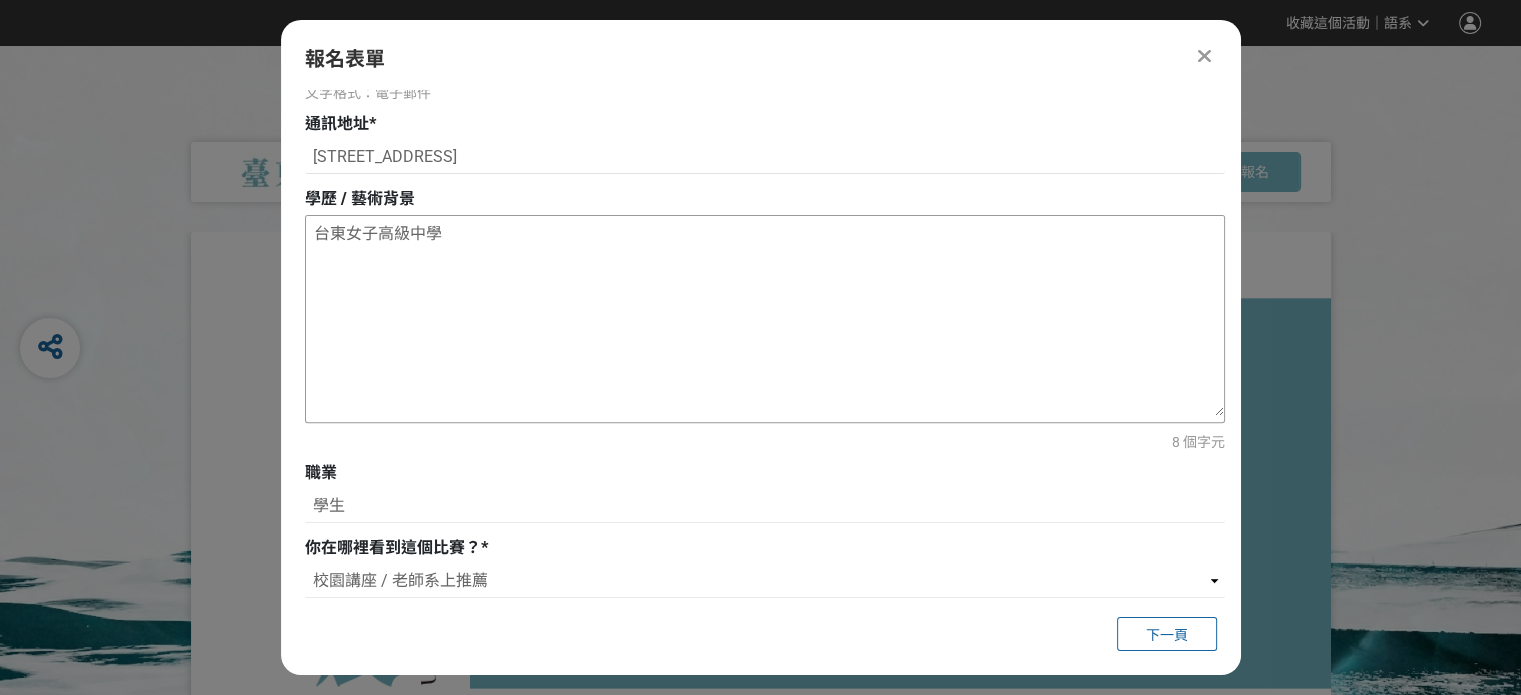 click on "台東女子高級中學" at bounding box center [765, 316] 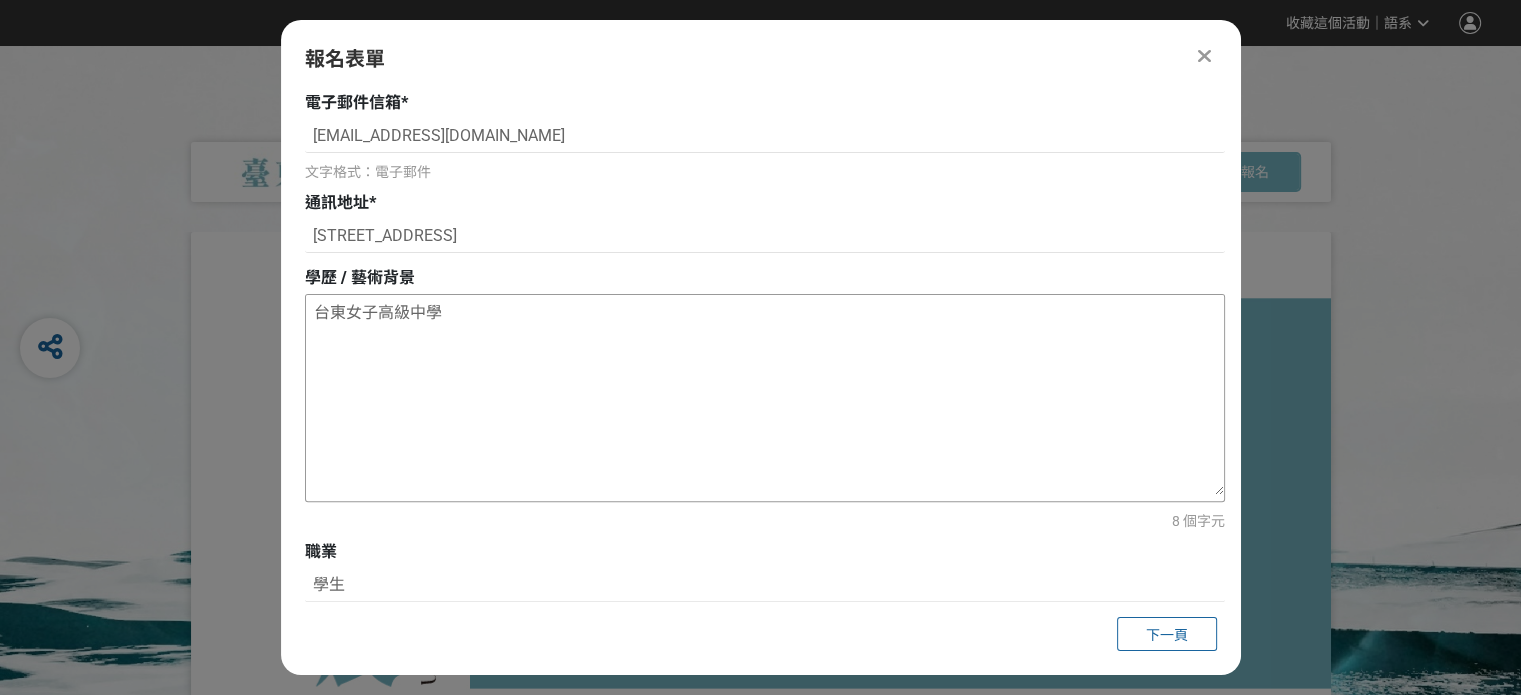 scroll, scrollTop: 720, scrollLeft: 0, axis: vertical 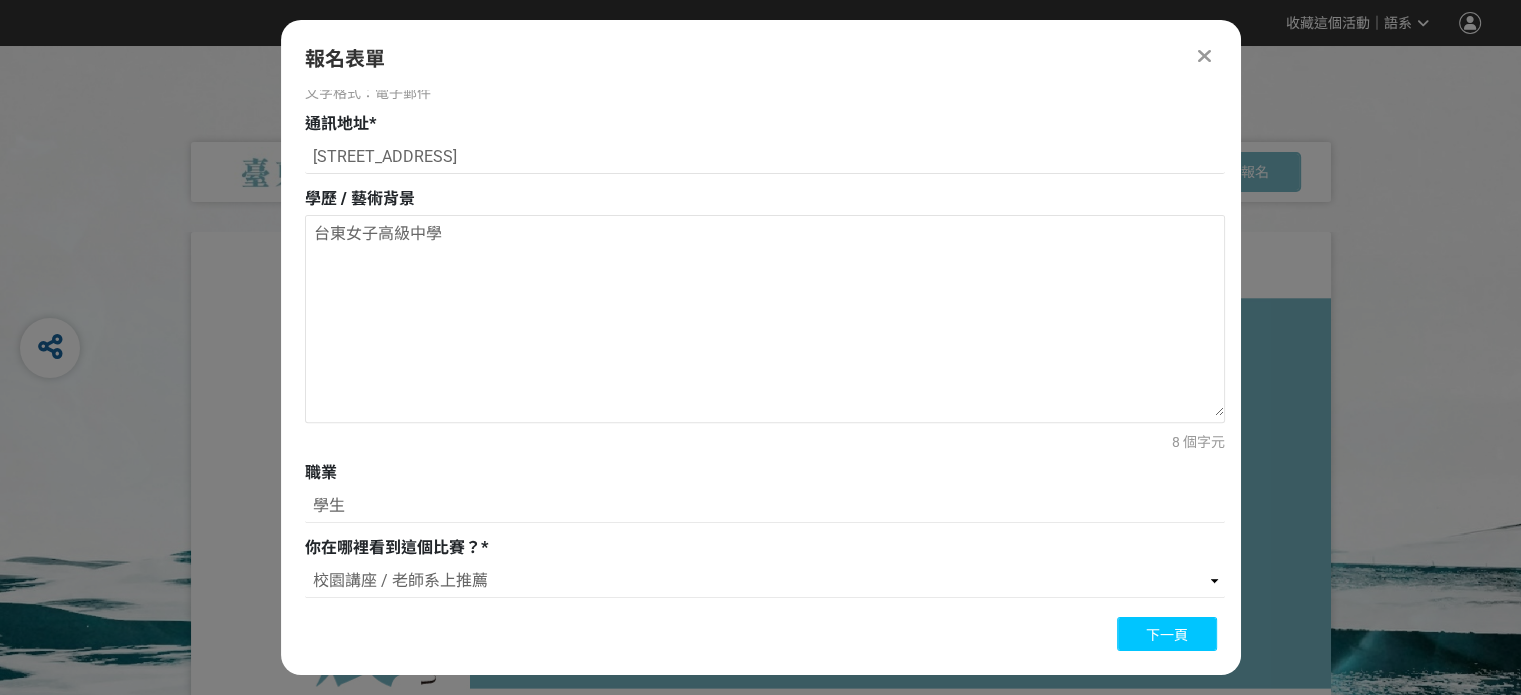 click on "下一頁" at bounding box center (1167, 635) 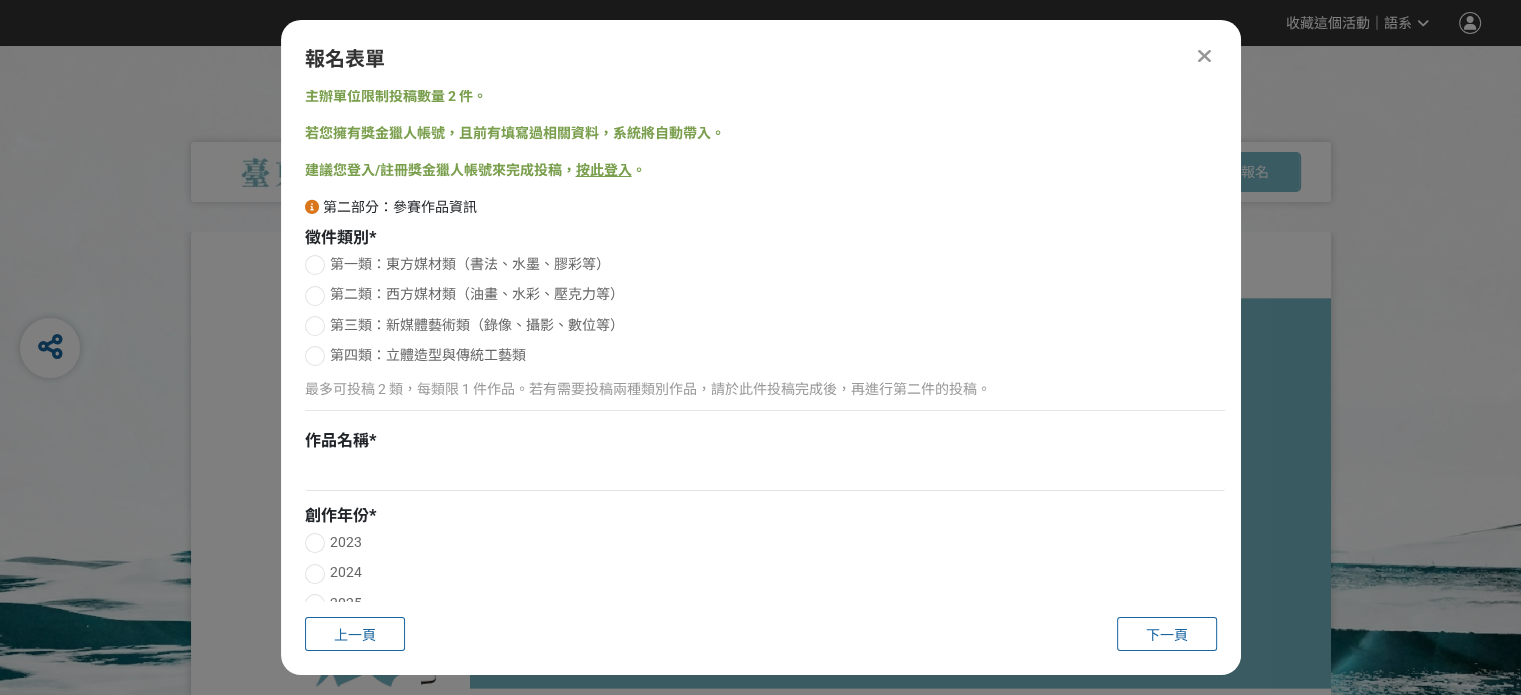 scroll, scrollTop: 0, scrollLeft: 0, axis: both 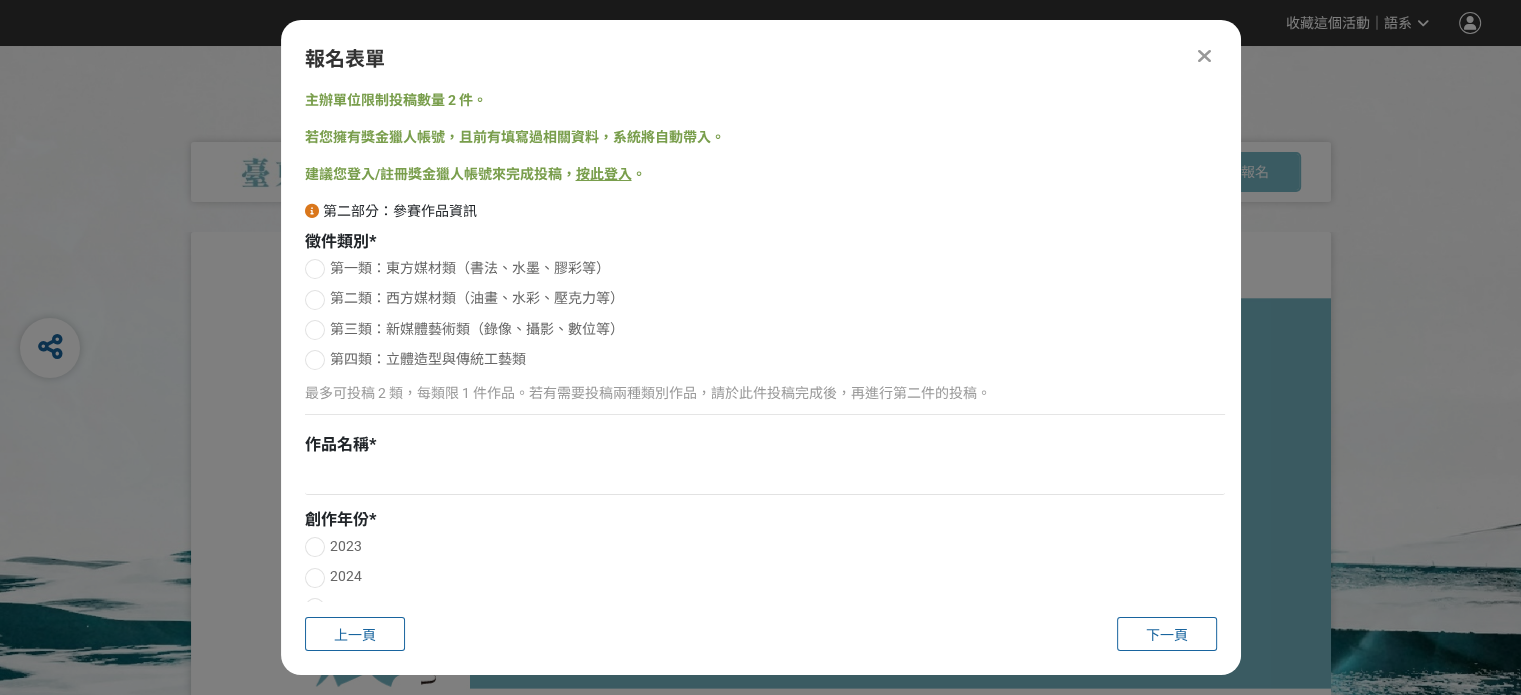 click at bounding box center [765, 480] 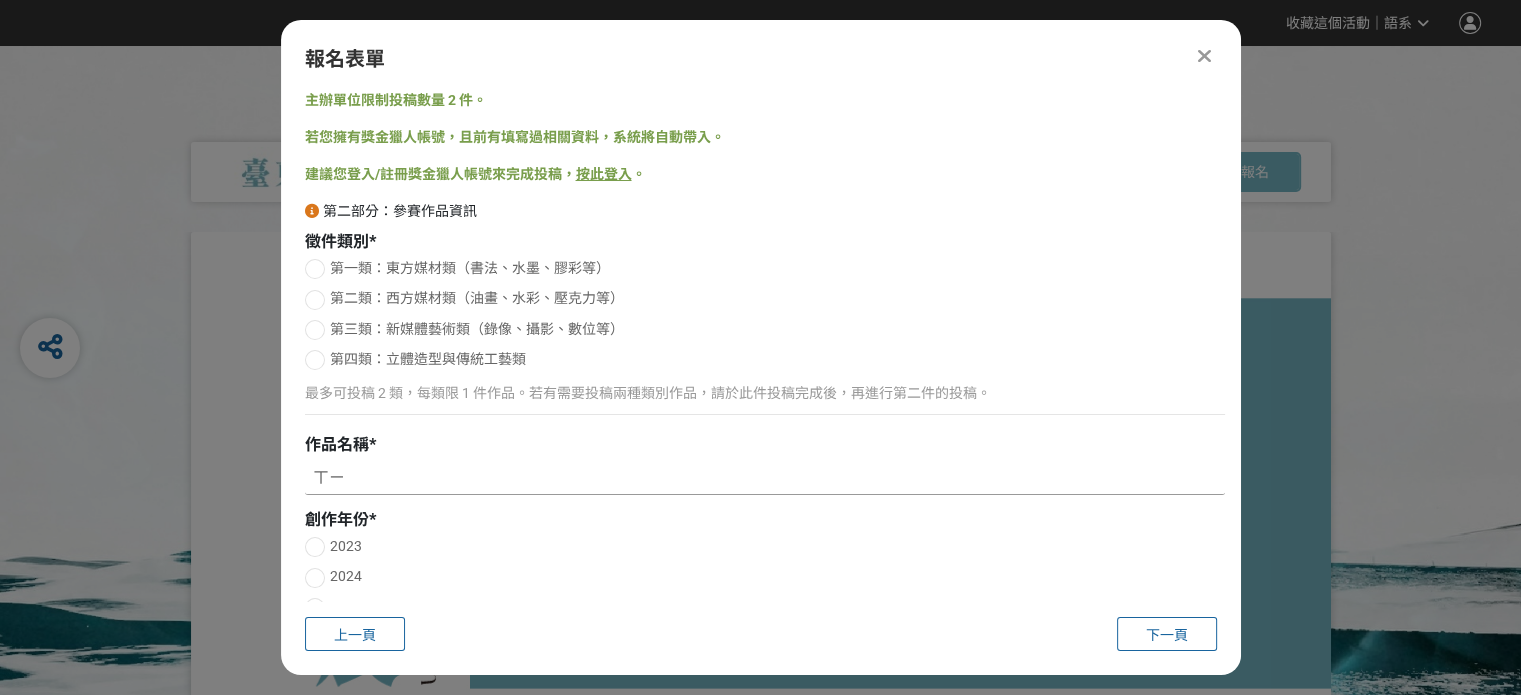 type on "系" 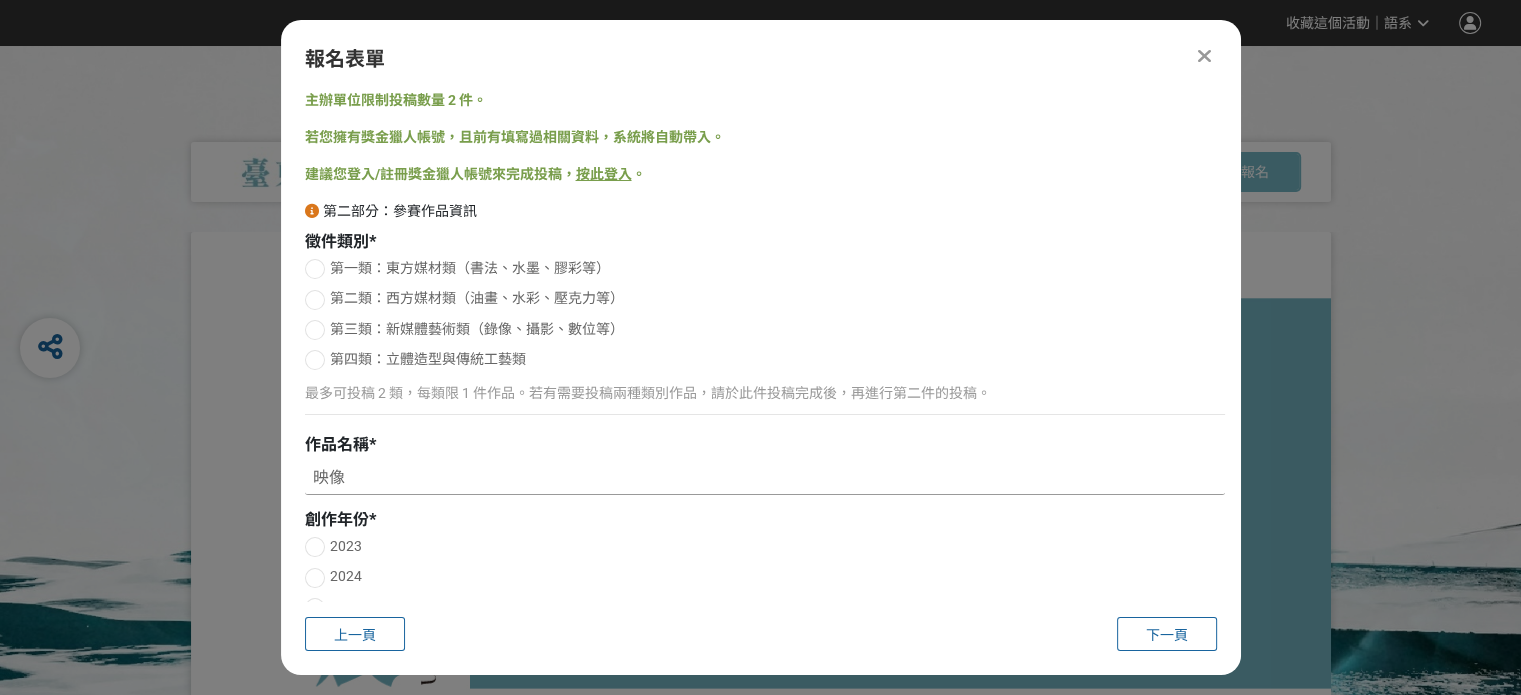 type on "應" 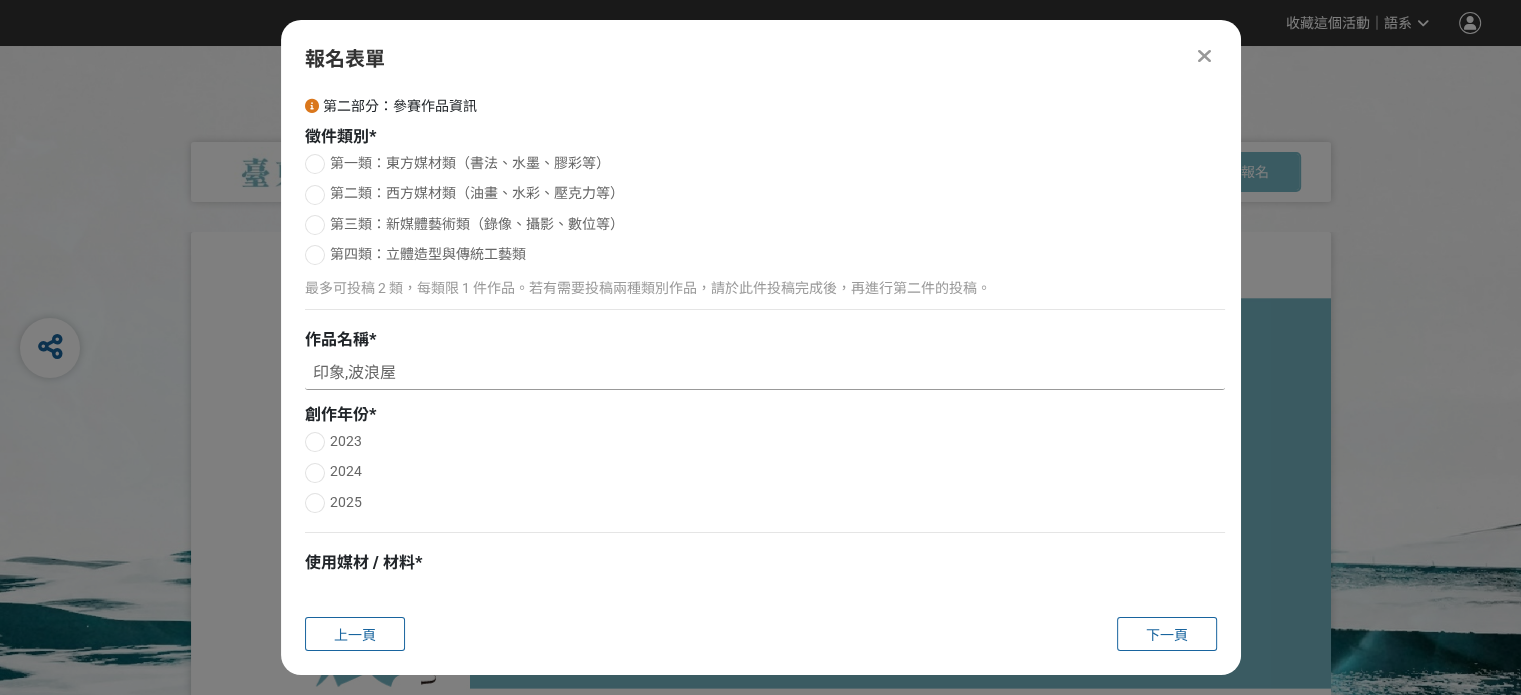 scroll, scrollTop: 200, scrollLeft: 0, axis: vertical 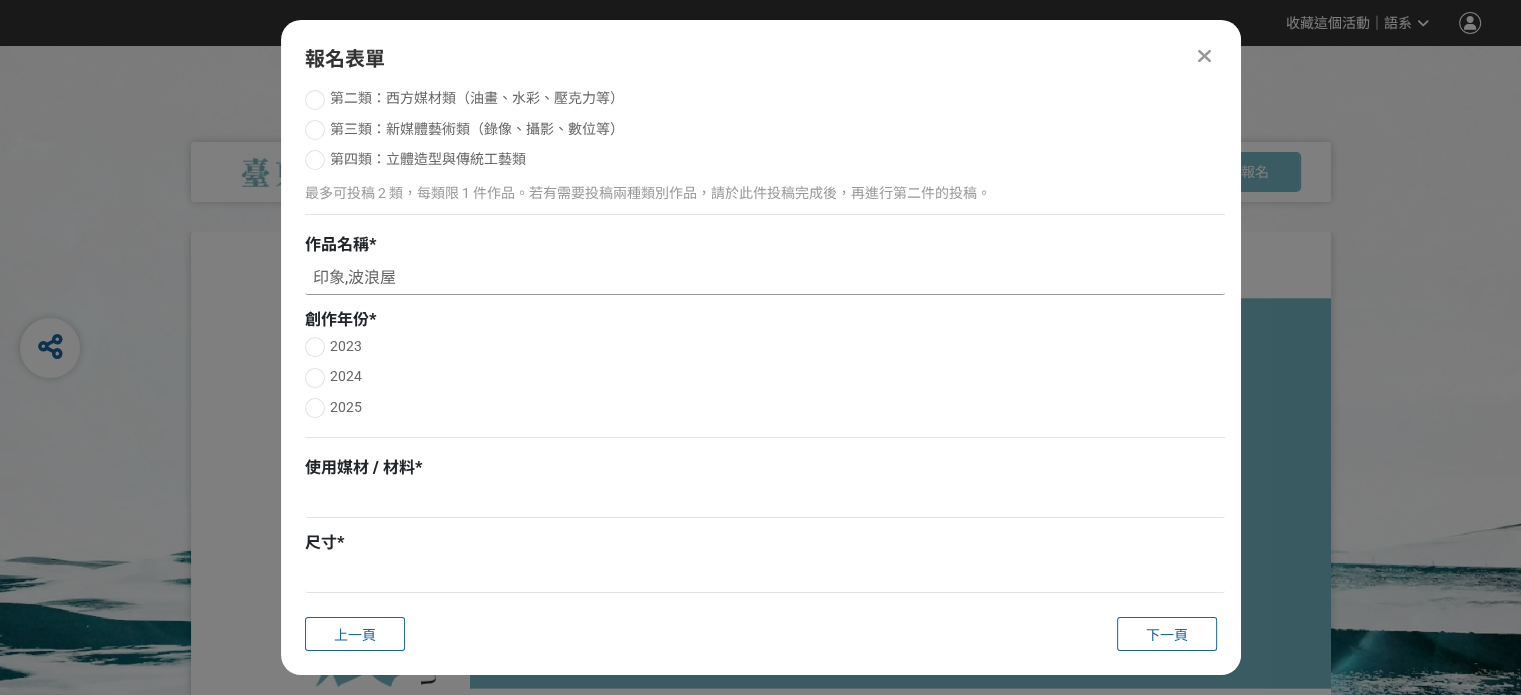 type on "印象,波浪屋" 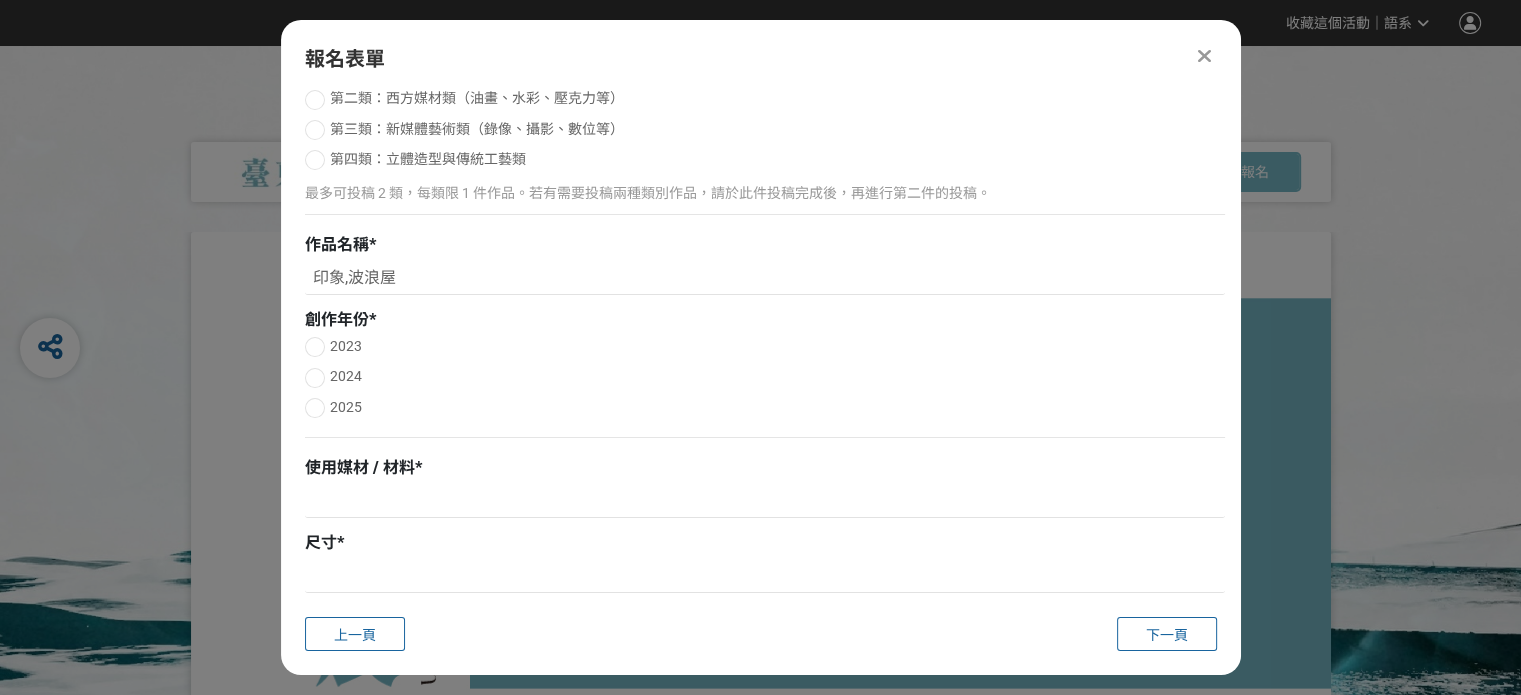 click at bounding box center [315, 408] 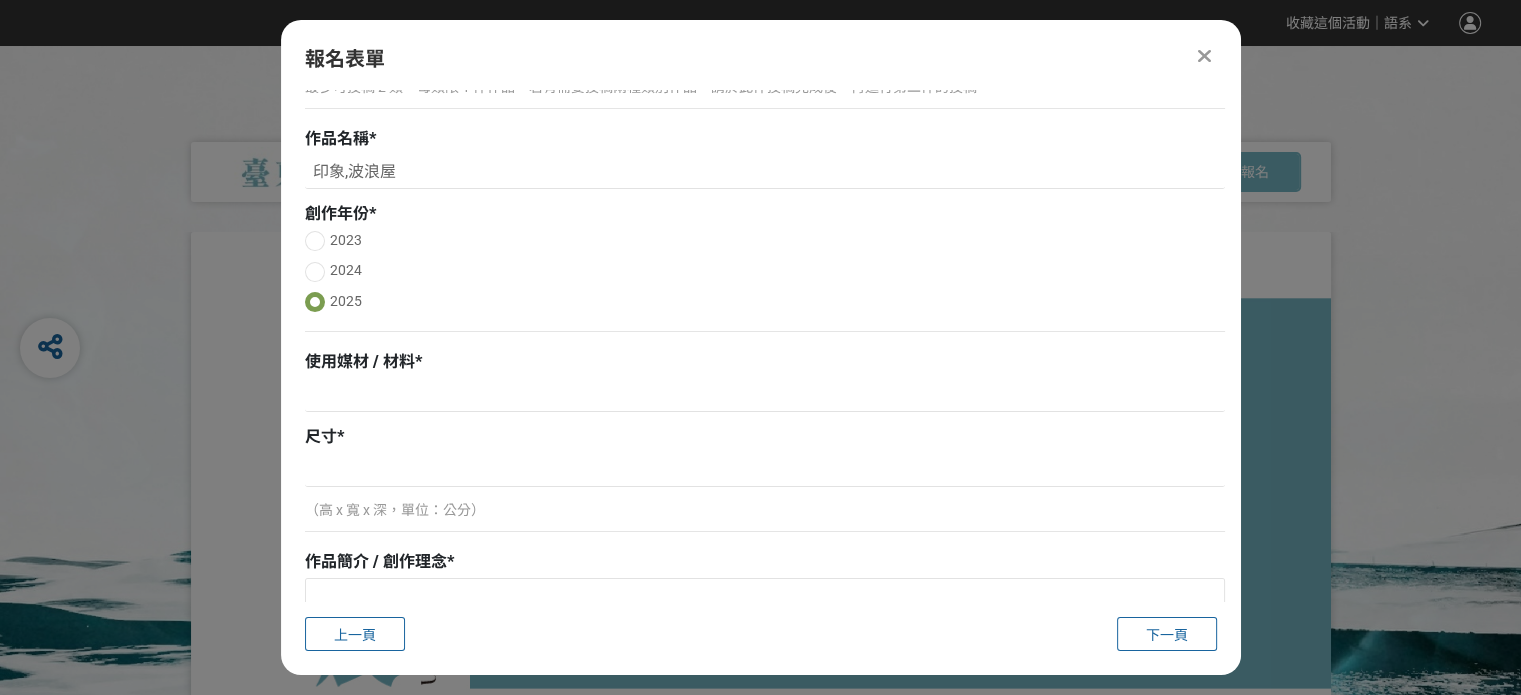 scroll, scrollTop: 400, scrollLeft: 0, axis: vertical 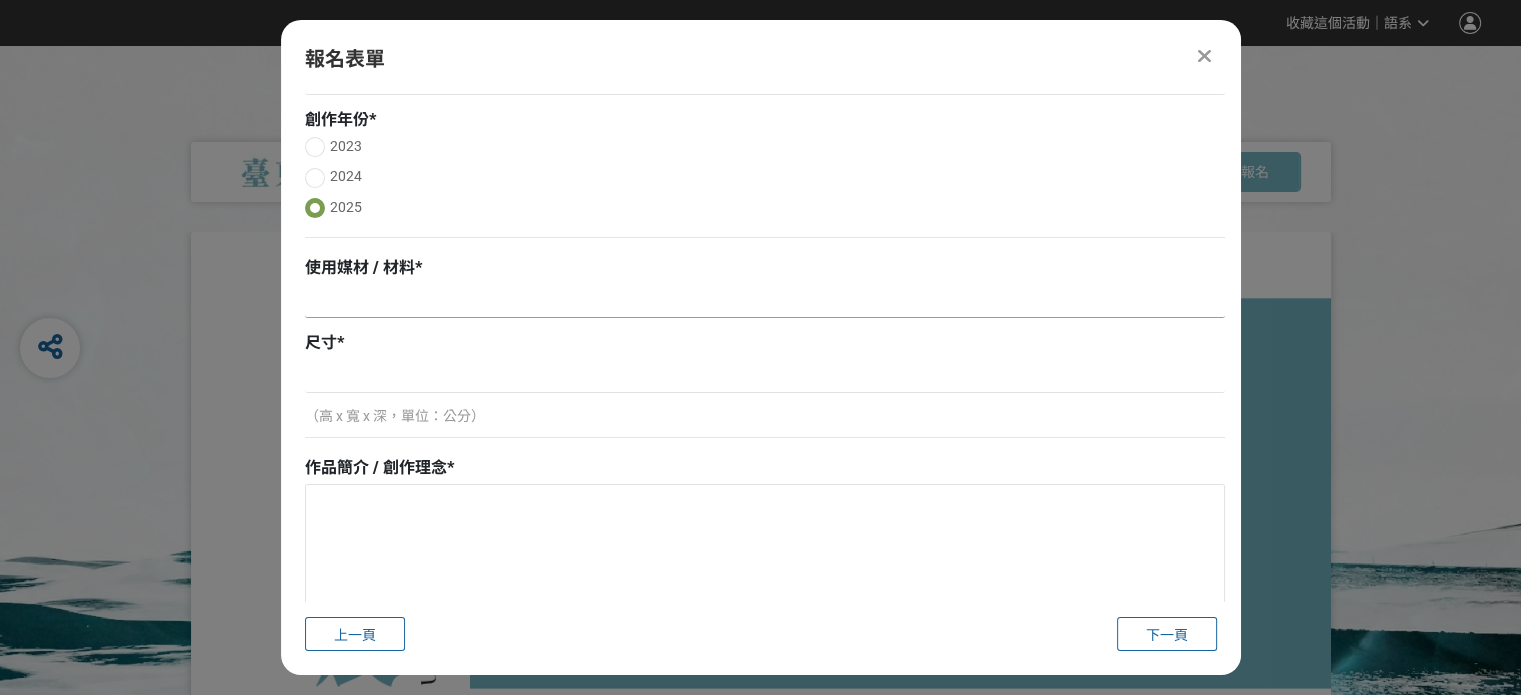 click at bounding box center (765, 301) 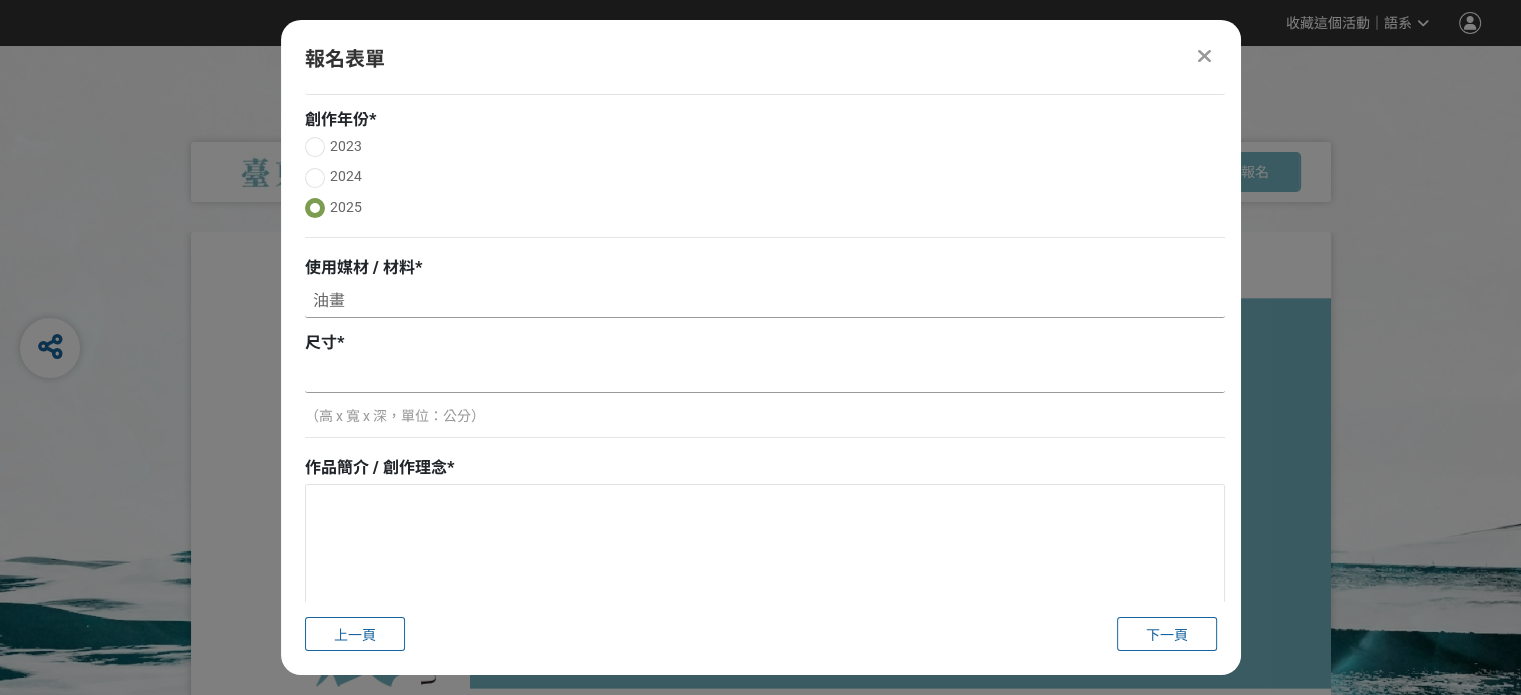 type on "油畫" 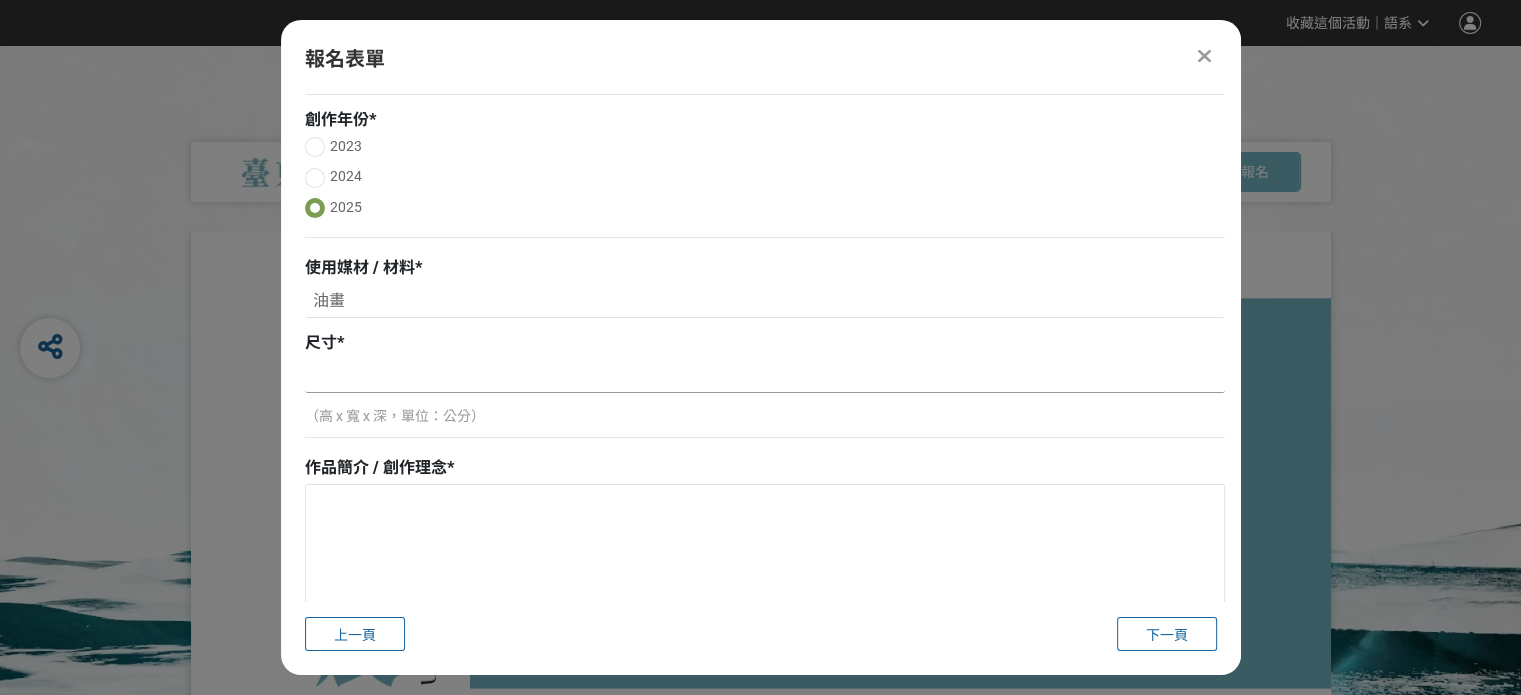 click at bounding box center [765, 376] 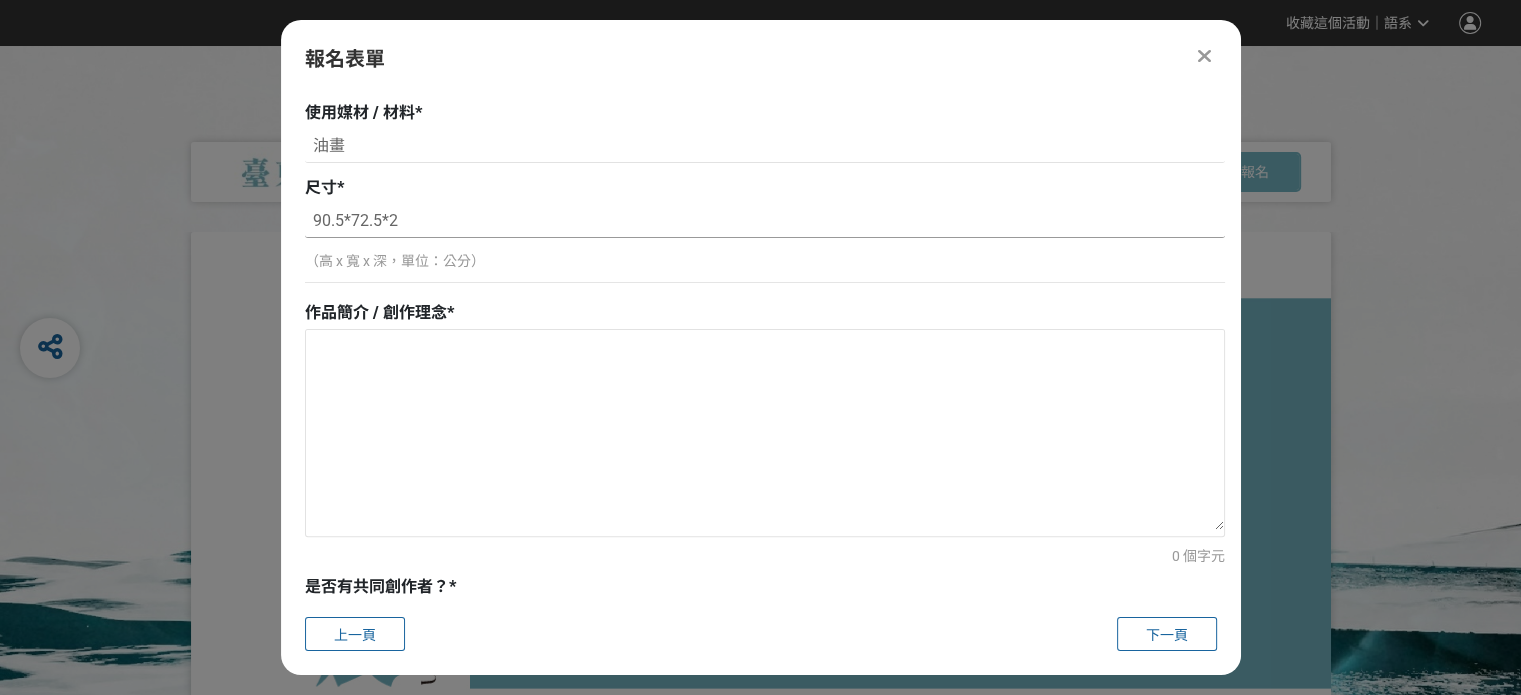 scroll, scrollTop: 600, scrollLeft: 0, axis: vertical 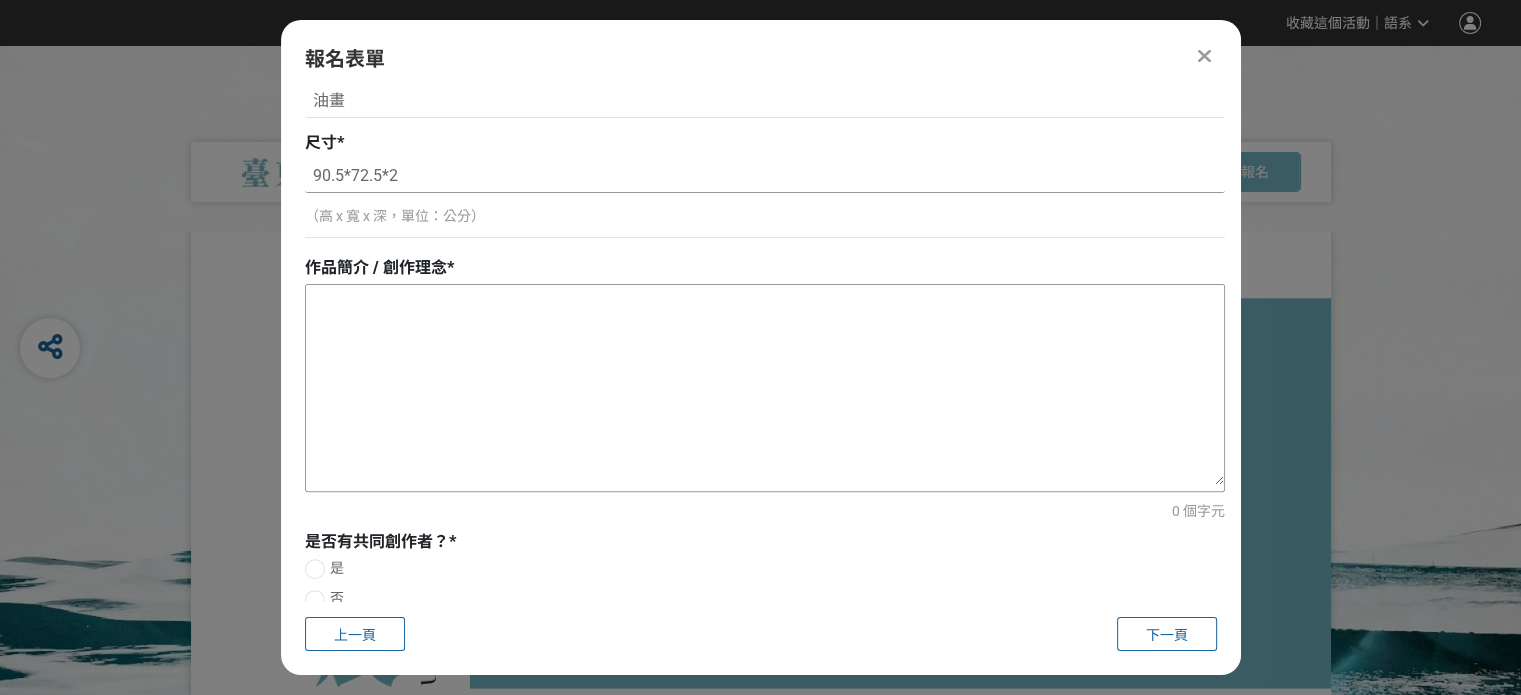 type on "90.5*72.5*2" 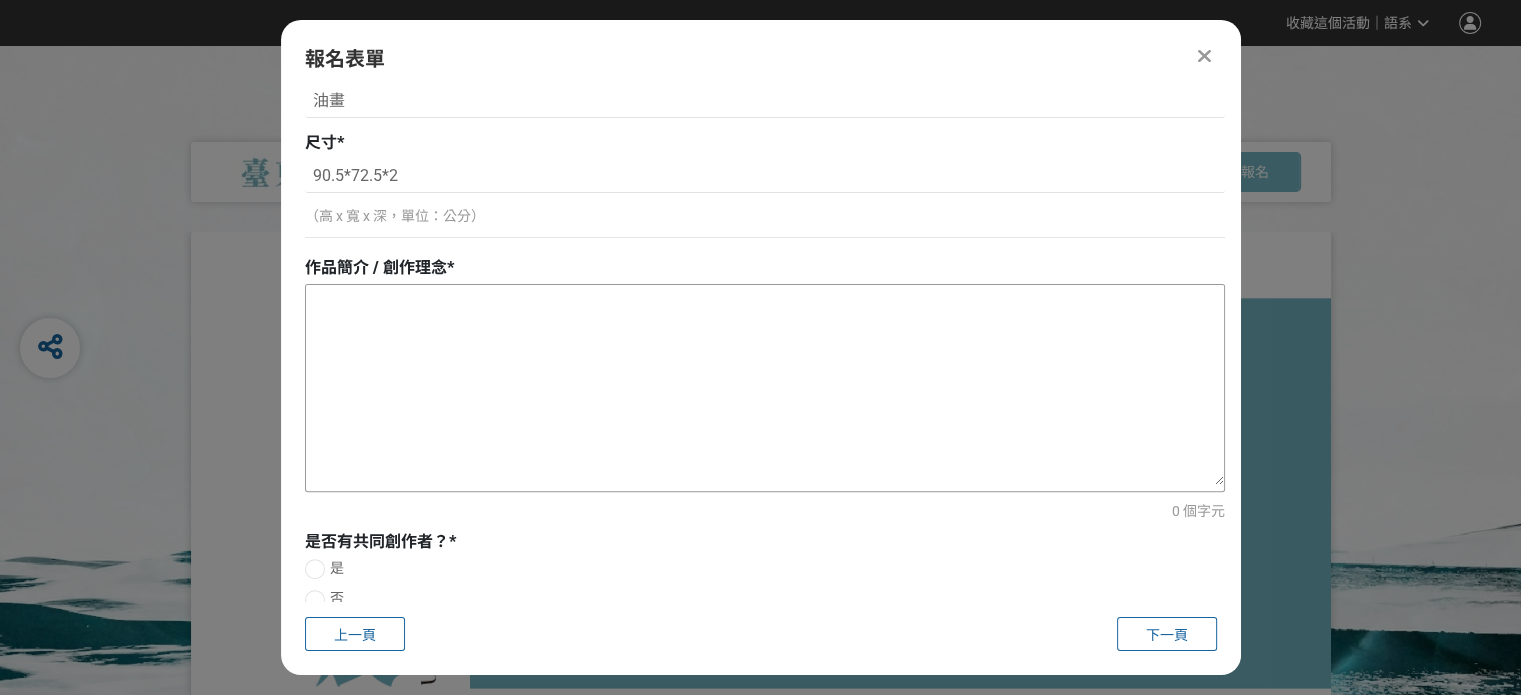 click at bounding box center [765, 385] 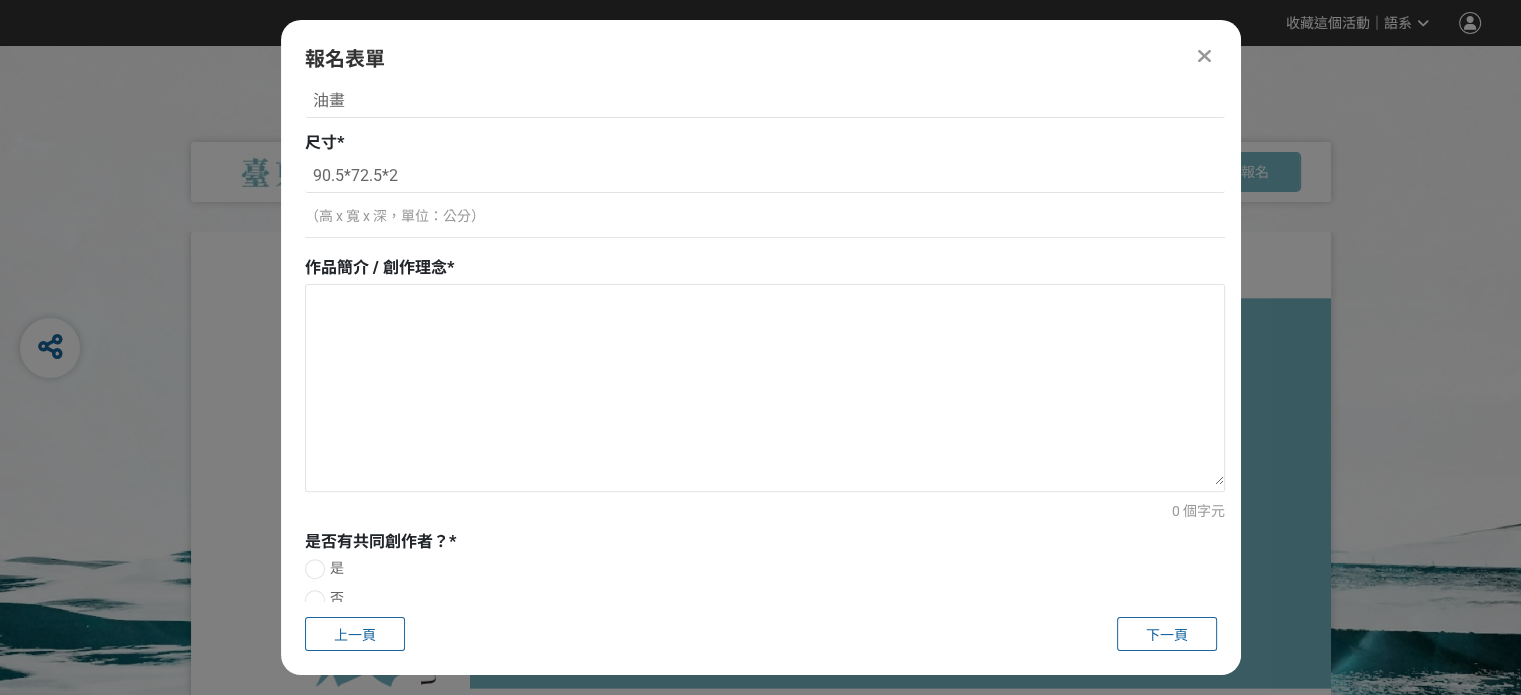 click on "（高 x 寬 x 深，單位：公分）" at bounding box center [765, 216] 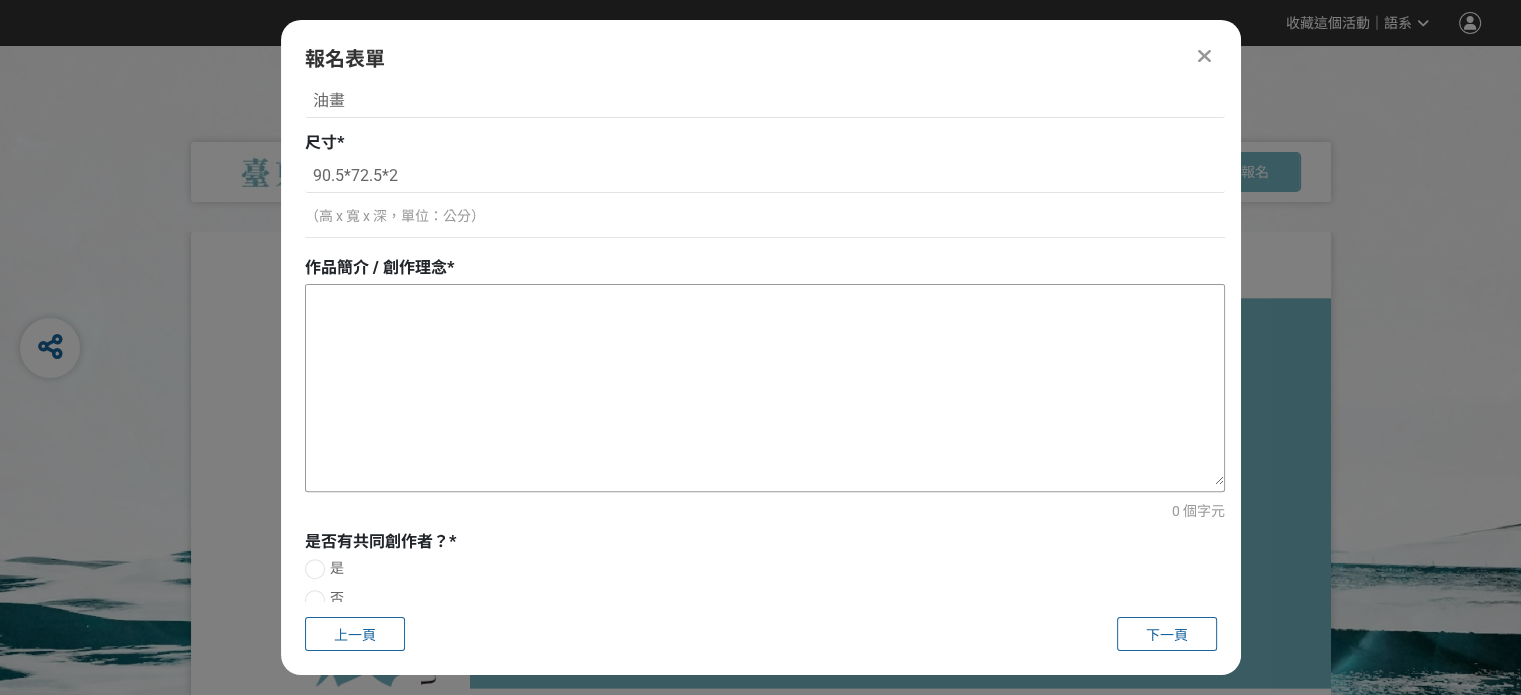 click at bounding box center (765, 385) 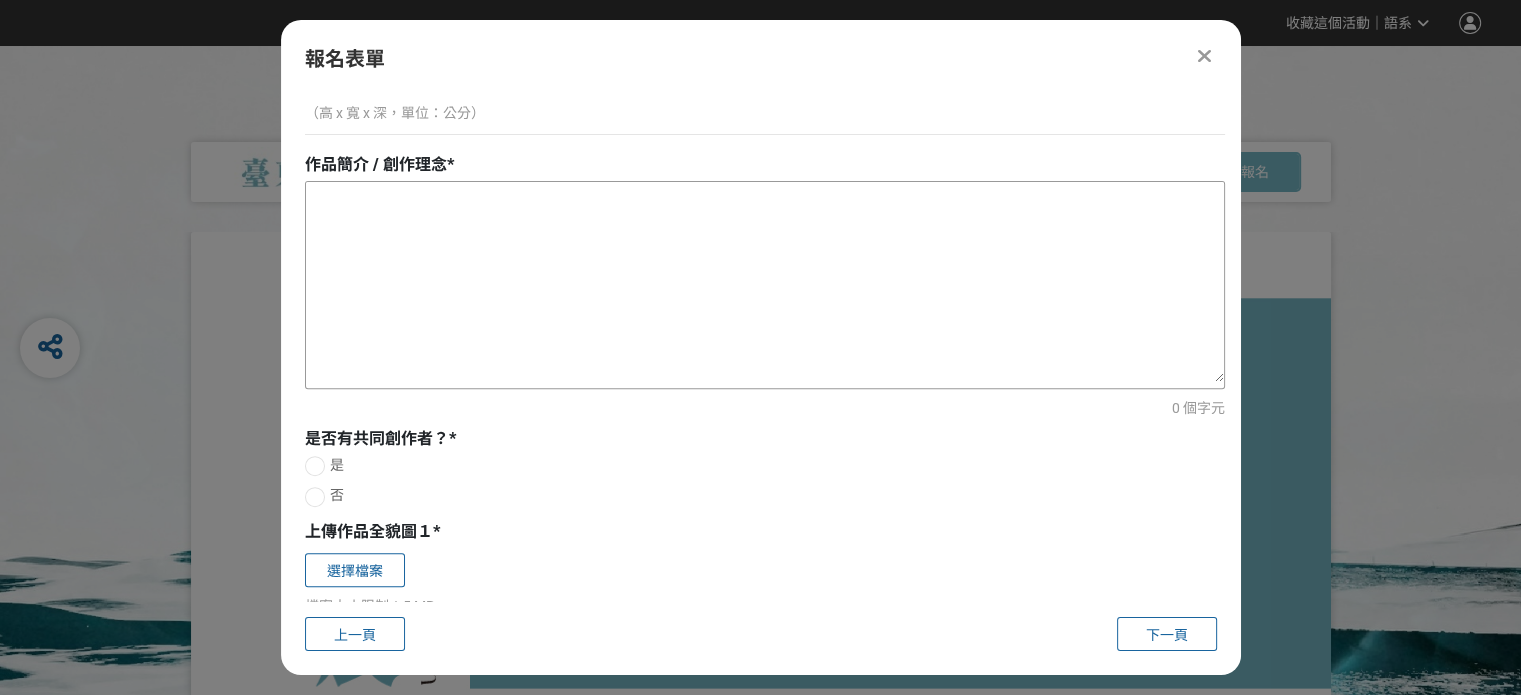 scroll, scrollTop: 900, scrollLeft: 0, axis: vertical 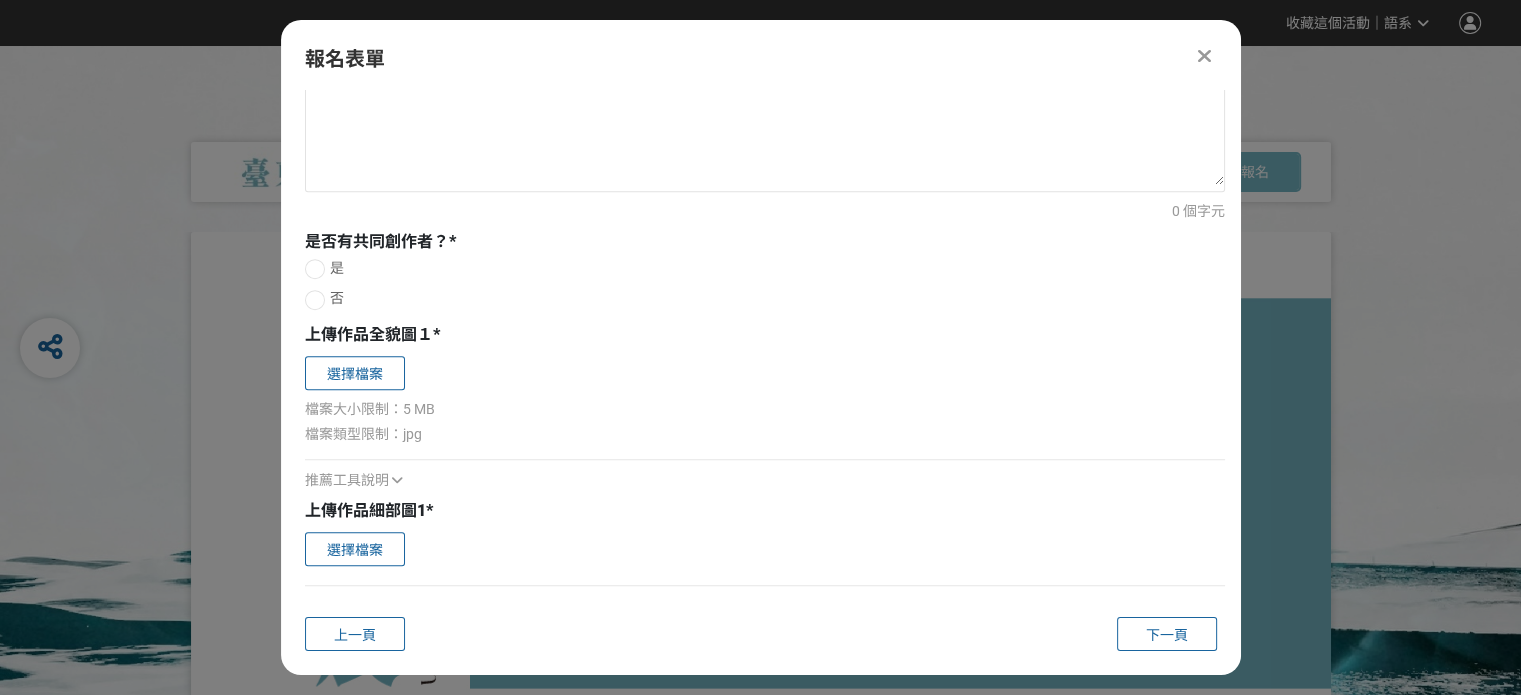 click on "否" at bounding box center (765, 298) 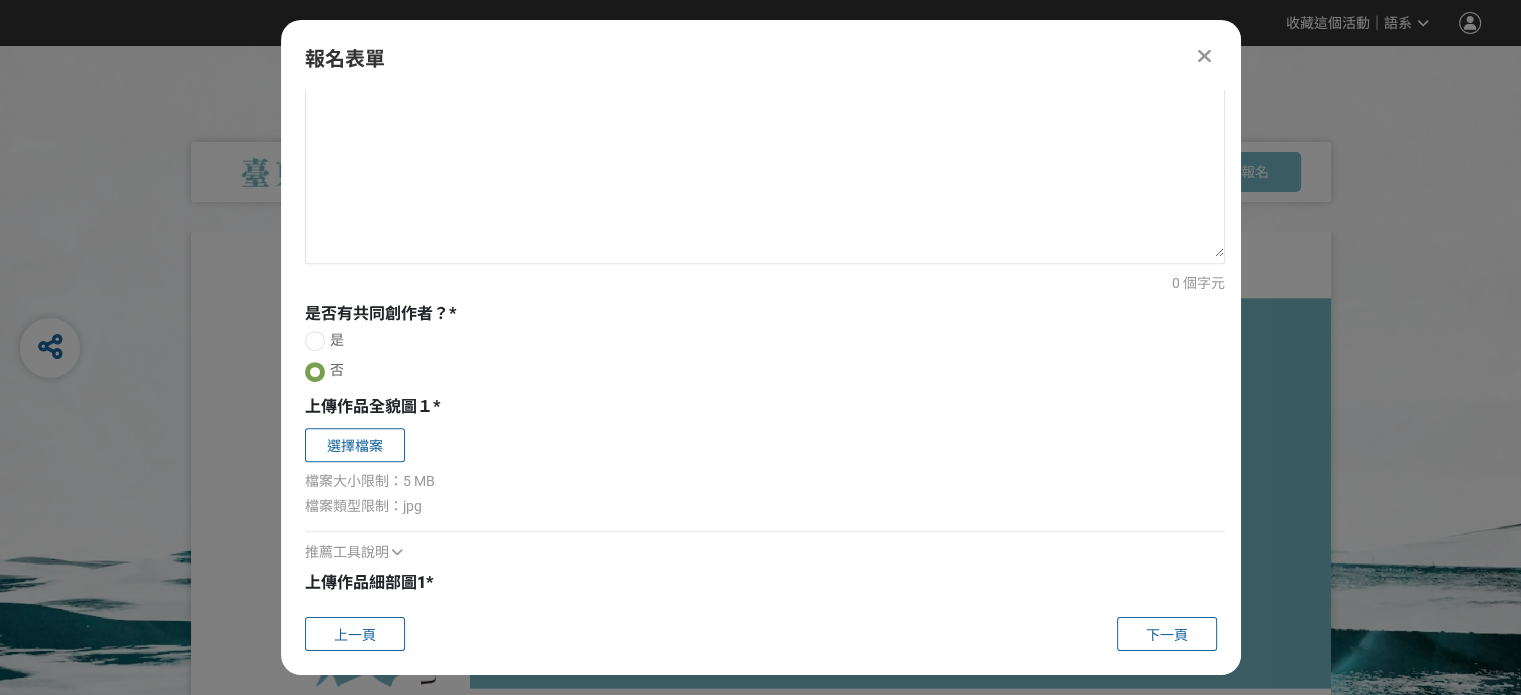 scroll, scrollTop: 600, scrollLeft: 0, axis: vertical 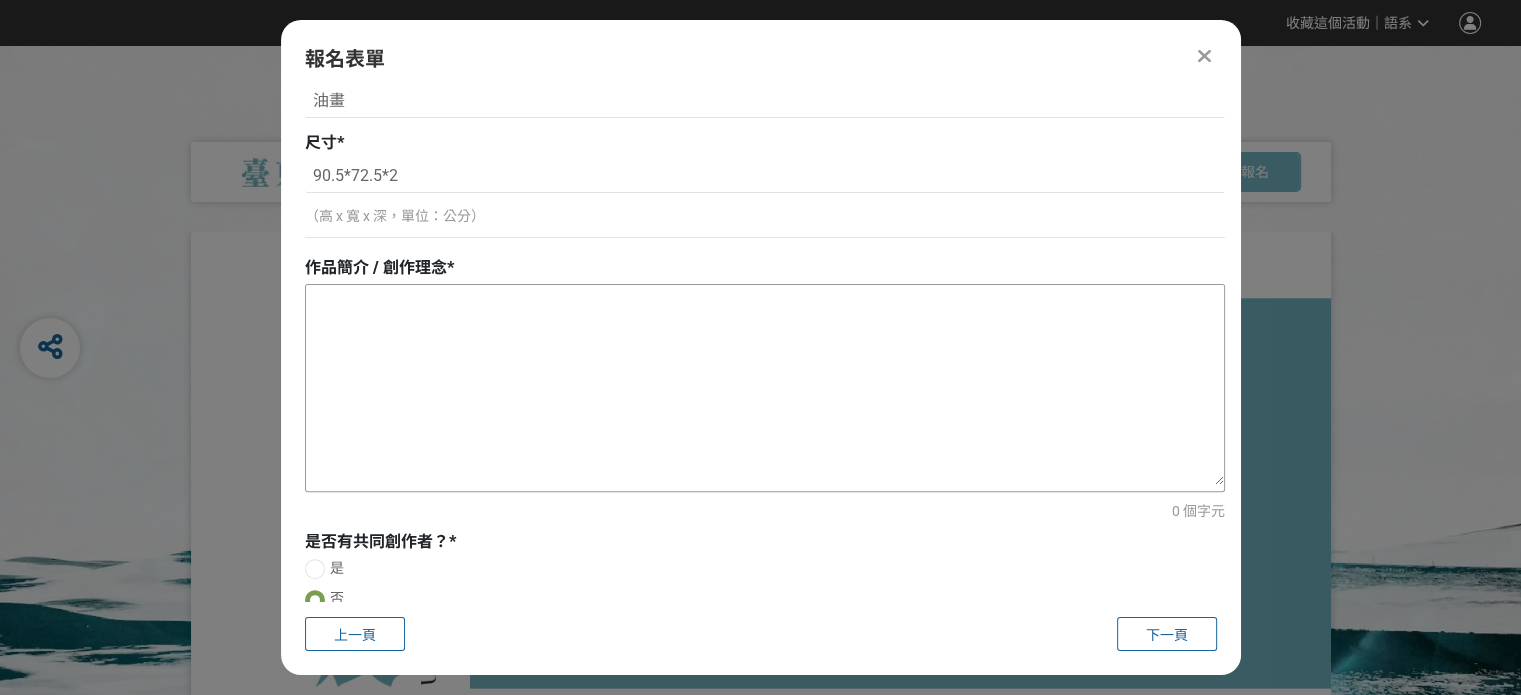 click at bounding box center (765, 385) 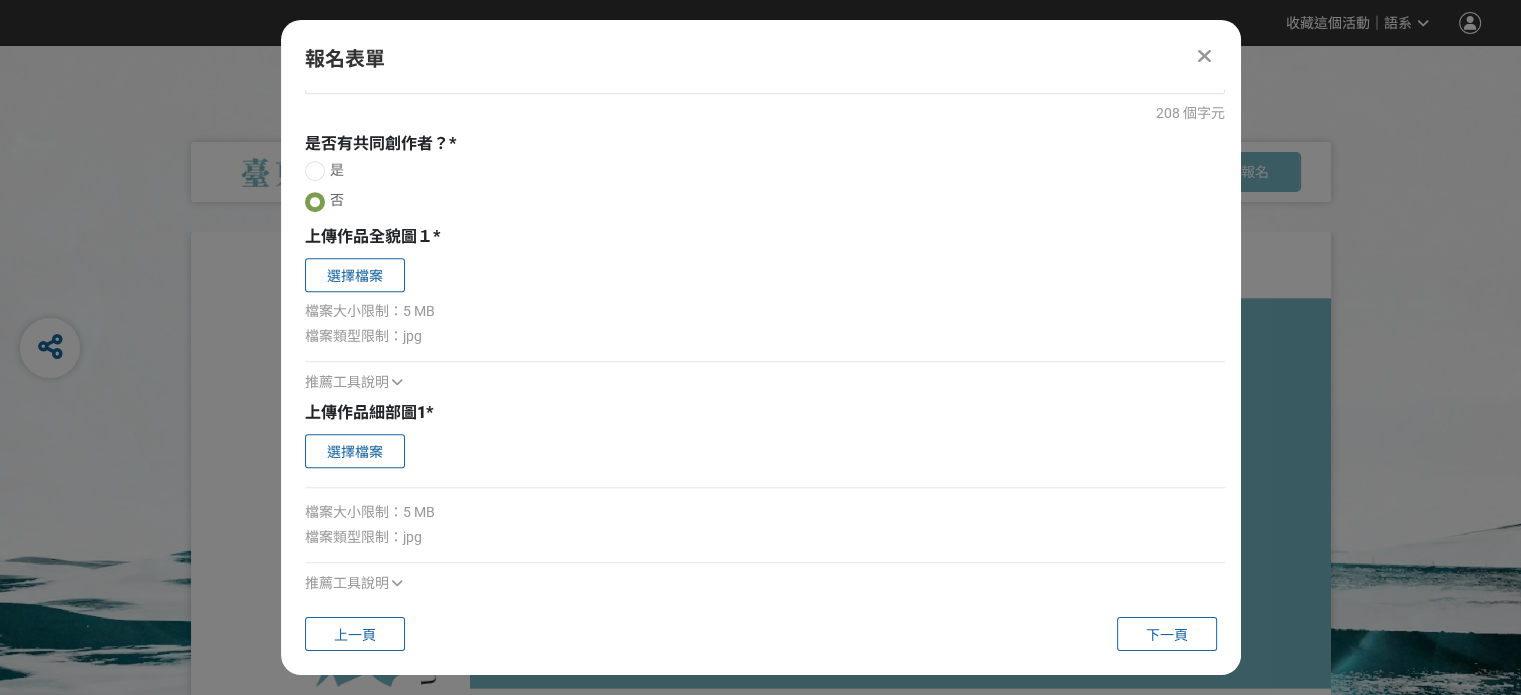 scroll, scrollTop: 1000, scrollLeft: 0, axis: vertical 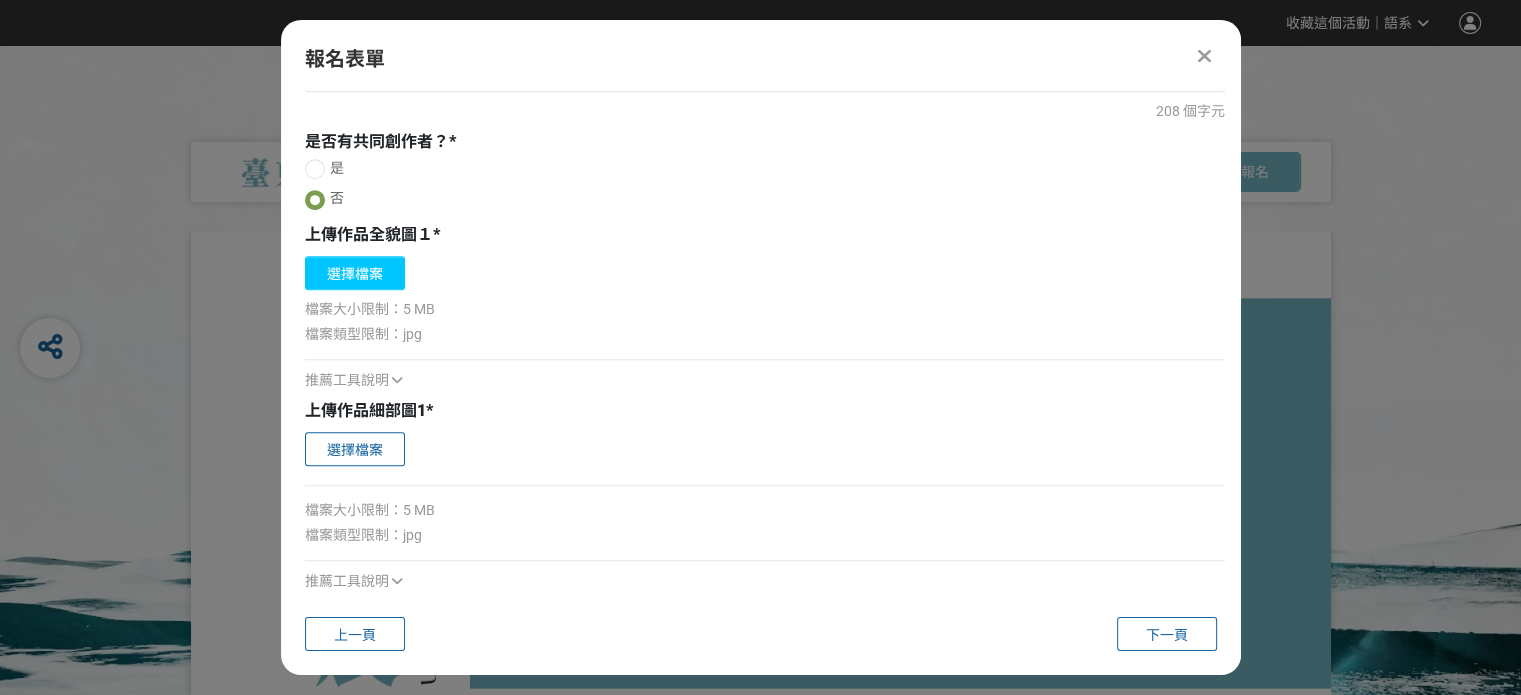 type on "這幅作品以台東知名地標「波浪屋」為主題，透過油畫印象派的手法，展現其獨特的建築韻律與在地氛圍。波浪屋的弧形屋頂象徵海浪的律動，呼應台東依山傍海的自然景觀，也承載著當地原民文化與工藝精神。畫面以溫暖的橘紅與清澈的藍色交織，表現晨曦或夕陽下的柔和光影，營造出寧靜而富有詩意的空間感。前景中獨行的身影代表旅人，象徵與土地的連結與對文化的探索。這幅畫不僅是對波浪屋建築形式的讚美，更是藝術家對台東生活節奏與文化記憶的深情描繪" 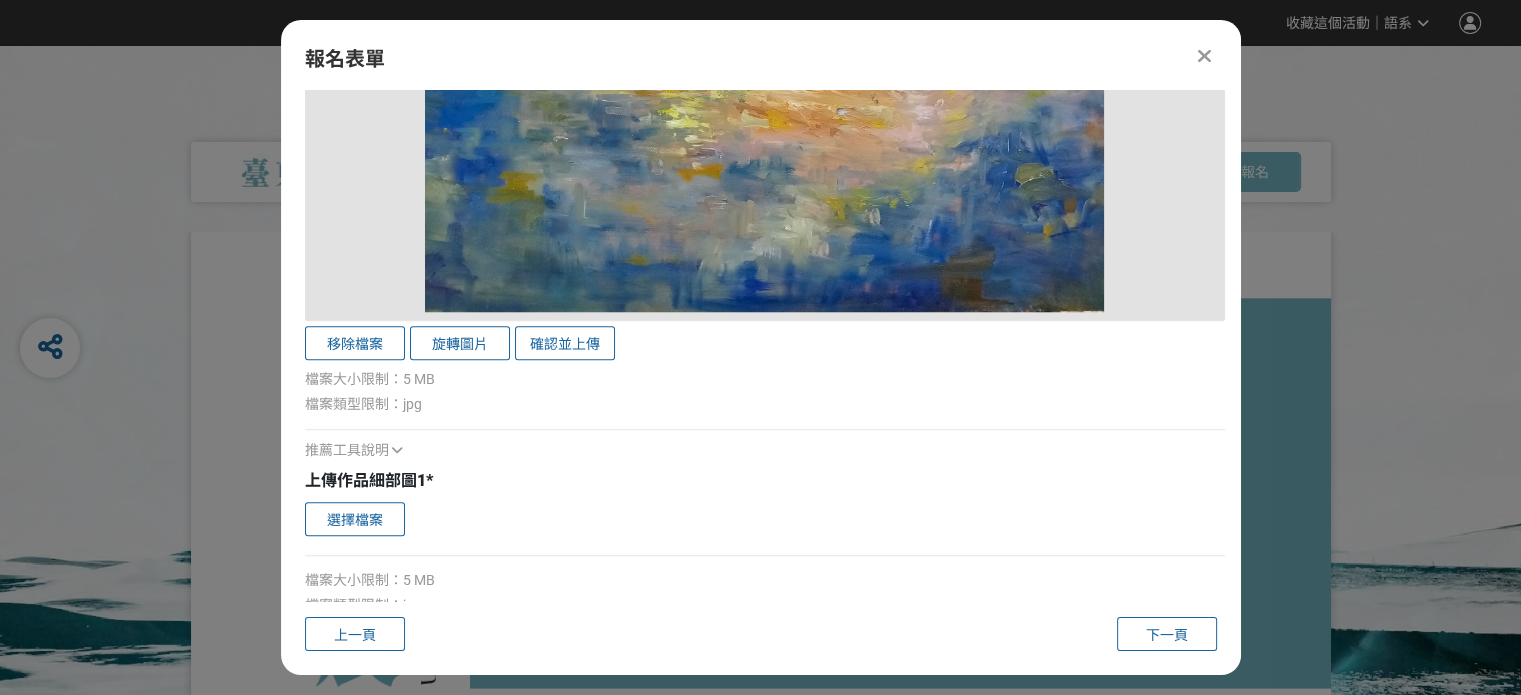 scroll, scrollTop: 2080, scrollLeft: 0, axis: vertical 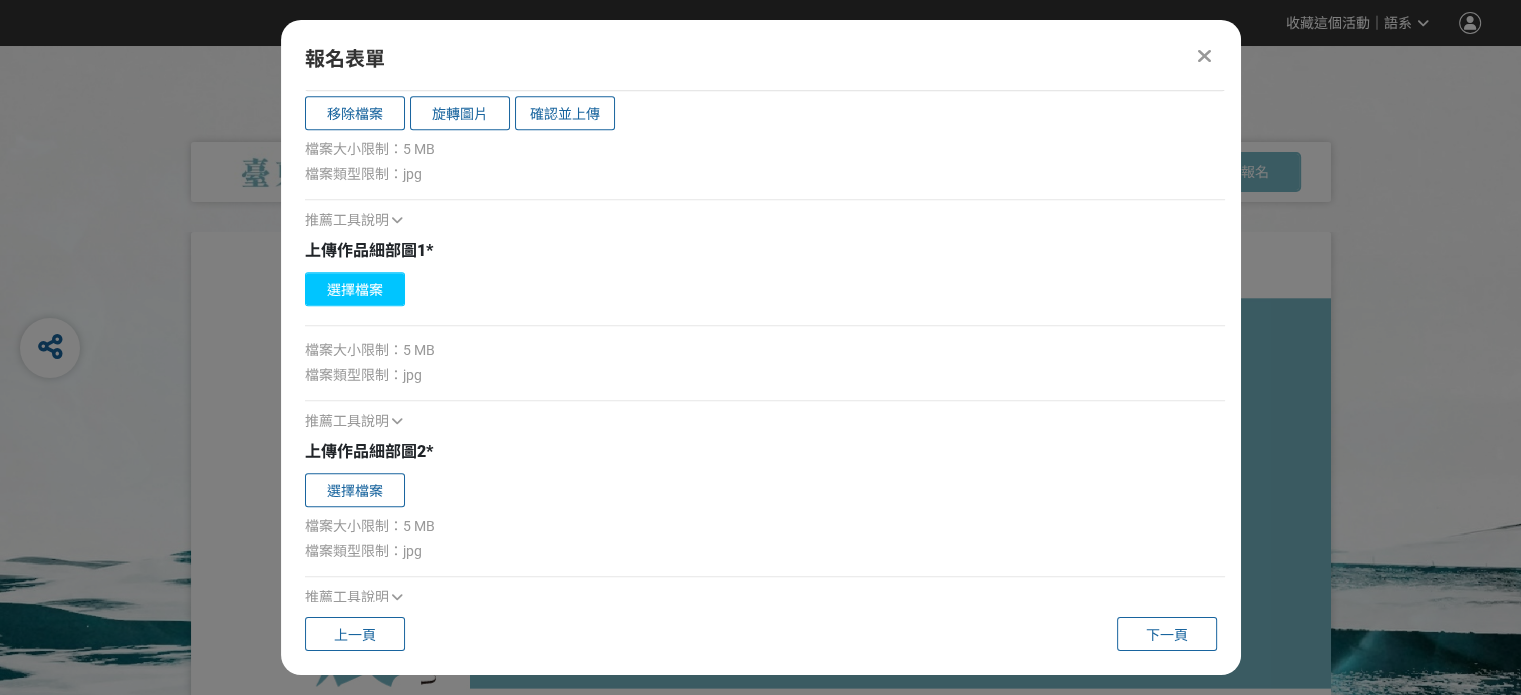 click on "選擇檔案" at bounding box center [355, 289] 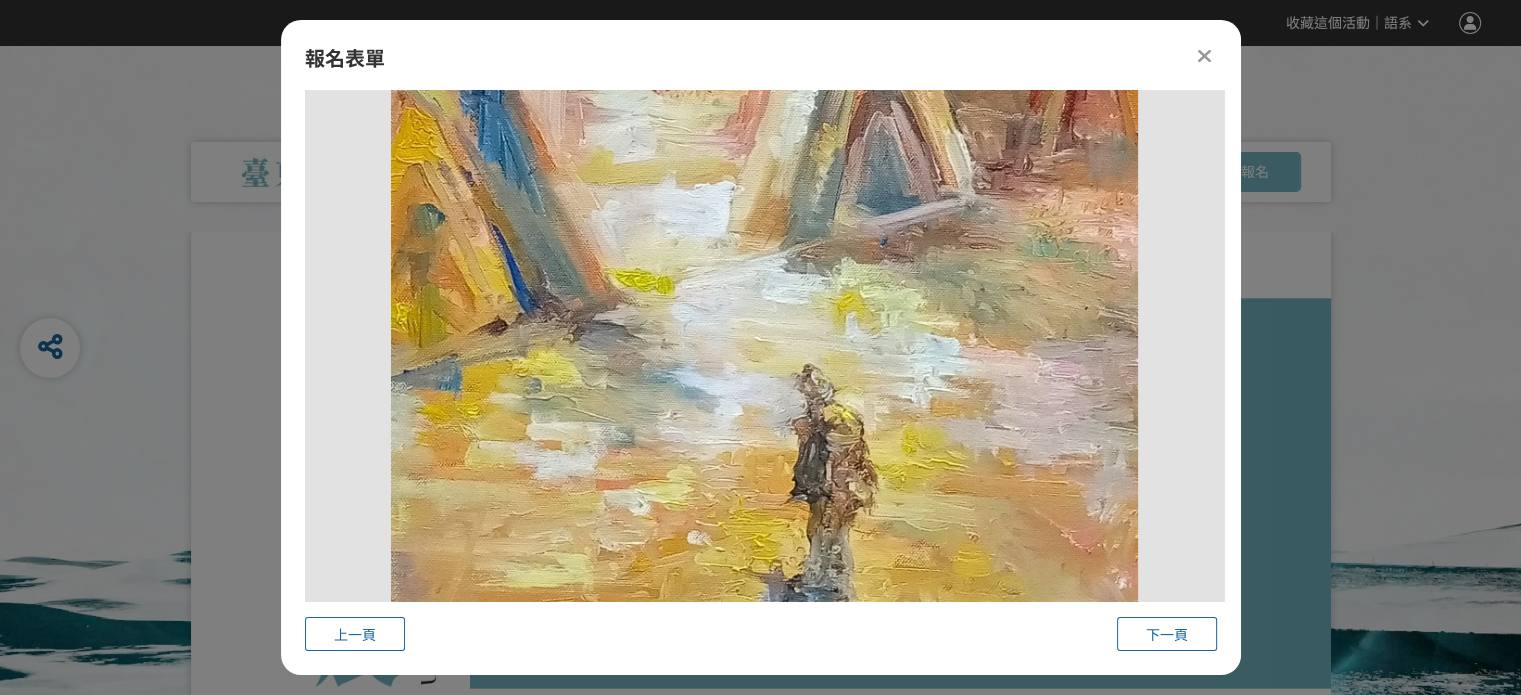 scroll, scrollTop: 2280, scrollLeft: 0, axis: vertical 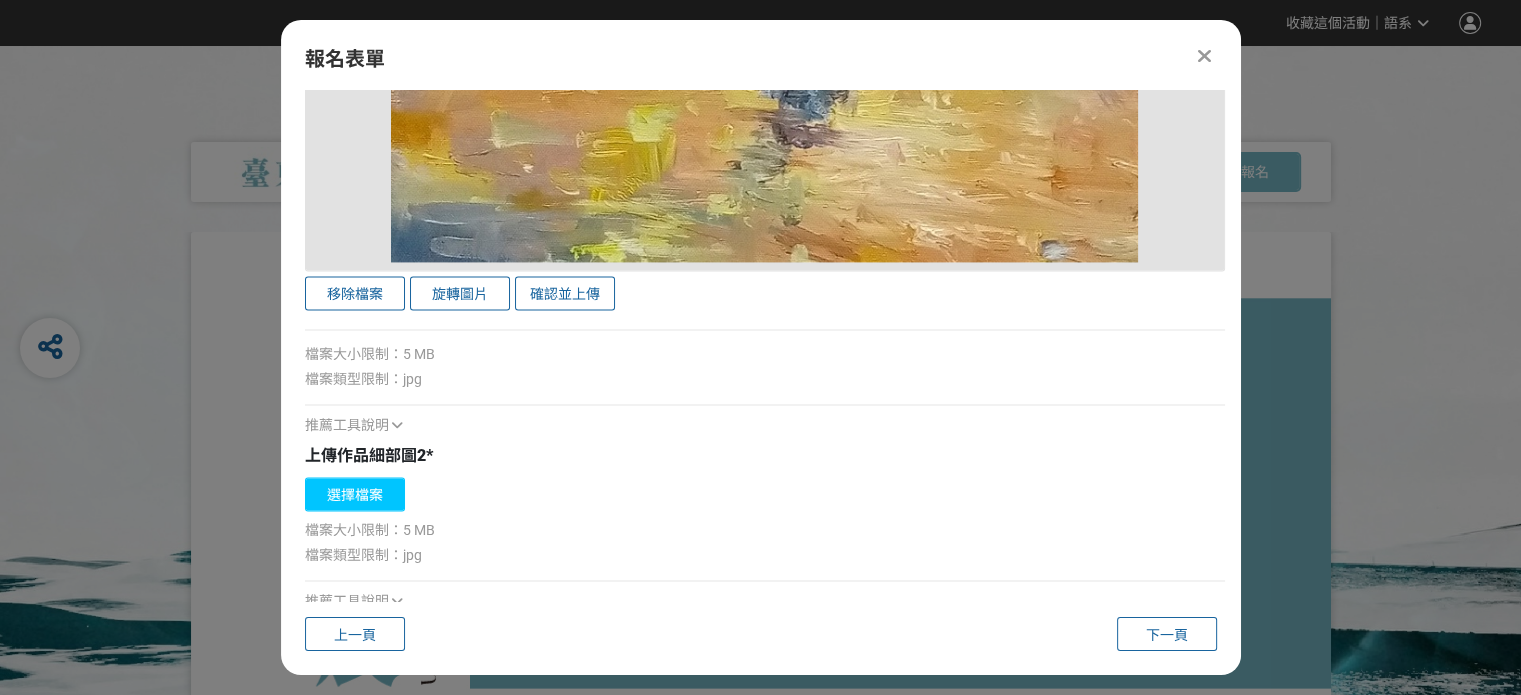 click on "選擇檔案" at bounding box center [355, 494] 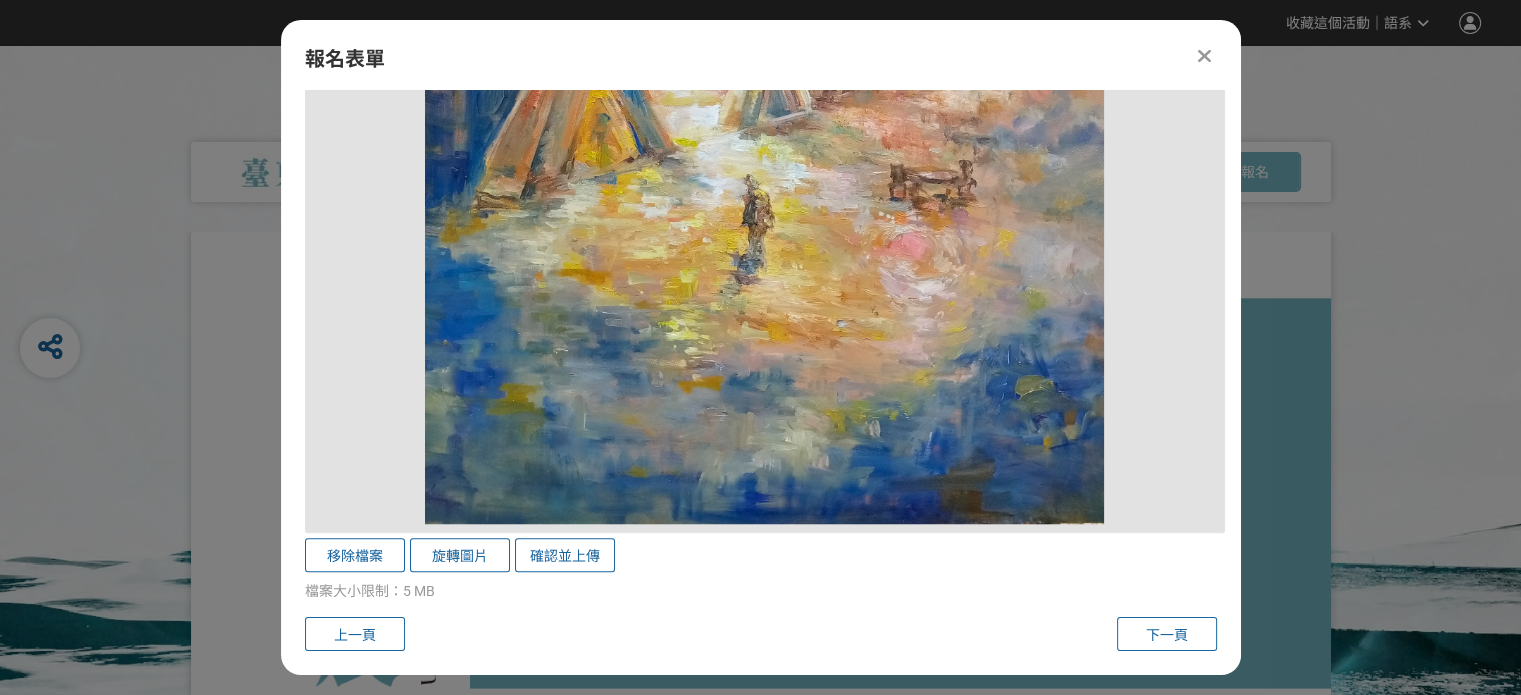 scroll, scrollTop: 1711, scrollLeft: 0, axis: vertical 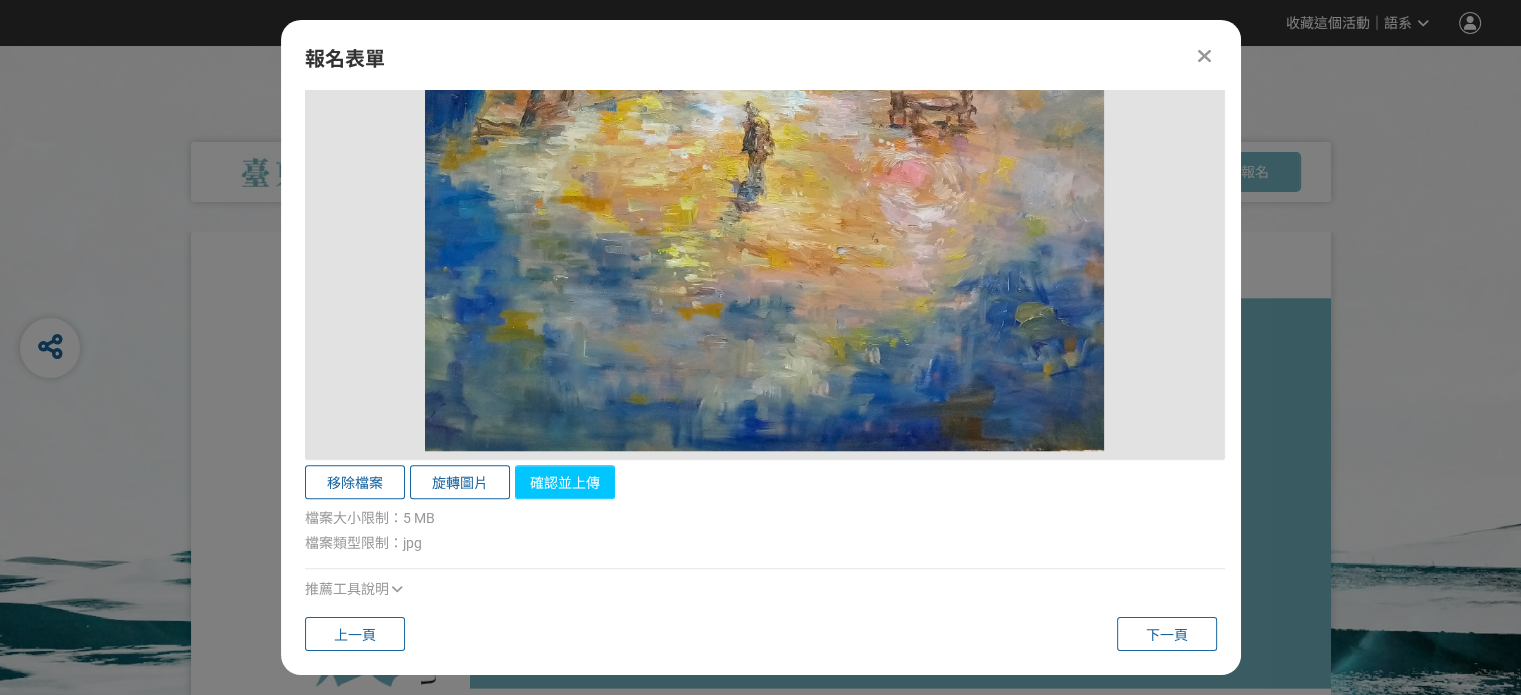click on "確認並上傳" at bounding box center (565, 482) 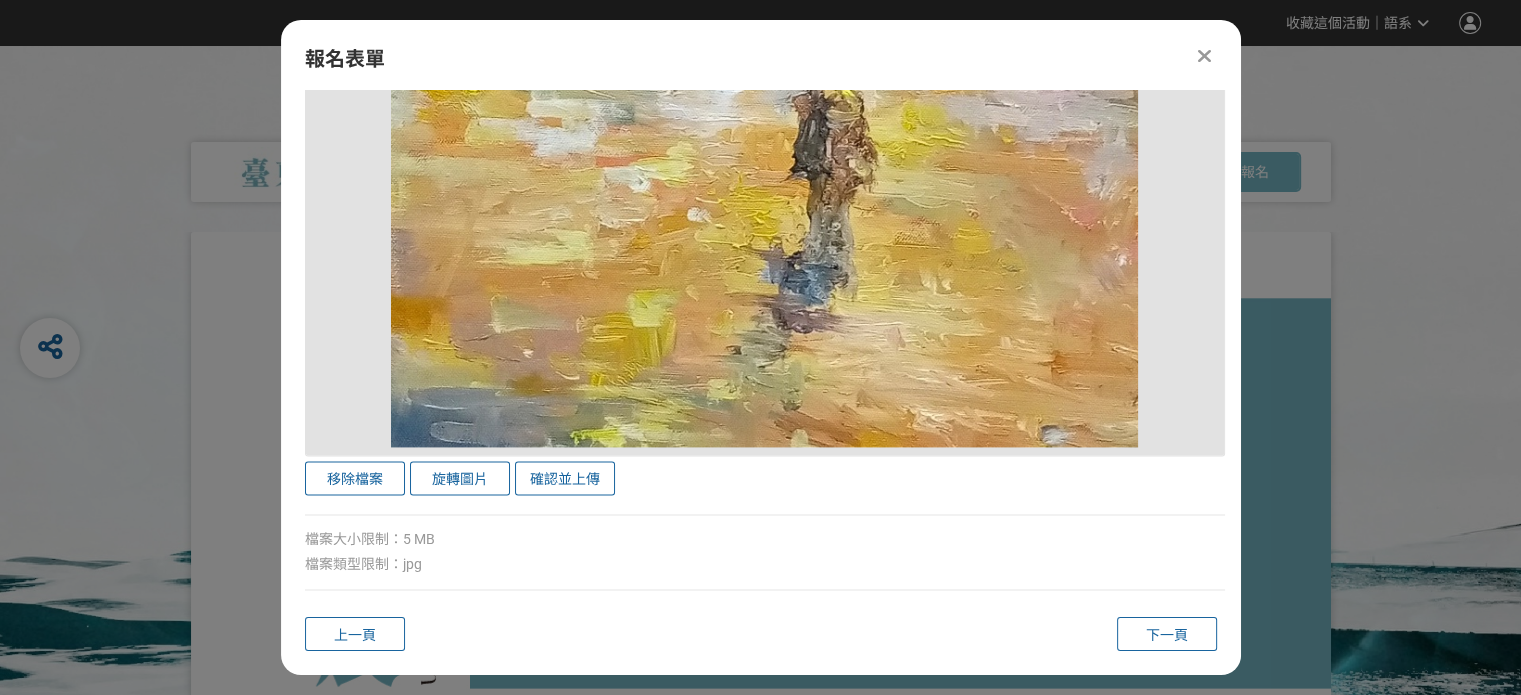 scroll, scrollTop: 2911, scrollLeft: 0, axis: vertical 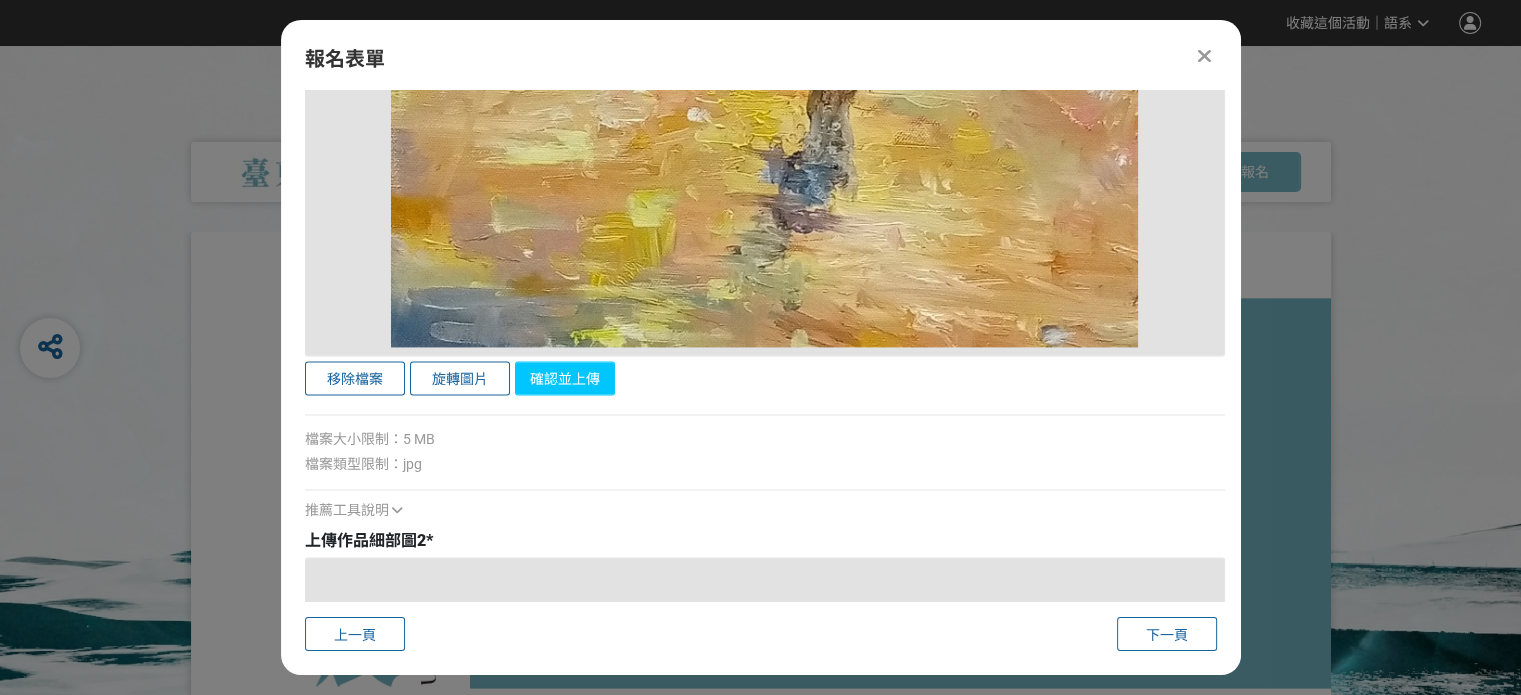 click on "確認並上傳" at bounding box center [565, 378] 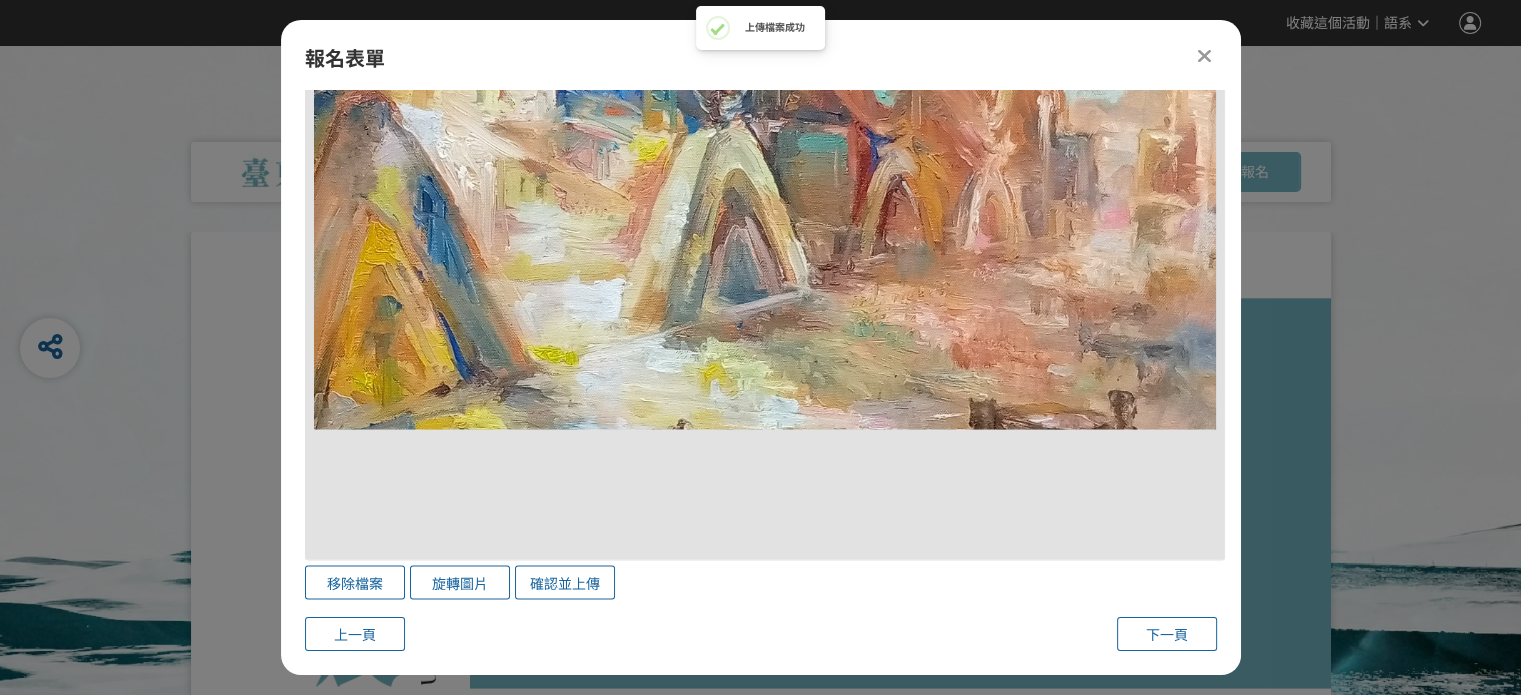 scroll, scrollTop: 3911, scrollLeft: 0, axis: vertical 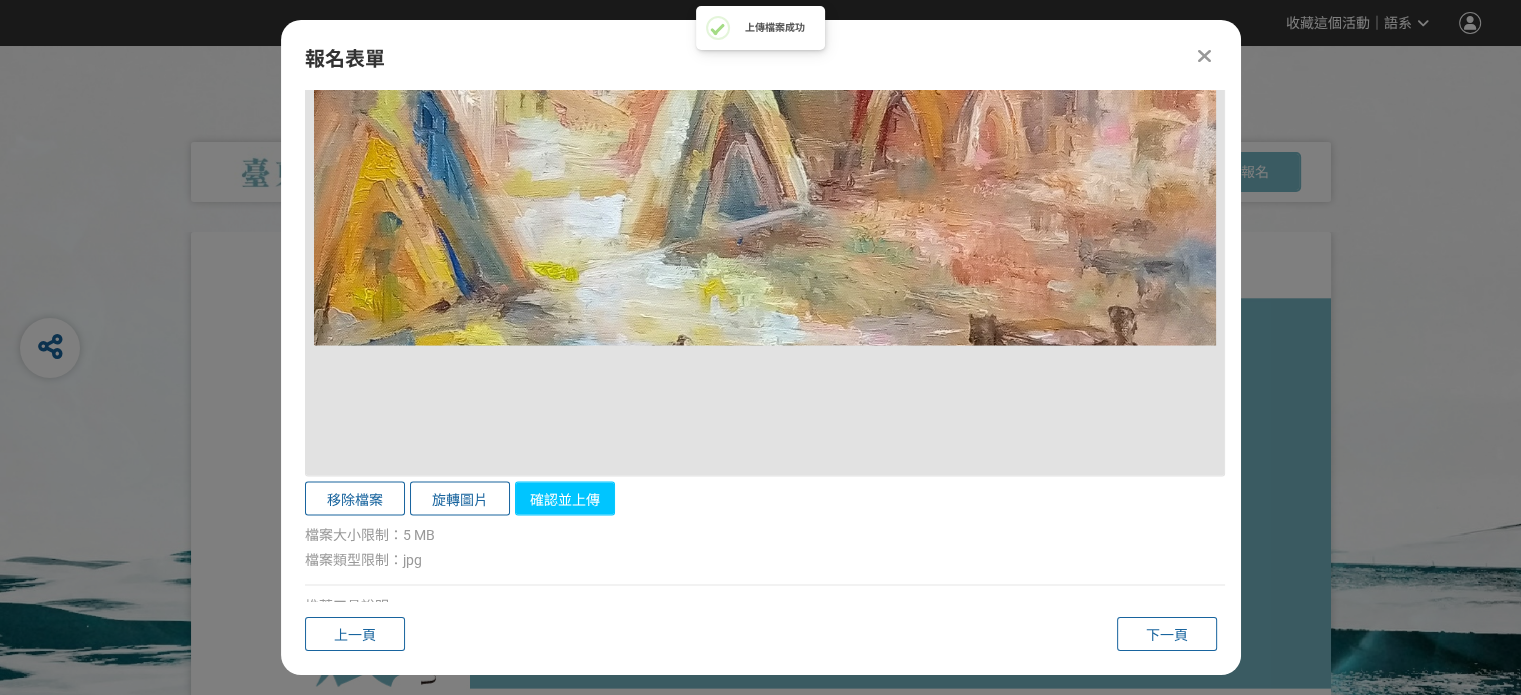 click on "確認並上傳" at bounding box center [565, 499] 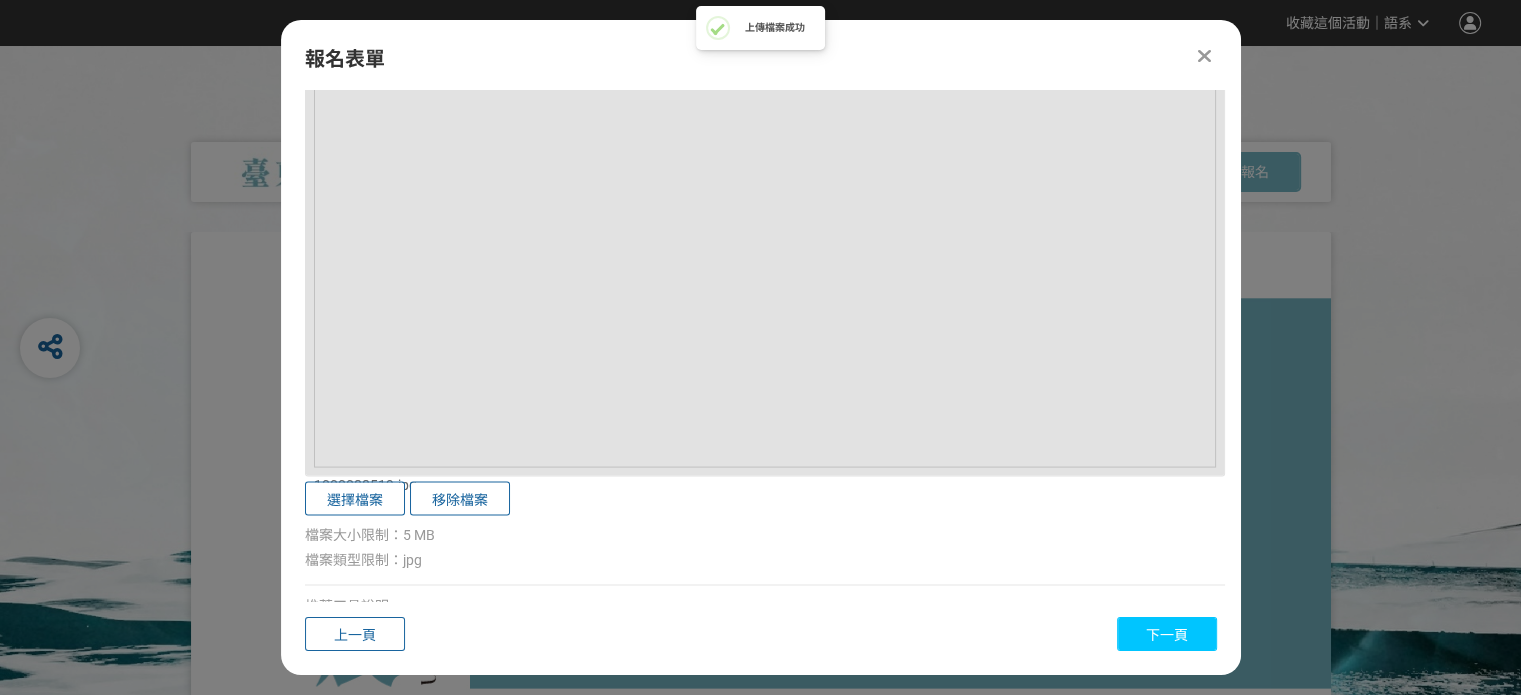 click on "下一頁" at bounding box center (1167, 635) 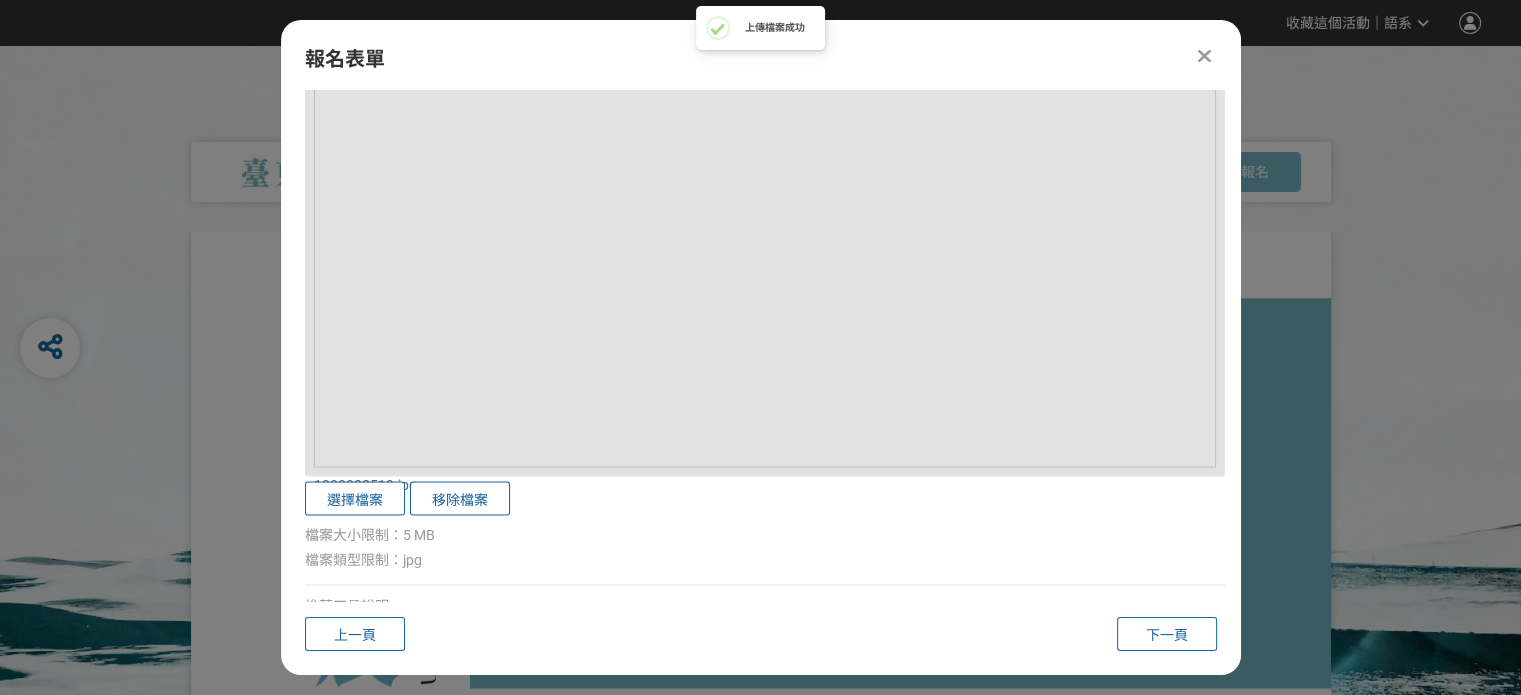 scroll, scrollTop: 19, scrollLeft: 0, axis: vertical 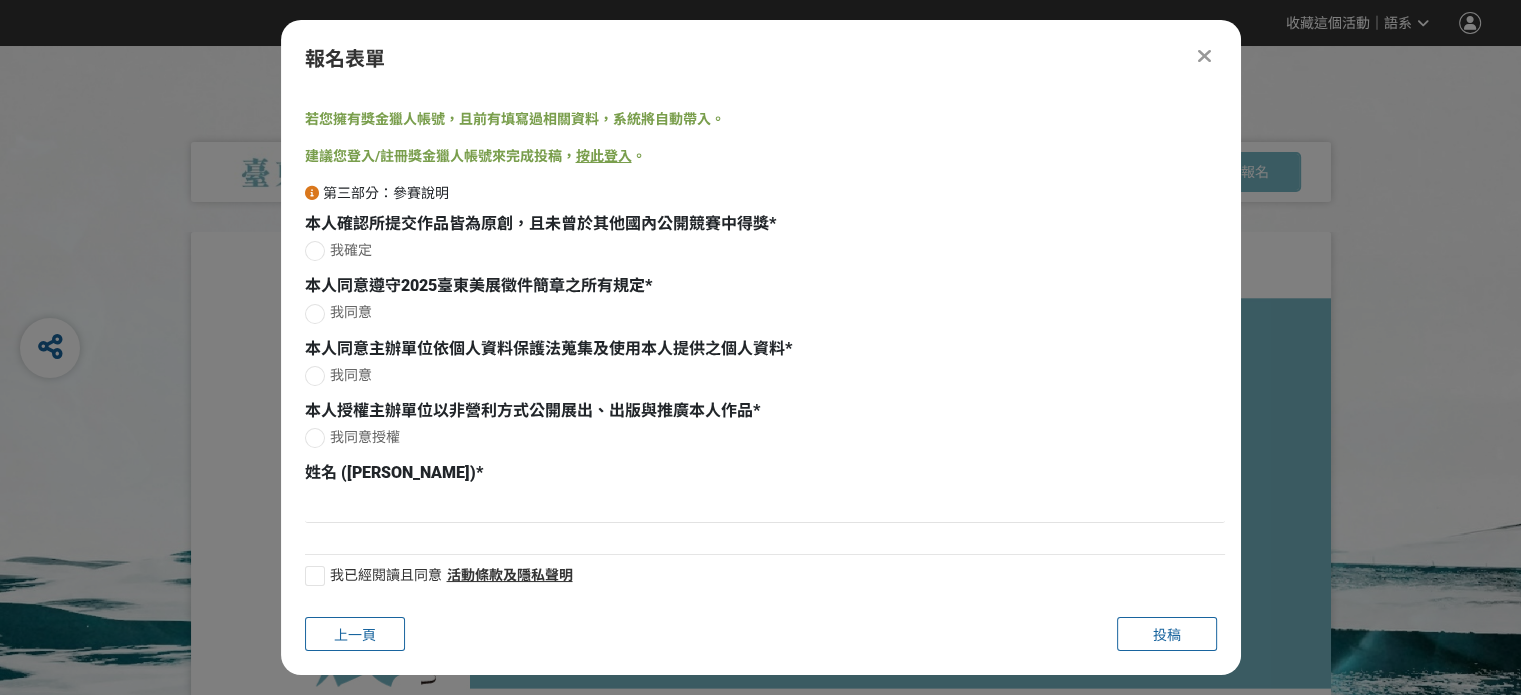 click at bounding box center (315, 251) 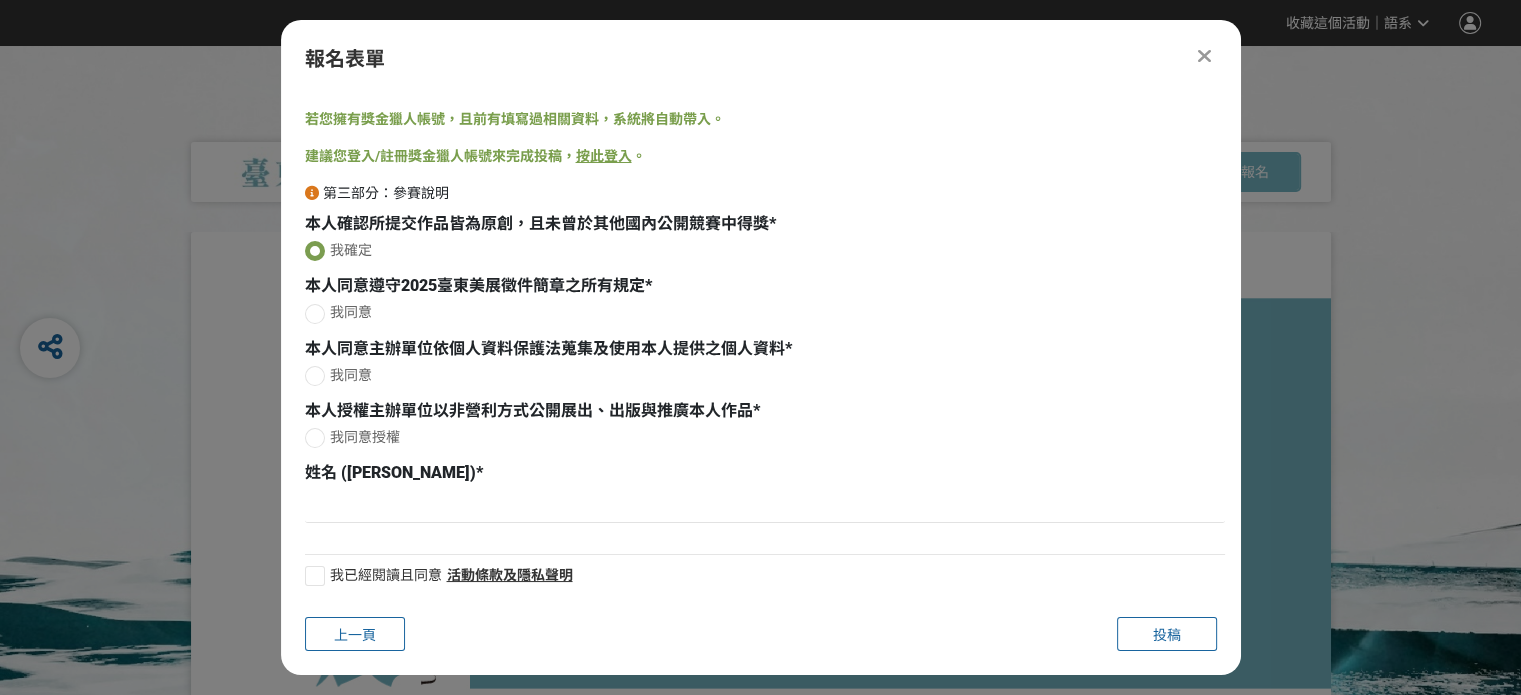 click on "我同意" at bounding box center (765, 315) 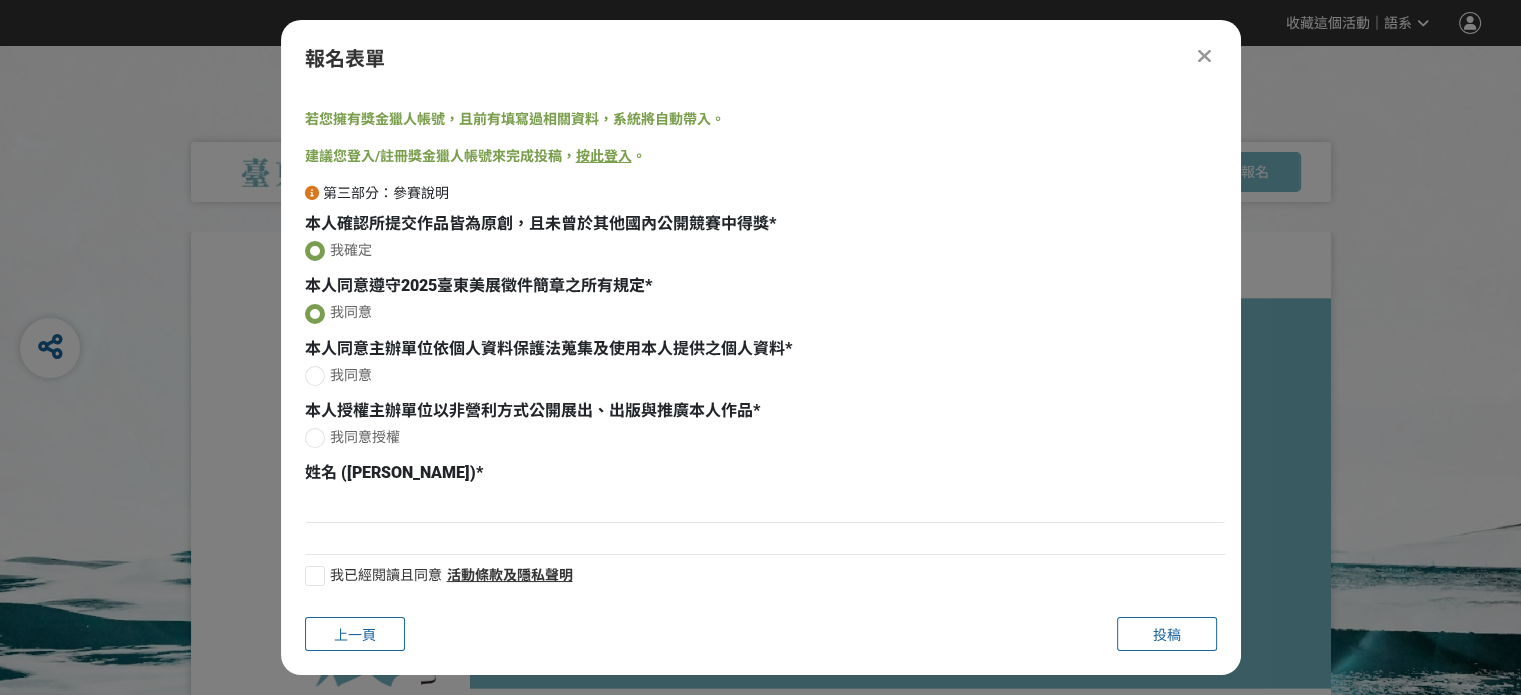 click at bounding box center [315, 314] 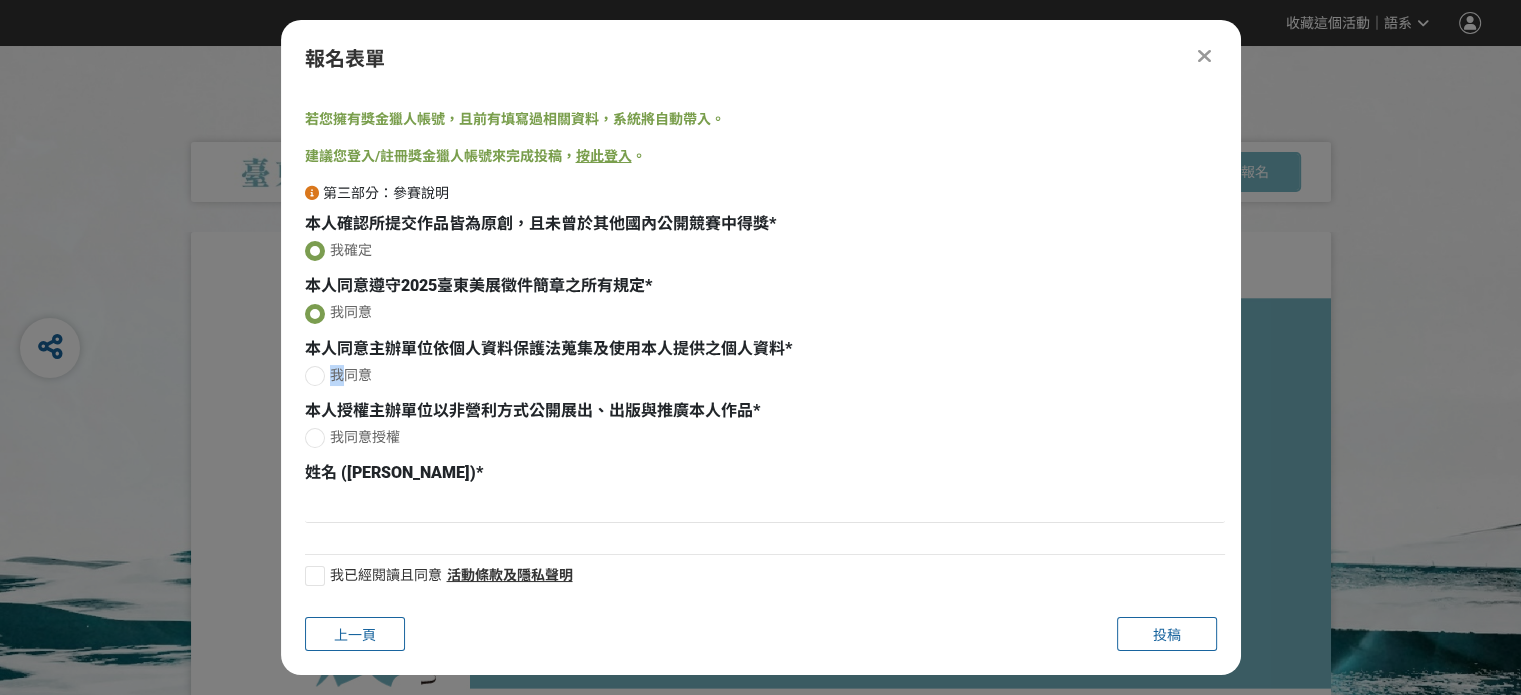 click on "我同意" at bounding box center [765, 378] 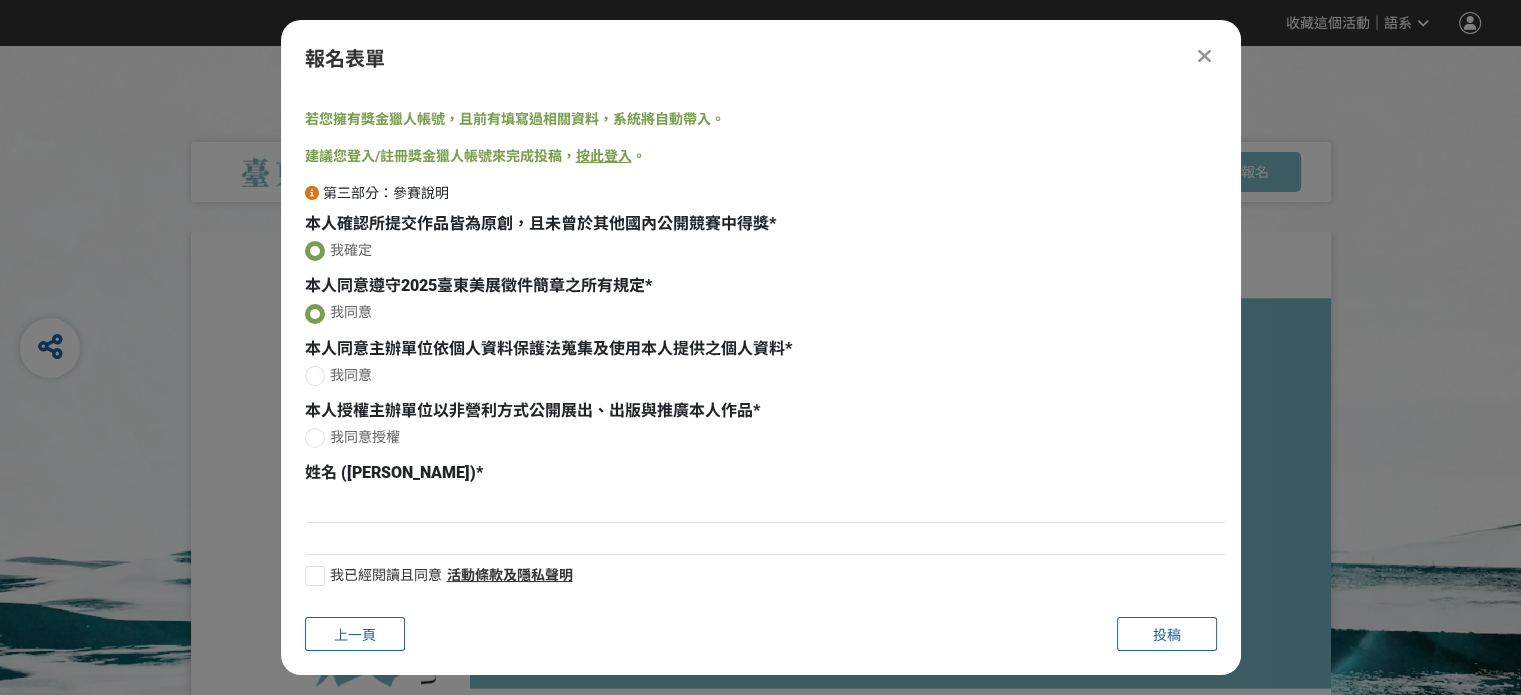 click on "我同意" at bounding box center (765, 378) 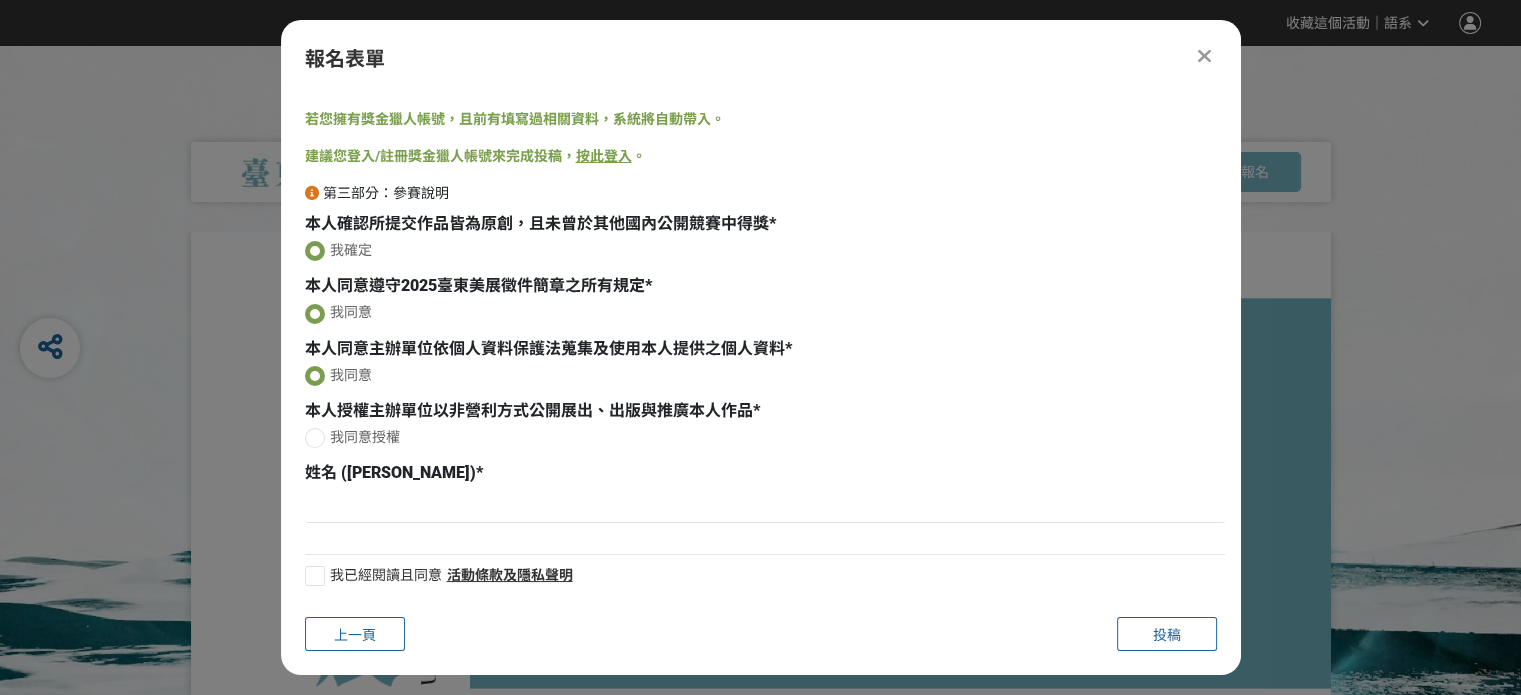 click at bounding box center (315, 438) 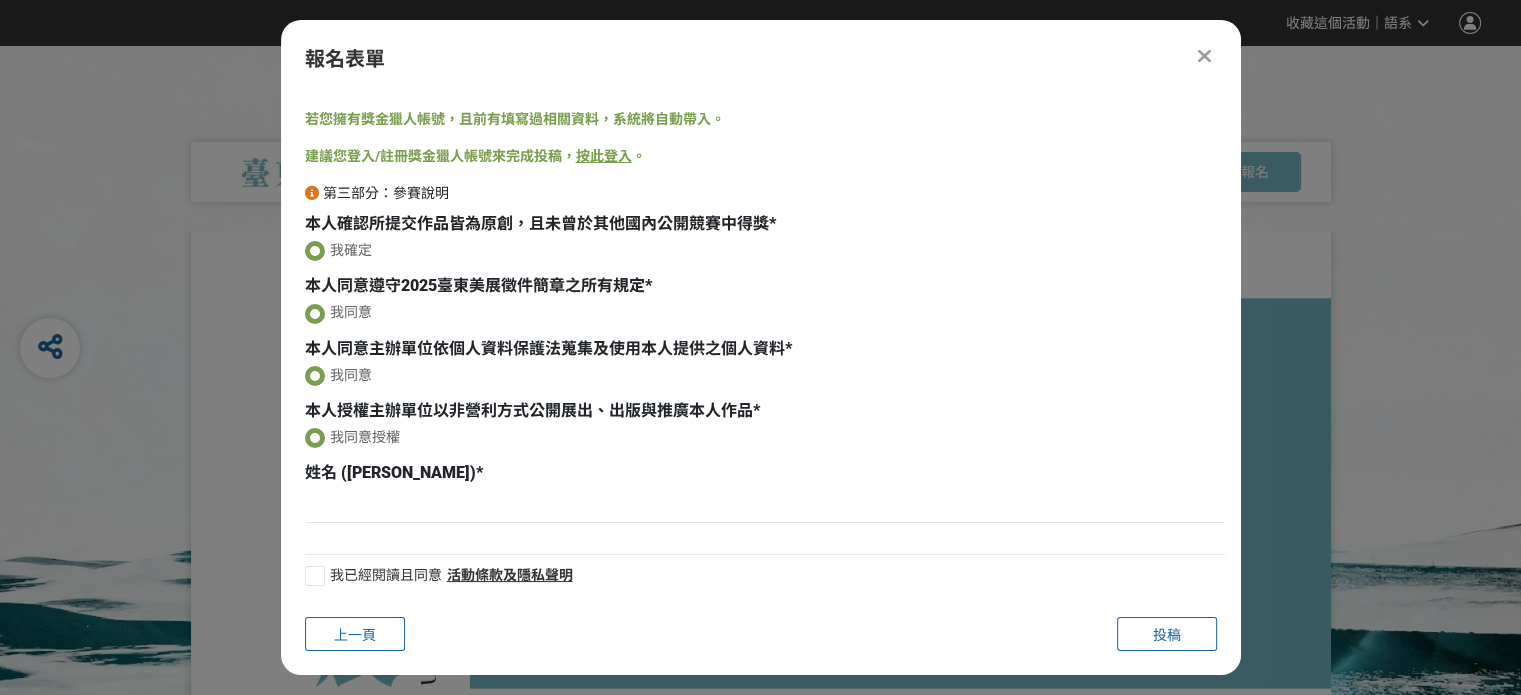 scroll, scrollTop: 18, scrollLeft: 0, axis: vertical 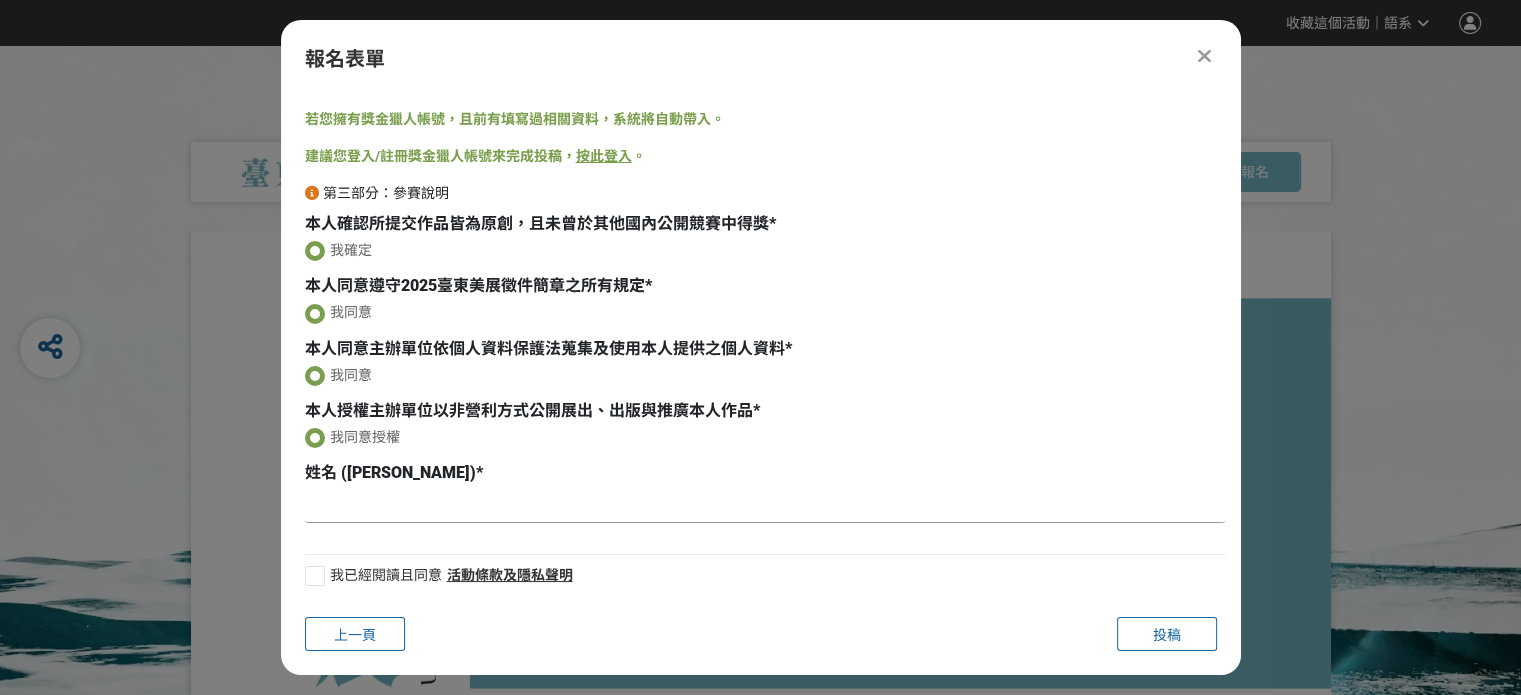 click at bounding box center (765, 506) 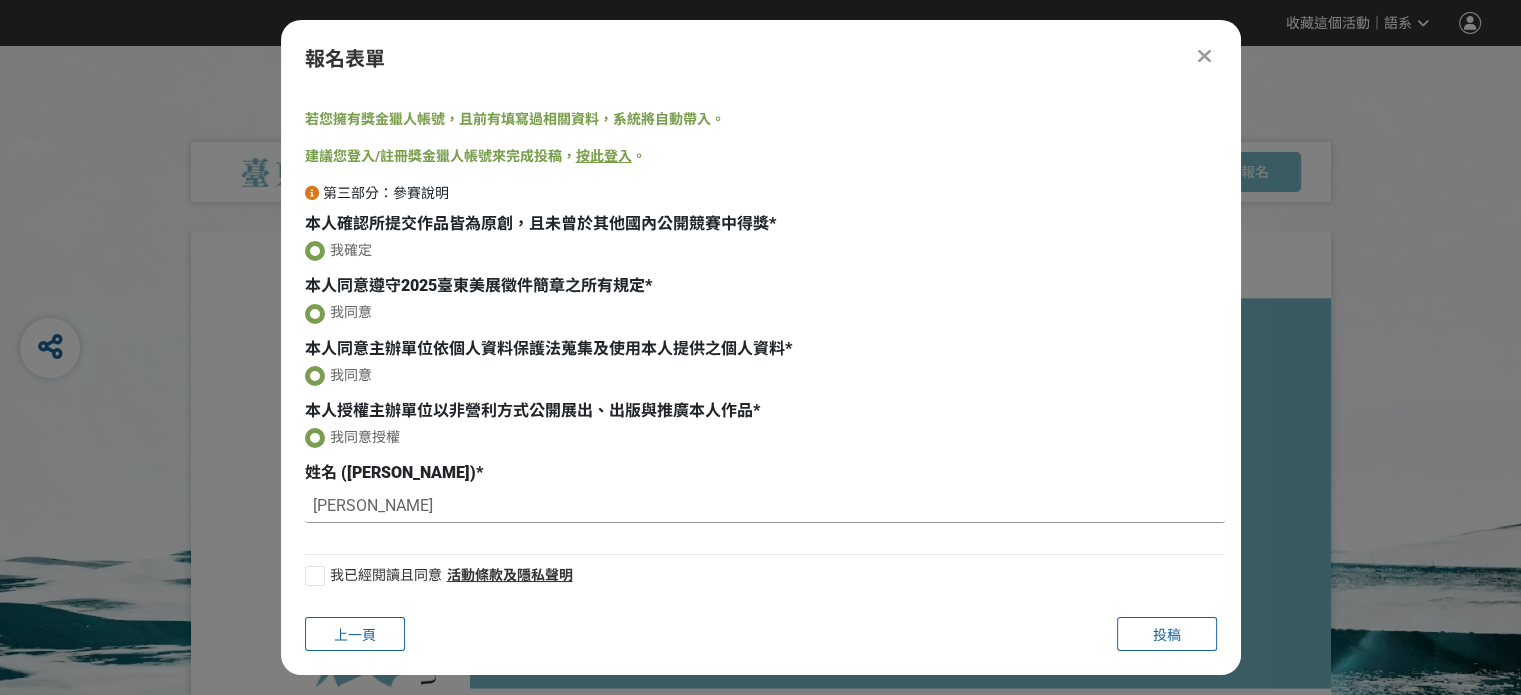 type on "李宇穠" 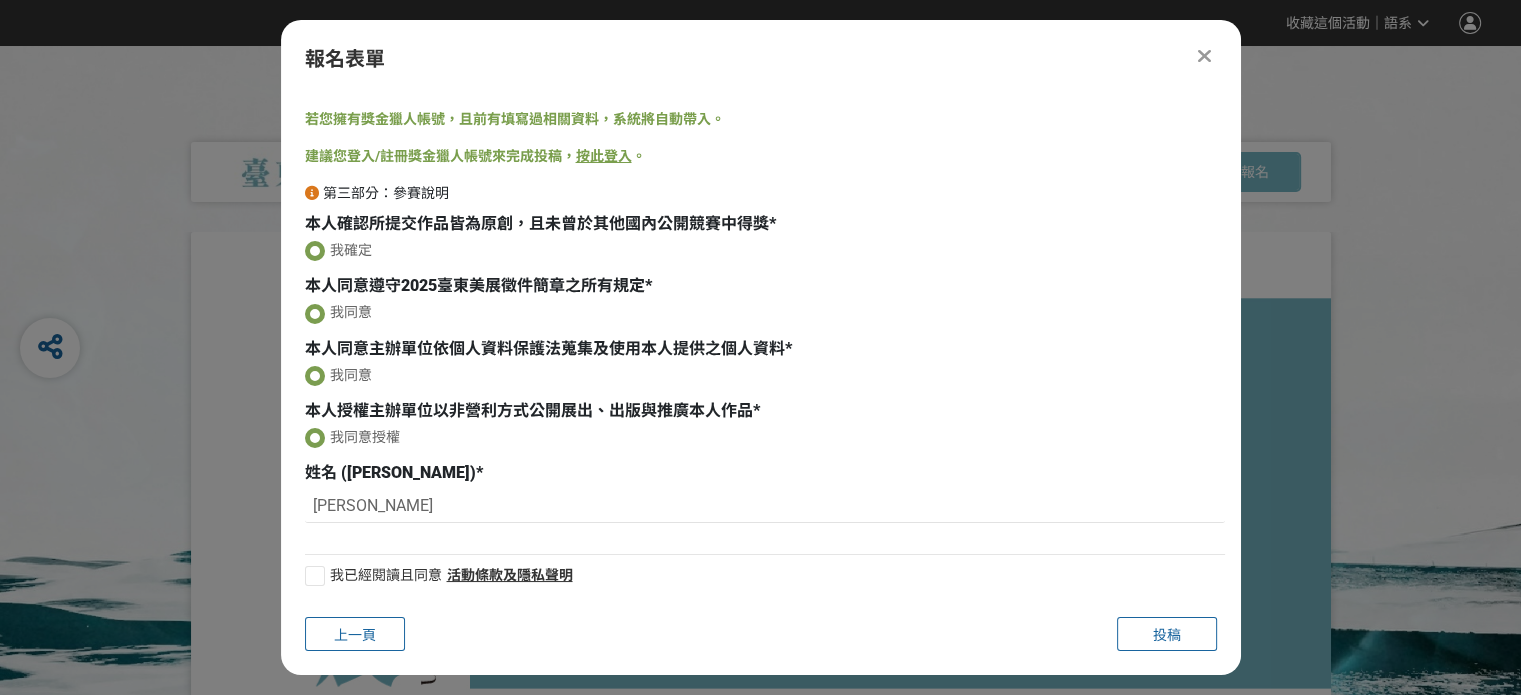 click at bounding box center [315, 576] 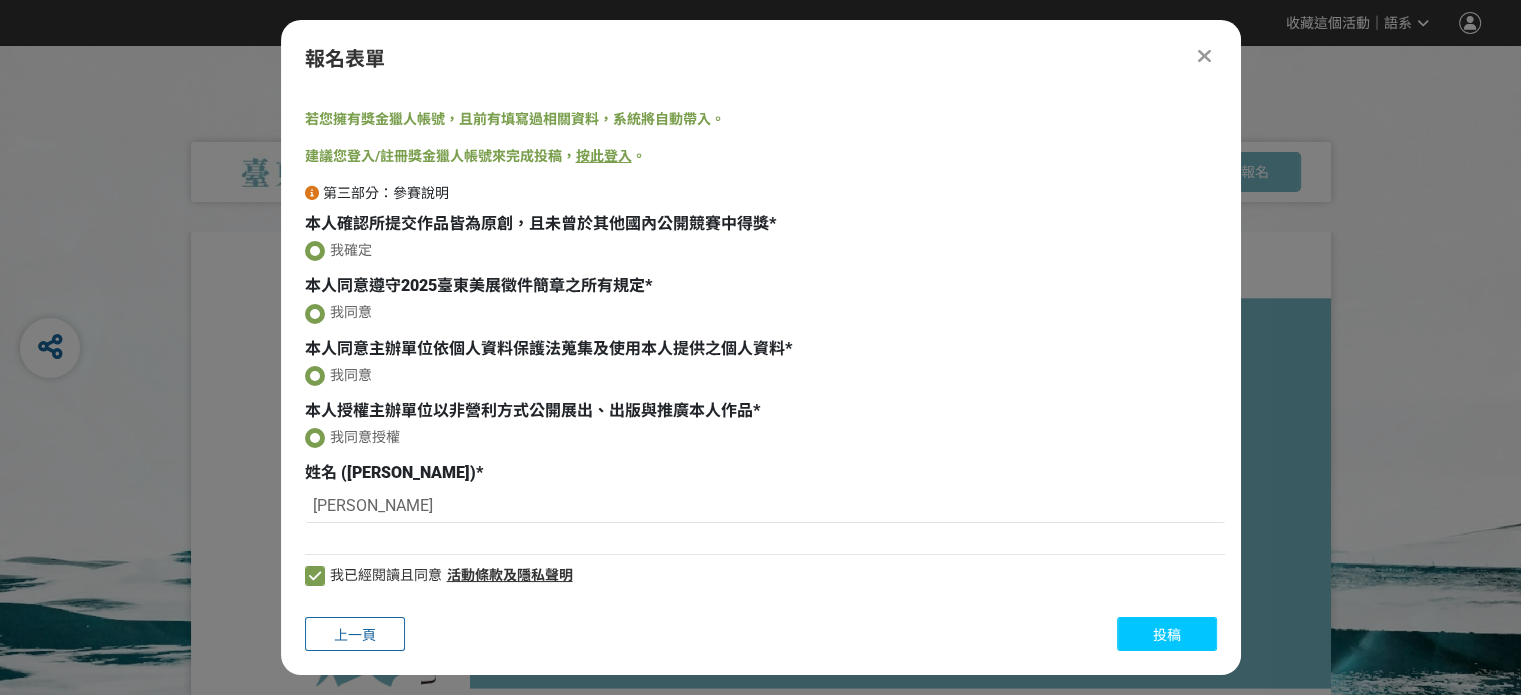 click on "投稿" at bounding box center (1167, 635) 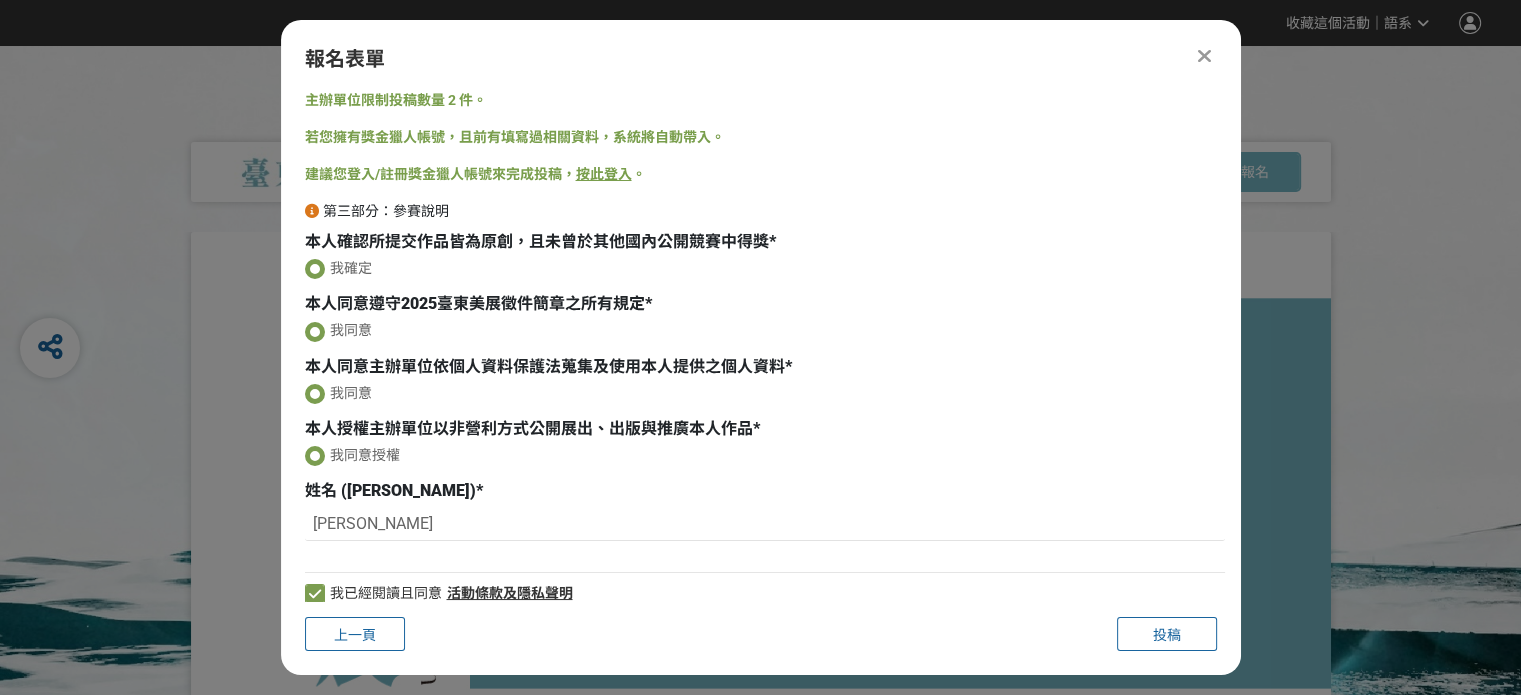 scroll, scrollTop: 18, scrollLeft: 0, axis: vertical 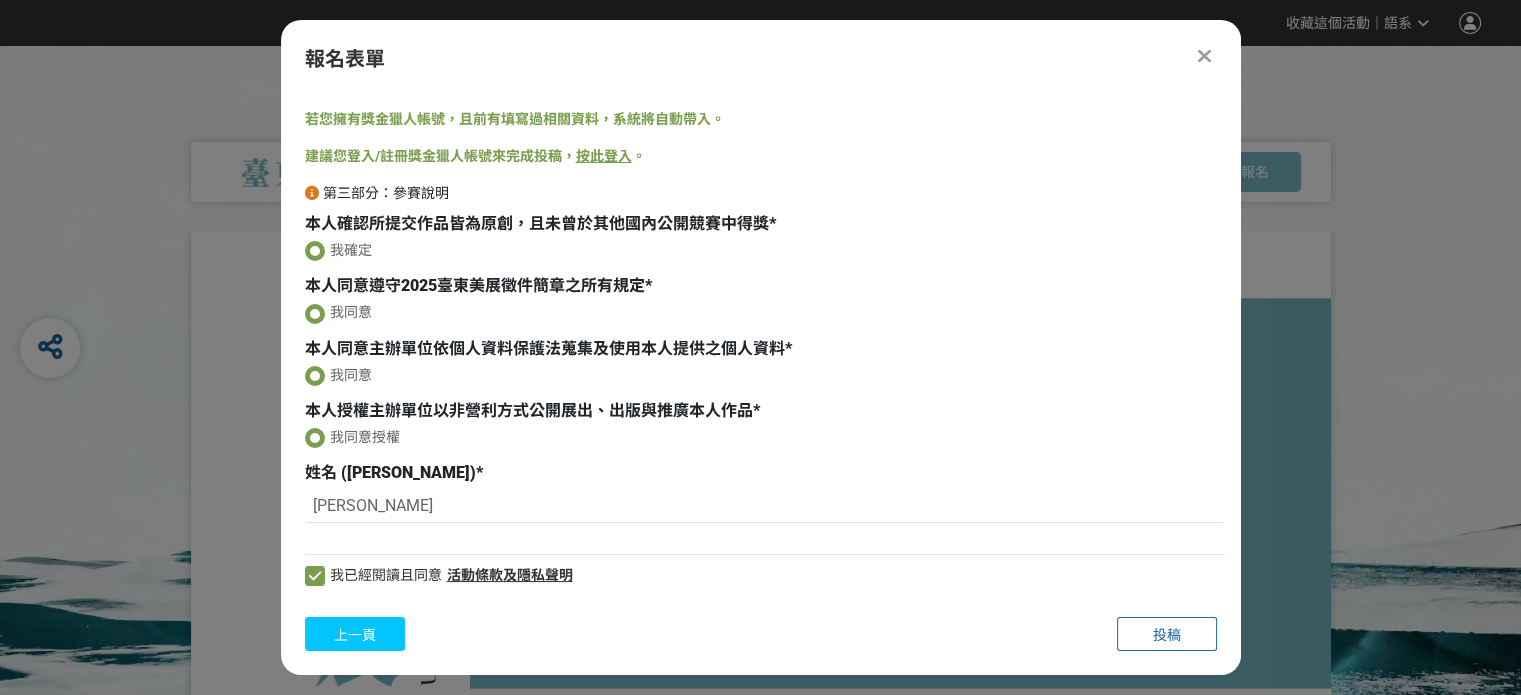 click on "上一頁" at bounding box center [355, 634] 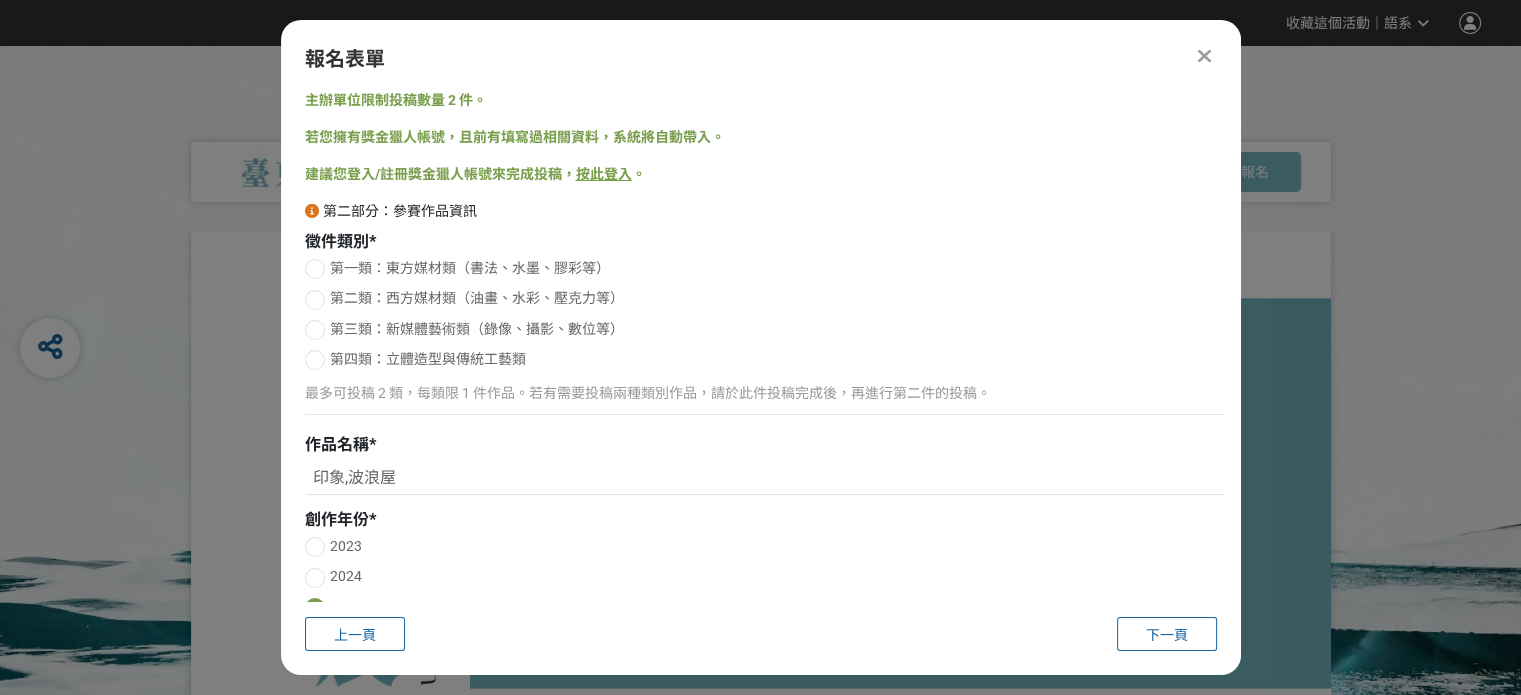 scroll, scrollTop: 0, scrollLeft: 0, axis: both 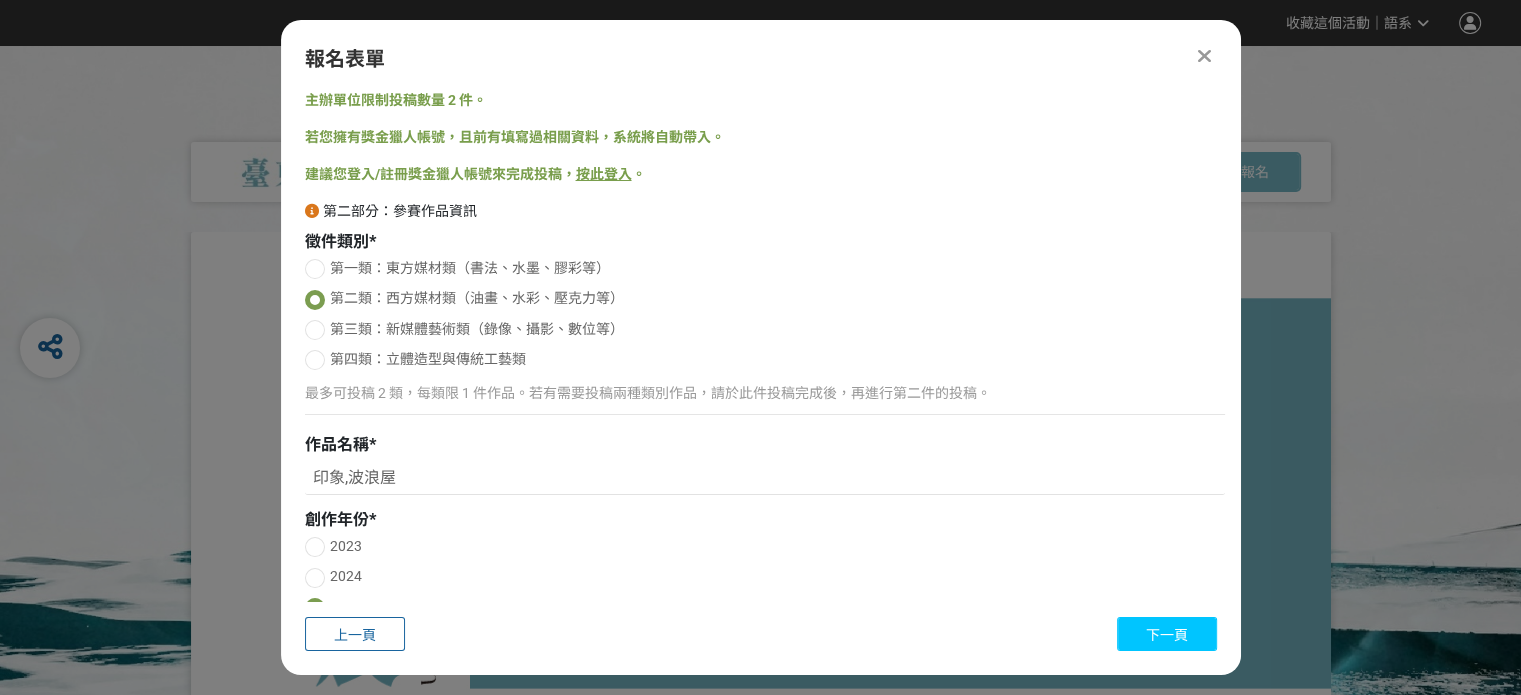 click on "下一頁" at bounding box center (1167, 635) 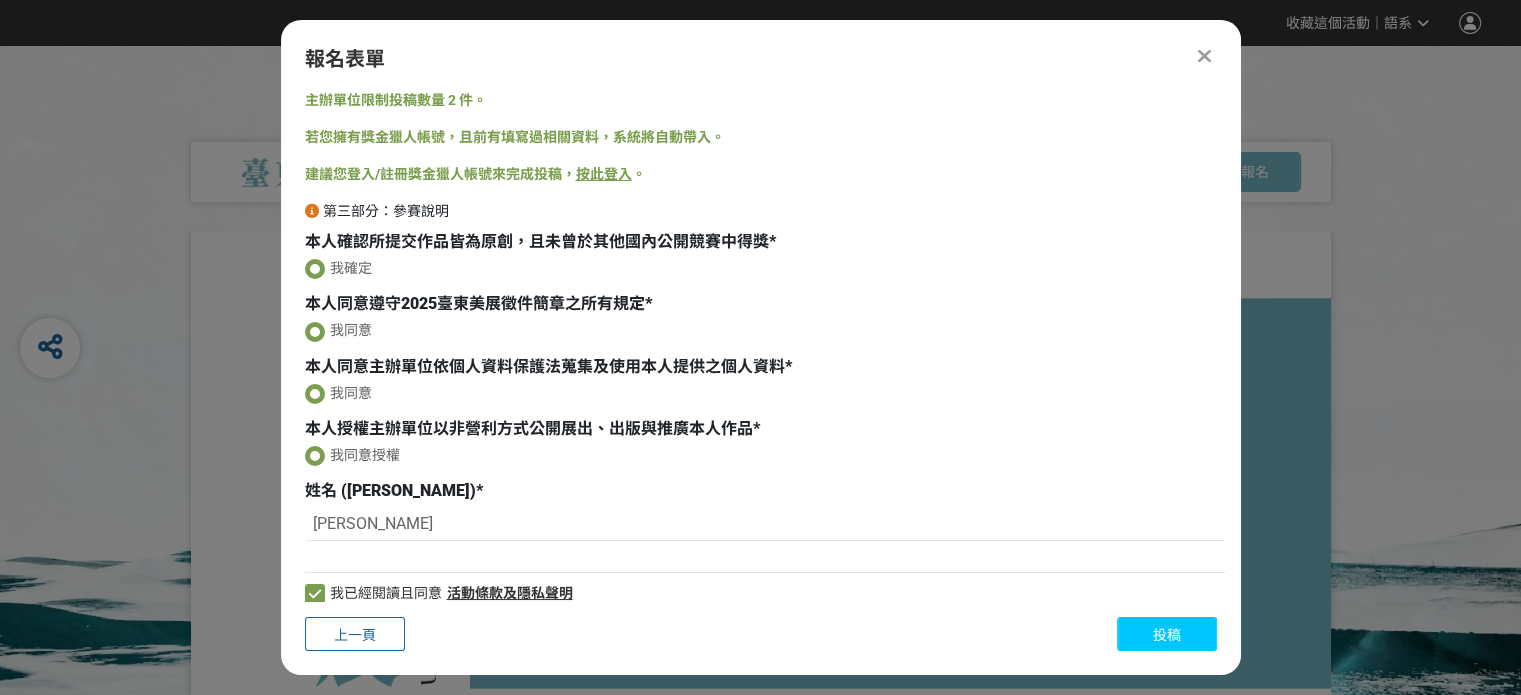 click on "投稿" at bounding box center (1167, 635) 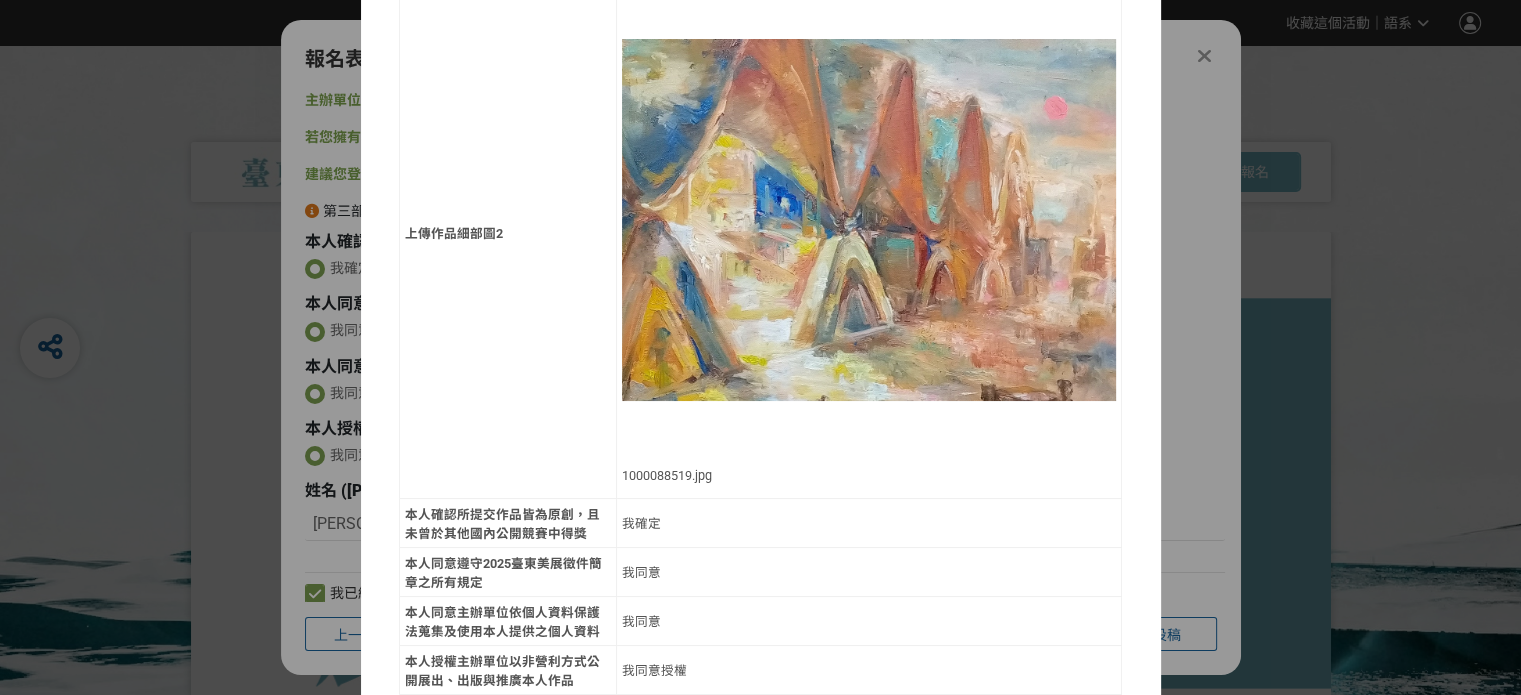 scroll, scrollTop: 2119, scrollLeft: 0, axis: vertical 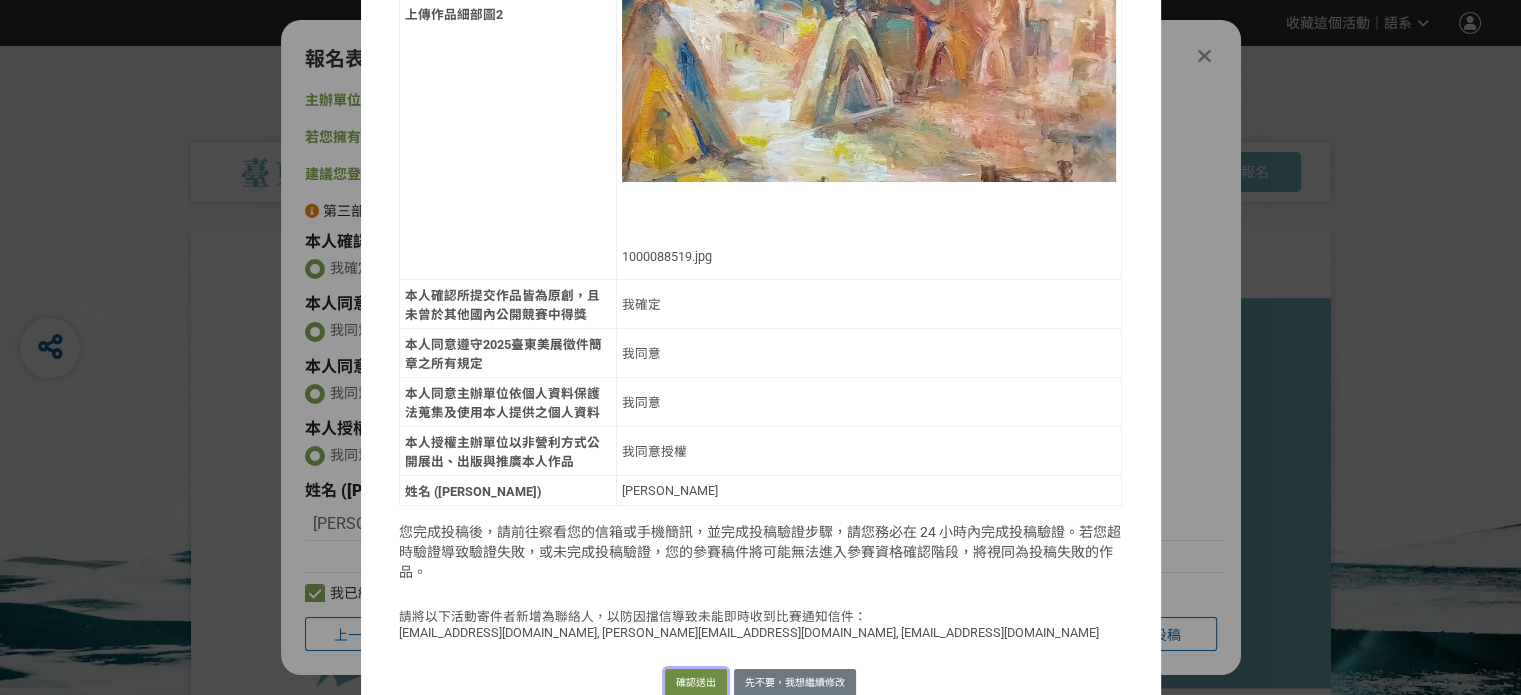 click on "確認送出" at bounding box center (696, 683) 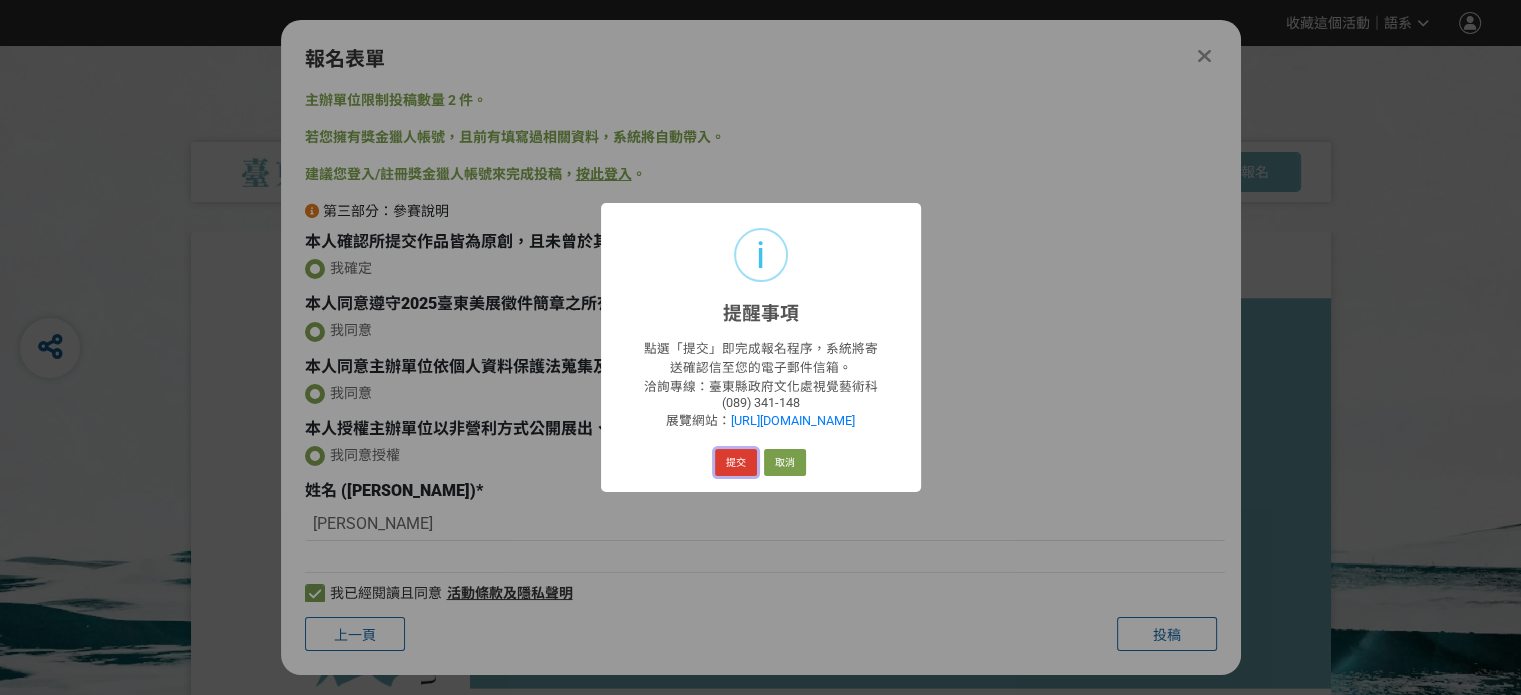 click on "提交" at bounding box center (736, 463) 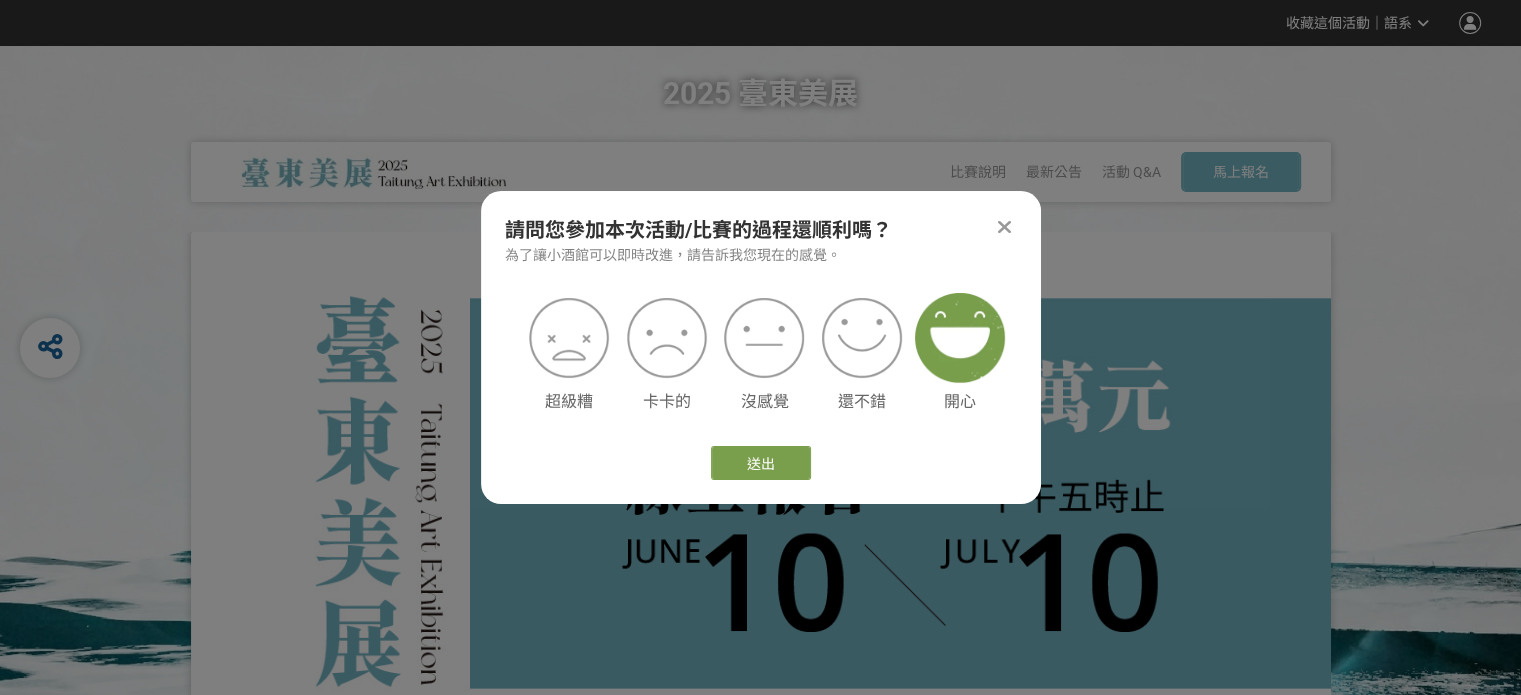 click at bounding box center (960, 338) 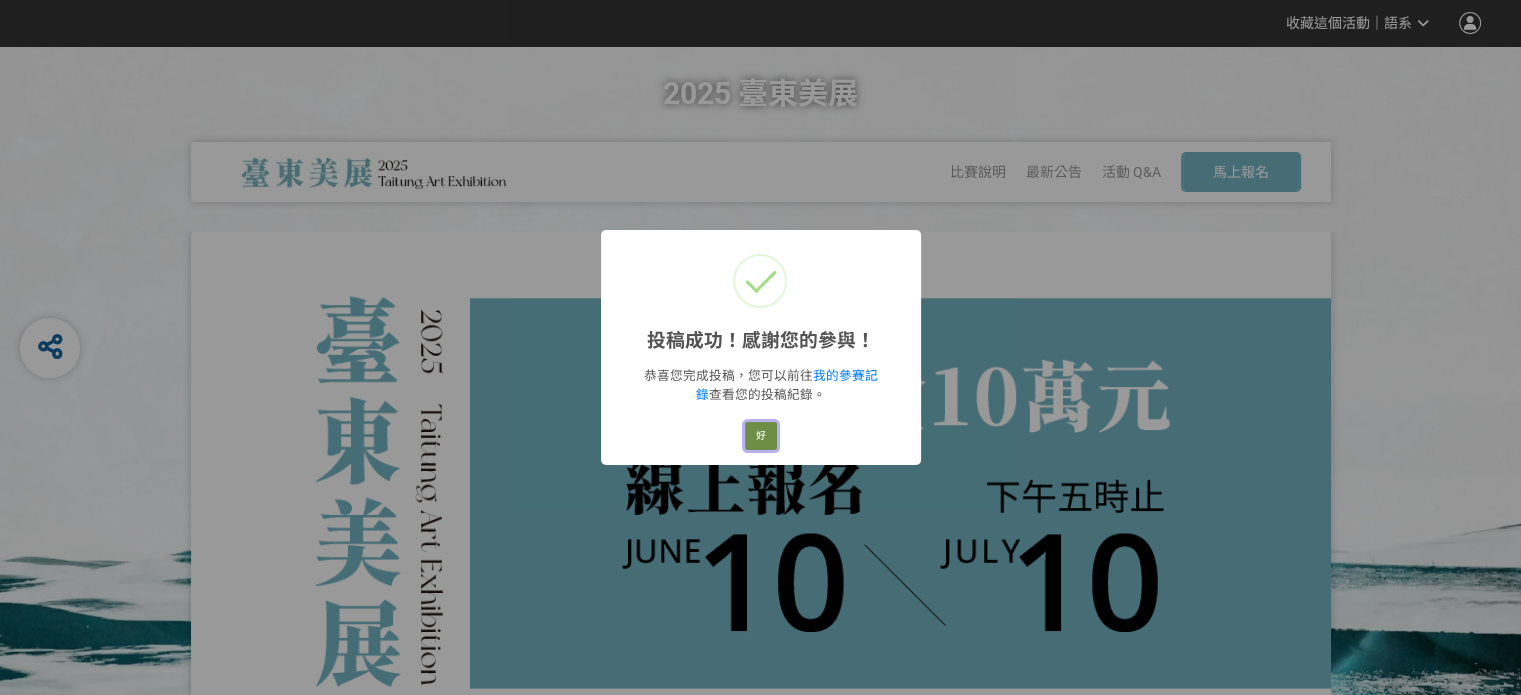 click on "好" at bounding box center [761, 436] 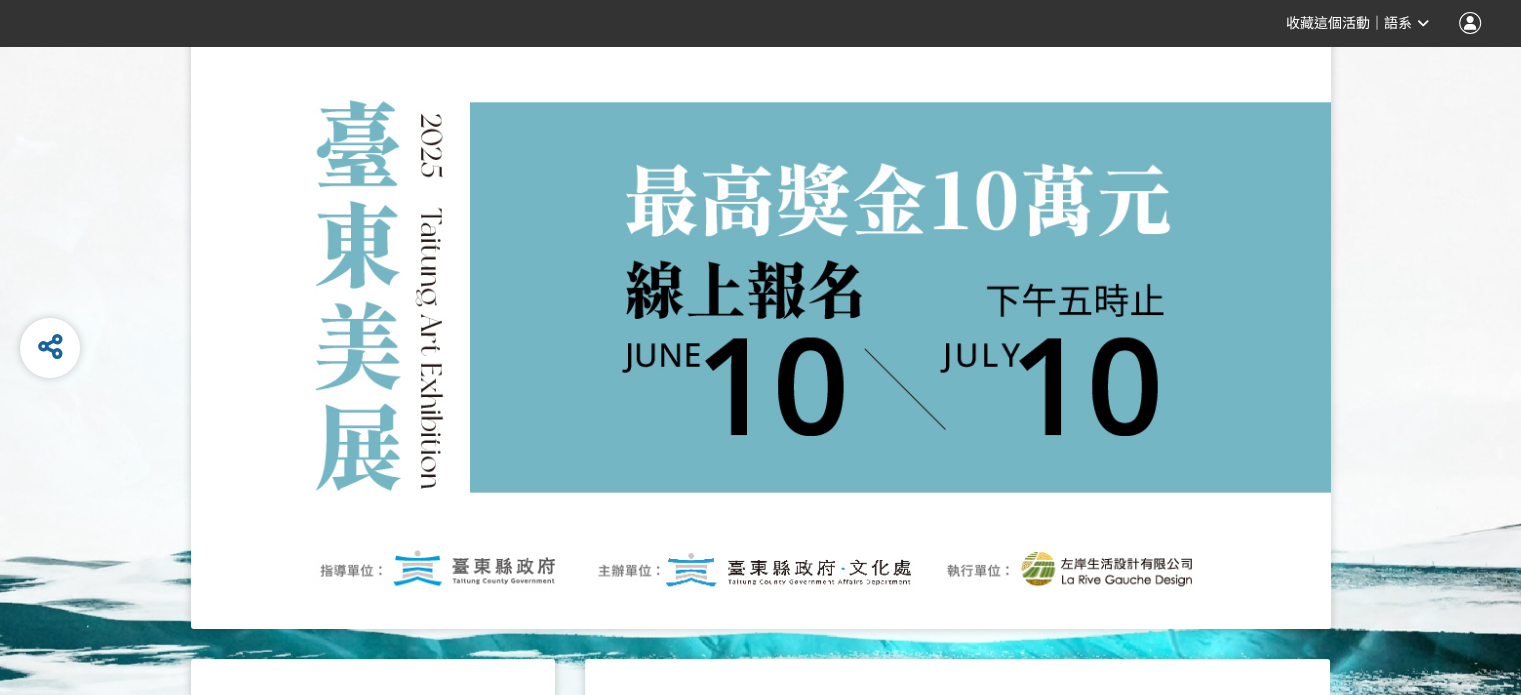 scroll, scrollTop: 0, scrollLeft: 0, axis: both 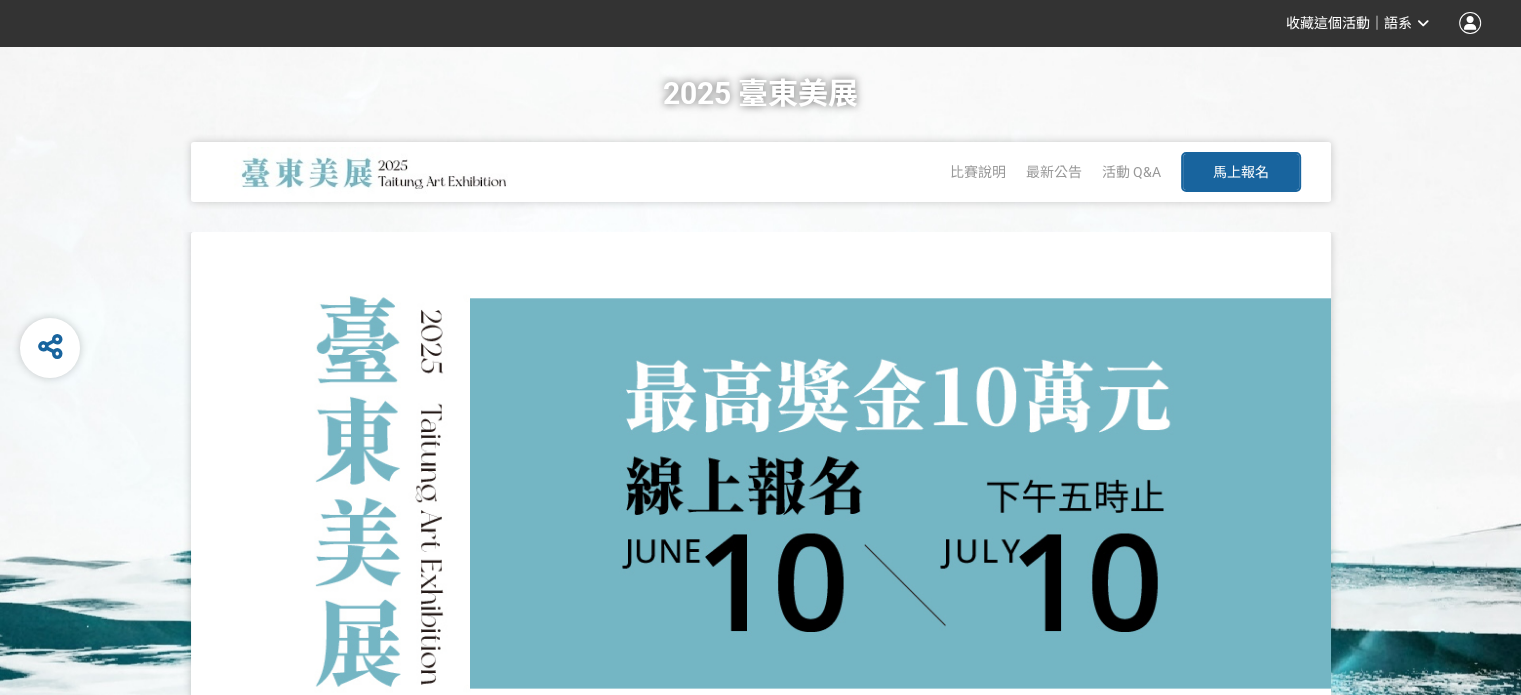 click on "馬上報名" at bounding box center [1241, 172] 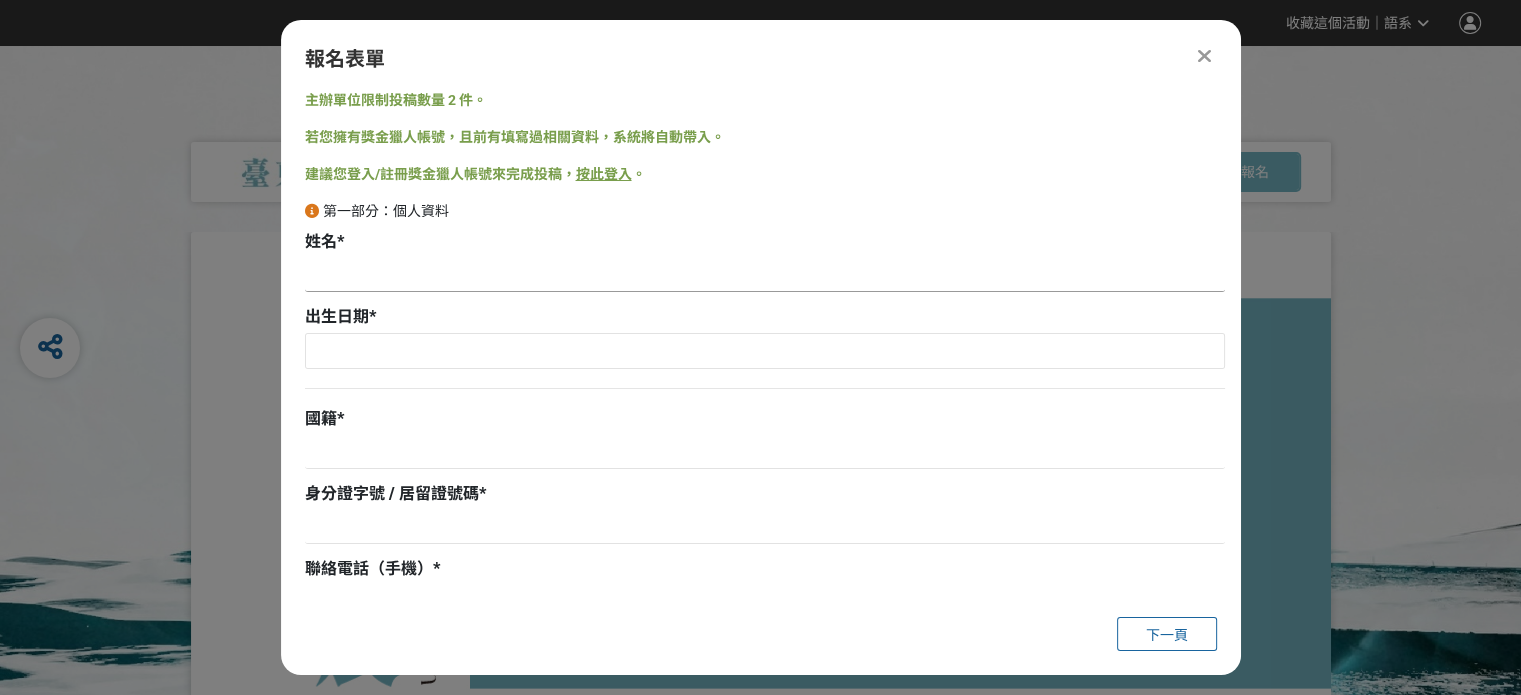 click at bounding box center [765, 275] 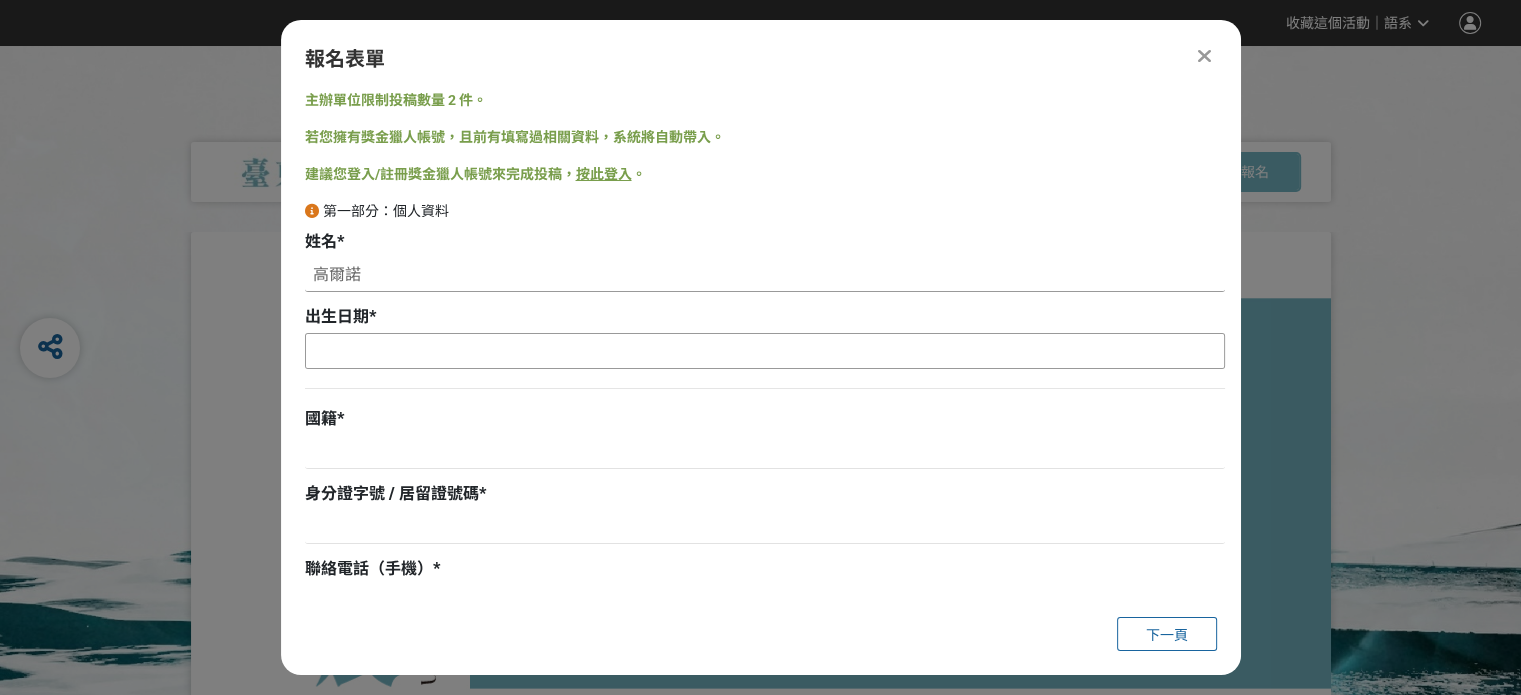 type on "高爾諾" 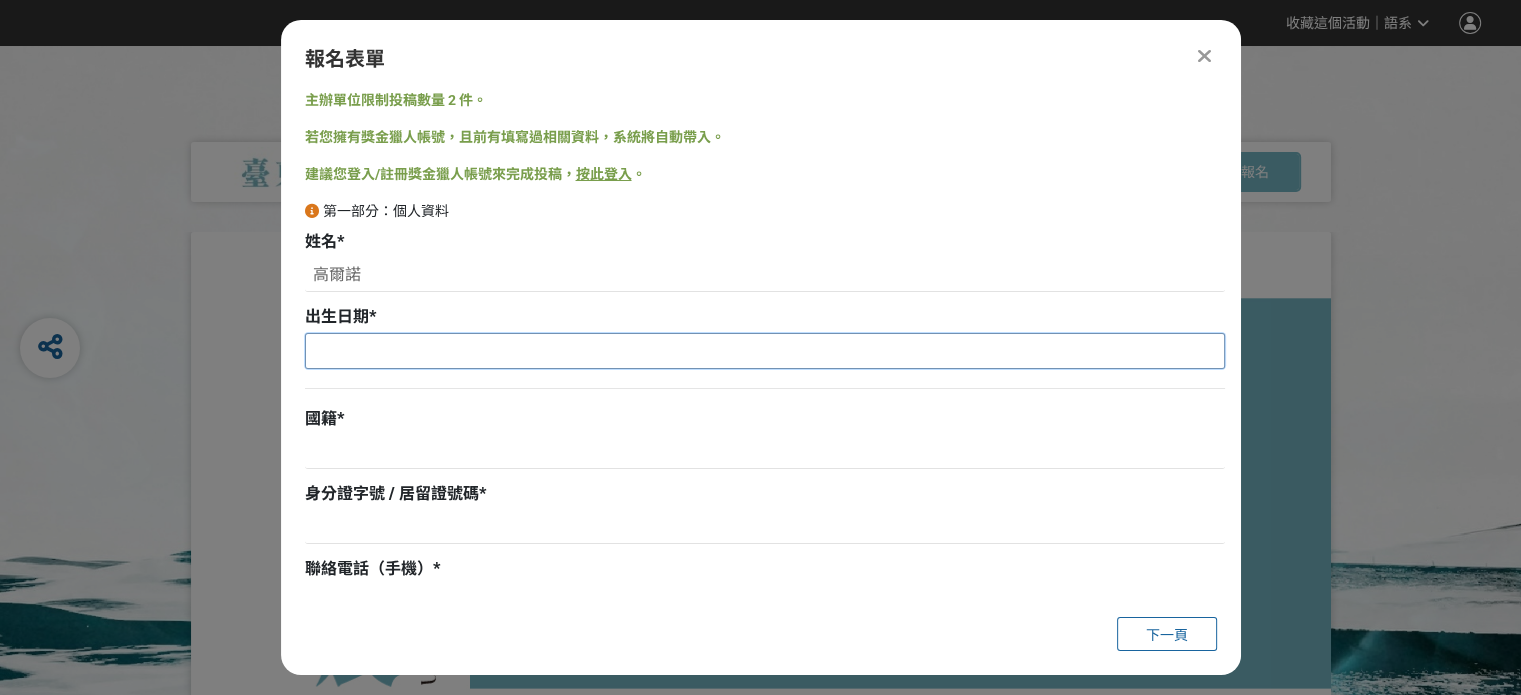 click at bounding box center (765, 351) 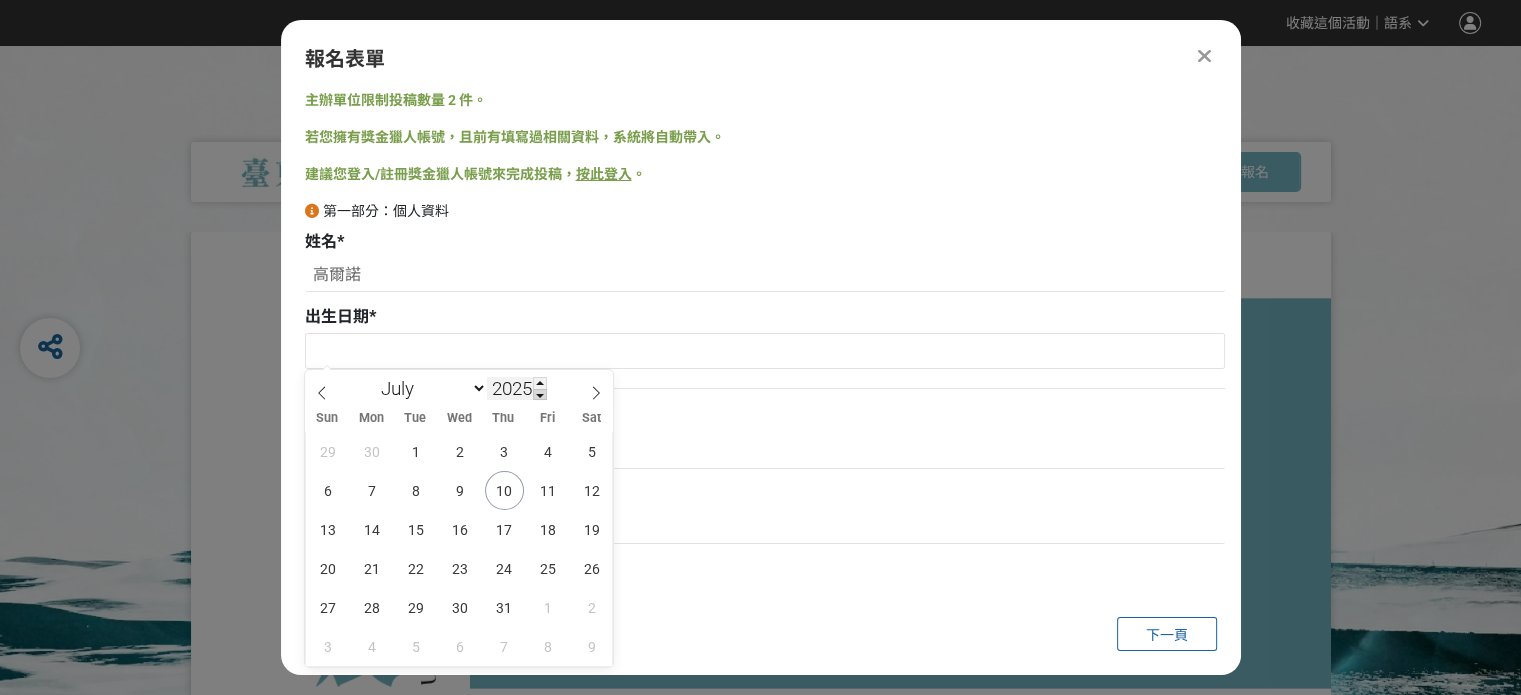 click at bounding box center [540, 395] 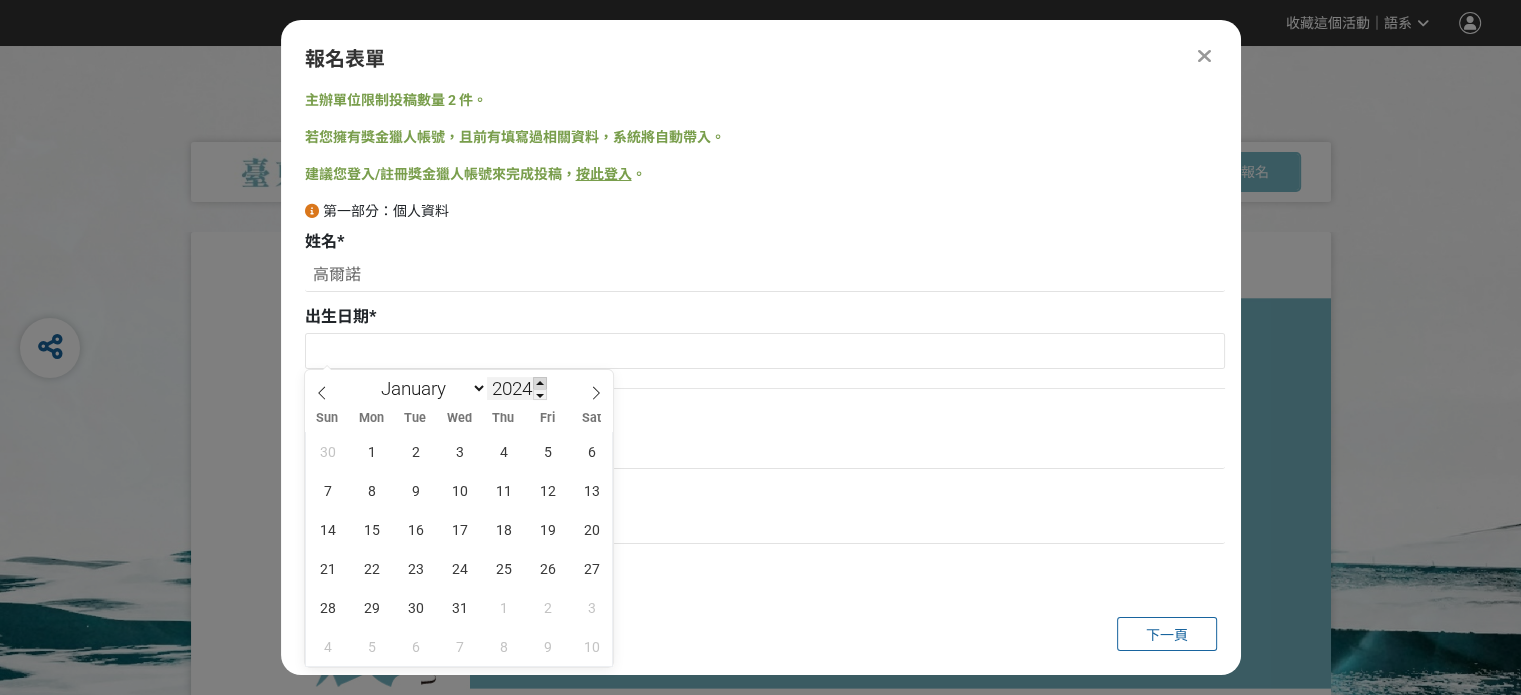 click at bounding box center [540, 383] 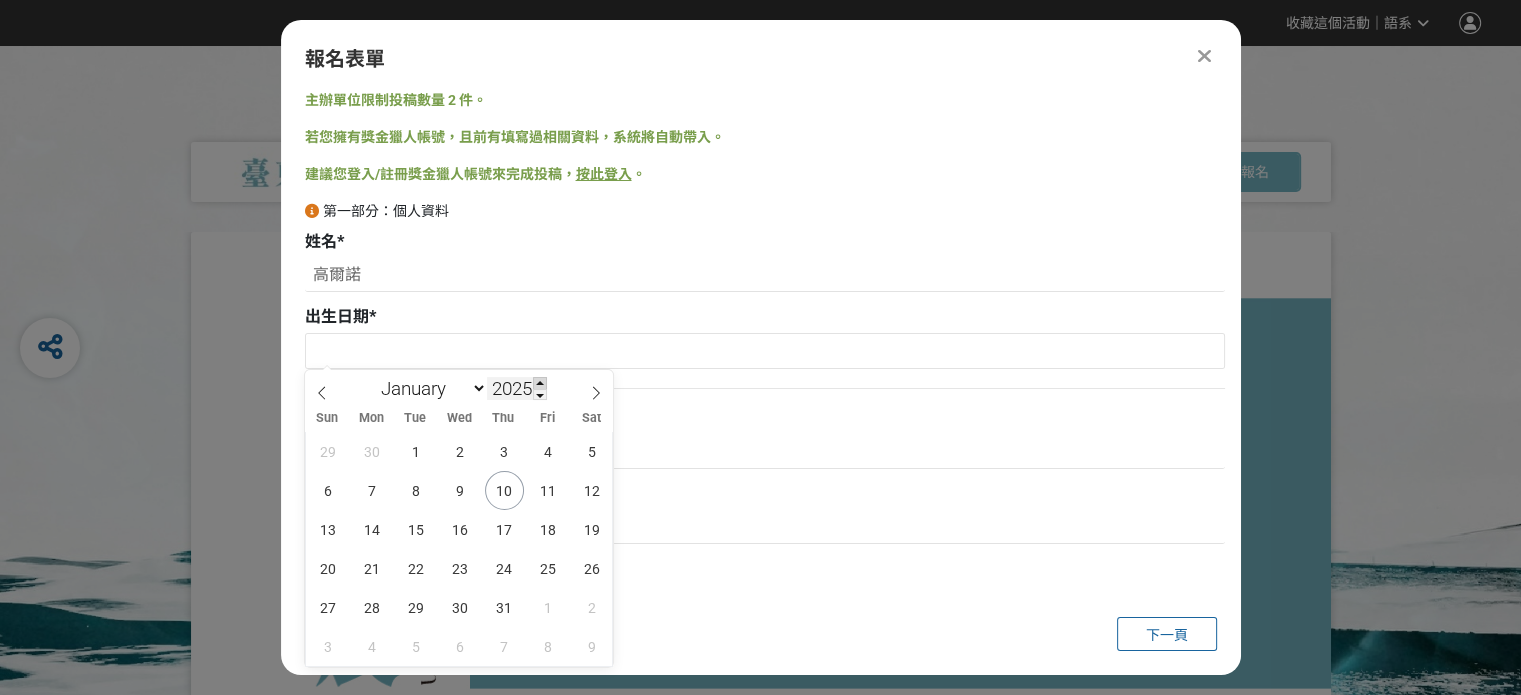 click at bounding box center [540, 383] 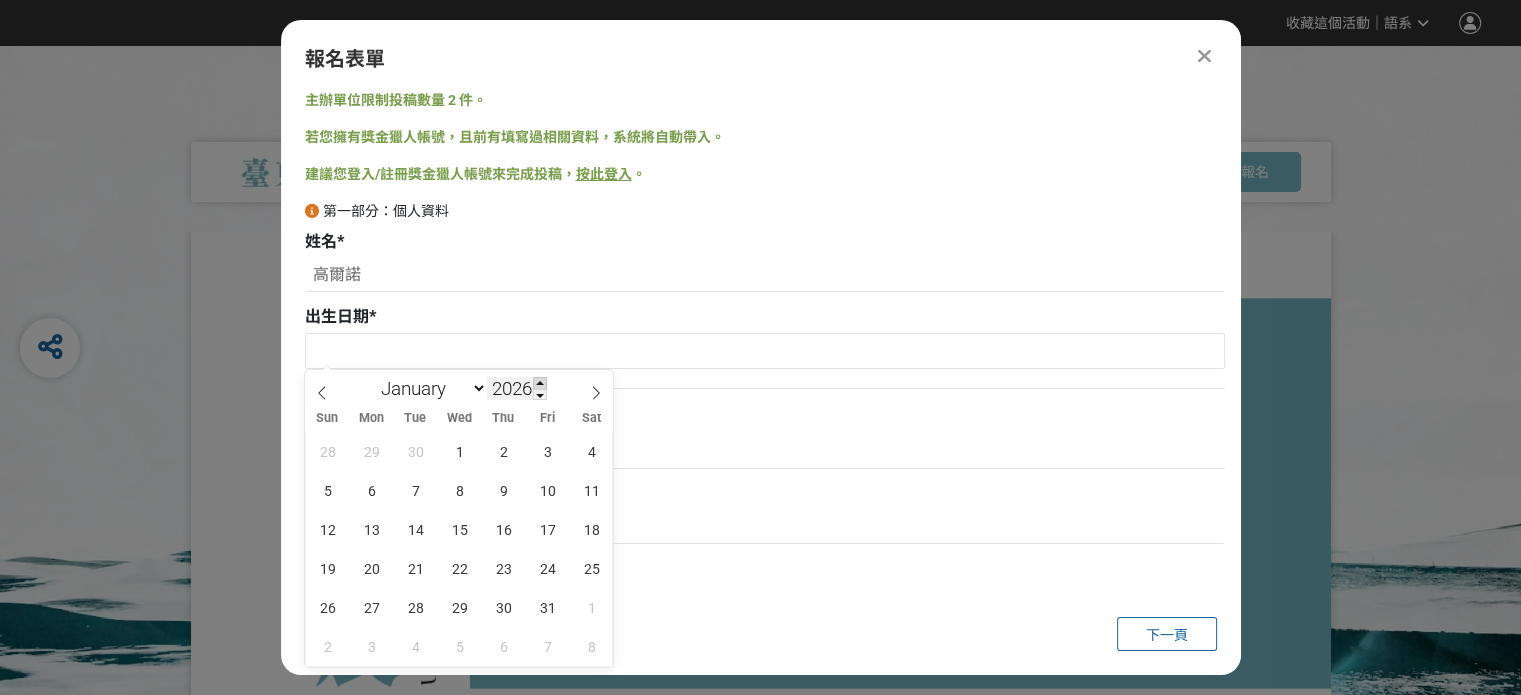 click at bounding box center [540, 383] 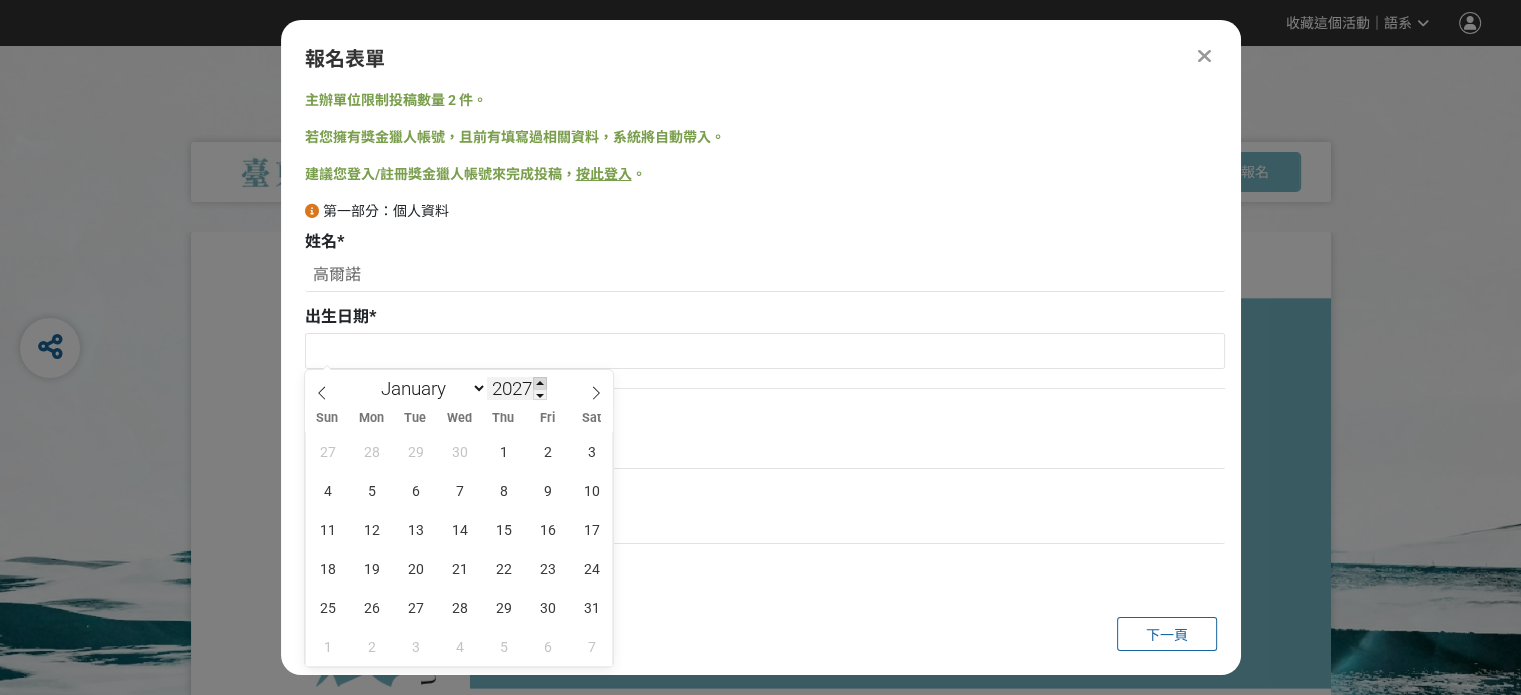click at bounding box center [540, 383] 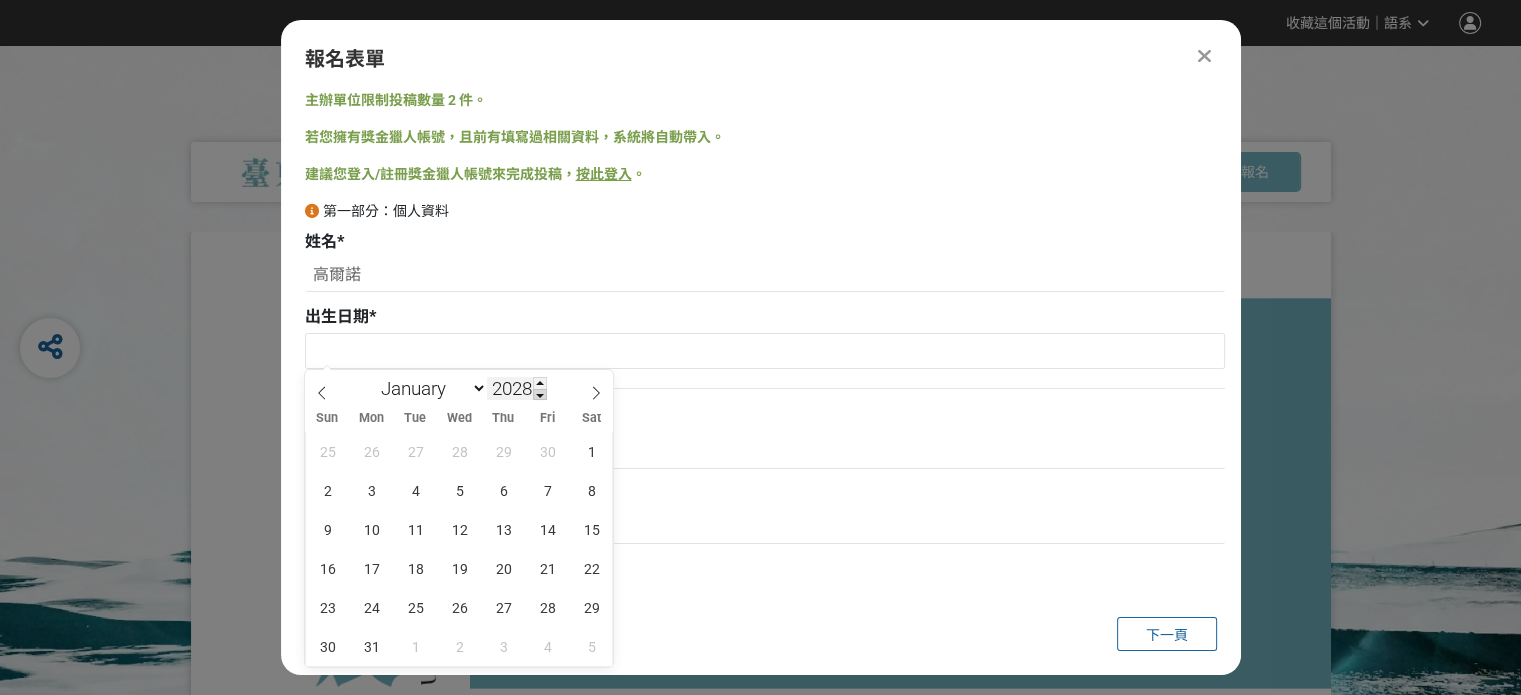 click at bounding box center (540, 395) 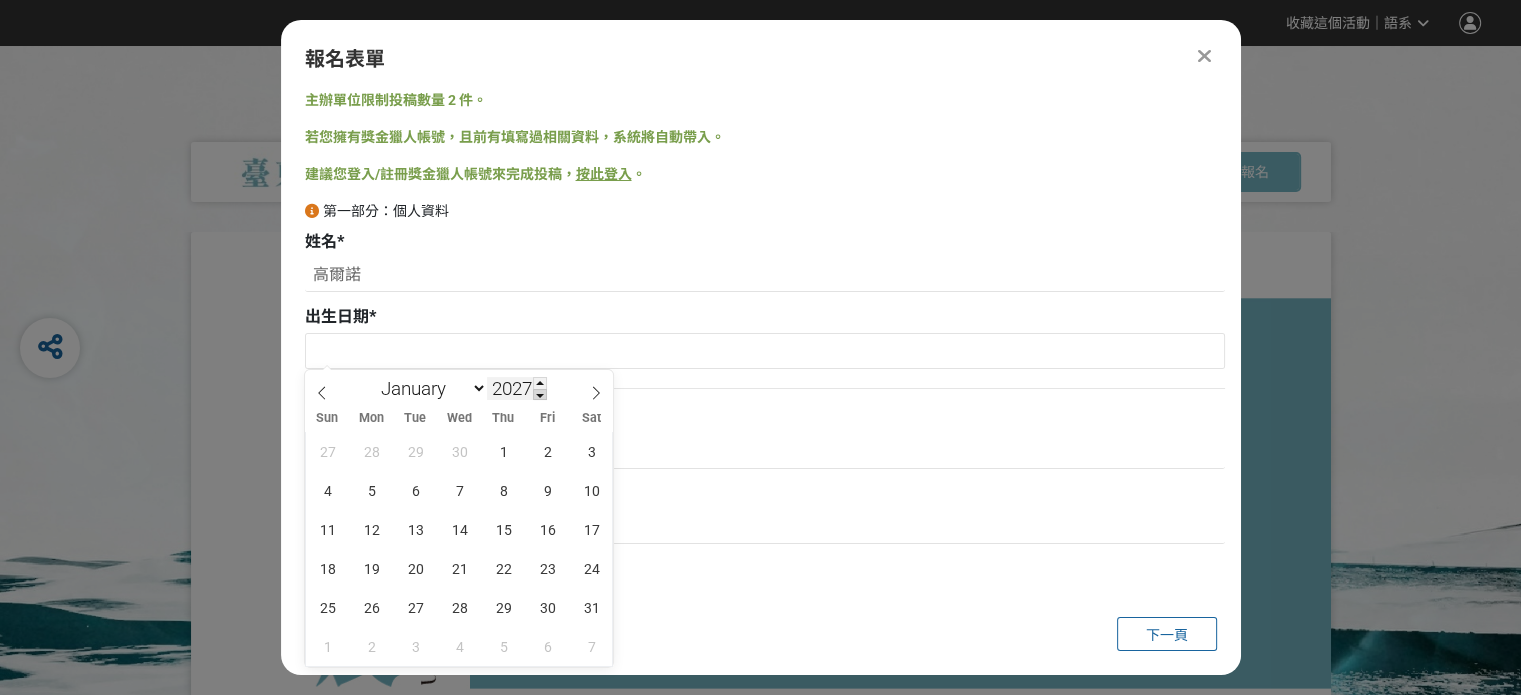 click at bounding box center [540, 395] 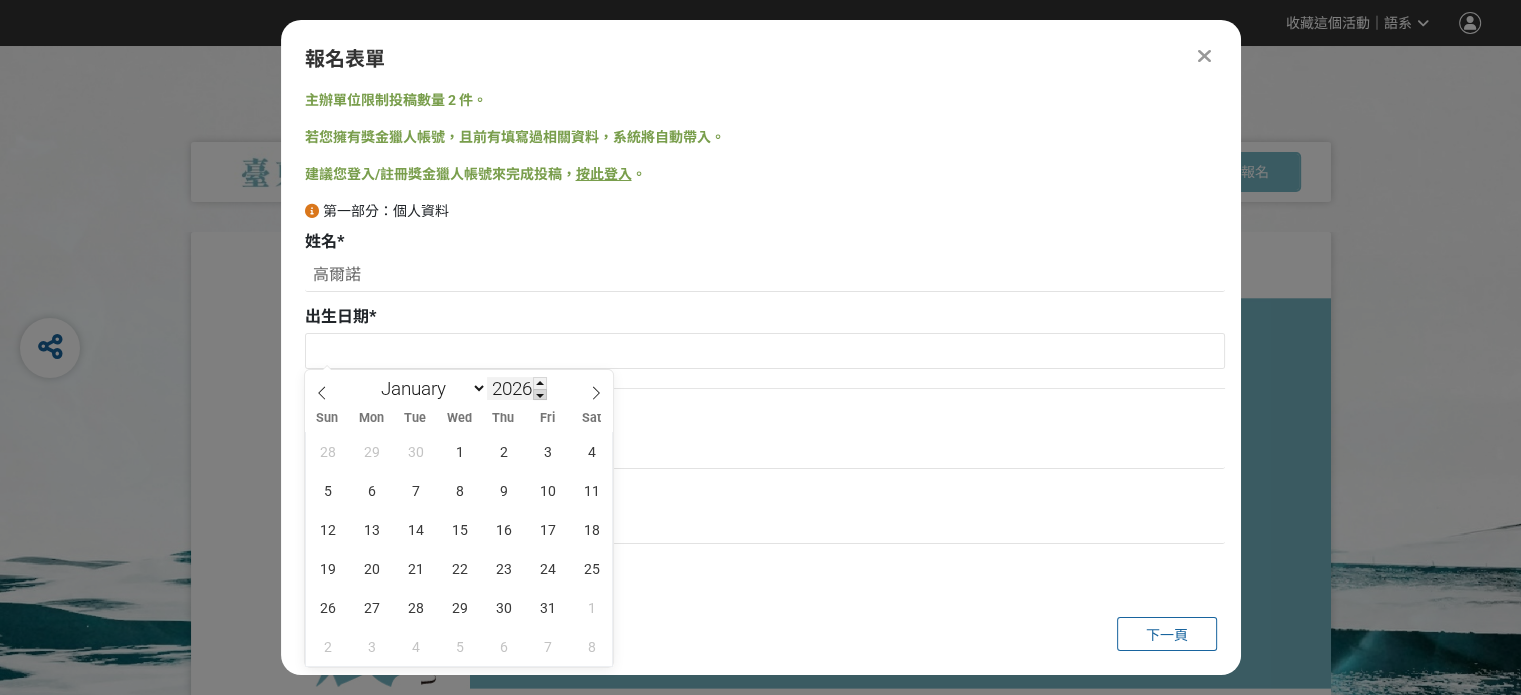 click at bounding box center (540, 395) 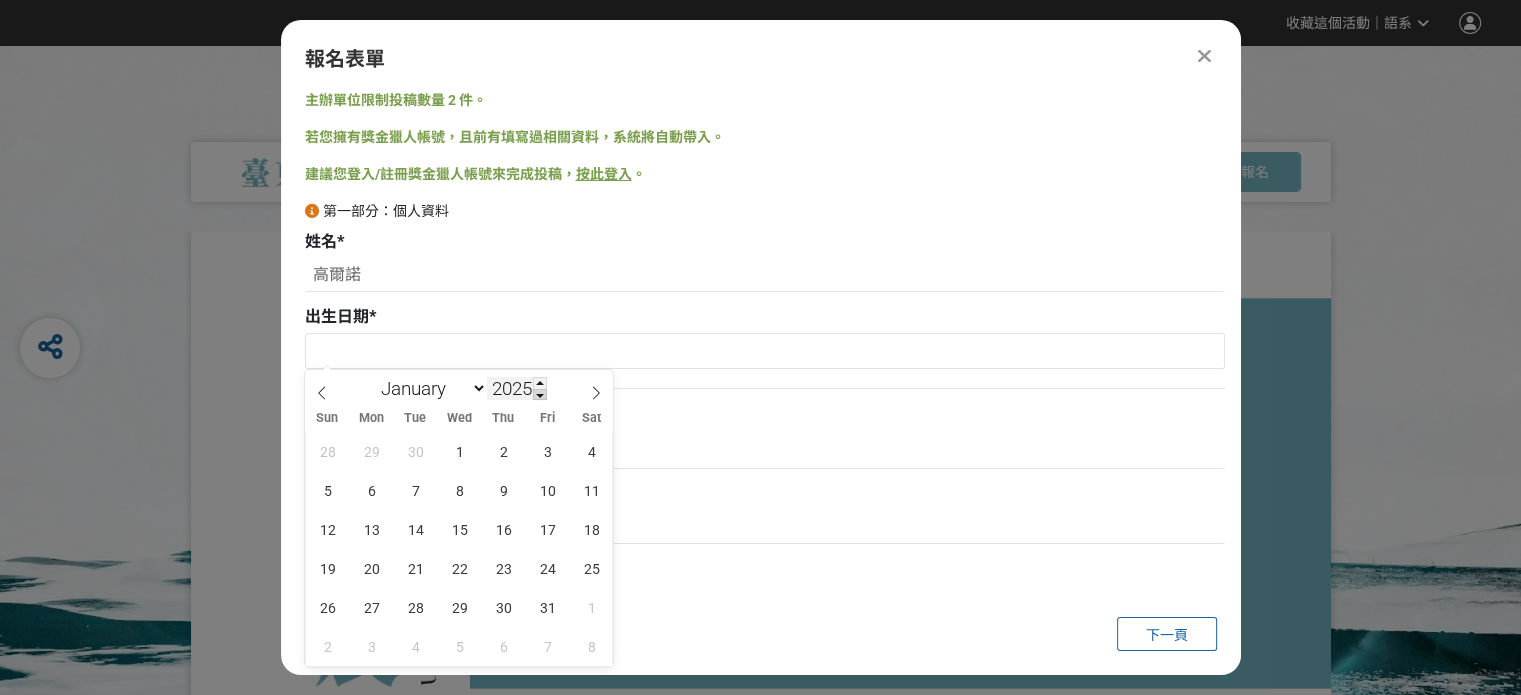 click at bounding box center (540, 395) 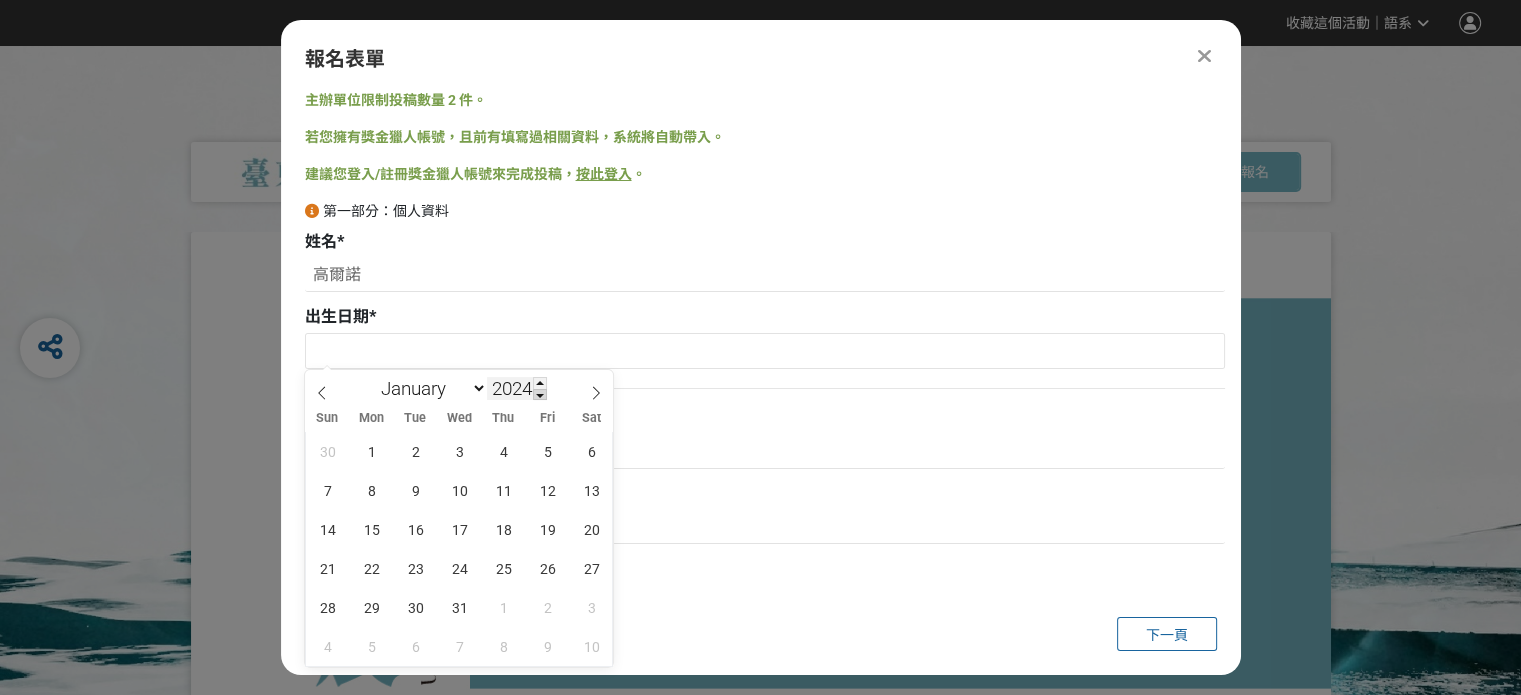 click at bounding box center [540, 395] 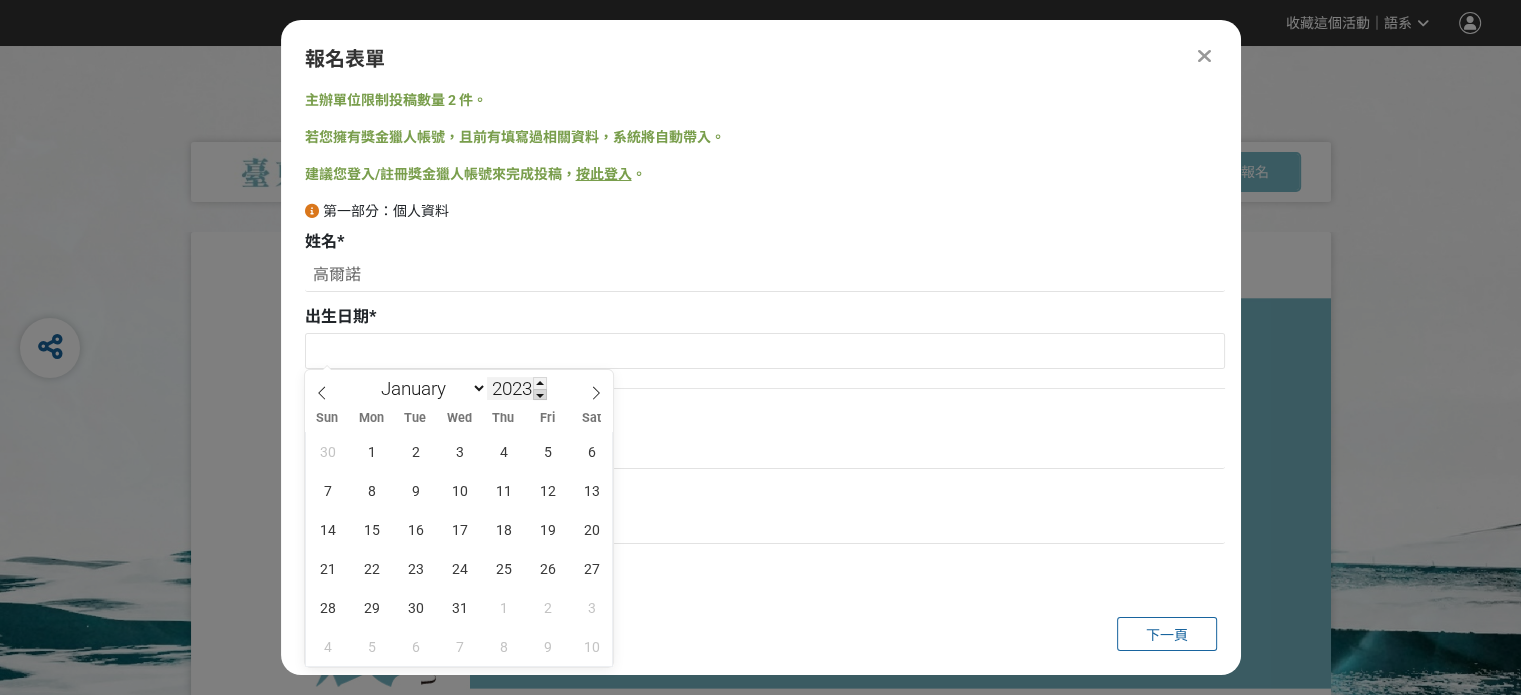 click at bounding box center (540, 395) 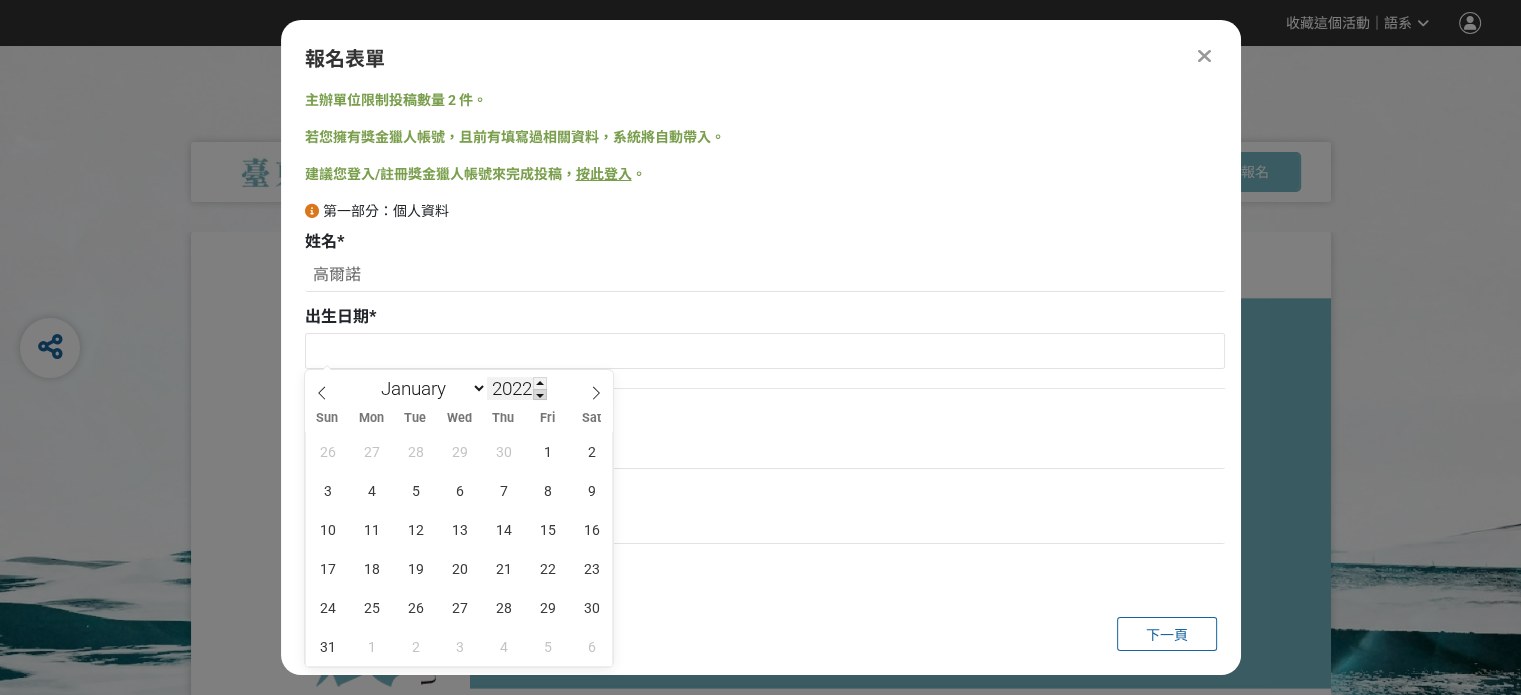 click at bounding box center [540, 395] 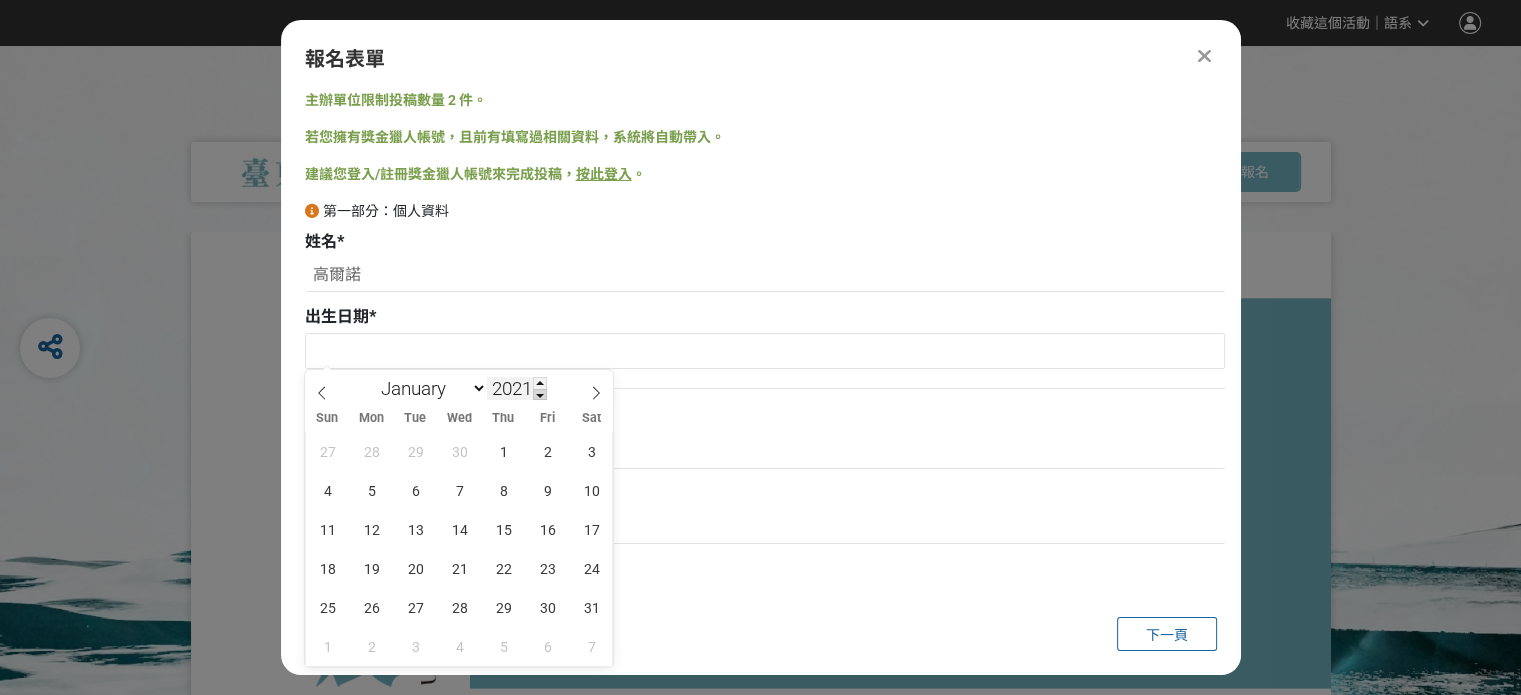 click at bounding box center [540, 383] 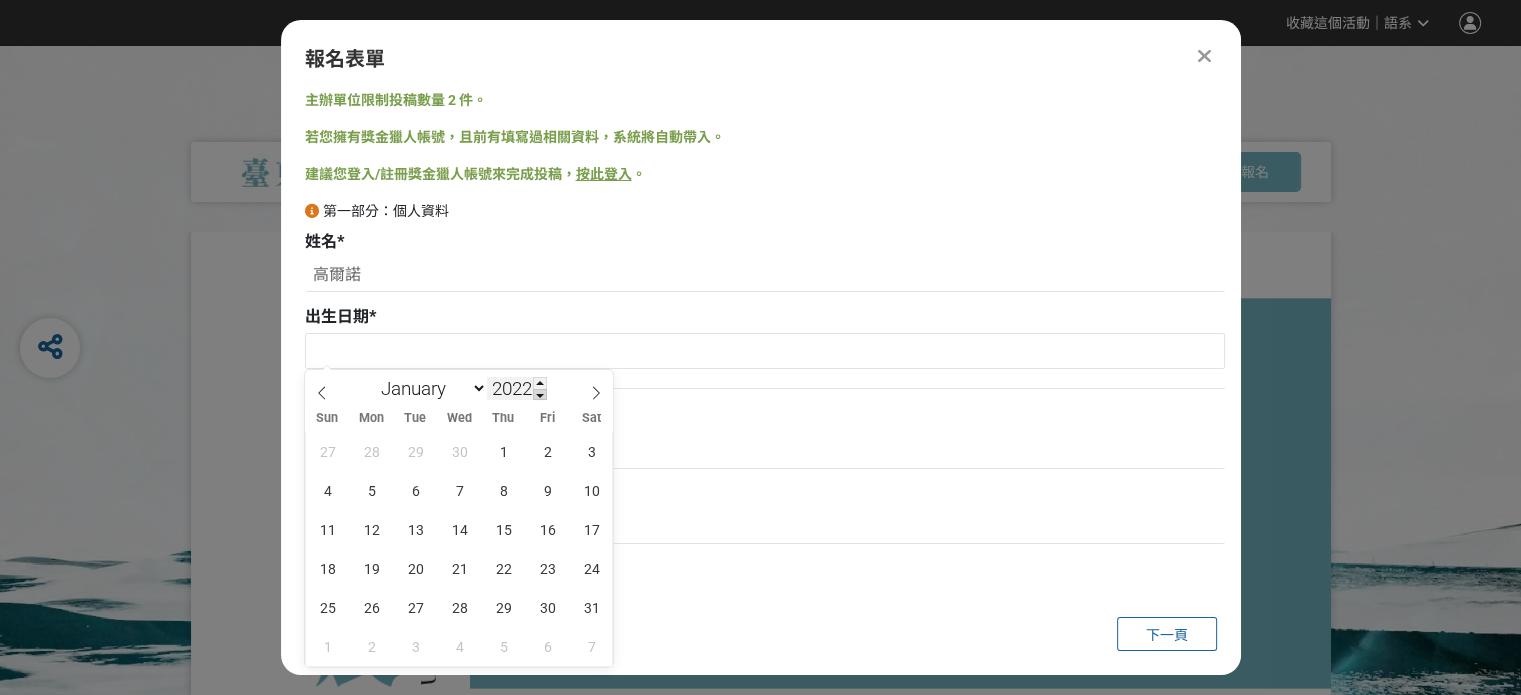 click at bounding box center (540, 383) 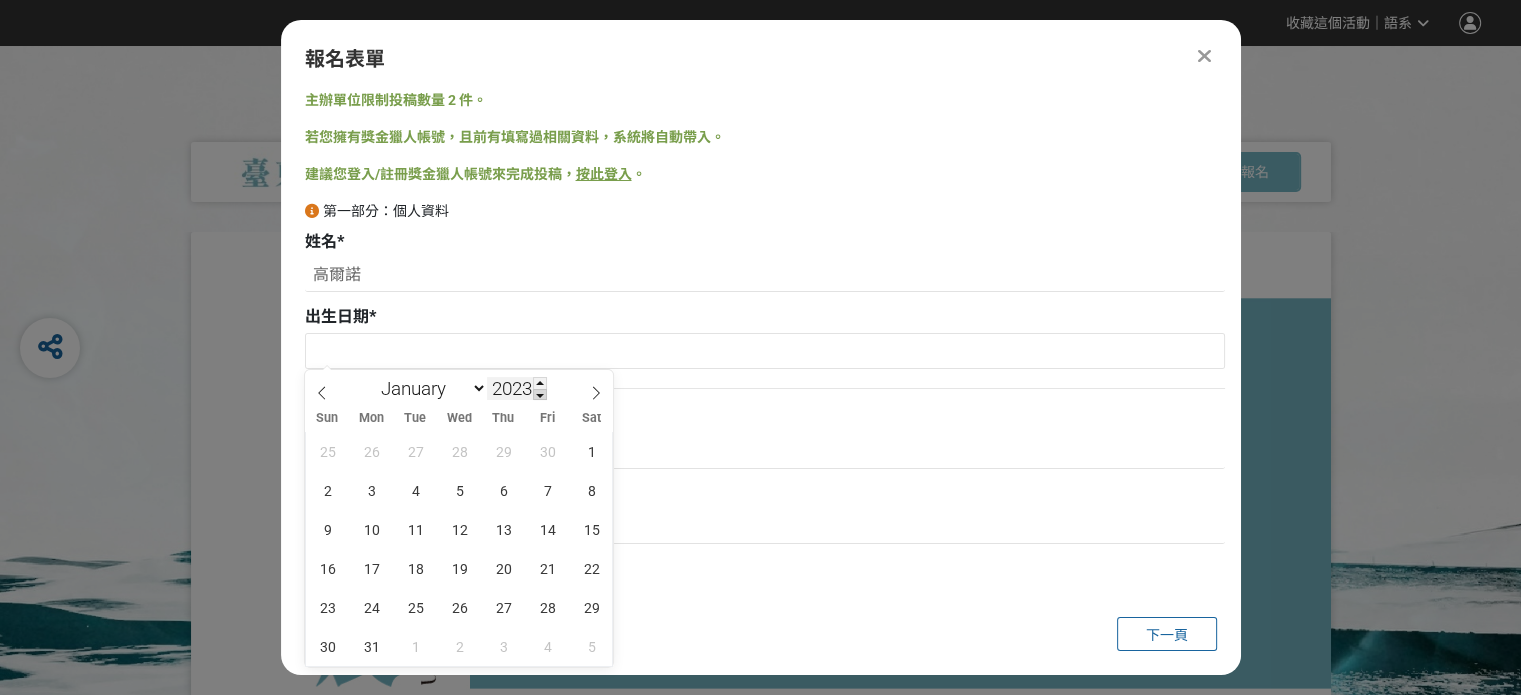 click at bounding box center (540, 395) 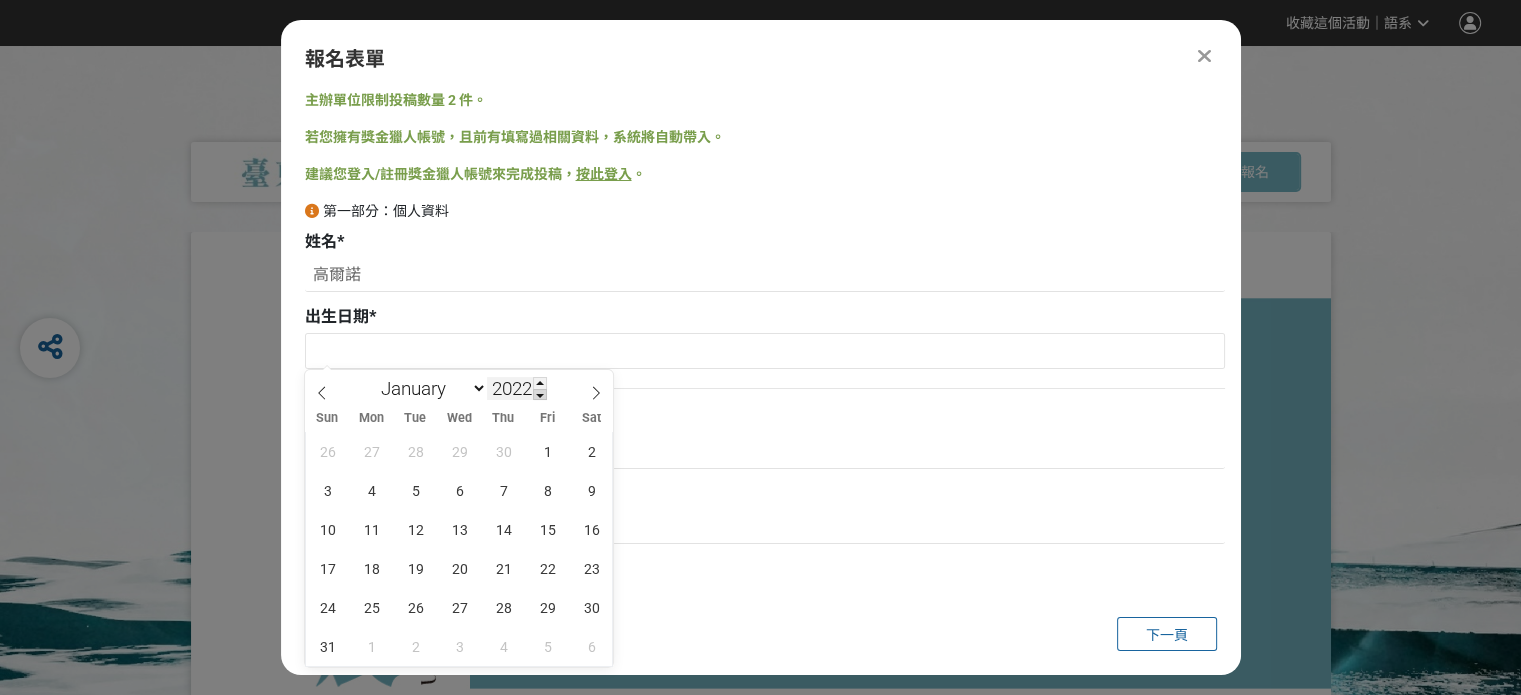 click at bounding box center (540, 395) 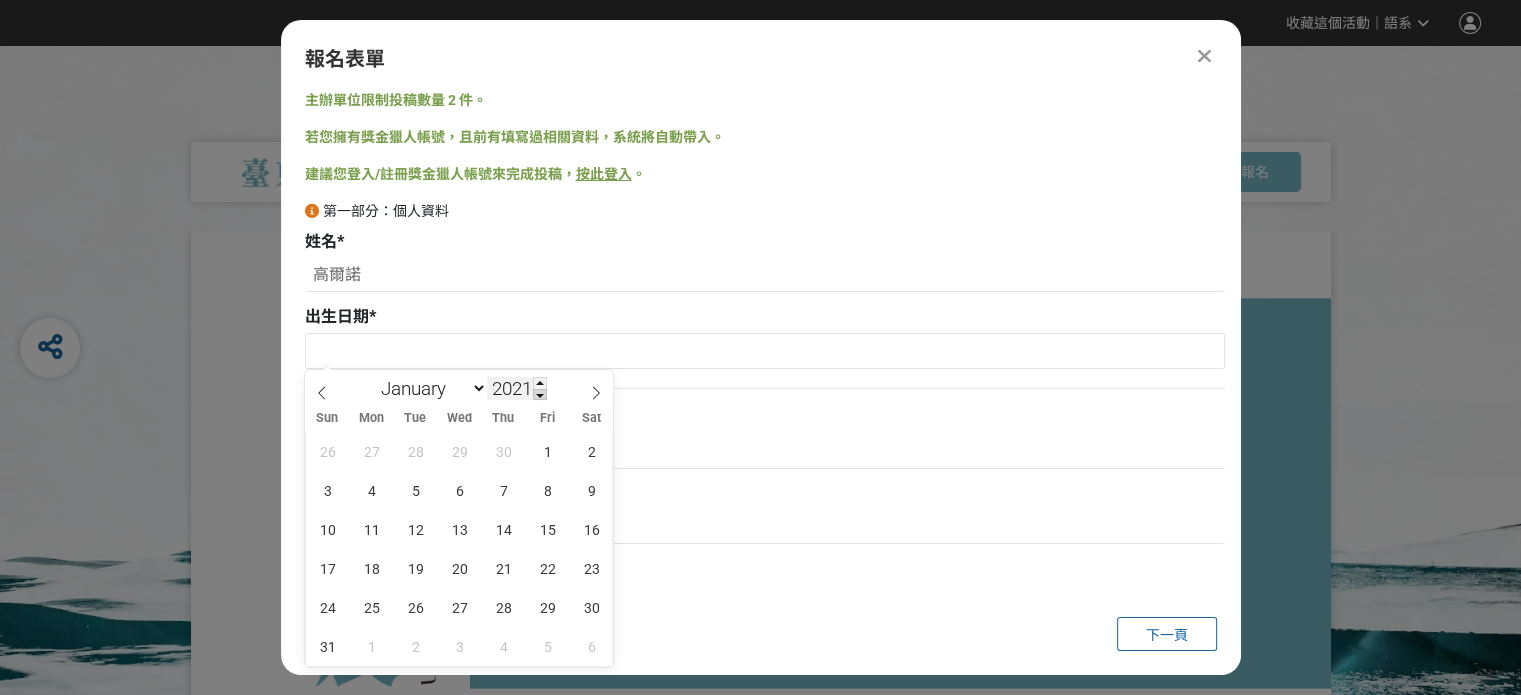 click at bounding box center (540, 395) 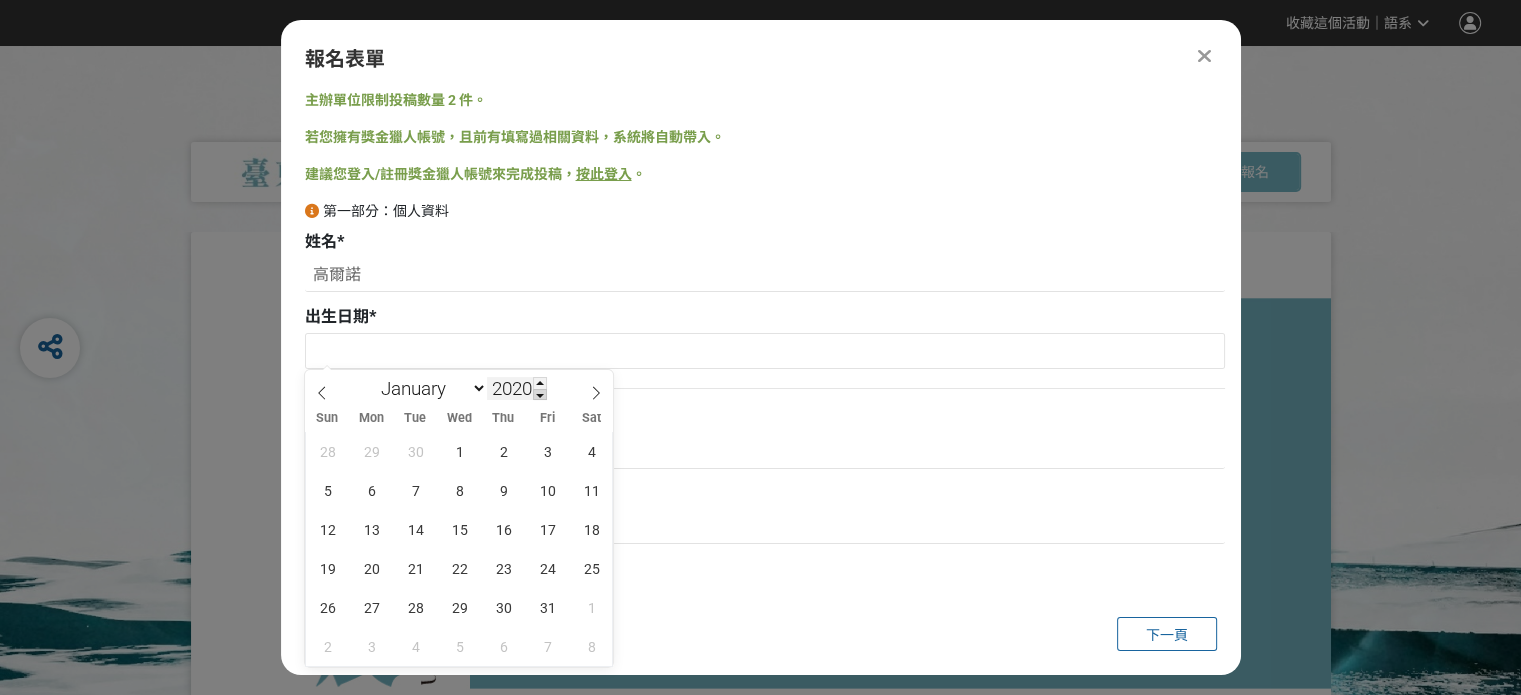 click at bounding box center [540, 395] 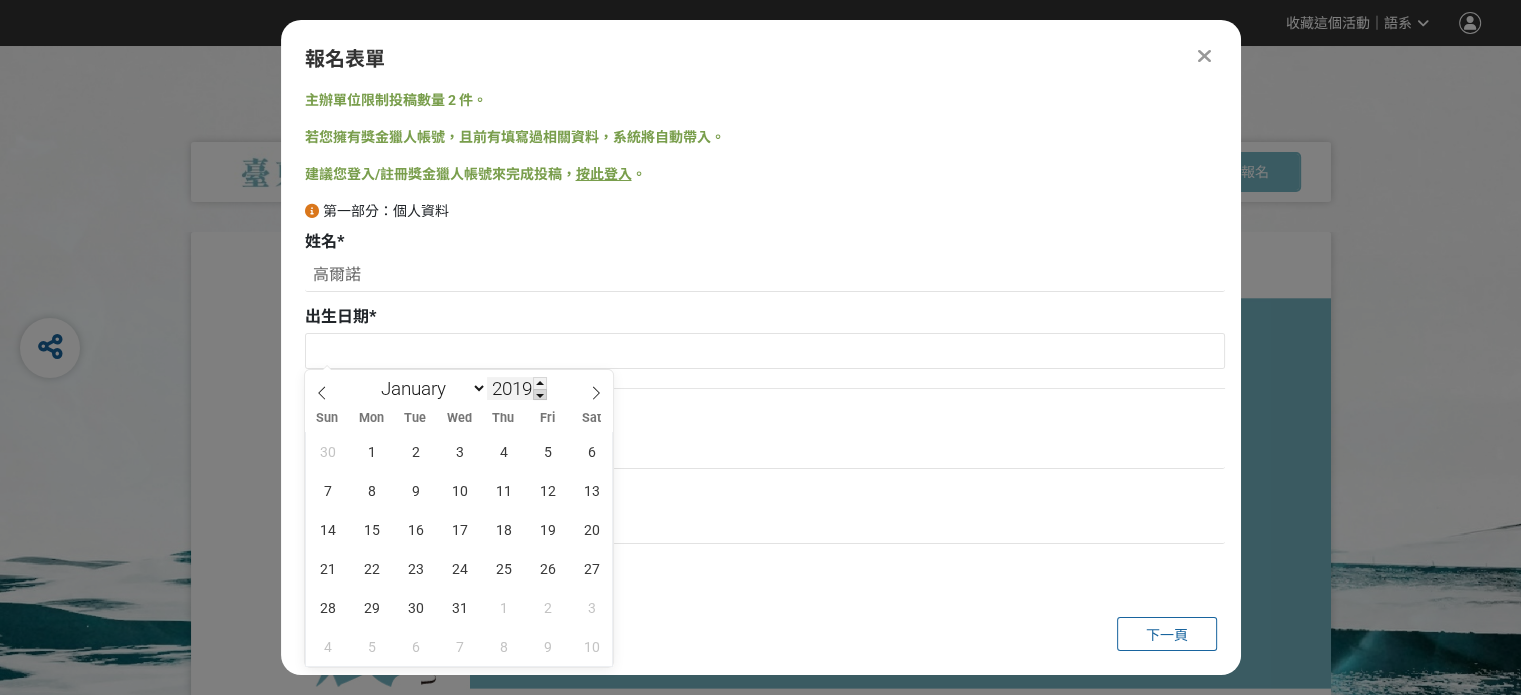 click at bounding box center (540, 395) 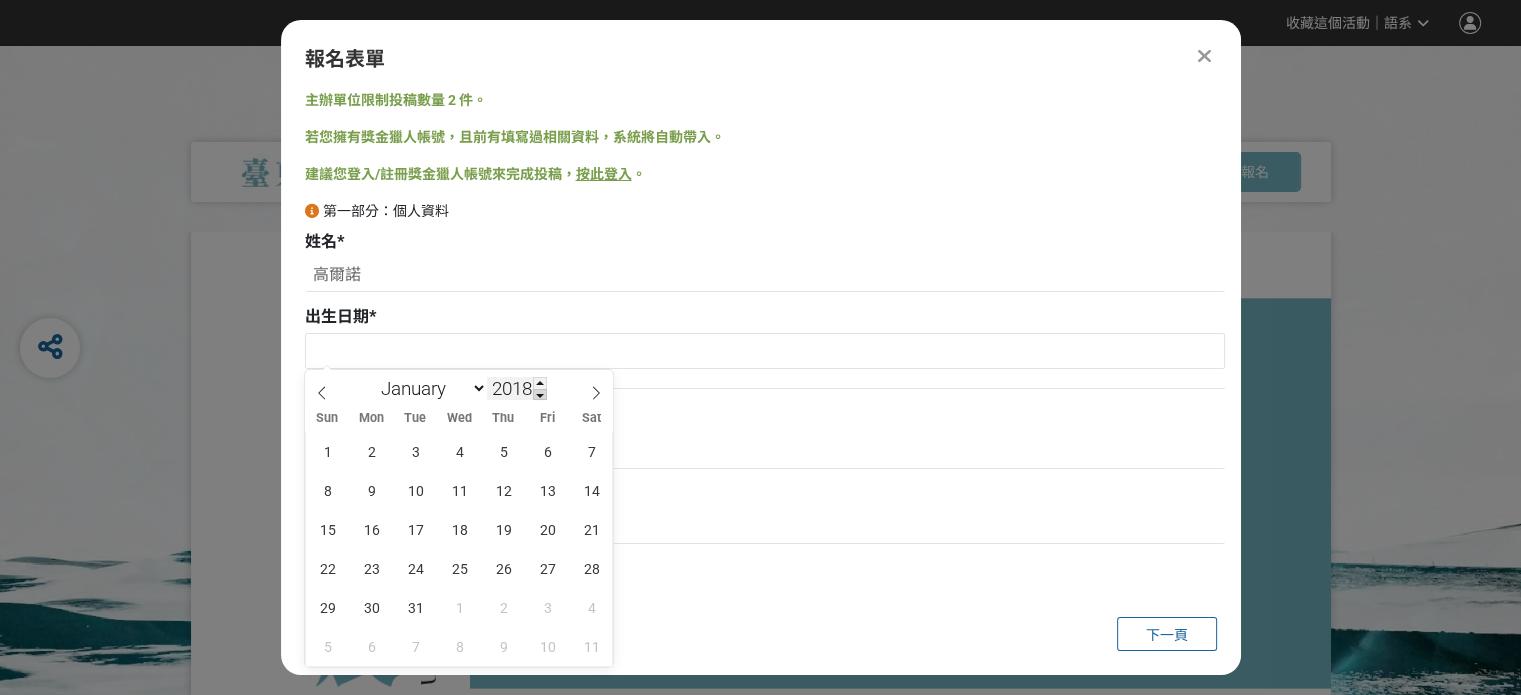 click at bounding box center [540, 395] 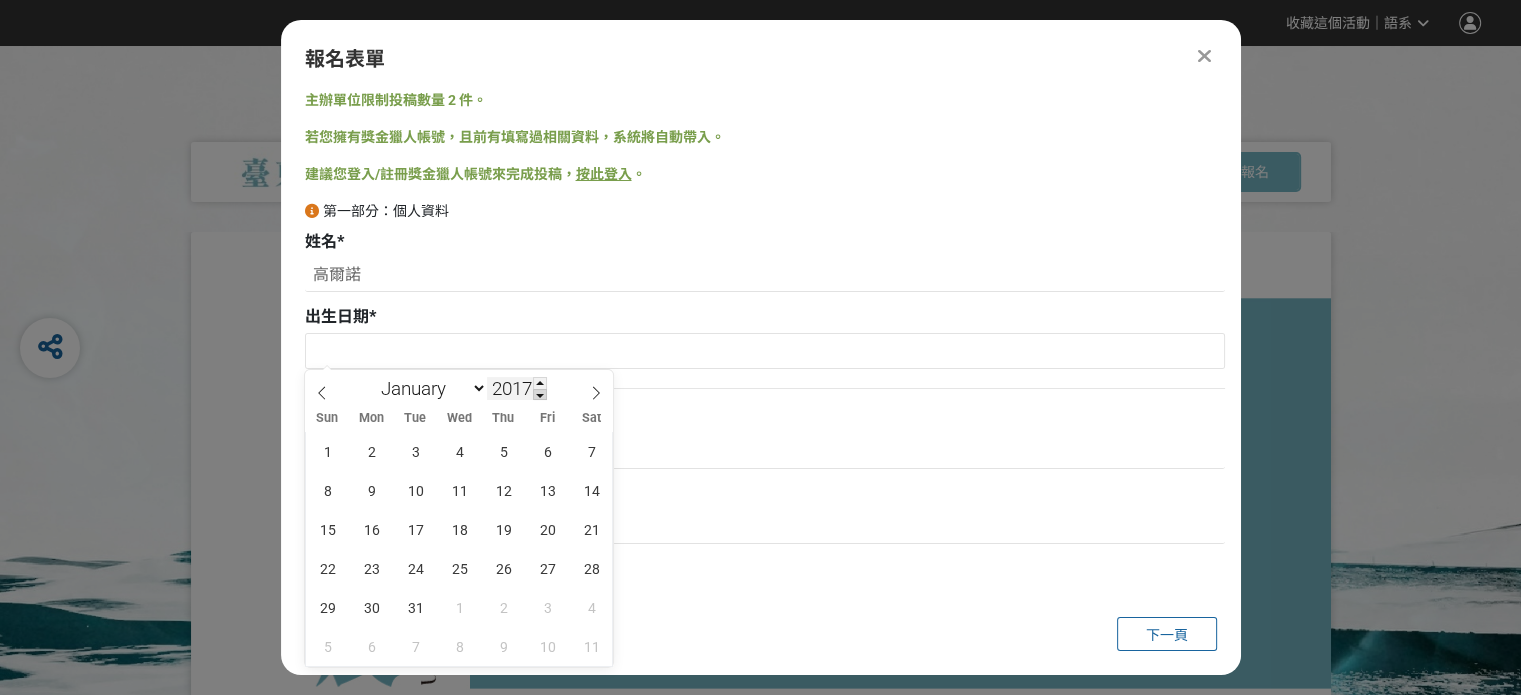 click at bounding box center (540, 395) 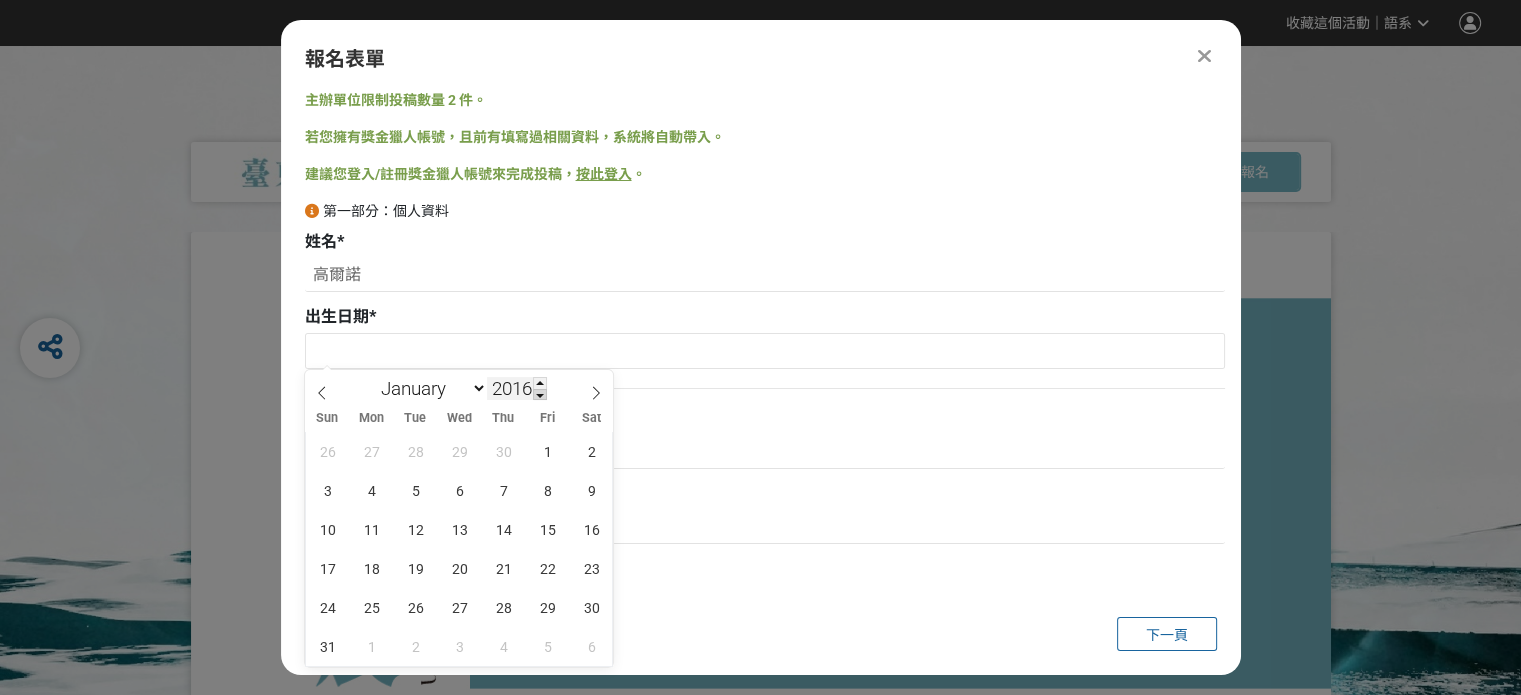 click at bounding box center (540, 395) 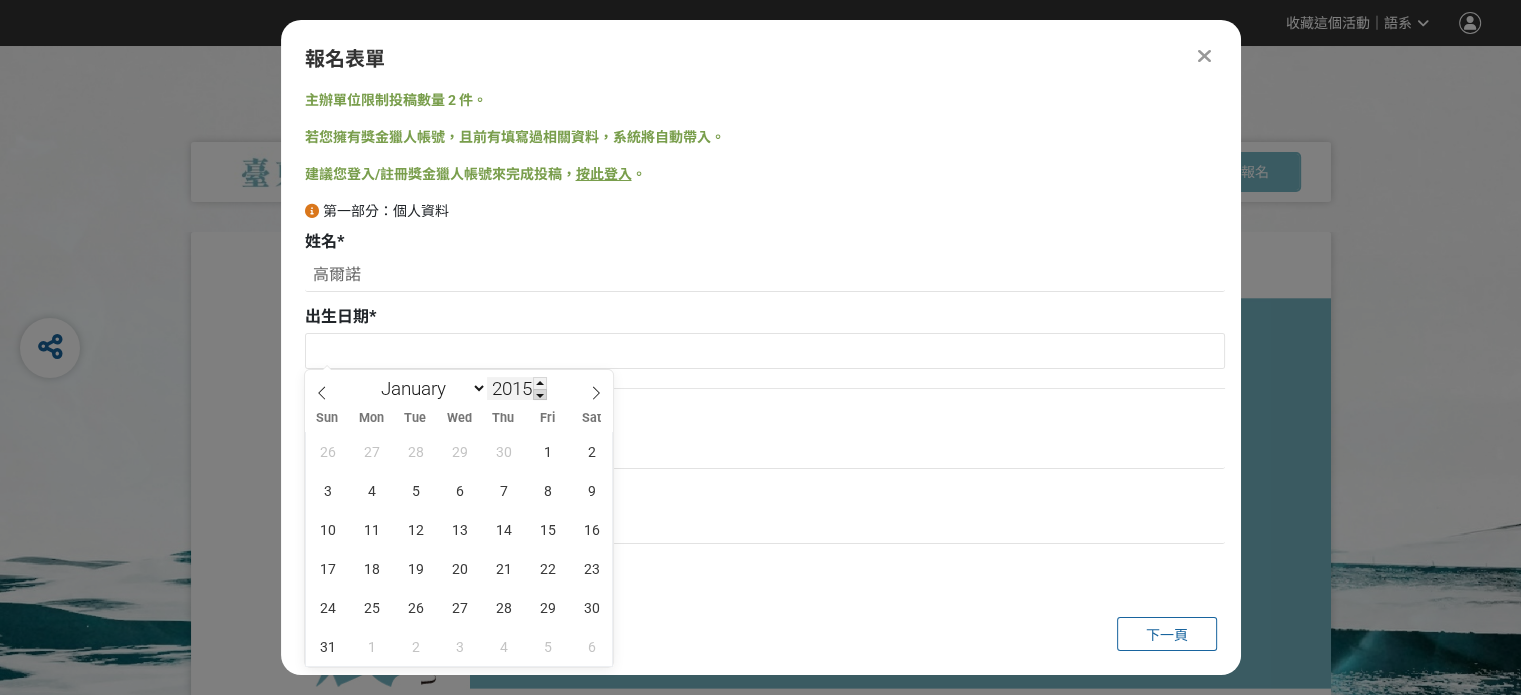 click at bounding box center (540, 395) 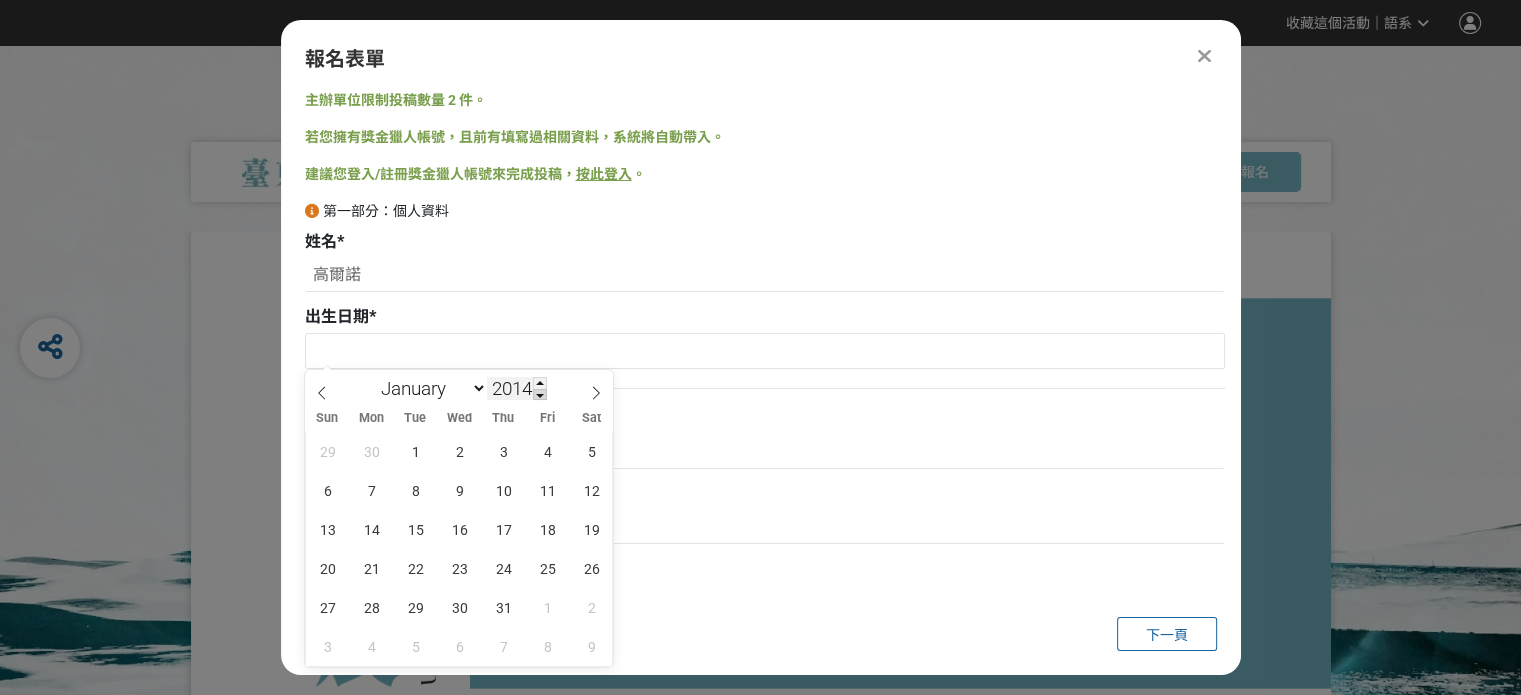 click at bounding box center [540, 395] 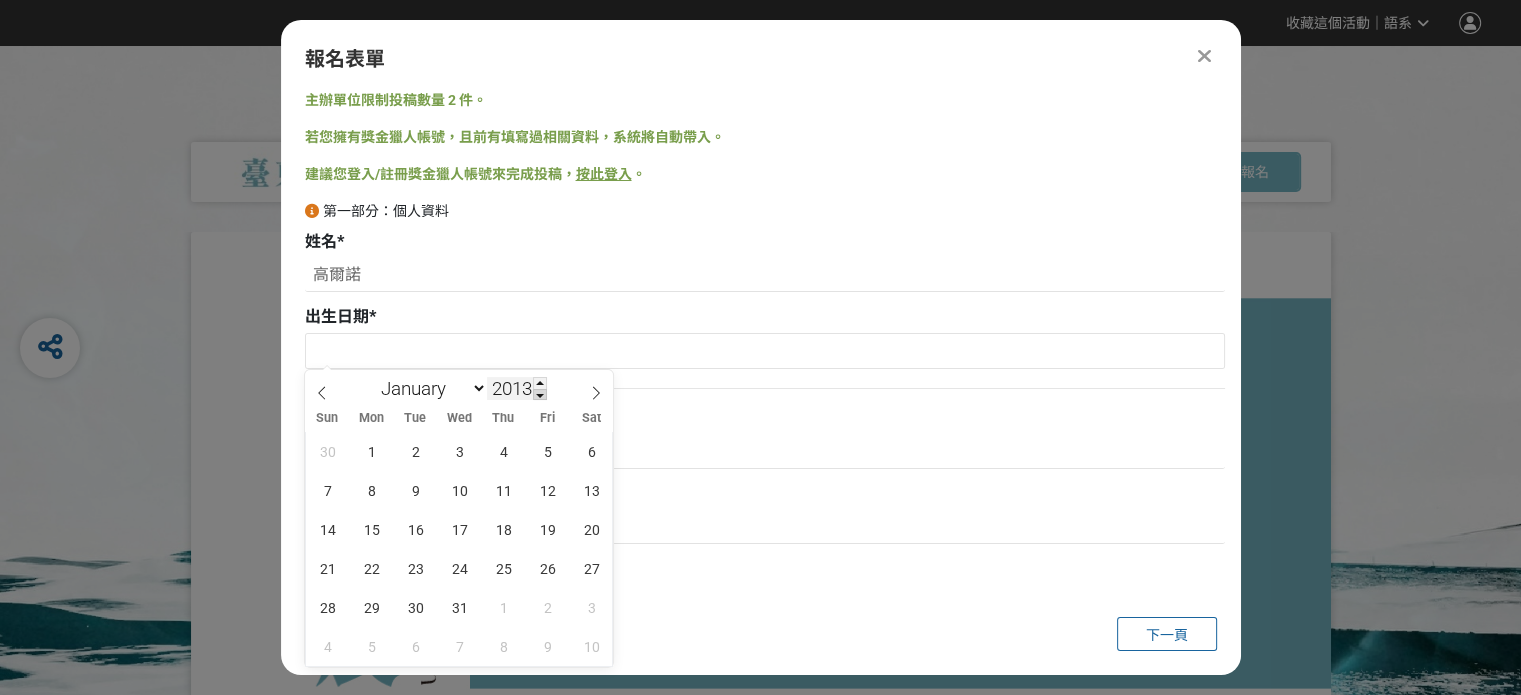 click at bounding box center [540, 395] 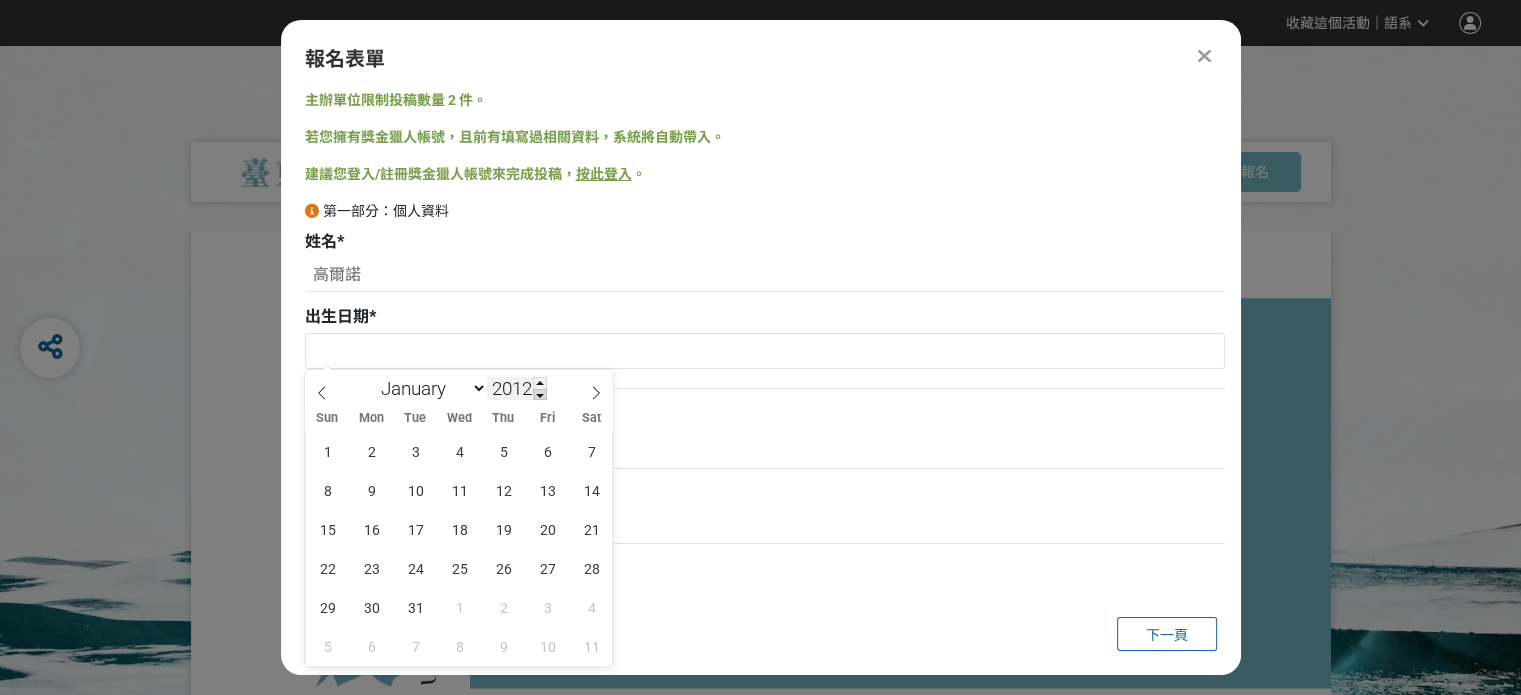 click at bounding box center [540, 395] 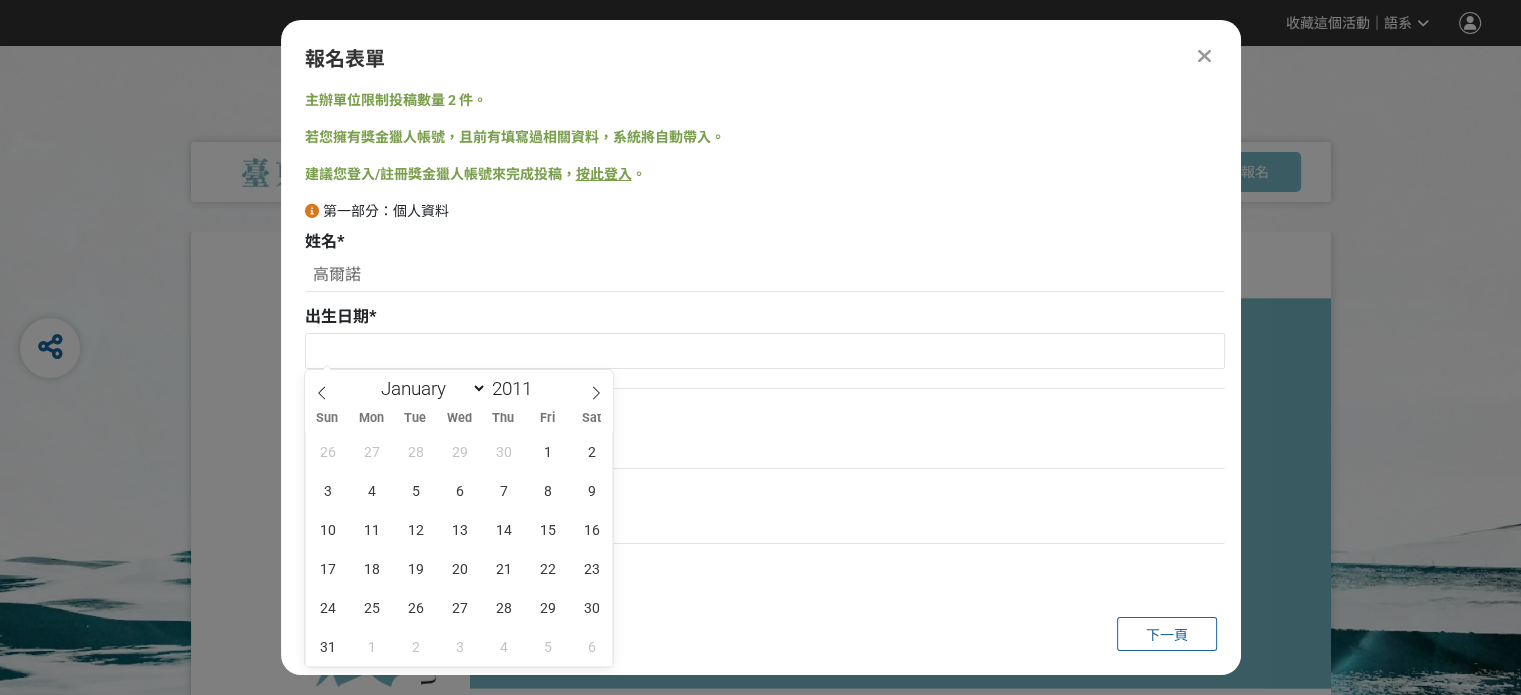 drag, startPoint x: 536, startPoint y: 393, endPoint x: 548, endPoint y: 389, distance: 12.649111 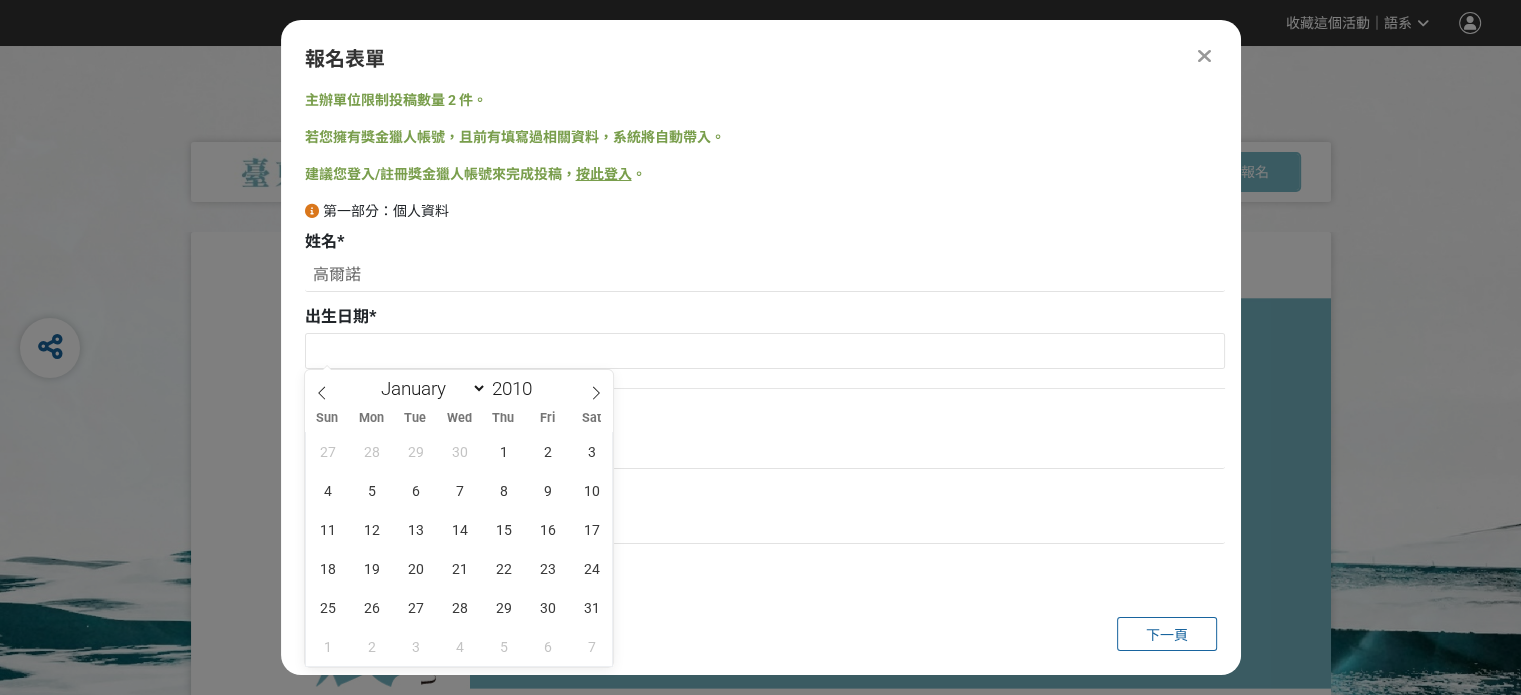 drag, startPoint x: 548, startPoint y: 389, endPoint x: 552, endPoint y: 370, distance: 19.416489 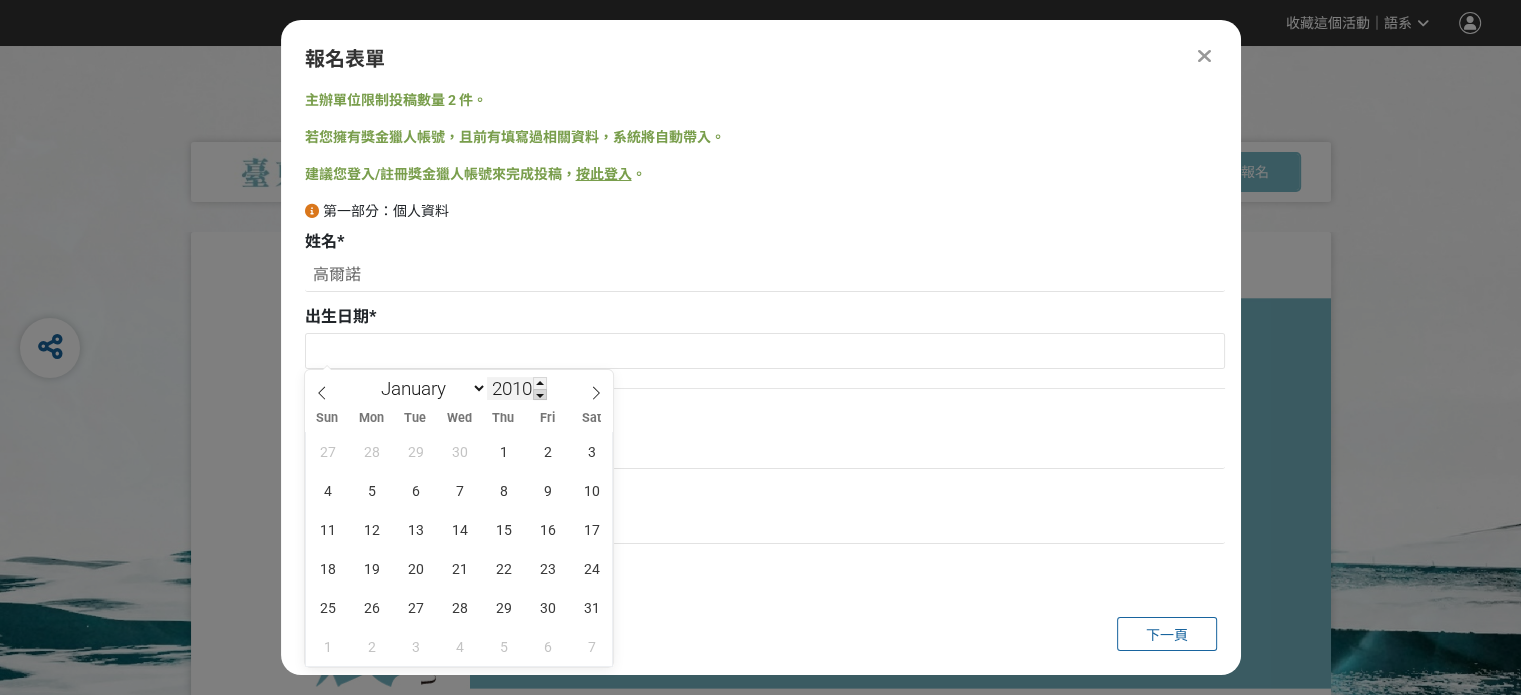 click at bounding box center (540, 395) 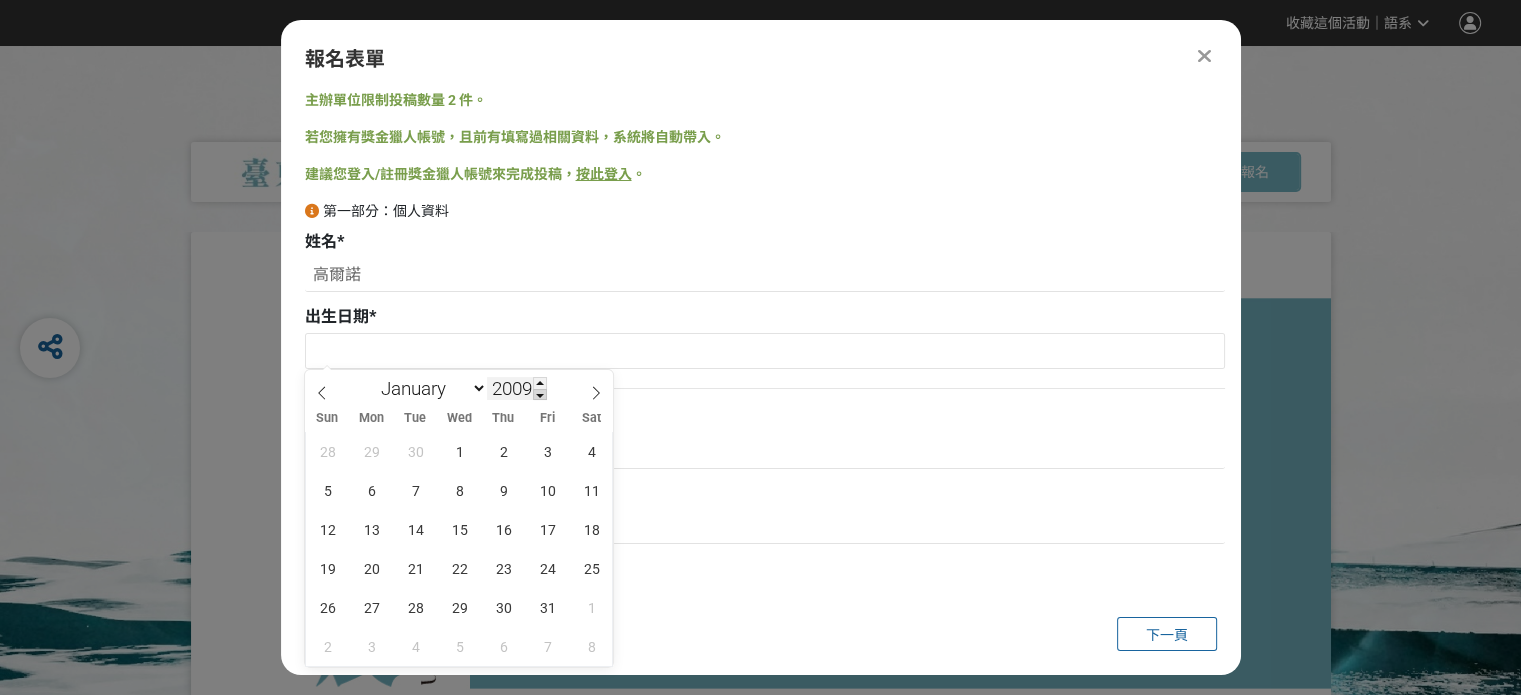 click at bounding box center [540, 395] 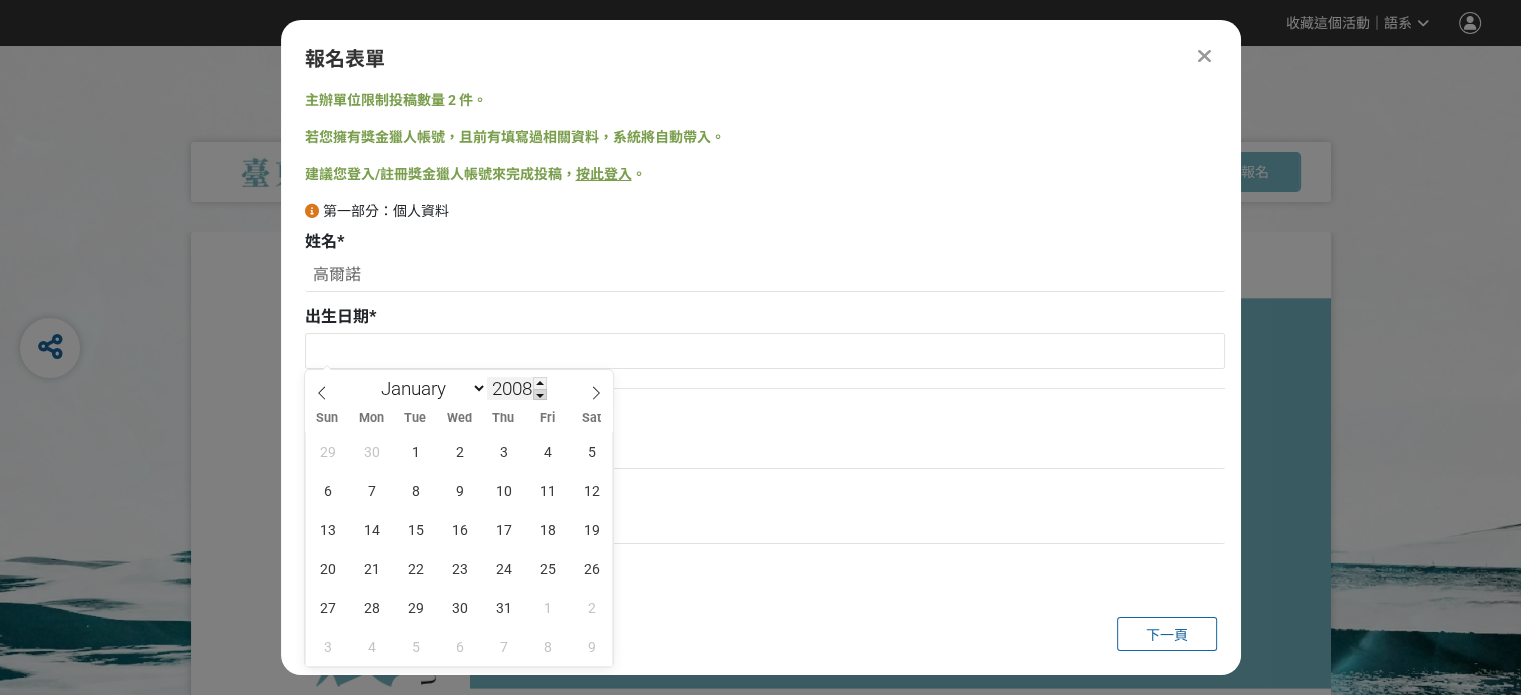 click at bounding box center [540, 395] 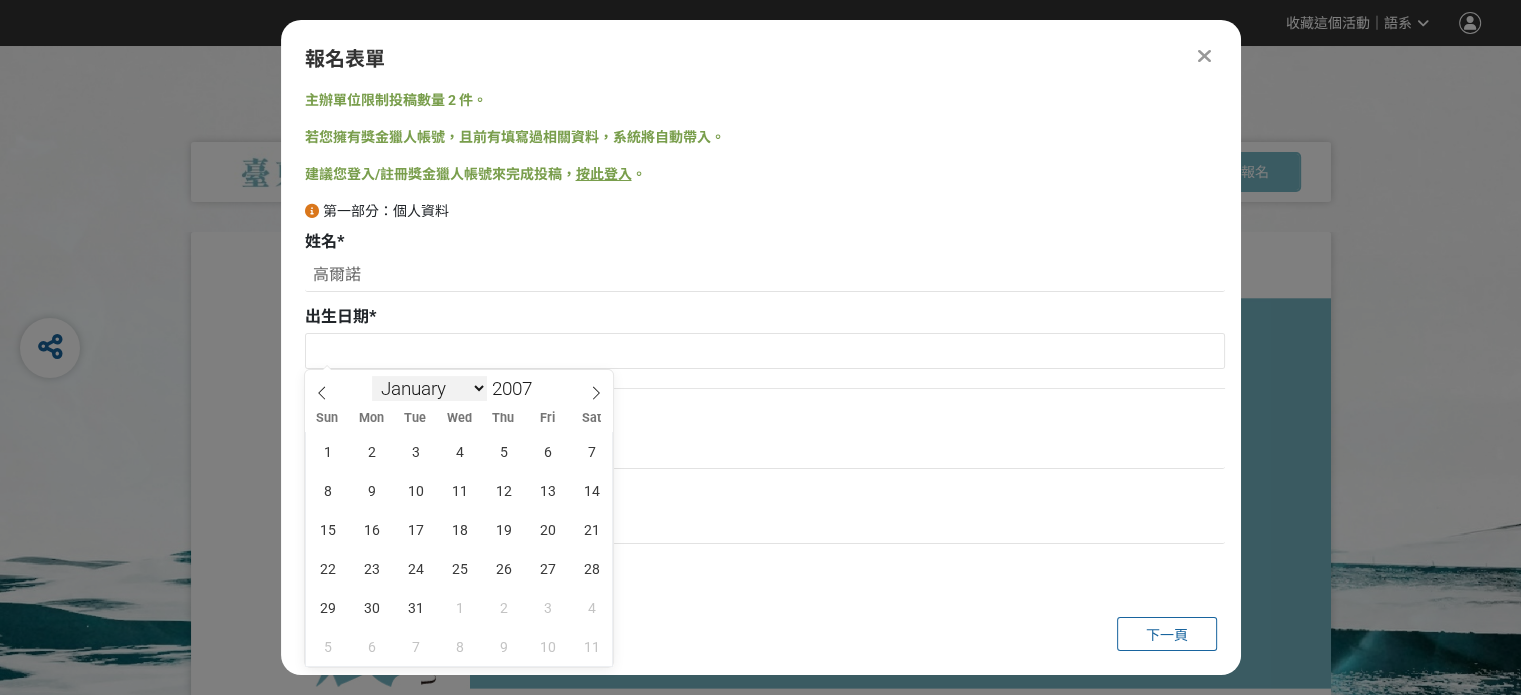click on "January February March April May June July August September October November December" at bounding box center (429, 388) 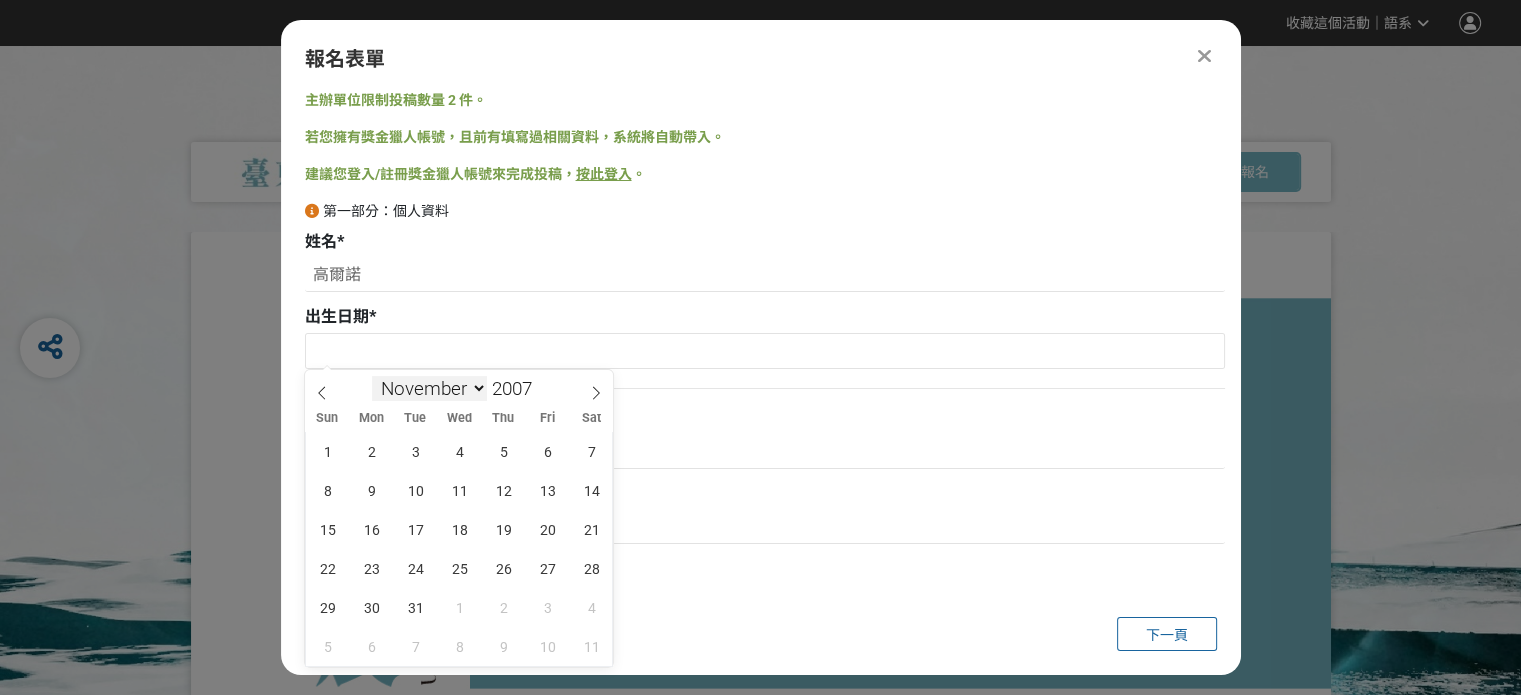 click on "January February March April May June July August September October November December" at bounding box center (429, 388) 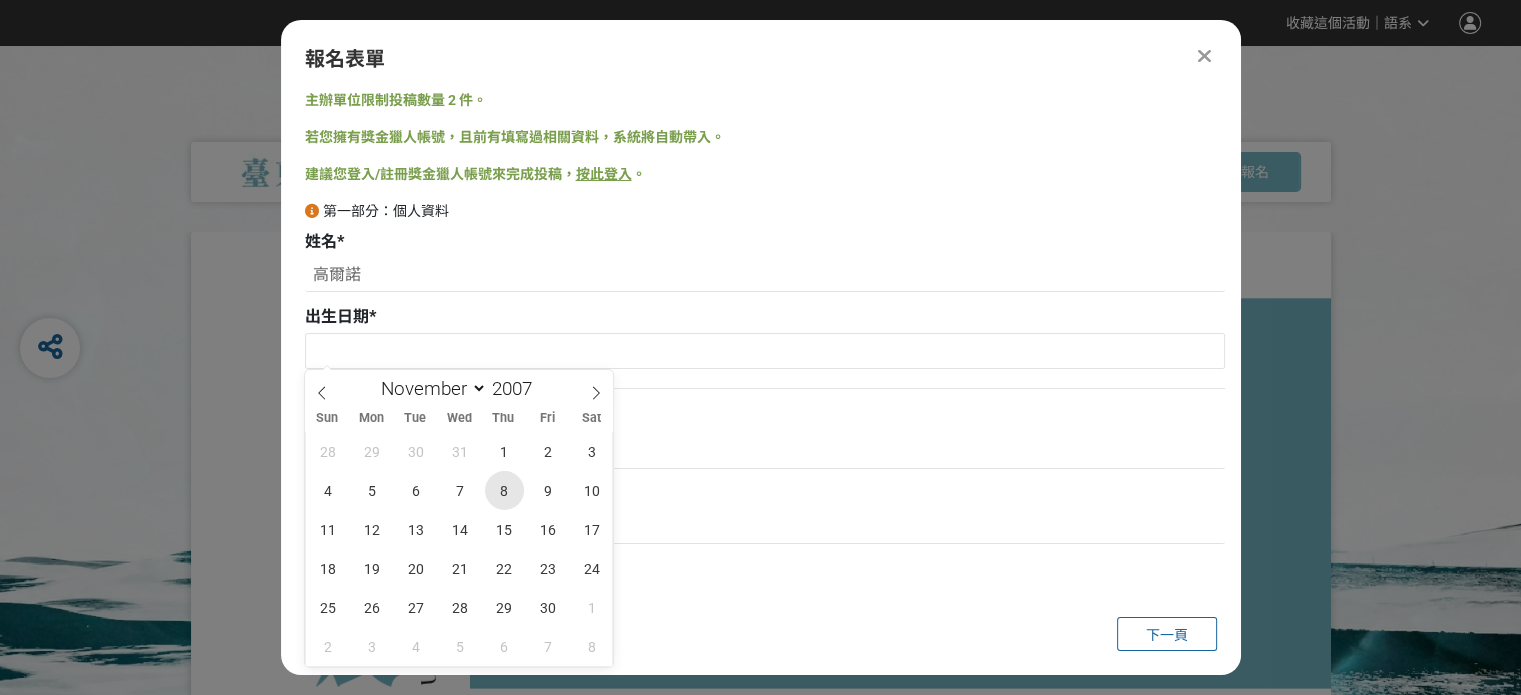 click on "8" at bounding box center [504, 490] 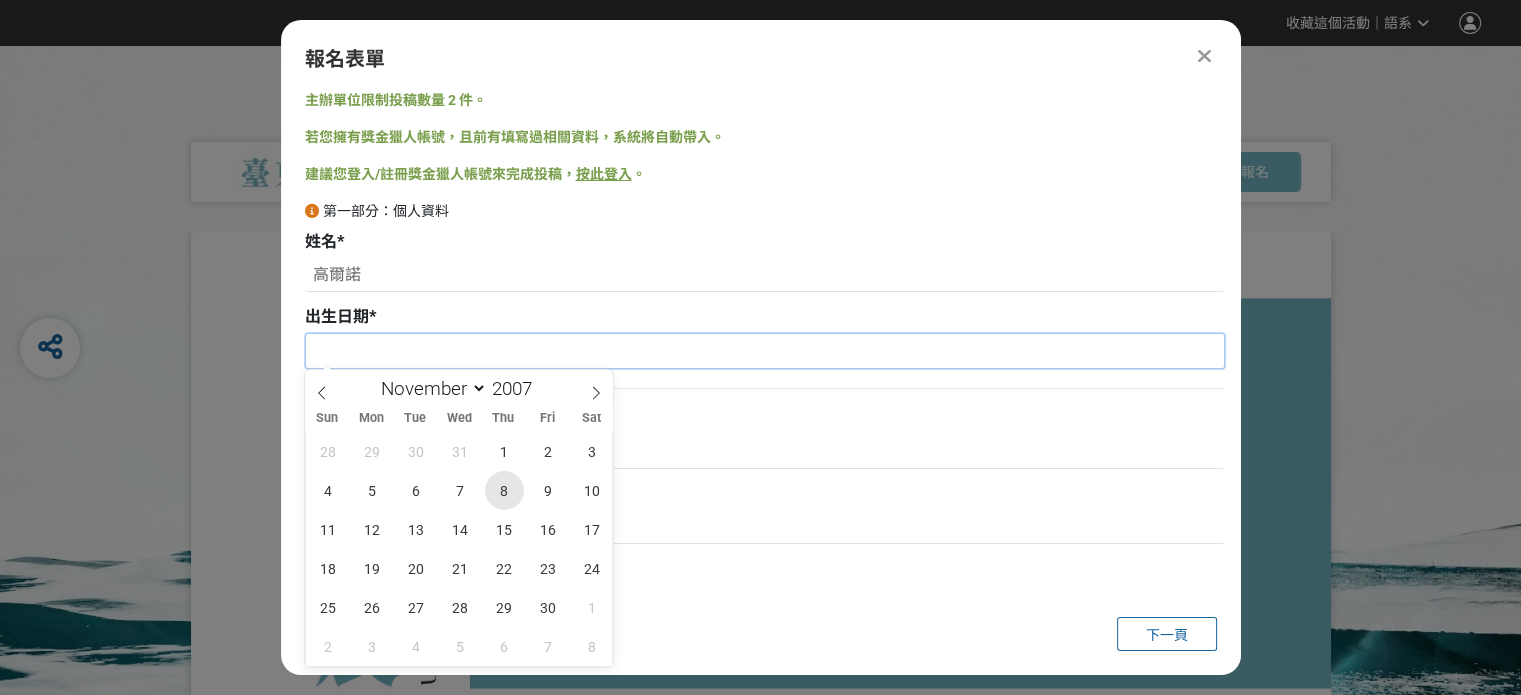 type on "[DATE]" 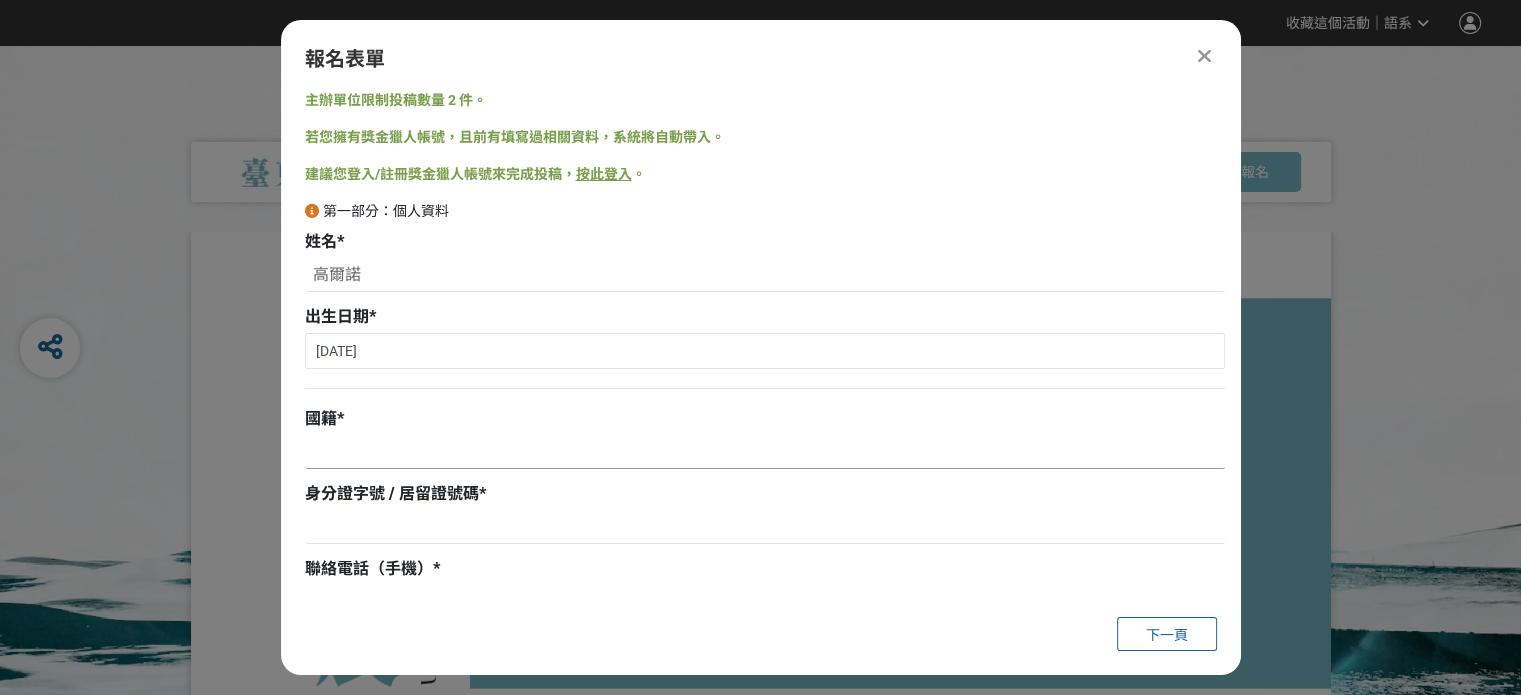 click at bounding box center [765, 452] 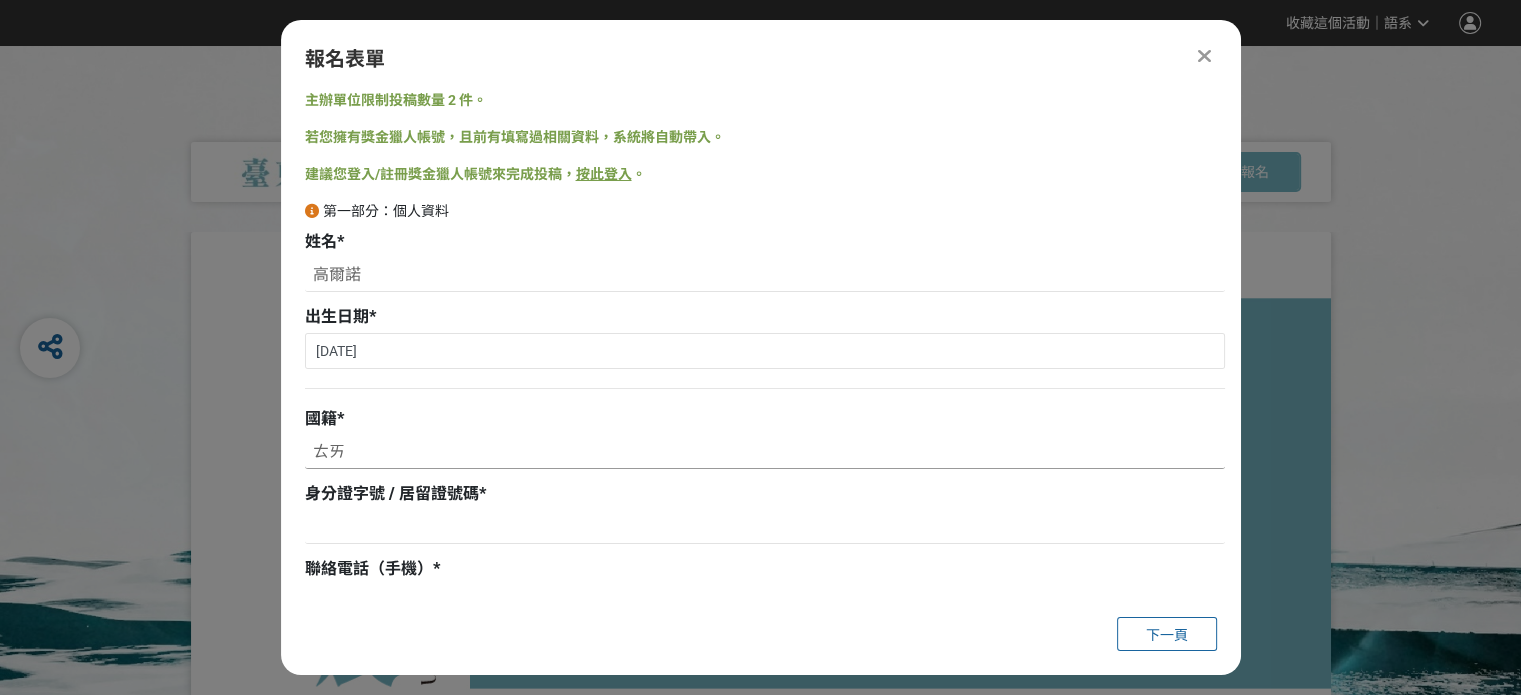 type on "台" 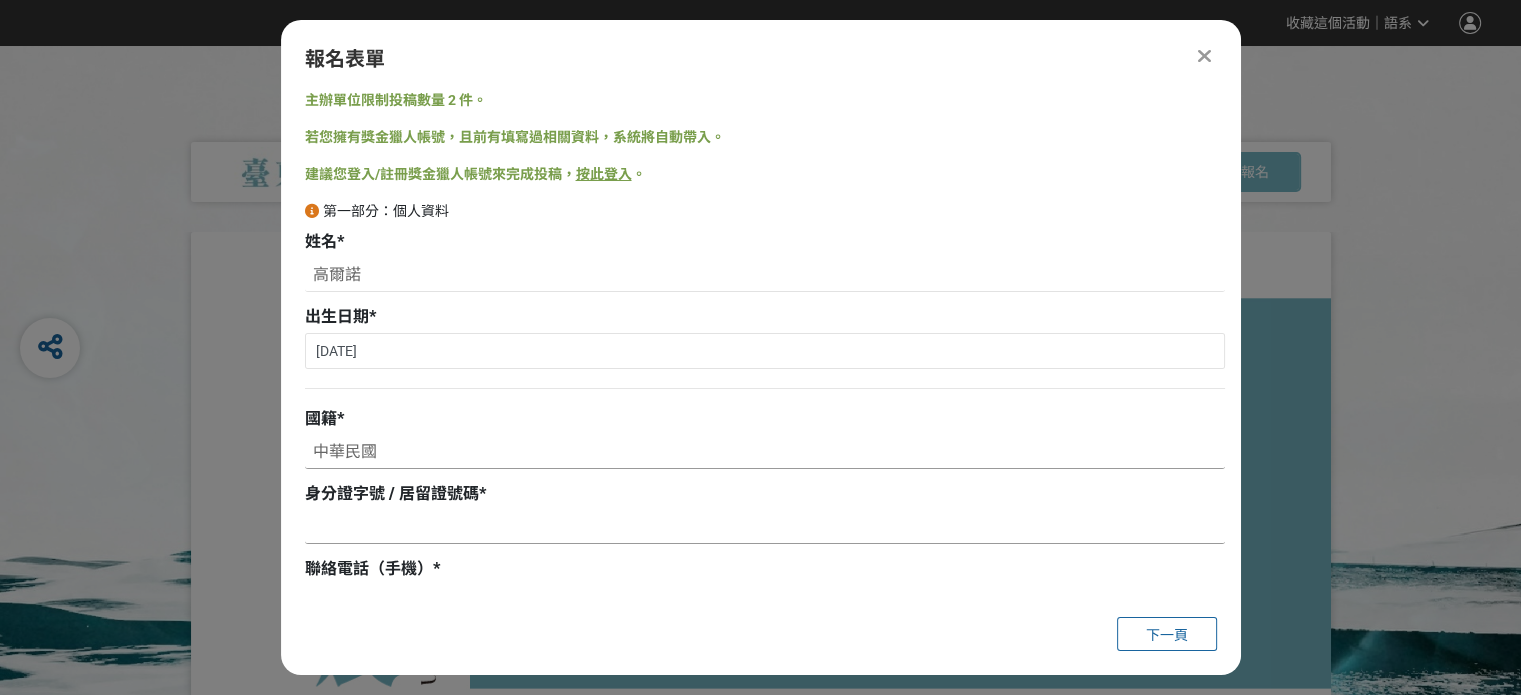 type on "中華民國" 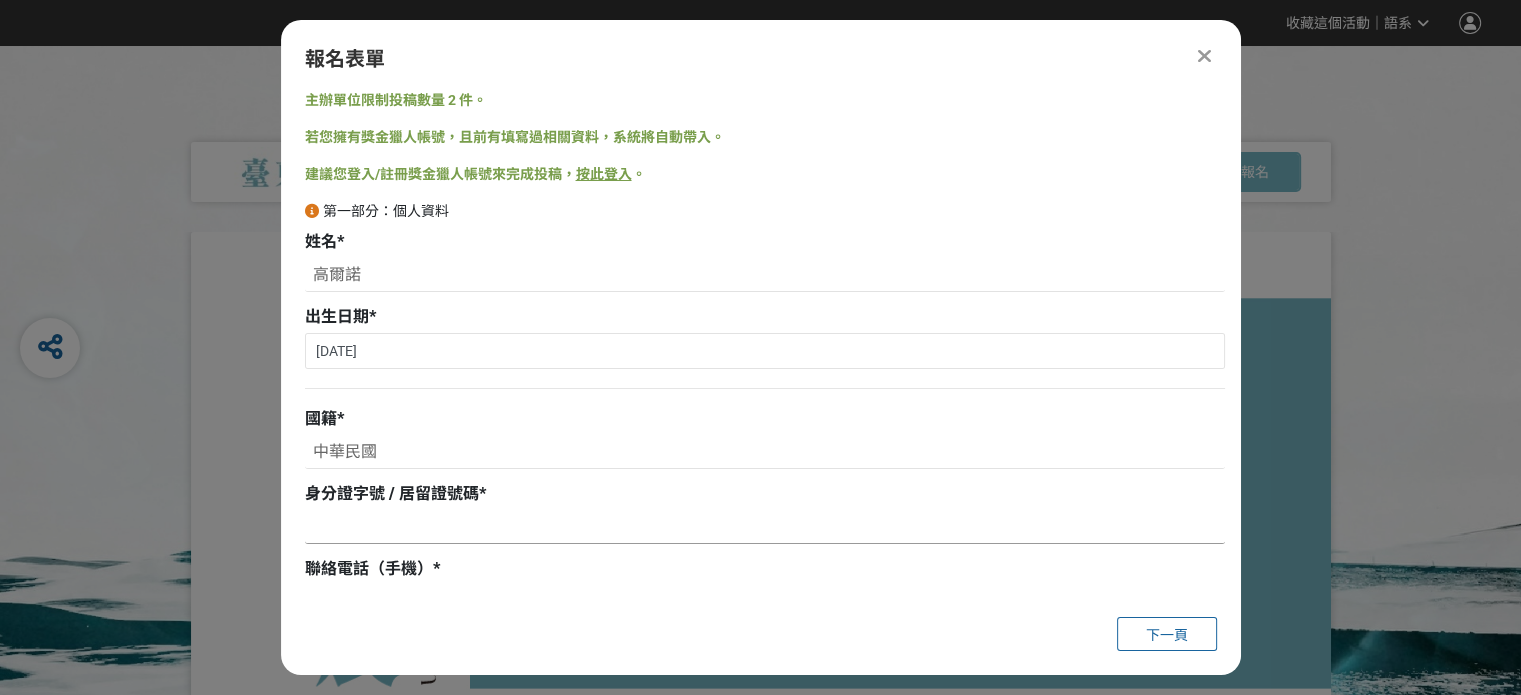 click at bounding box center [765, 527] 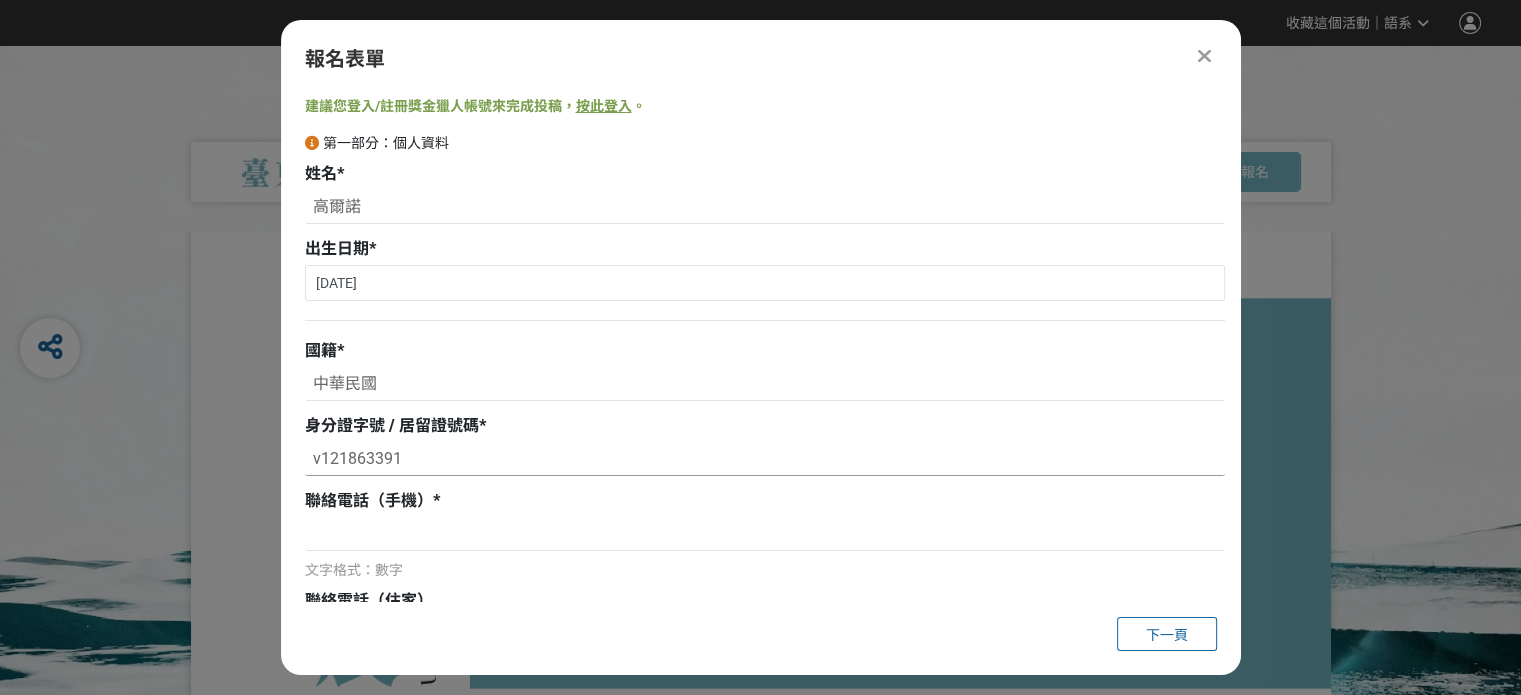 scroll, scrollTop: 300, scrollLeft: 0, axis: vertical 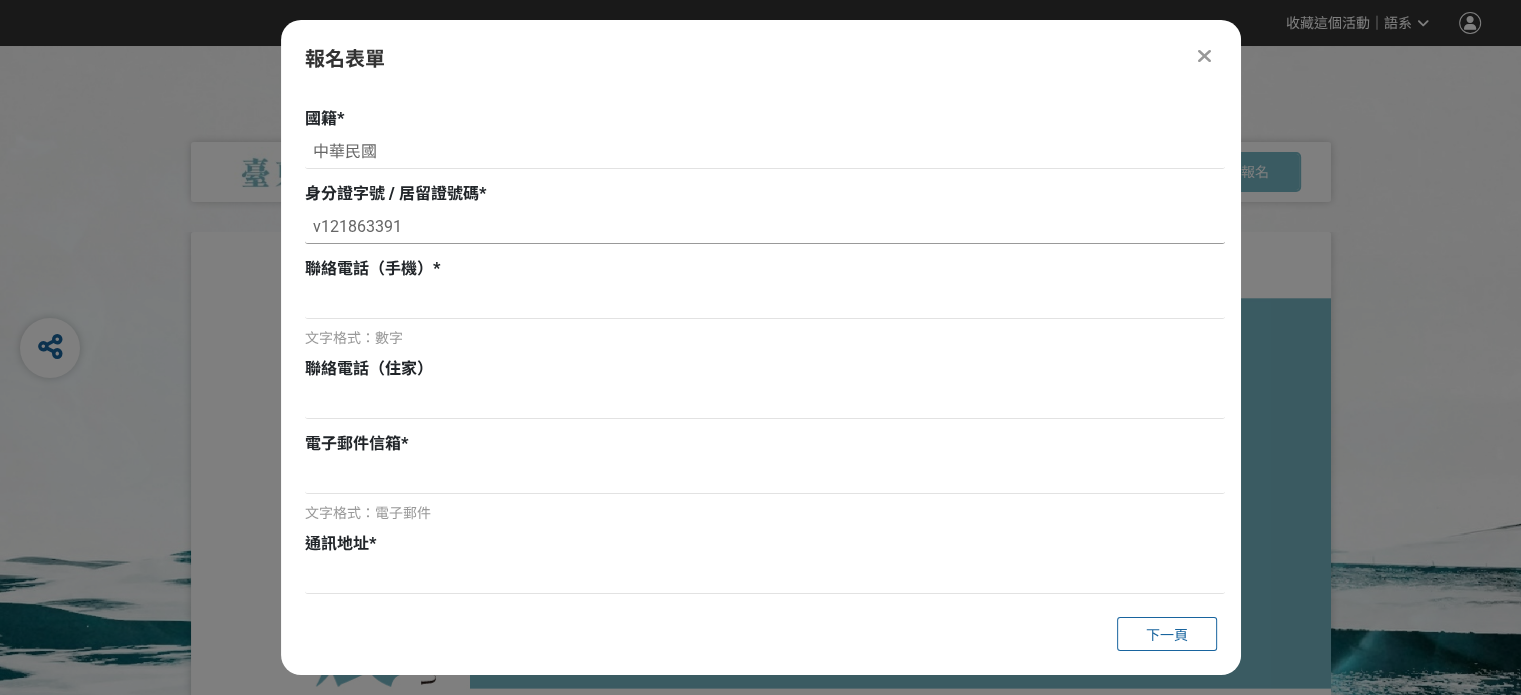 type on "v121863391" 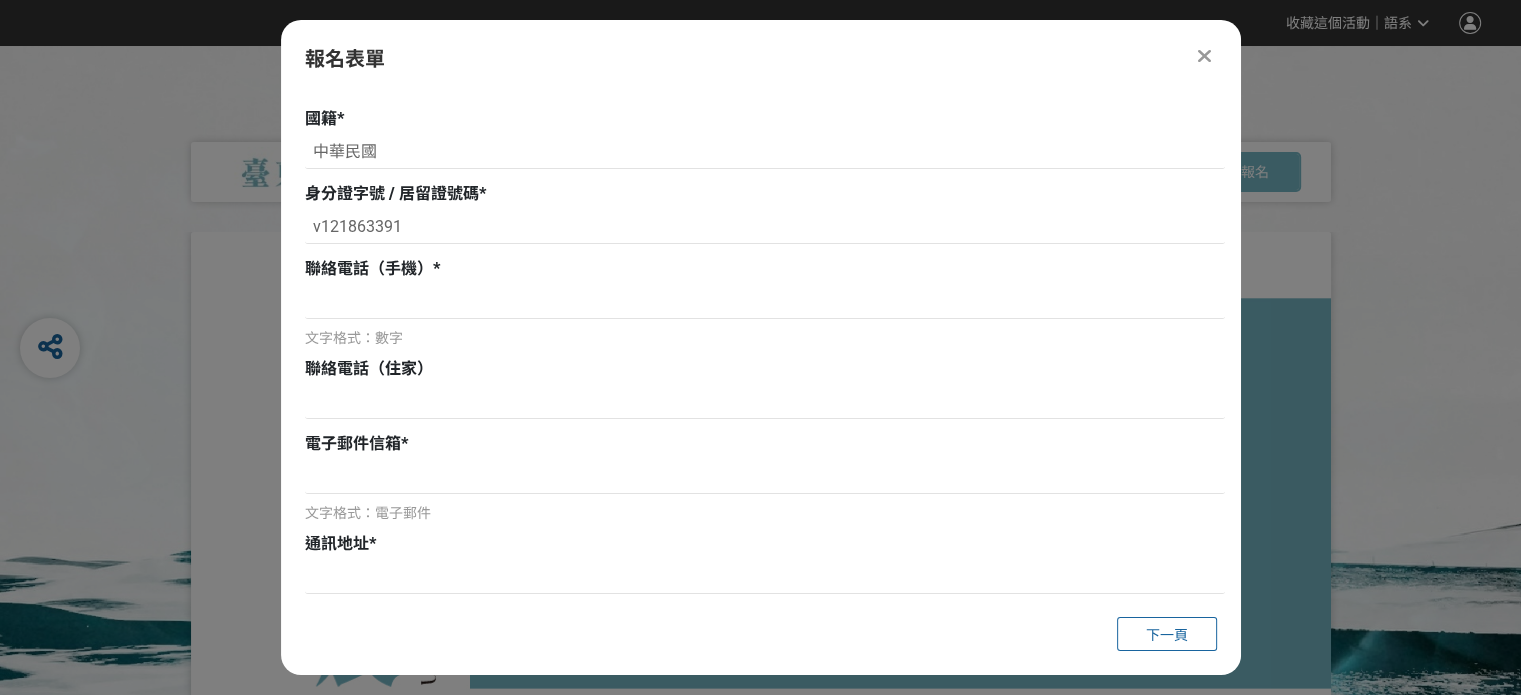 click on "文字格式：數字" at bounding box center (765, 317) 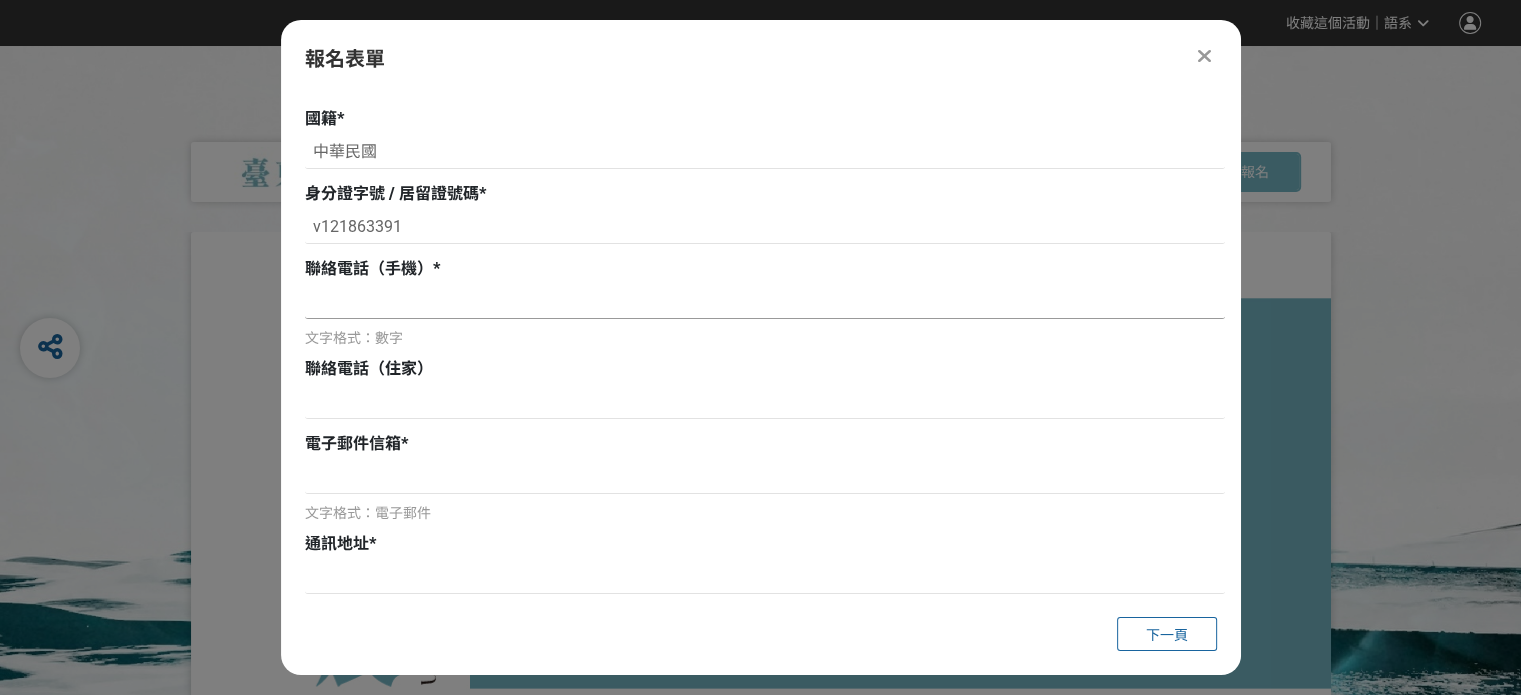 click at bounding box center [765, 302] 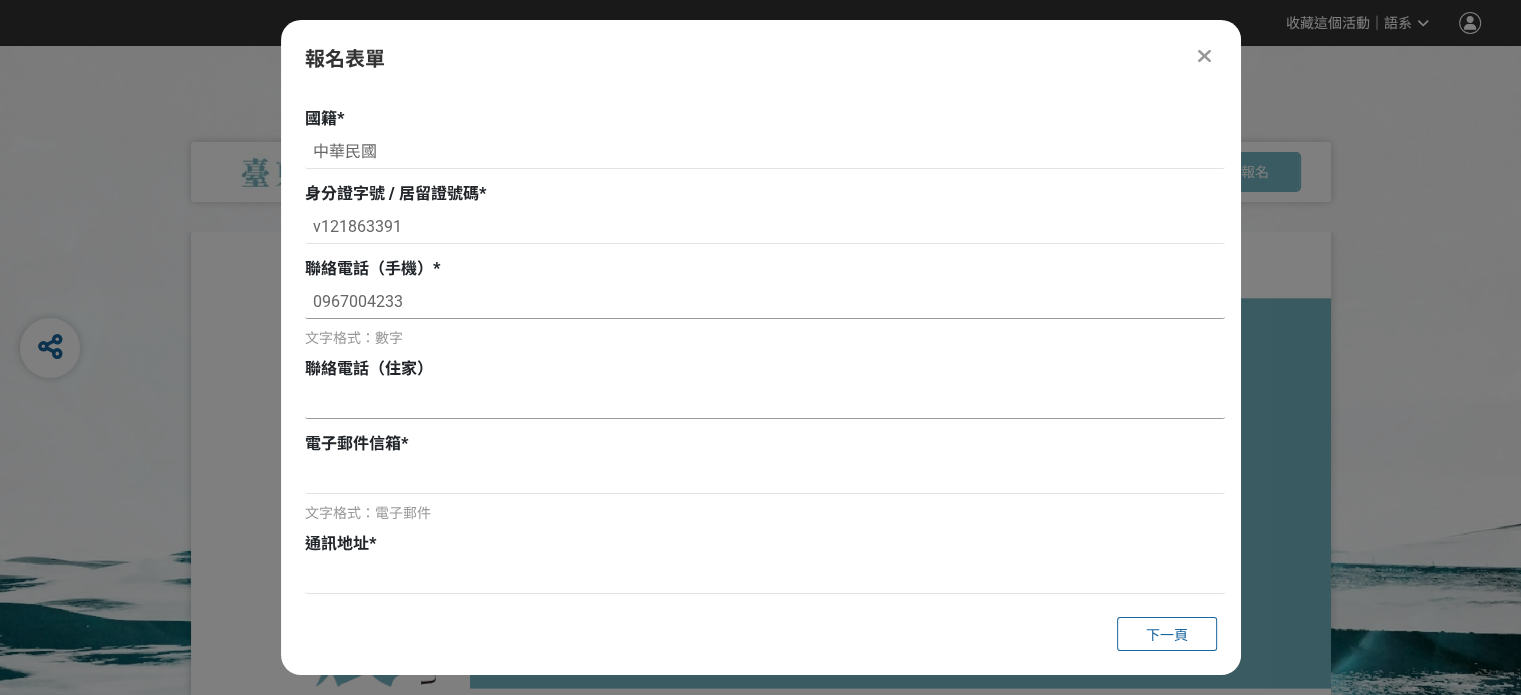 type on "0967004233" 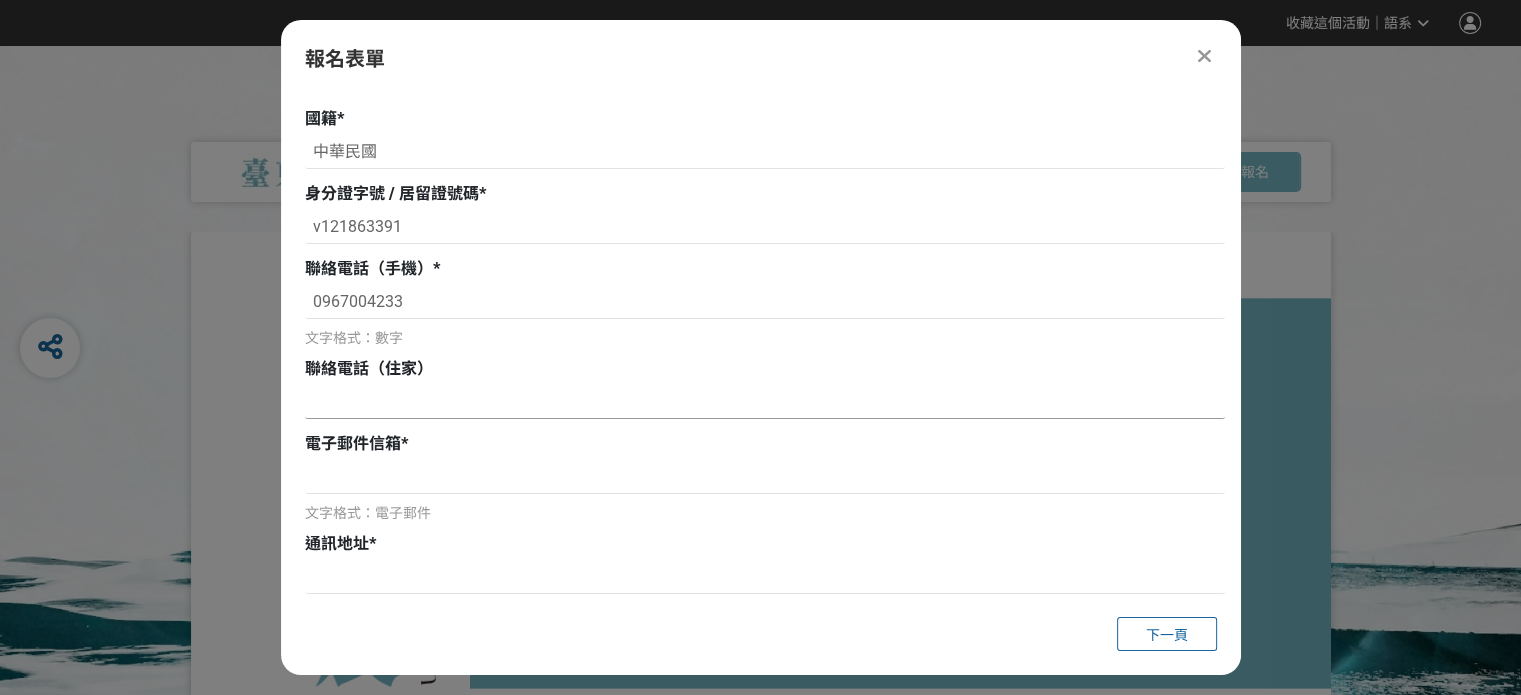 click at bounding box center (765, 402) 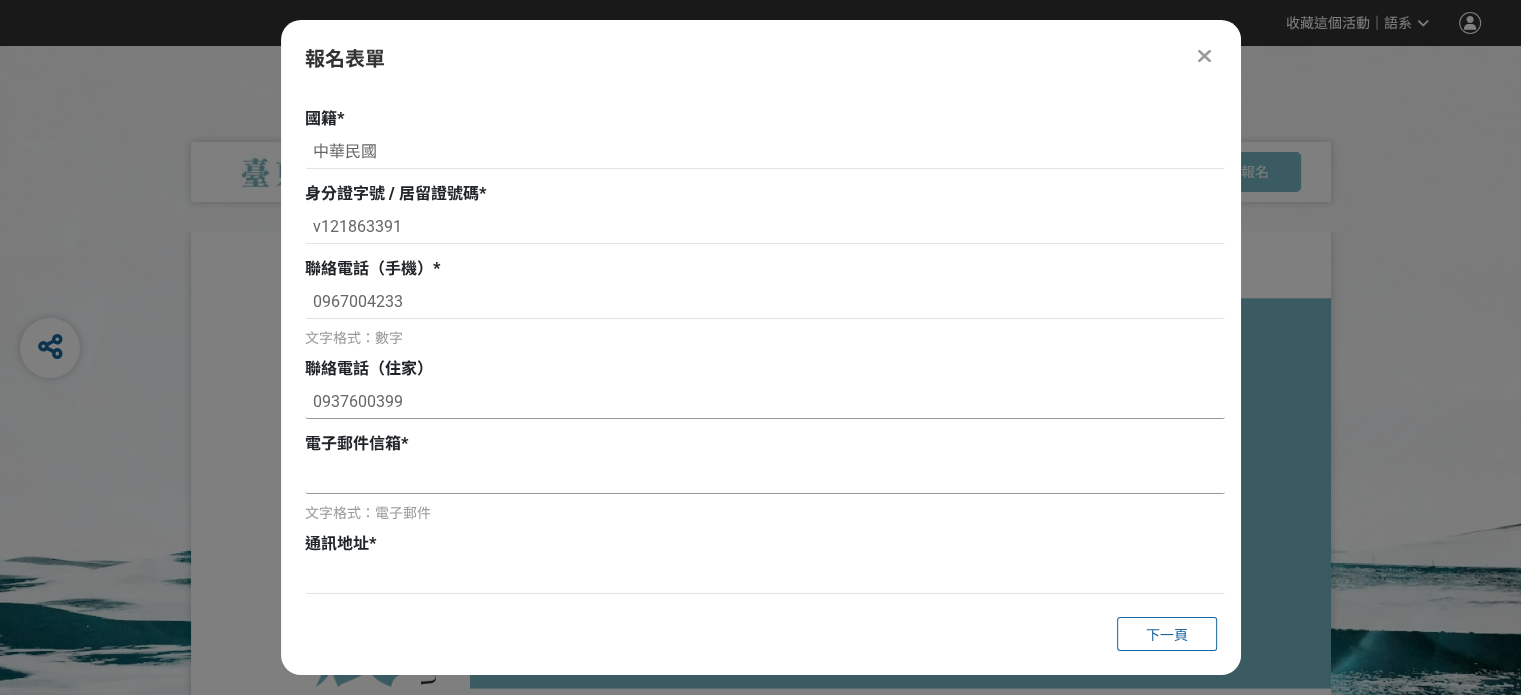 type on "0937600399" 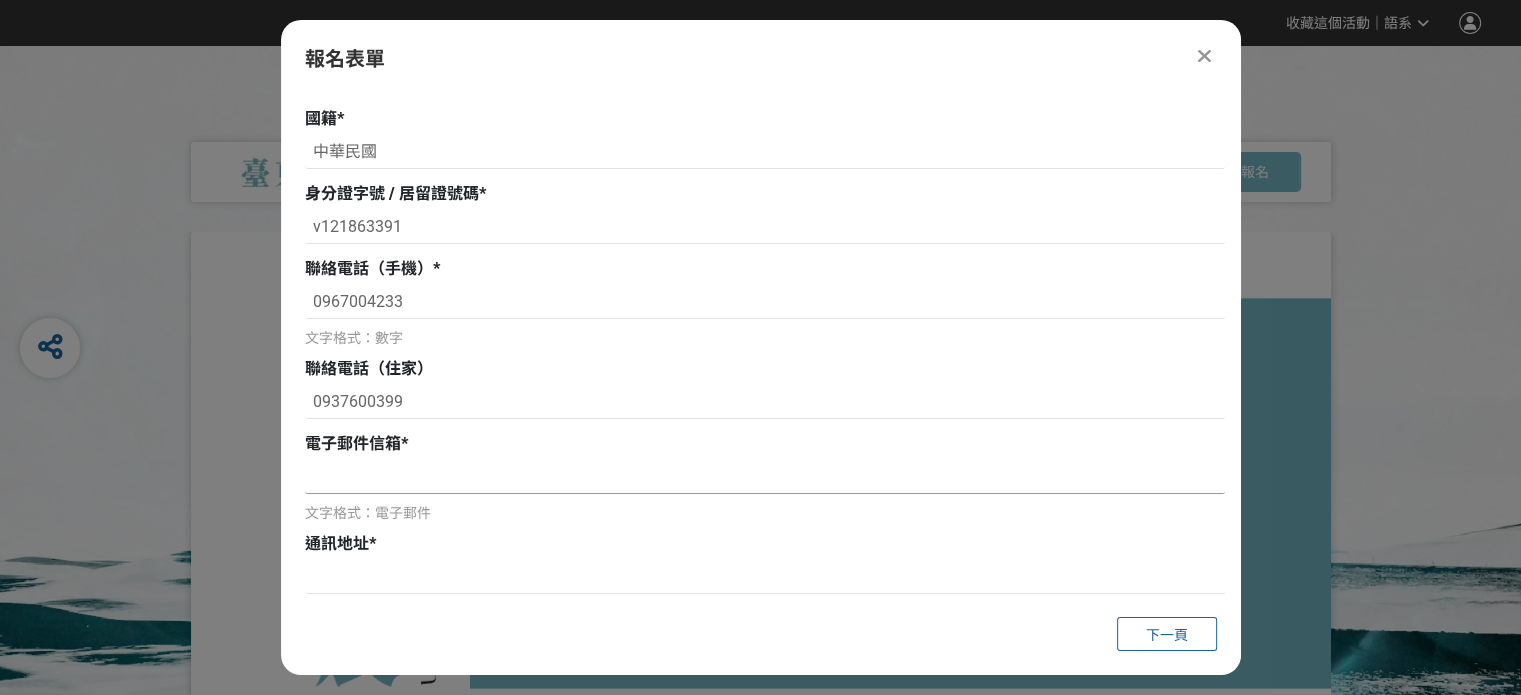 click at bounding box center [765, 477] 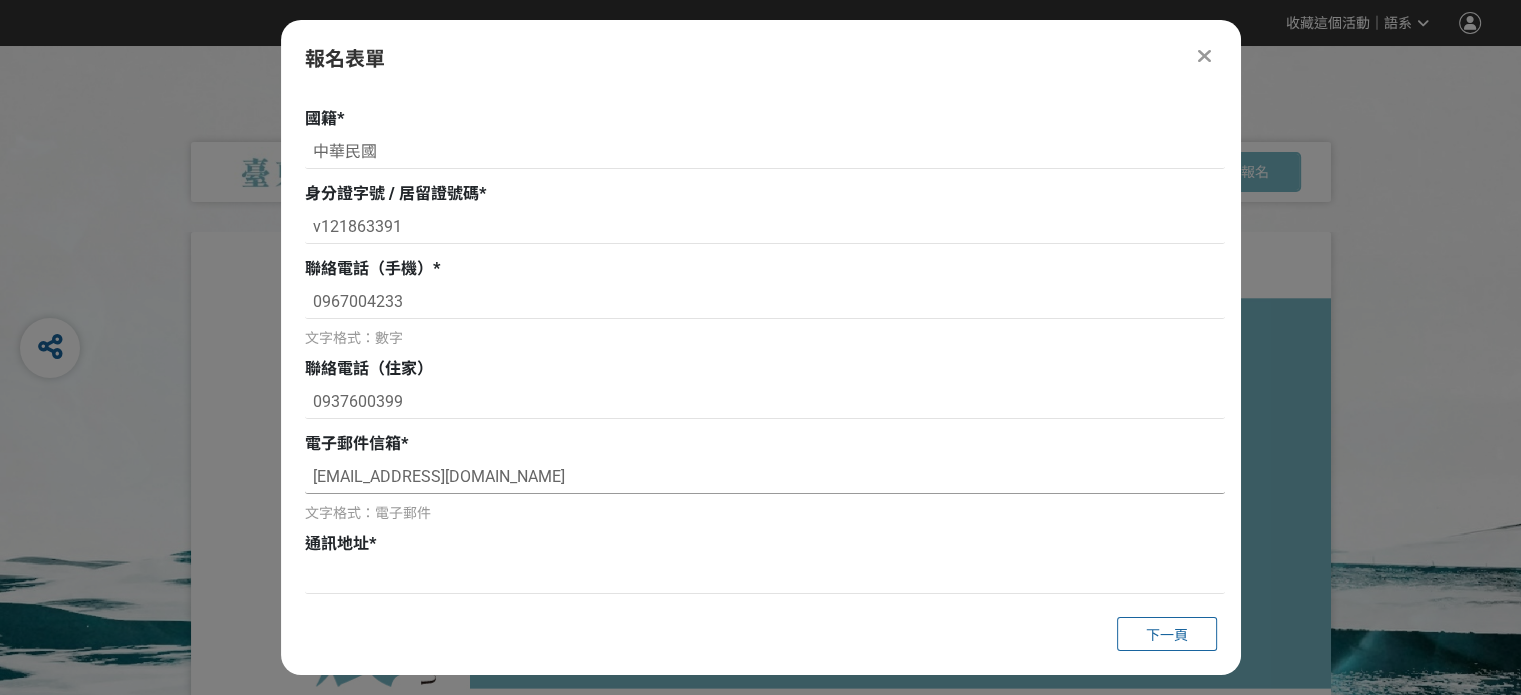 type on "[EMAIL_ADDRESS][DOMAIN_NAME]" 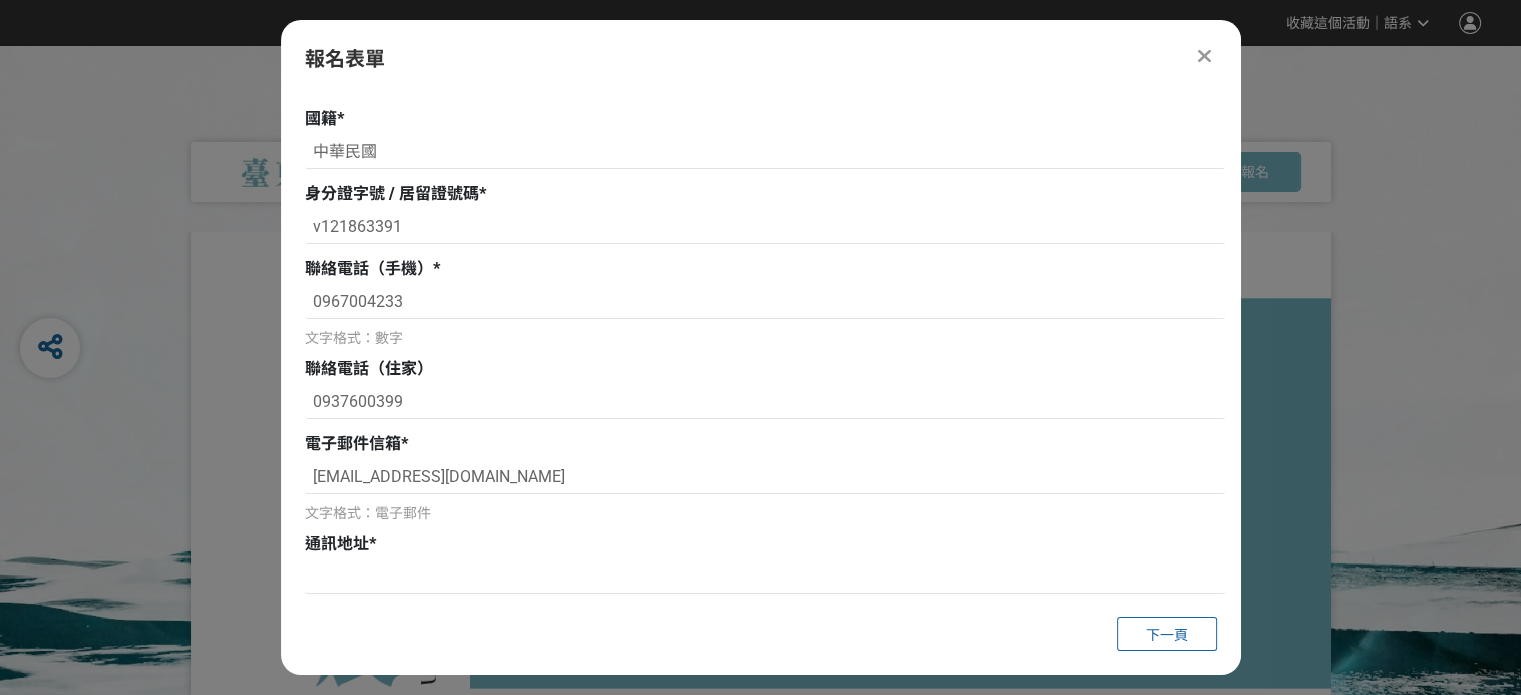 click on "通訊地址 *" at bounding box center (765, 544) 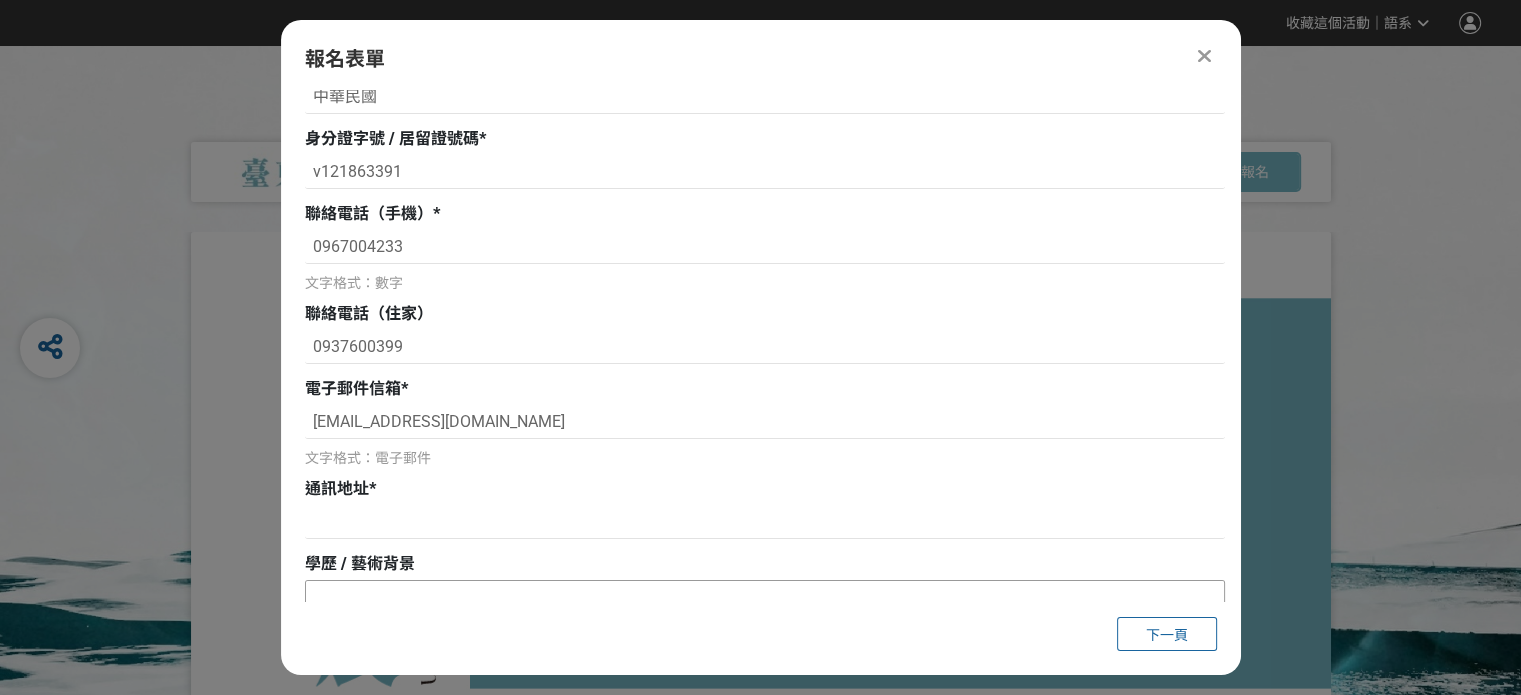 scroll, scrollTop: 400, scrollLeft: 0, axis: vertical 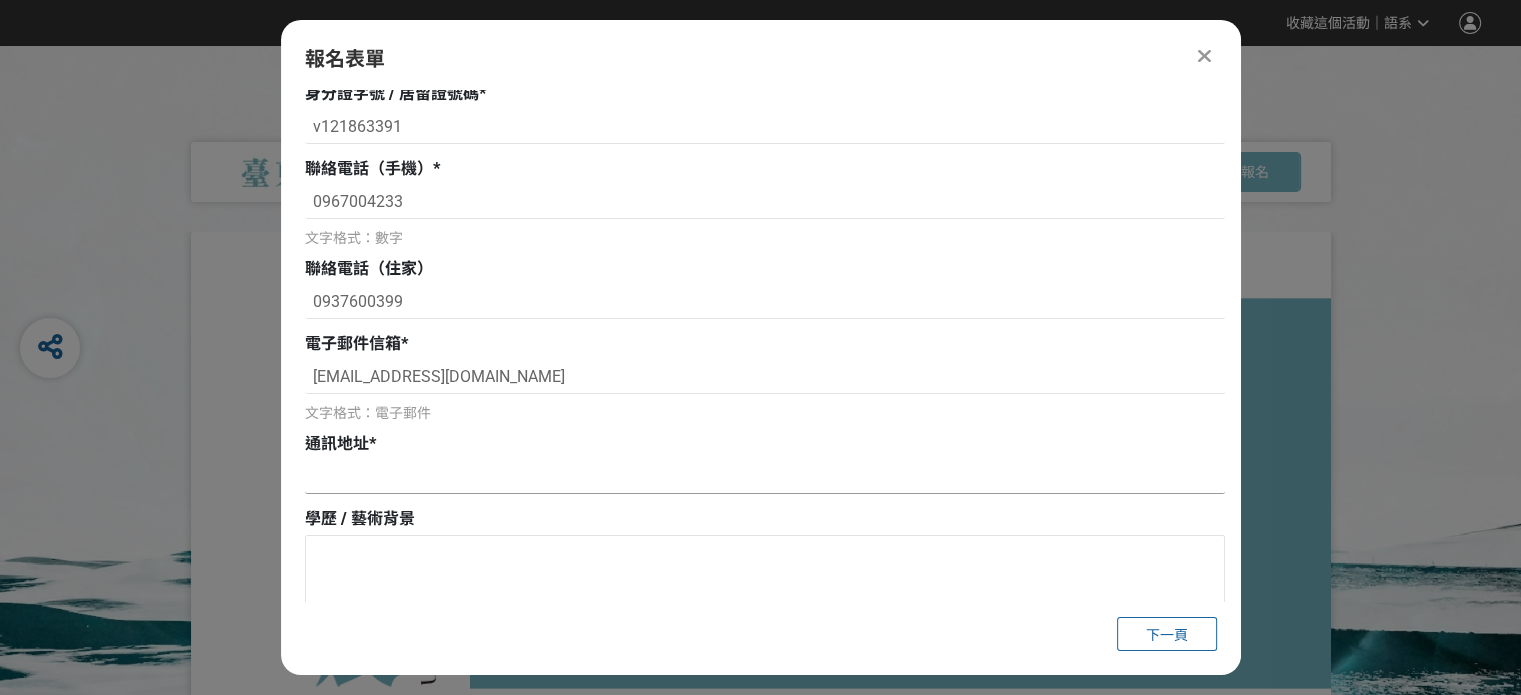 click at bounding box center [765, 479] 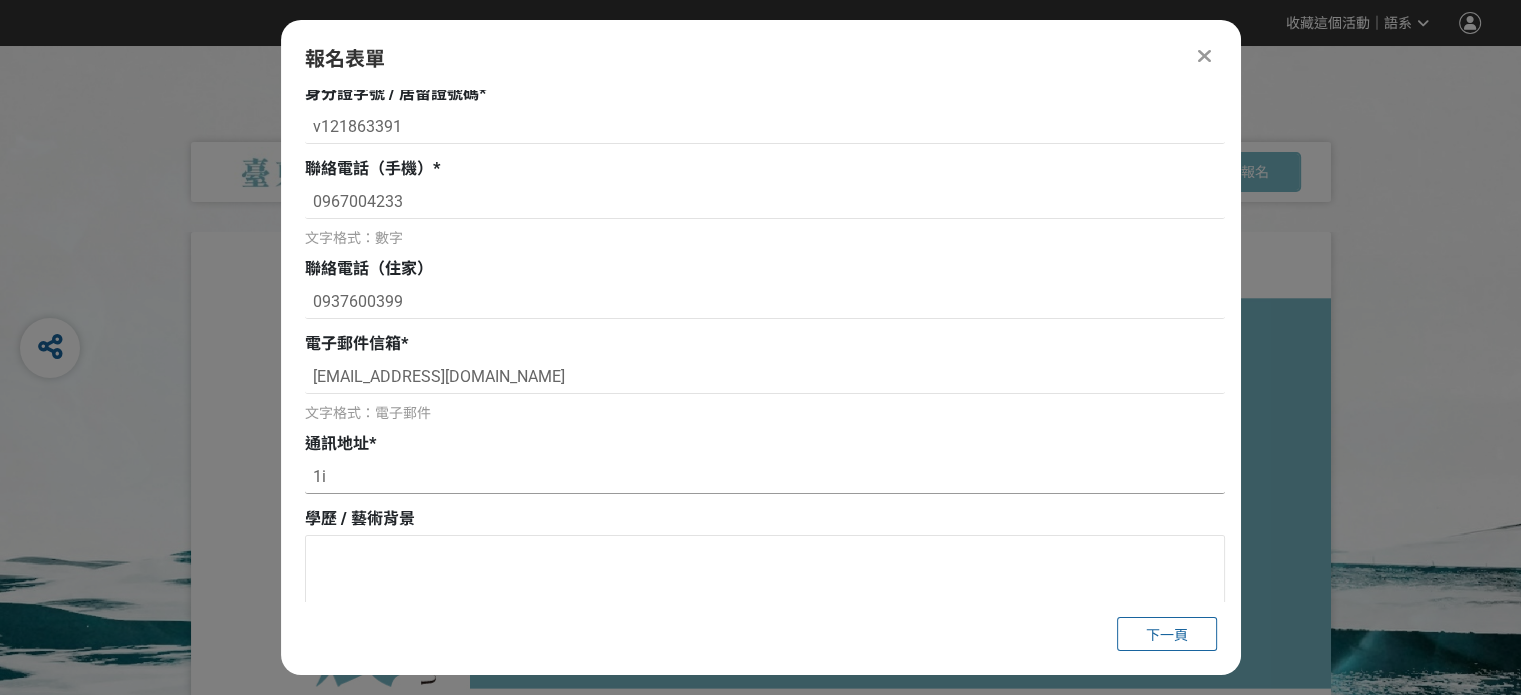type on "1" 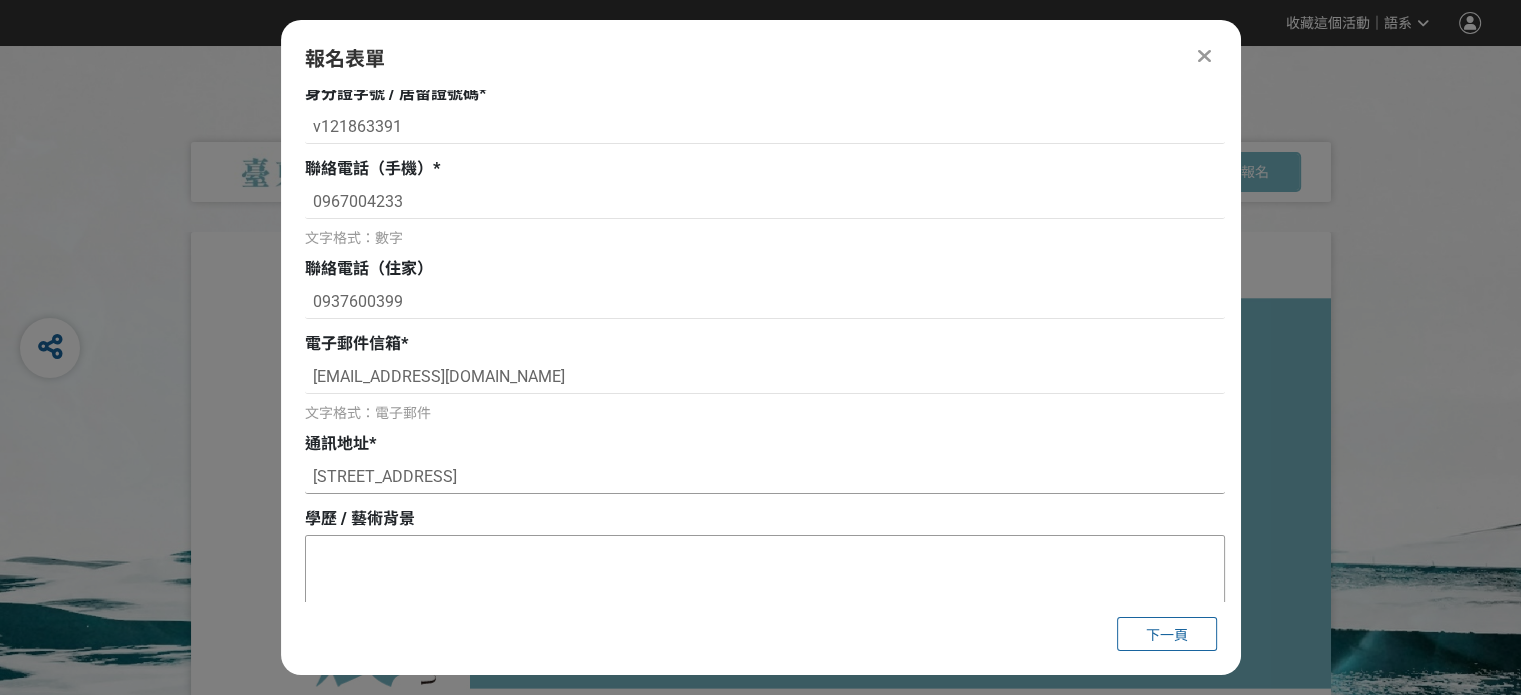 type on "[STREET_ADDRESS]" 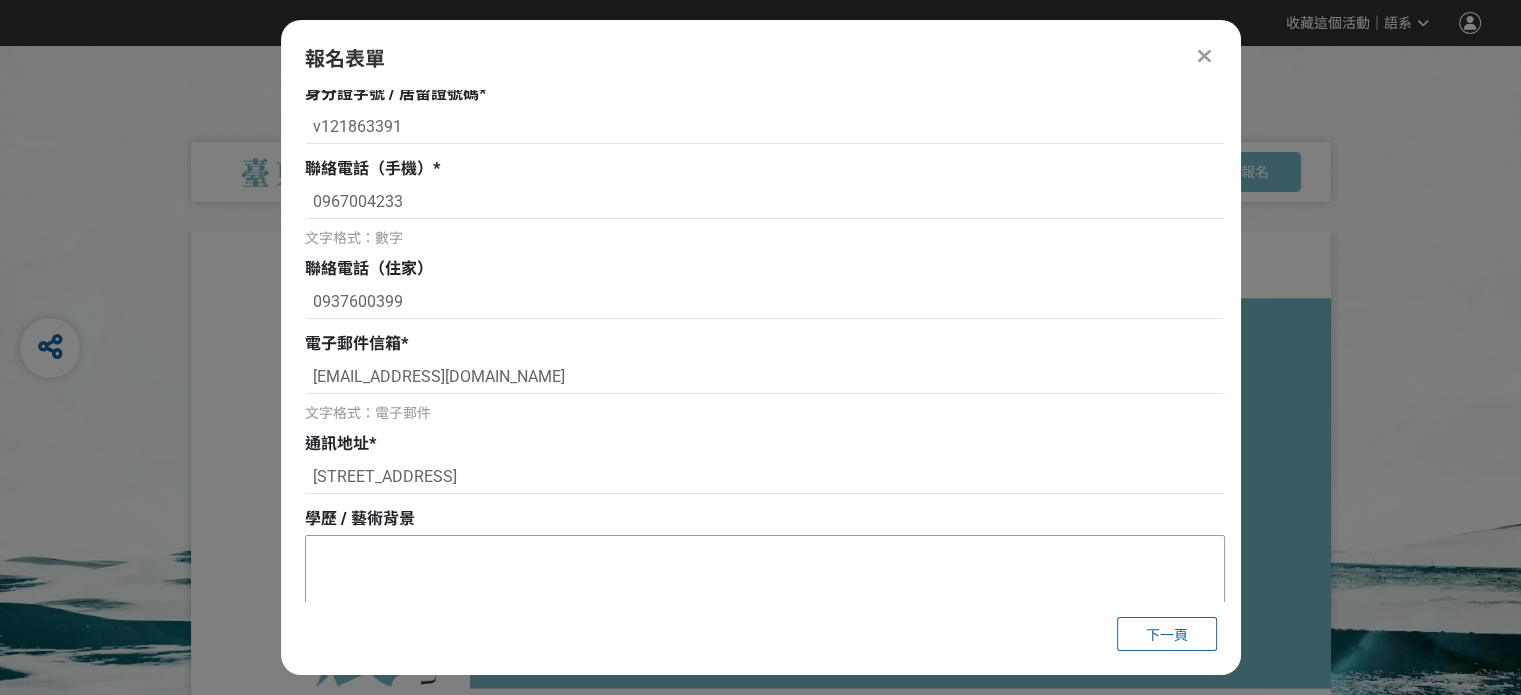 click at bounding box center (765, 636) 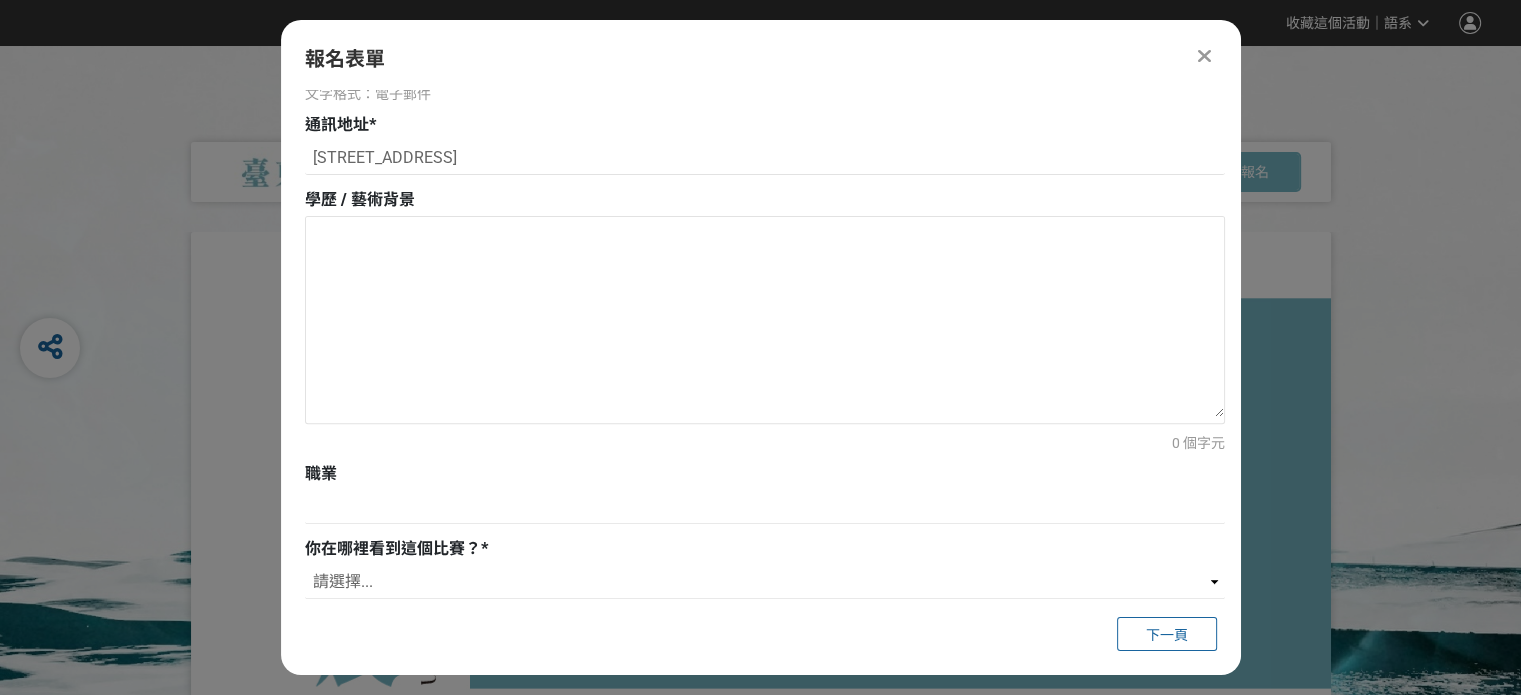 scroll, scrollTop: 720, scrollLeft: 0, axis: vertical 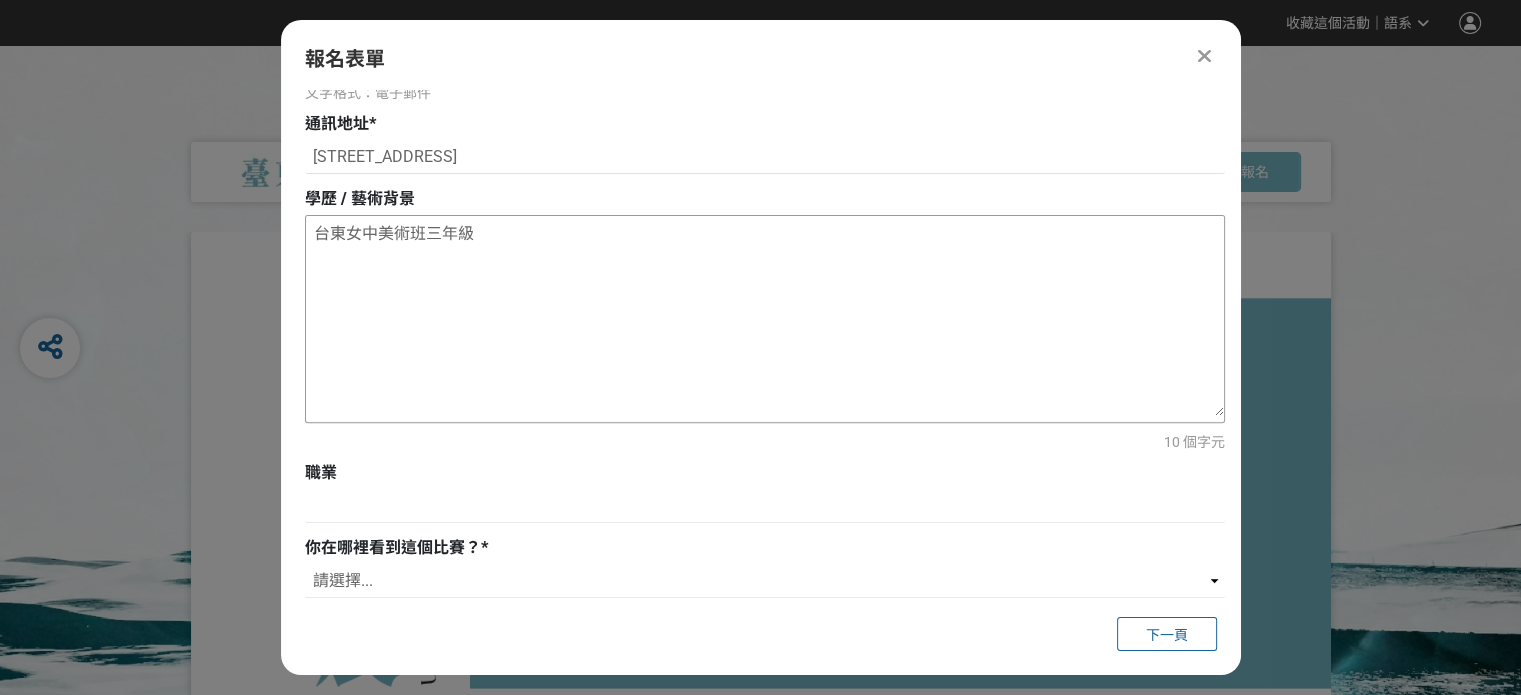 click on "台東女中美術班三年級" at bounding box center [765, 316] 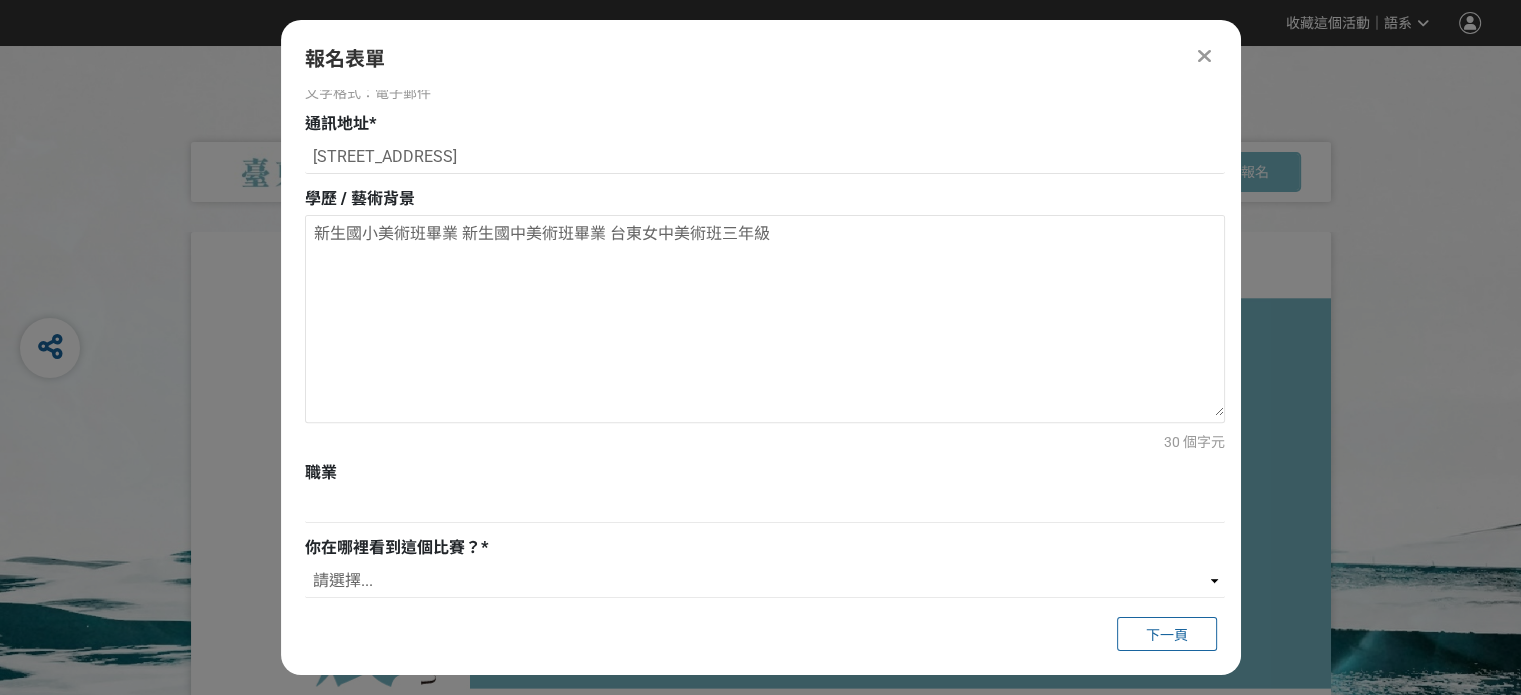 type on "新生國小美術班畢業 新生國中美術班畢業 台東女中美術班三年級" 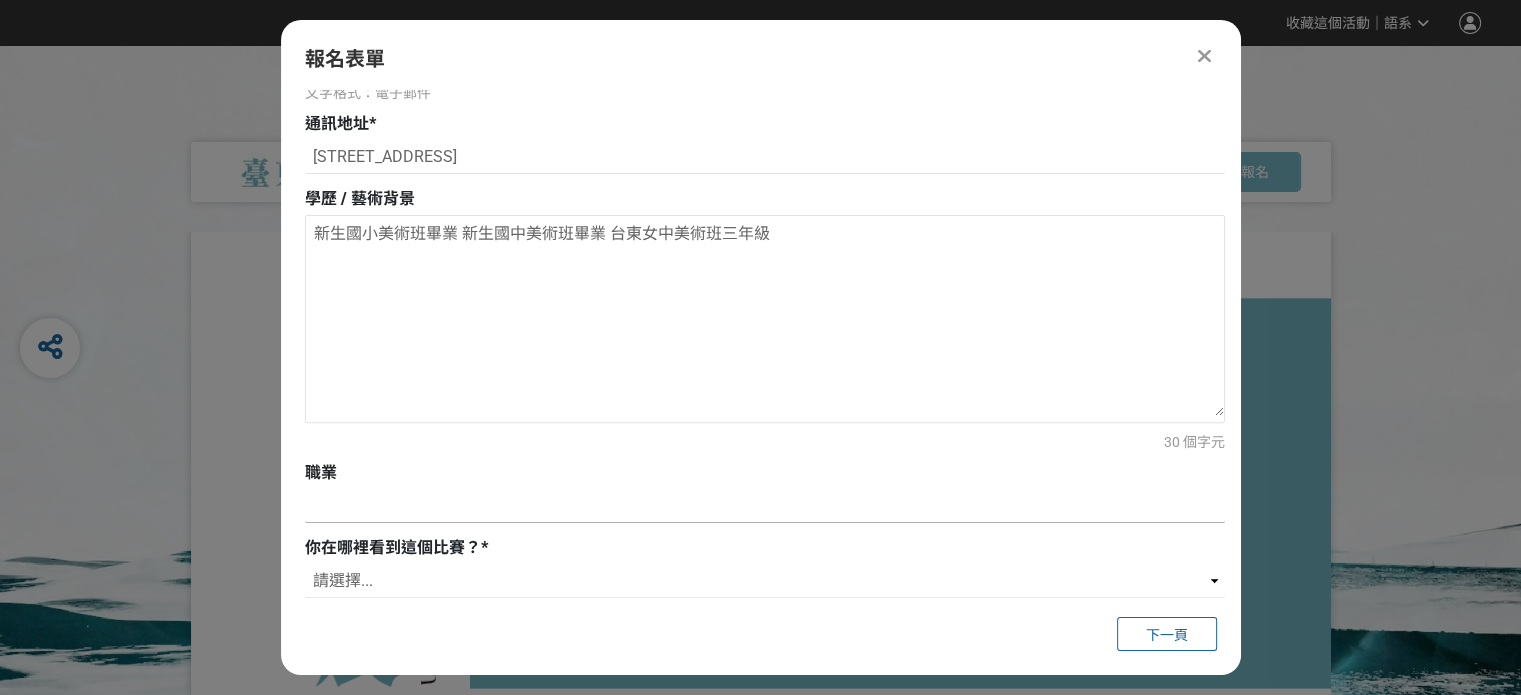 click at bounding box center (765, 506) 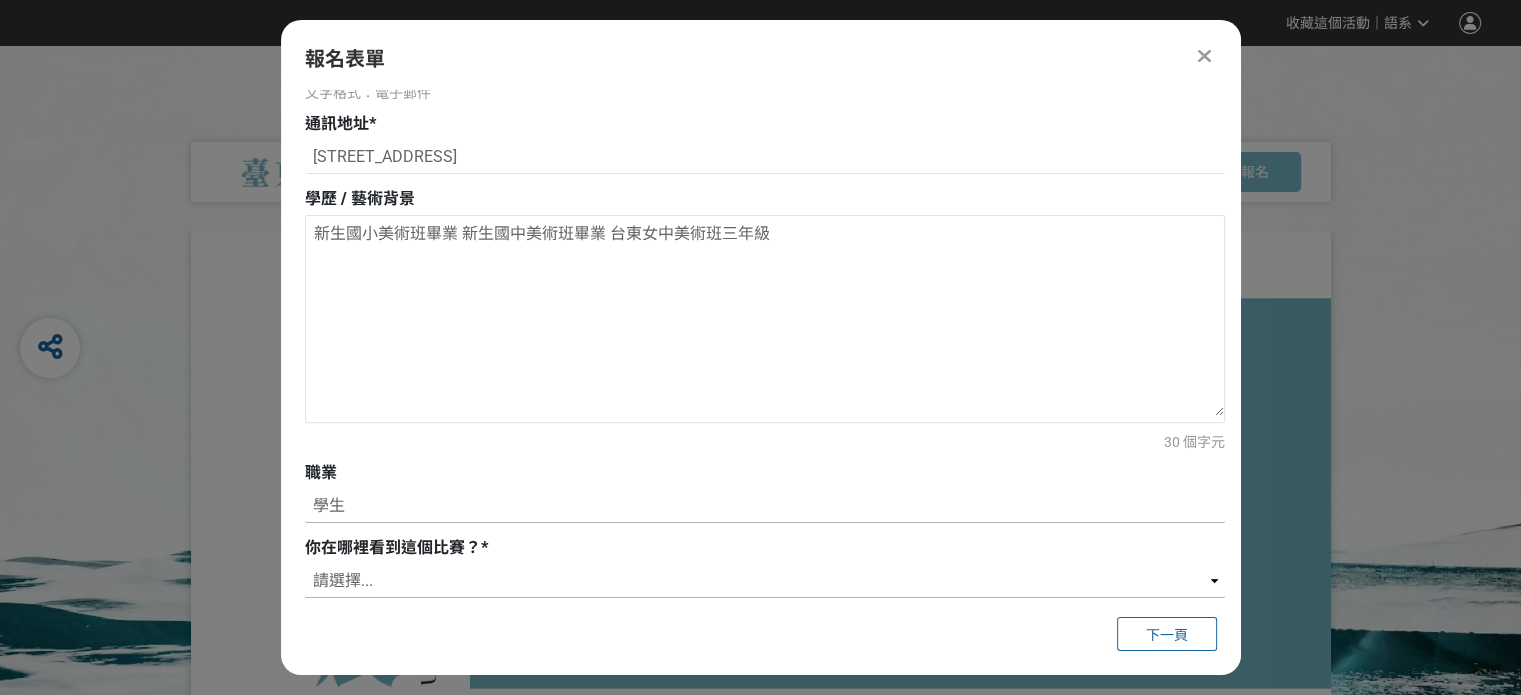 type on "學生" 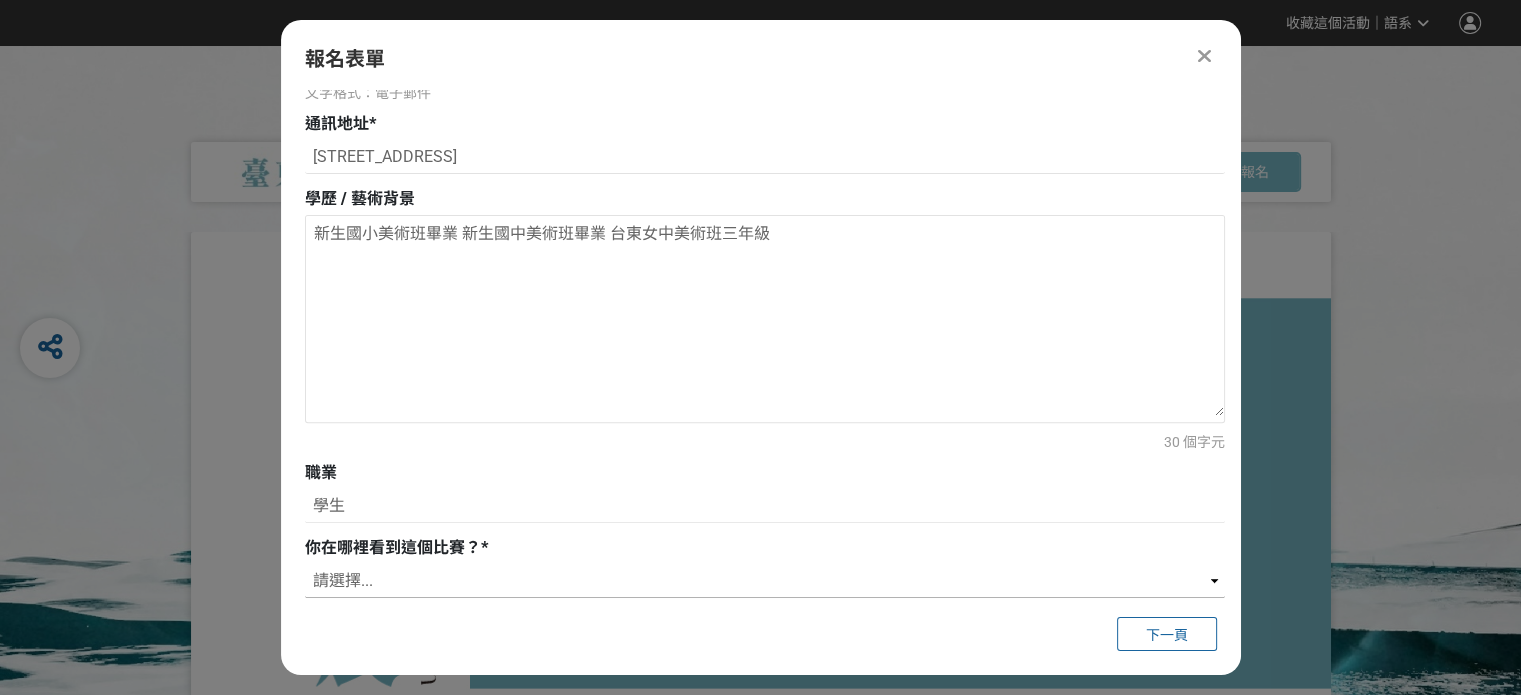 click on "請選擇... 獎金獵人網站 Facebook / Instagram 校園講座 / 老師系上推薦 電子郵件 海報 其他" at bounding box center (765, 581) 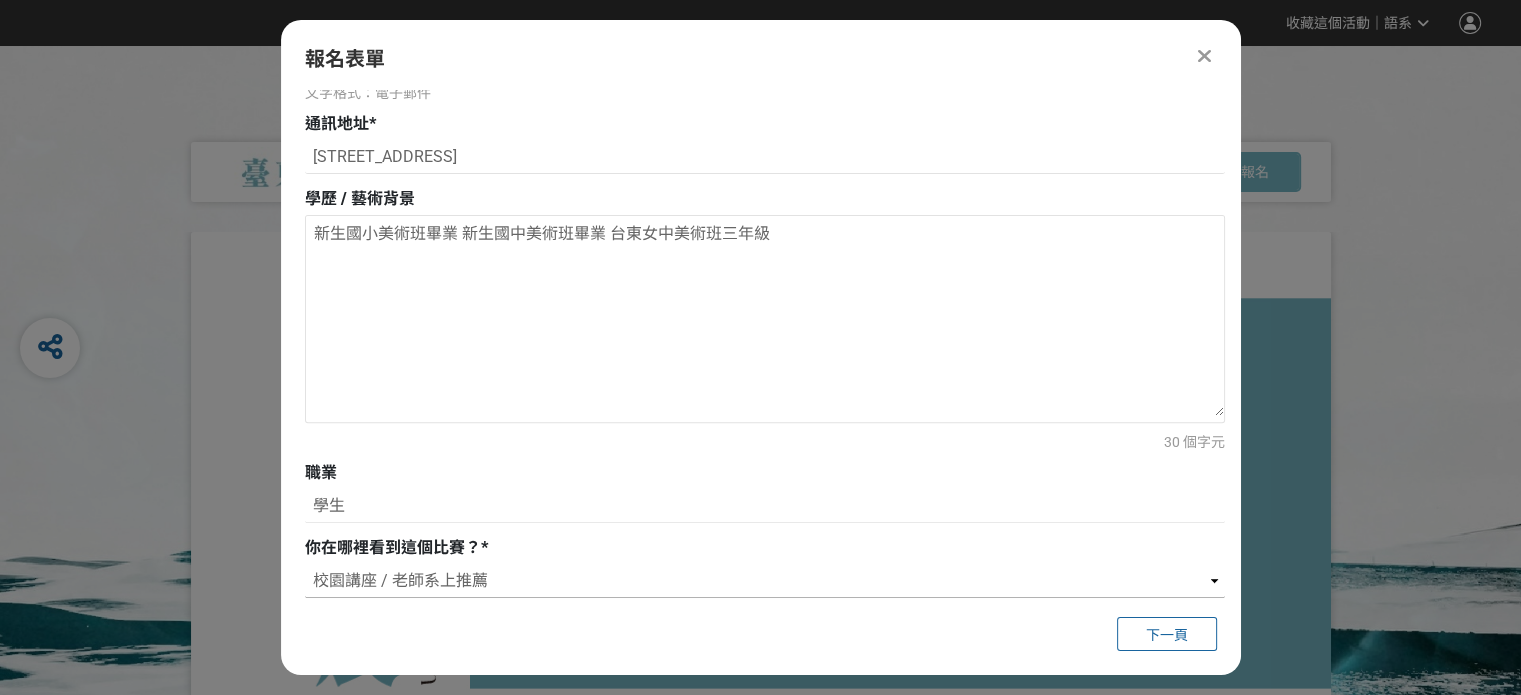 click on "請選擇... 獎金獵人網站 Facebook / Instagram 校園講座 / 老師系上推薦 電子郵件 海報 其他" at bounding box center [765, 581] 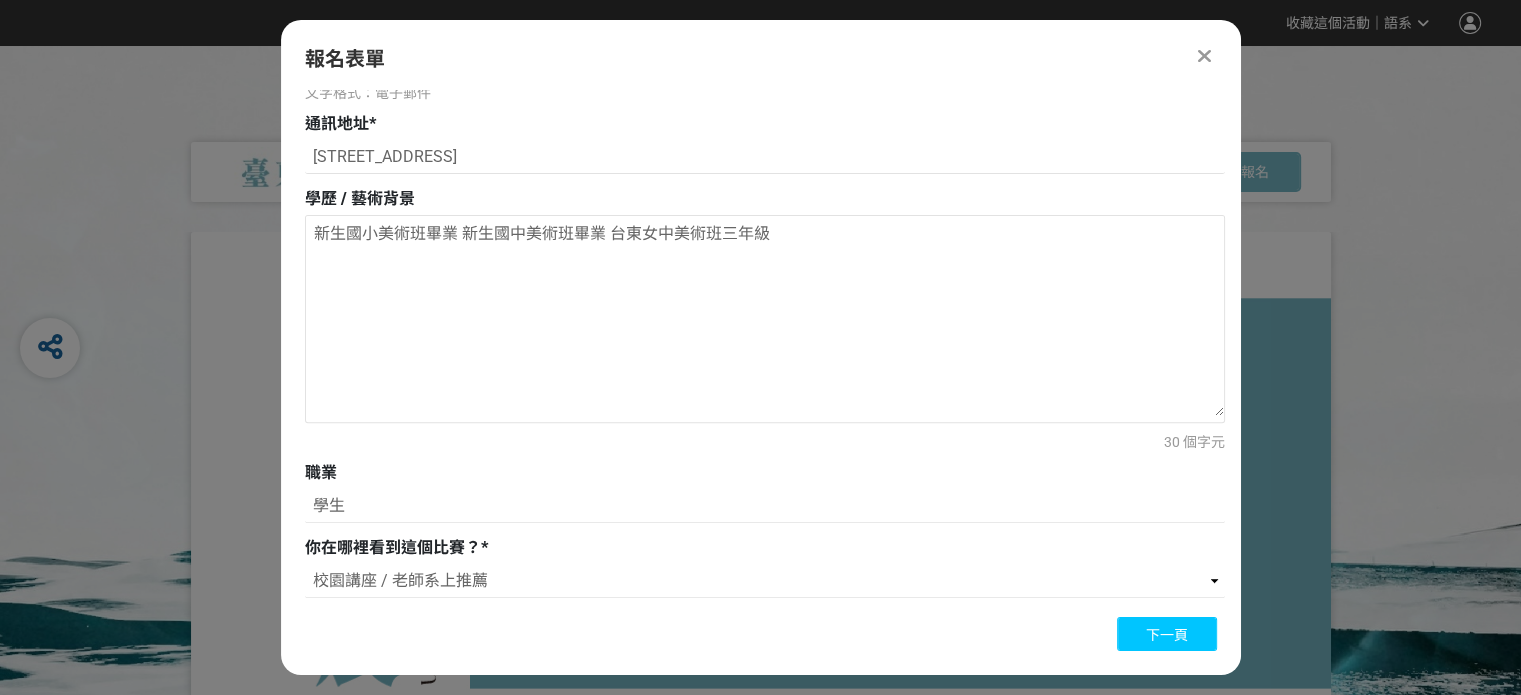 click on "下一頁" at bounding box center [1167, 635] 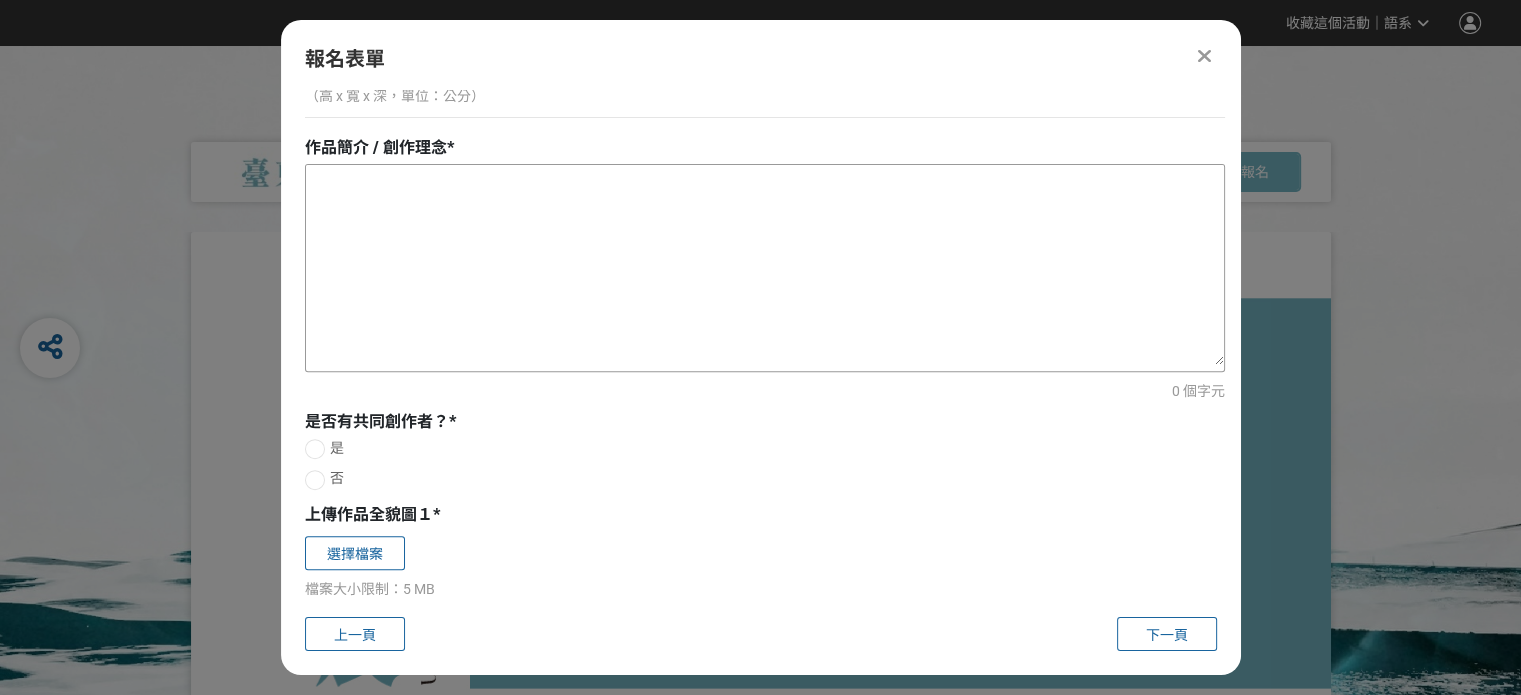 click at bounding box center [765, 265] 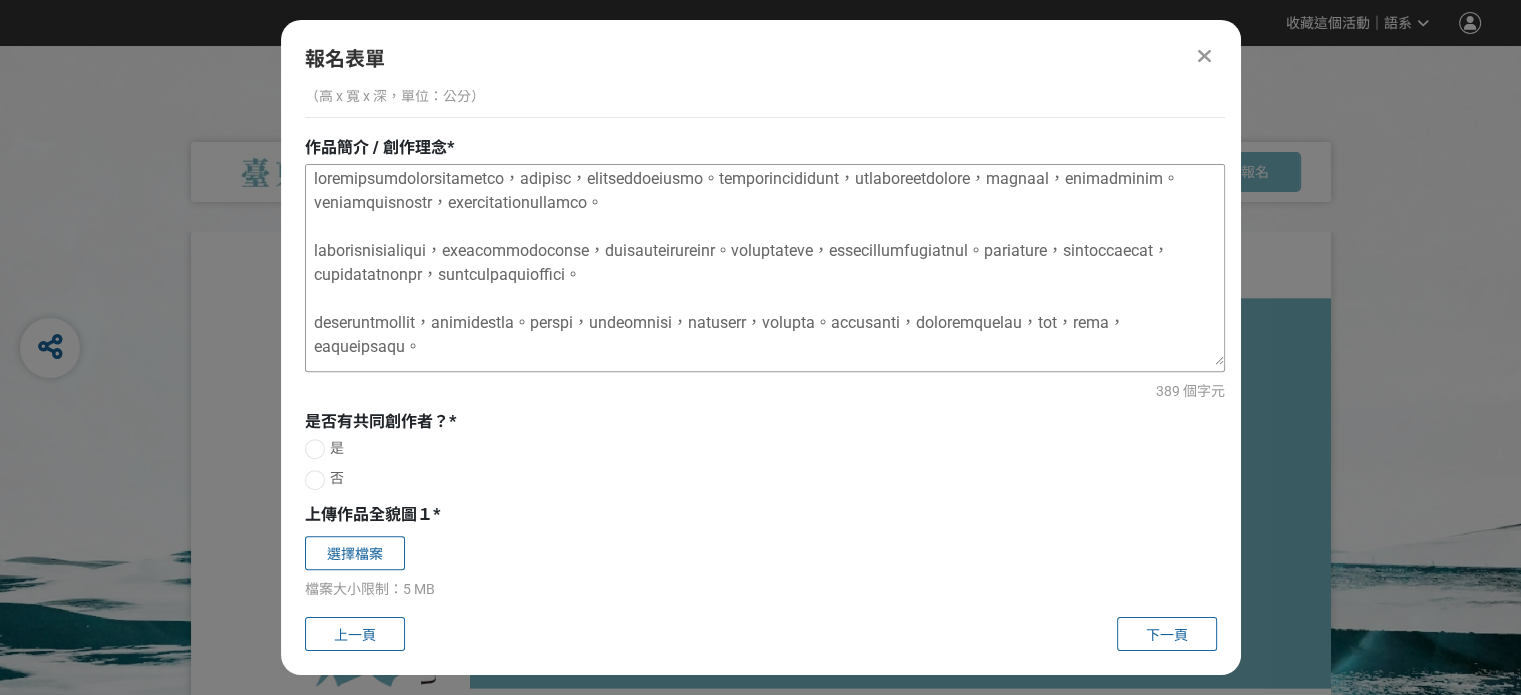 scroll, scrollTop: 0, scrollLeft: 0, axis: both 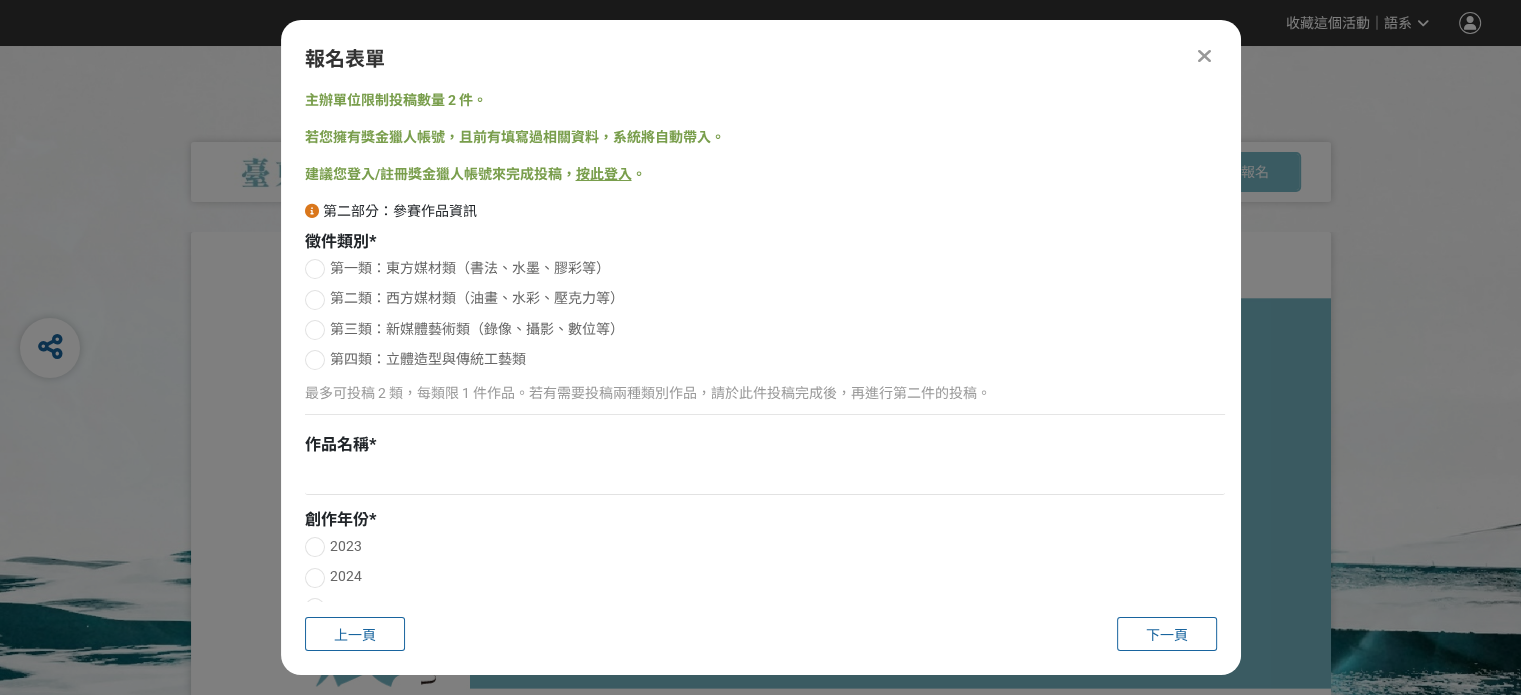 type on "這幅畫以台東鹿野熱氣球緩緩升空的瞬間作為核心意象，透過光芒的散射，將畫面推向一種靜謐而深遠的境界。初升的太陽透過氣球織就的彩色薄紗，光線在空氣中碎裂成無數細碎的光斑，如同夢想的種子，被風輕輕帶往遙遠的天空。這種光的散射不僅是視覺上的震撼，更象徵著希望在不確定中擴散與延展的力量。
熱氣球代表著人生旅途中的夢想與期待，當它承載著人們的期盼緩緩離開地面，與陽光交織的光芒映照出心靈的光輝。每一道光線穿透氣球織物，像是在訴說著過去的努力與未來的無限可能。畫面中光與影的交錯，營造出一種動靜相宜的張力，讓觀者彷彿能感受到清晨的微風，與那份在日常中不輕易被察覺的寧靜力量。
這幅作品不僅是自然景象的呈現，更是一種精神境界的探求。它提醒著我們，無論人生道路多麼曲折，光芒總會穿透陰霾，帶來希望與力量。正如熱氣球終將飛升，心中的夢想也會在光芒中綻放，乘著風，遠離塵囂，朝向屬於自己的天空飛翔。..." 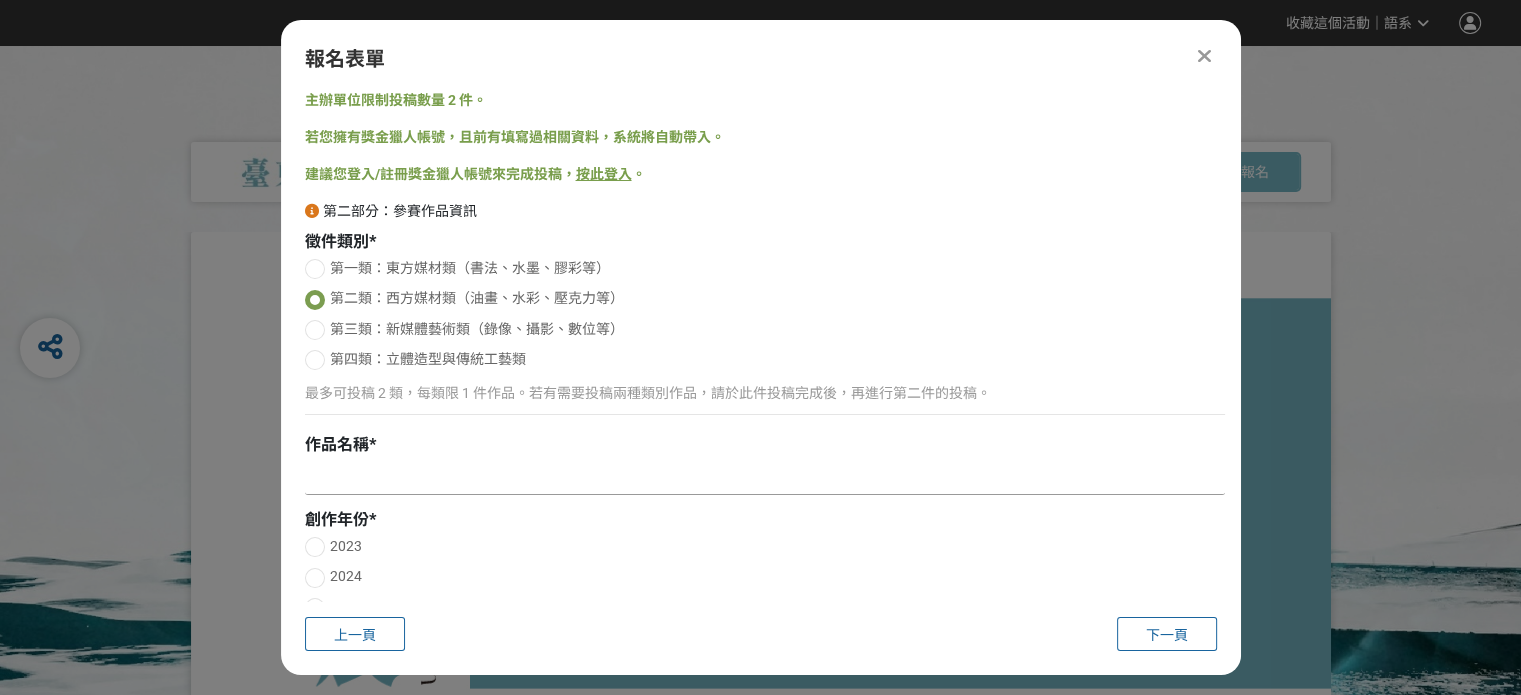 click at bounding box center (765, 478) 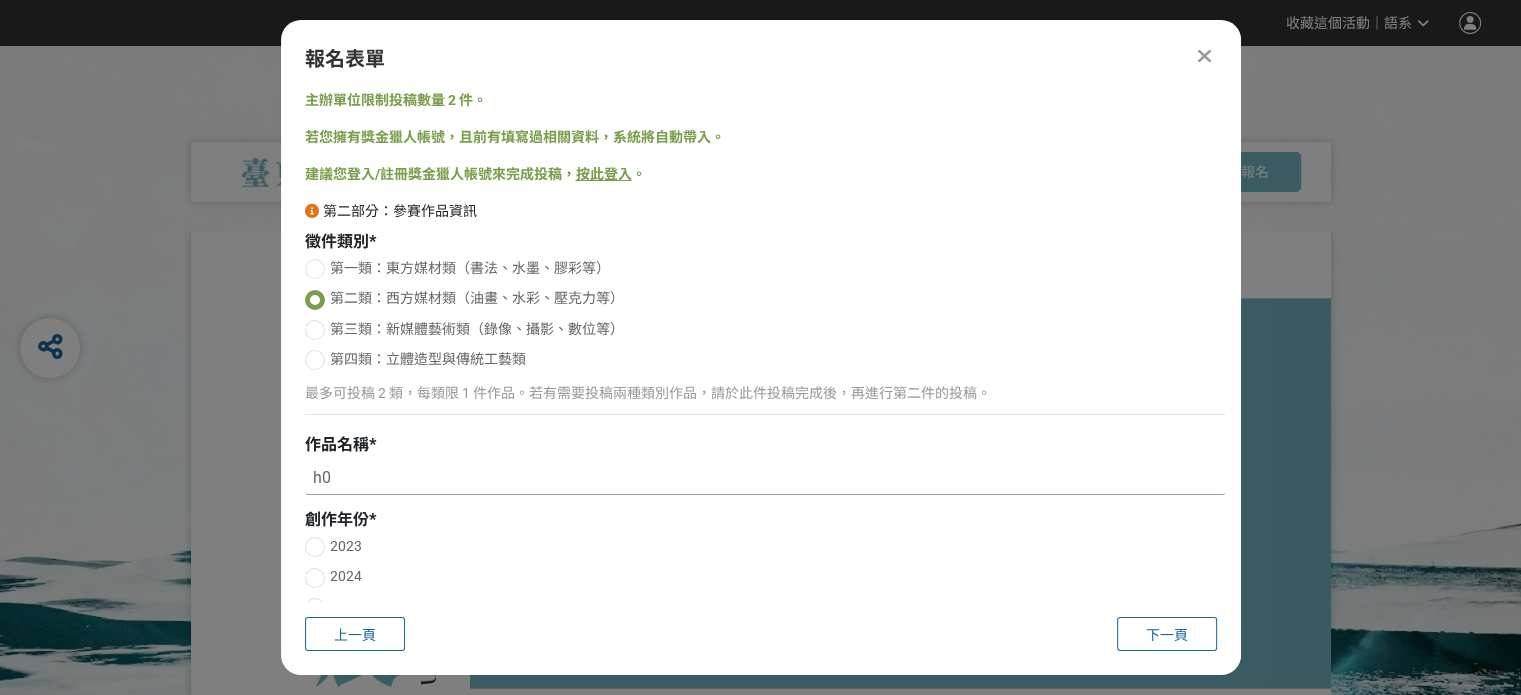 type on "h" 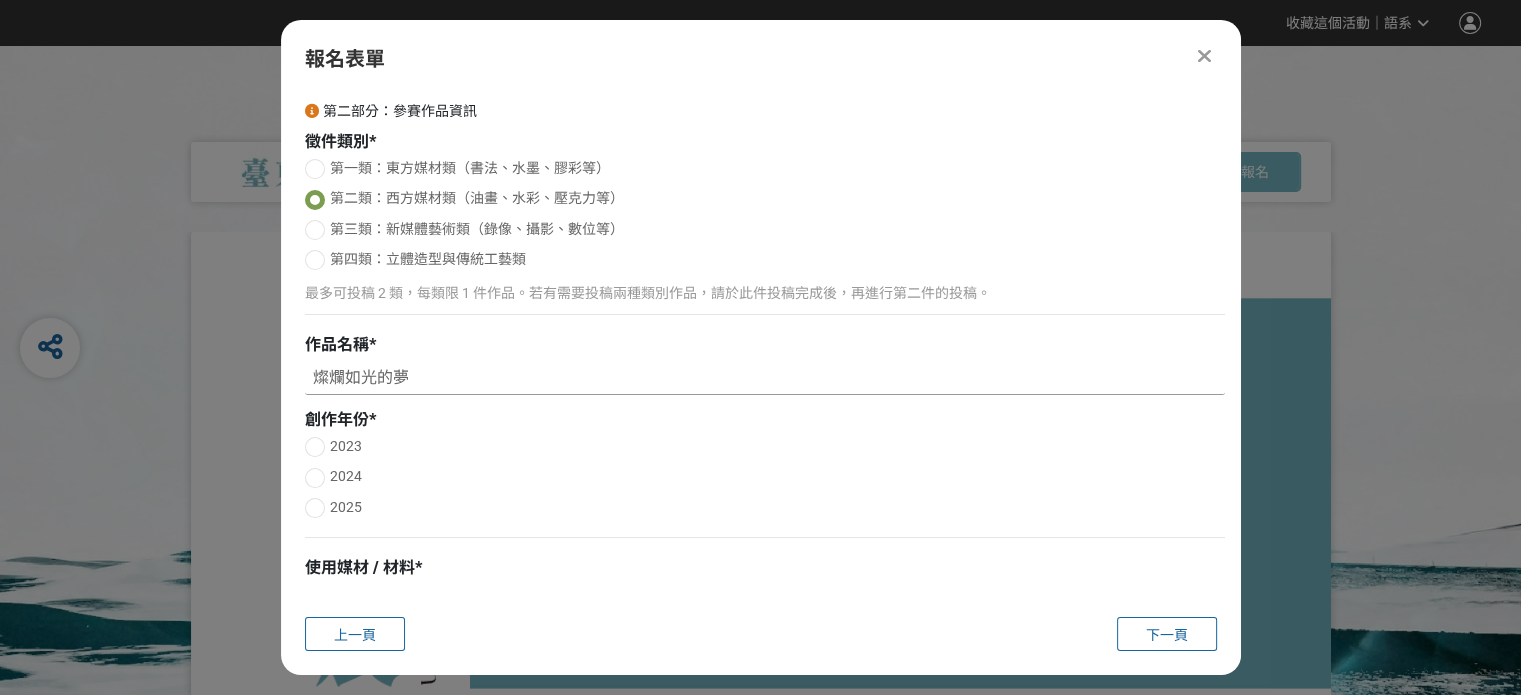 type on "燦爛如光的夢" 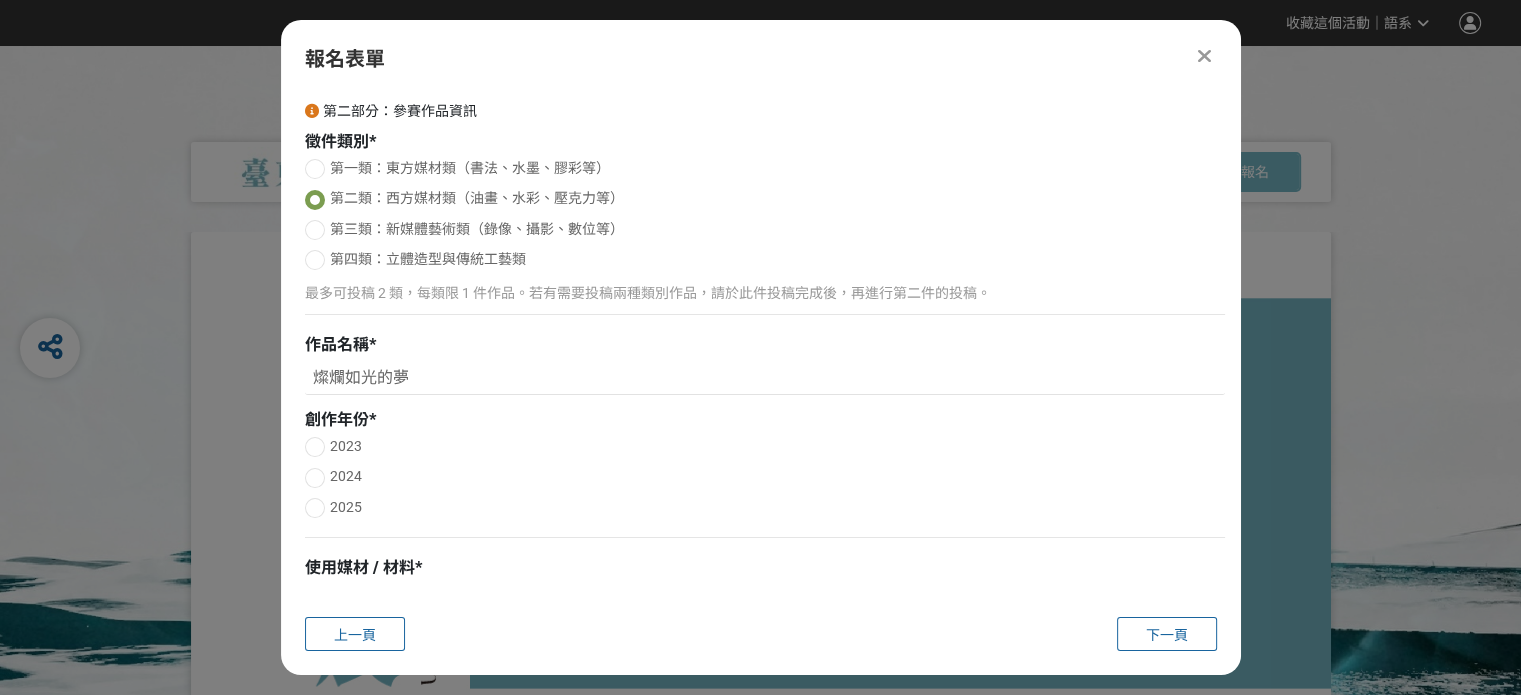 click at bounding box center (315, 508) 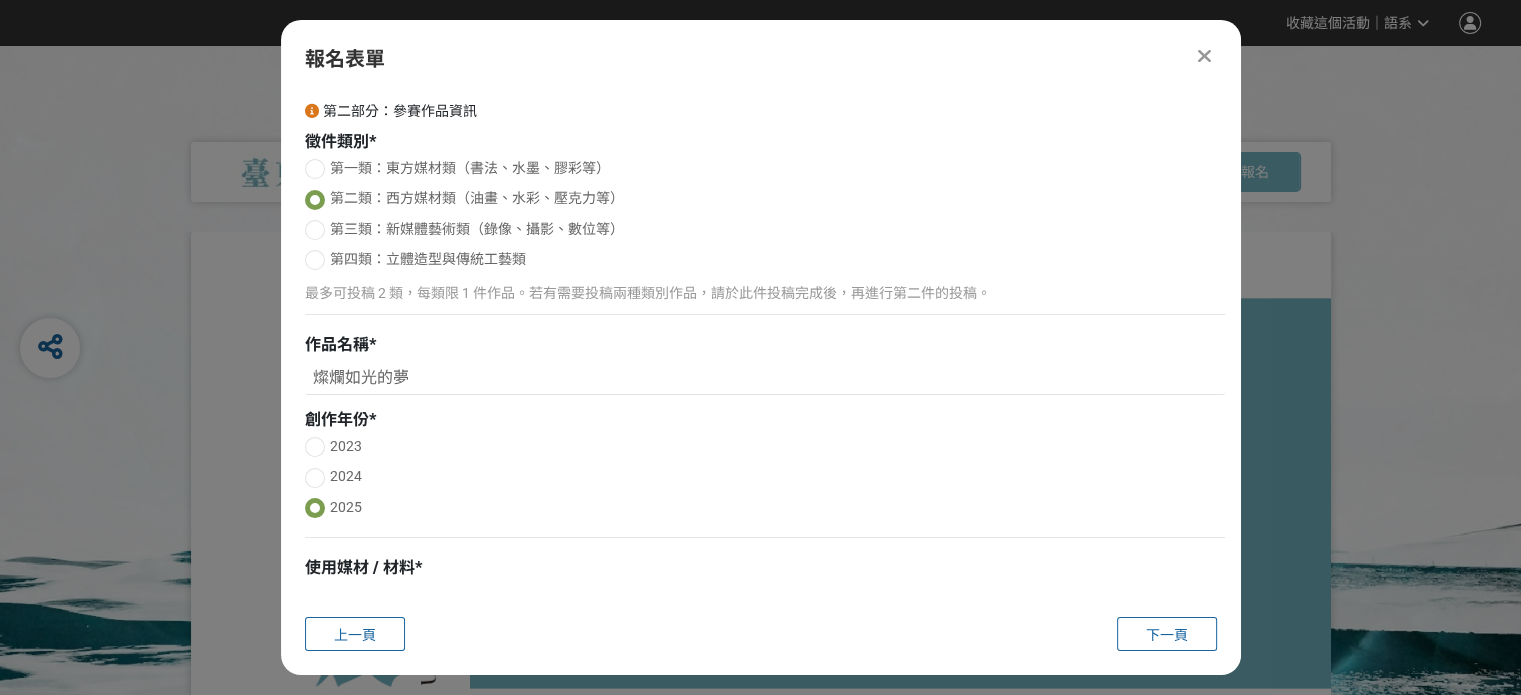 scroll, scrollTop: 400, scrollLeft: 0, axis: vertical 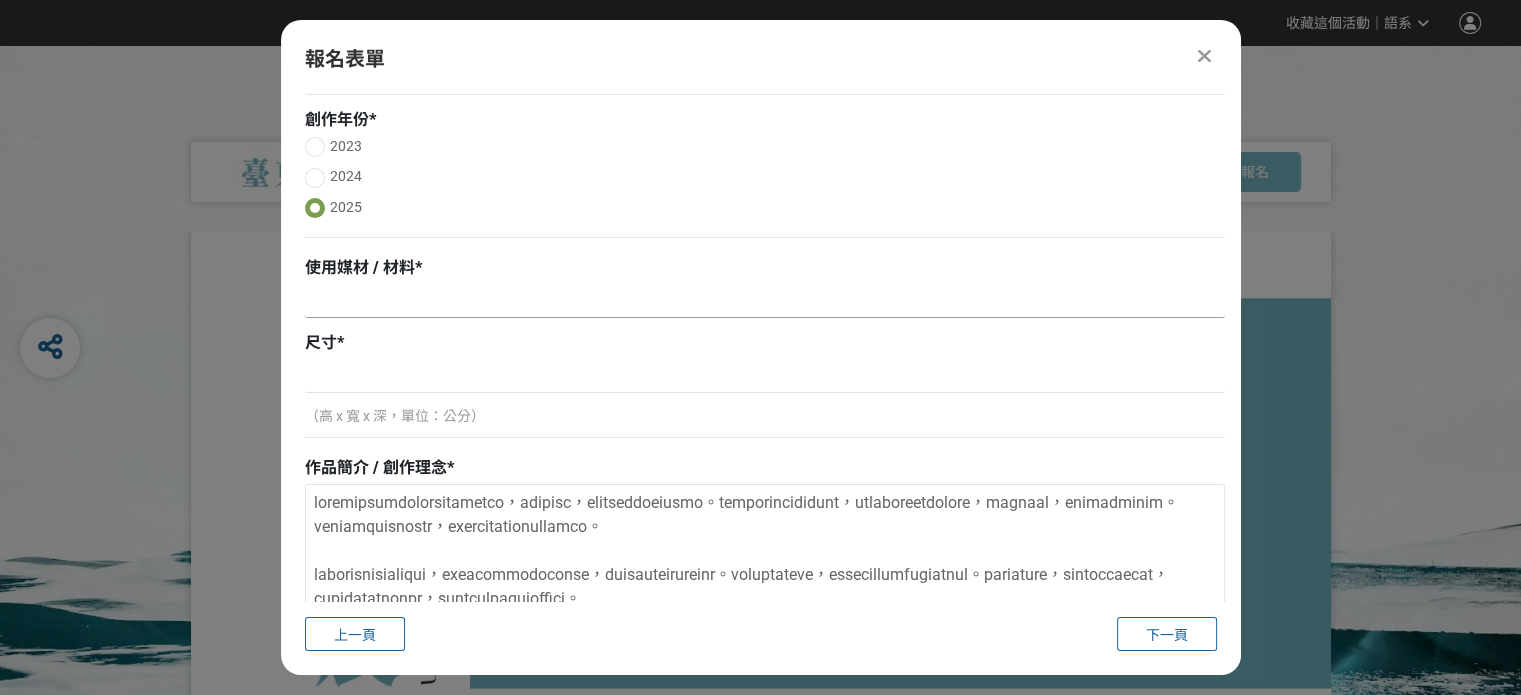 click at bounding box center [765, 301] 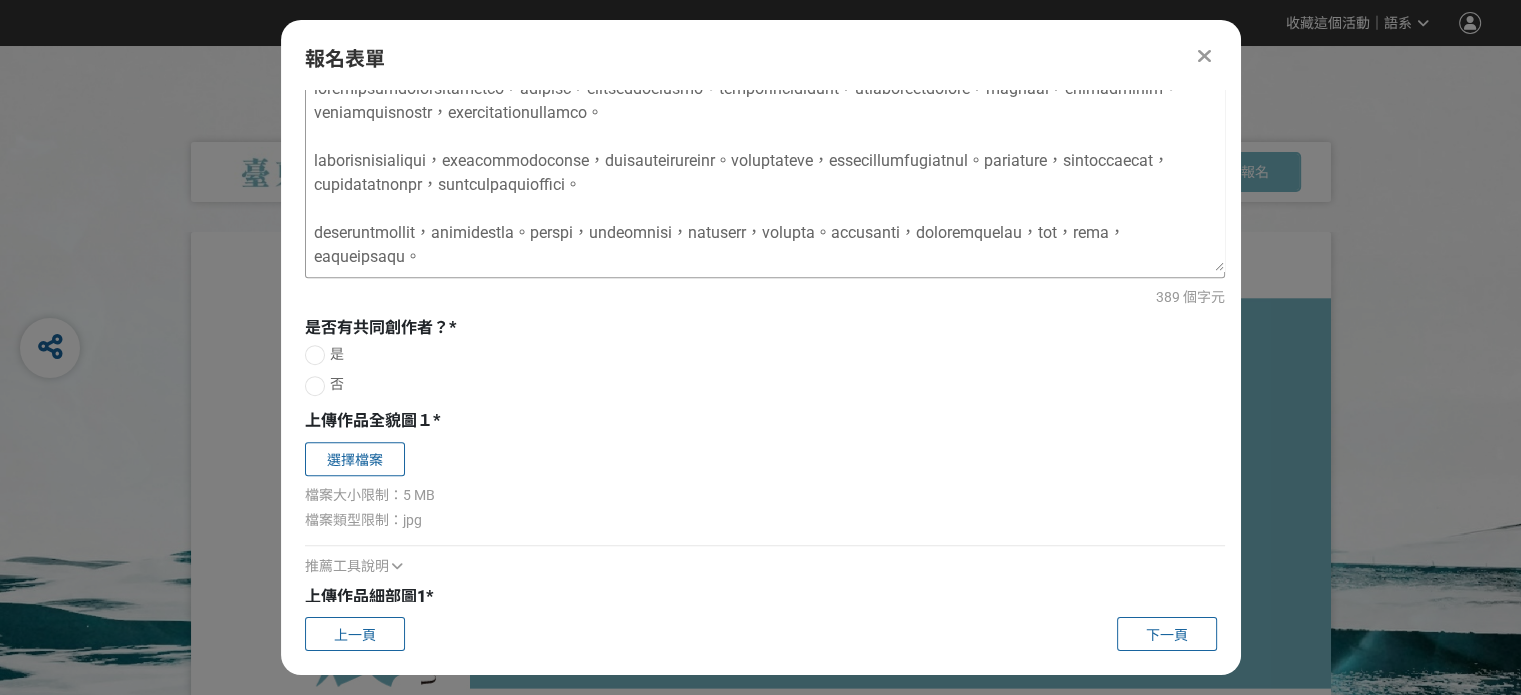 scroll, scrollTop: 900, scrollLeft: 0, axis: vertical 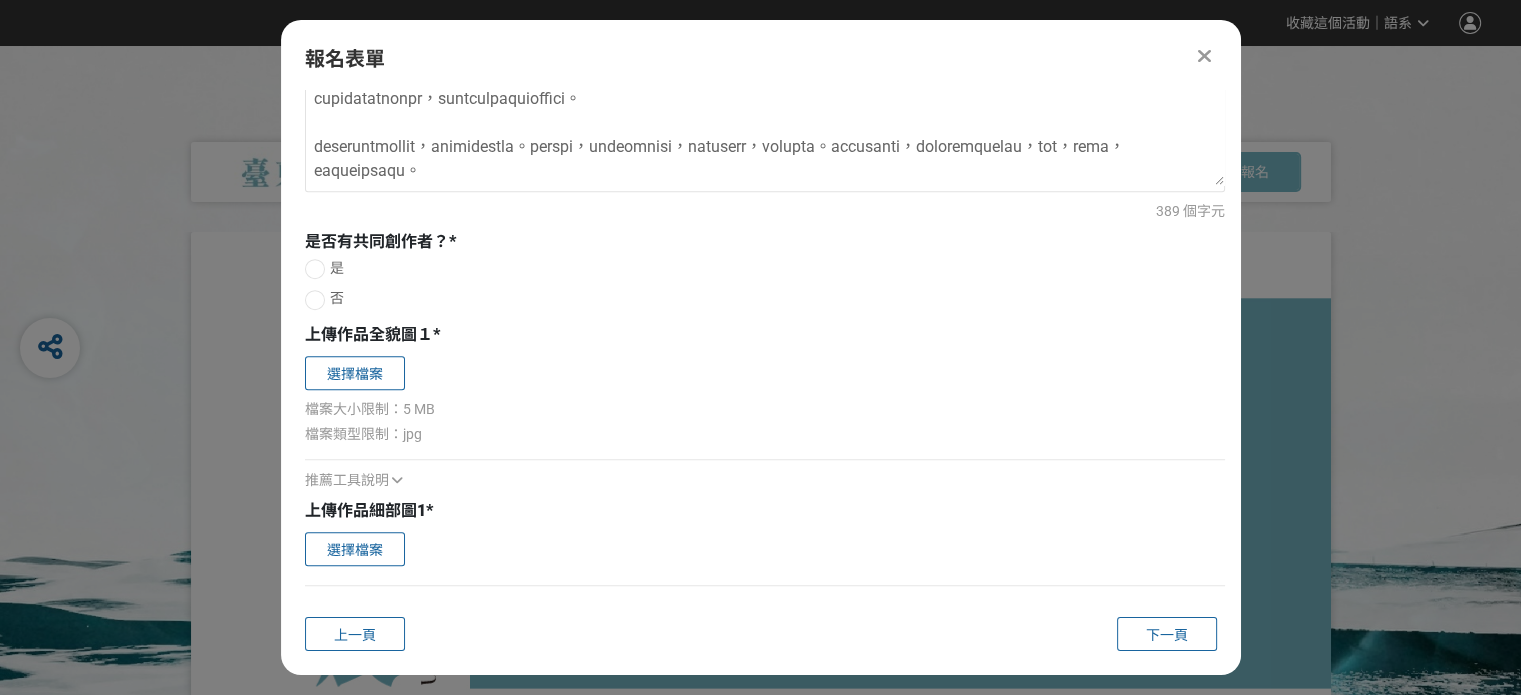 type on "油畫" 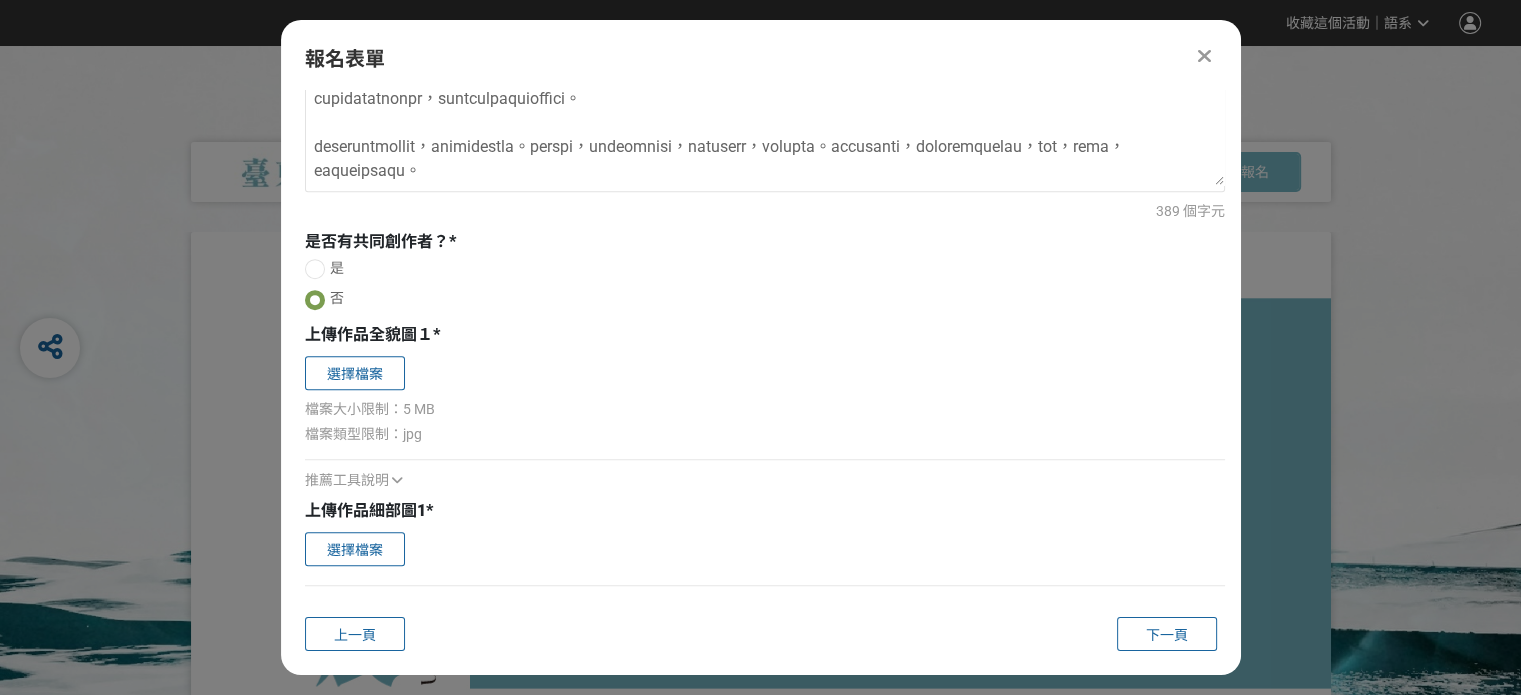 click at bounding box center [315, 300] 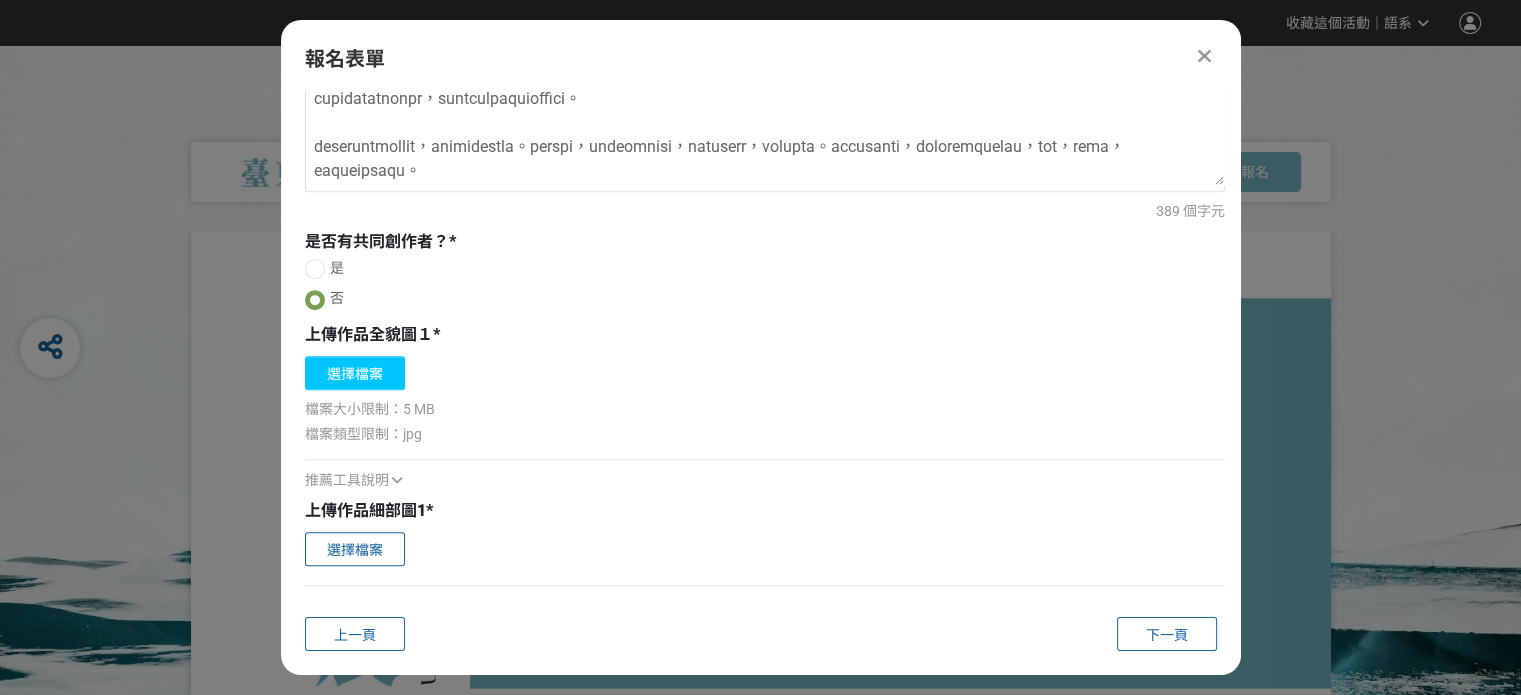click on "選擇檔案" at bounding box center [355, 373] 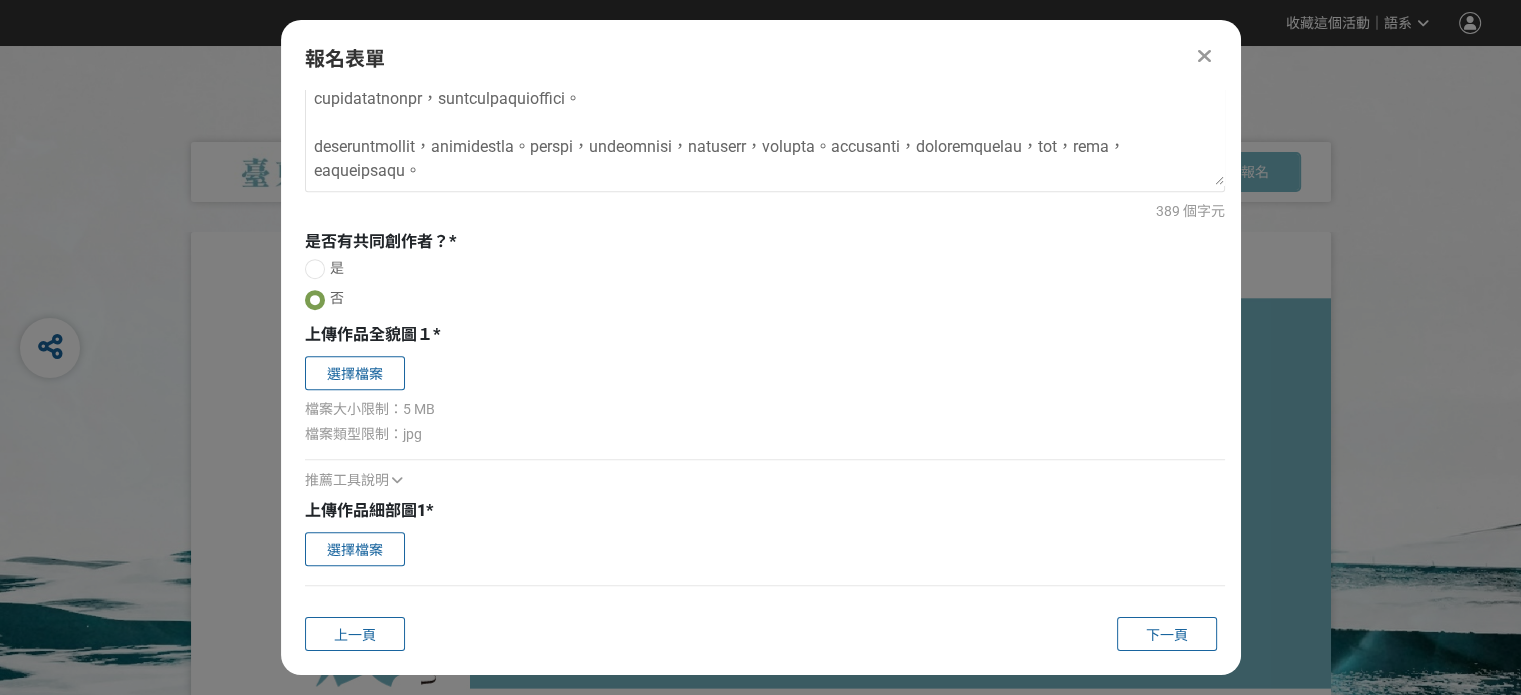 type 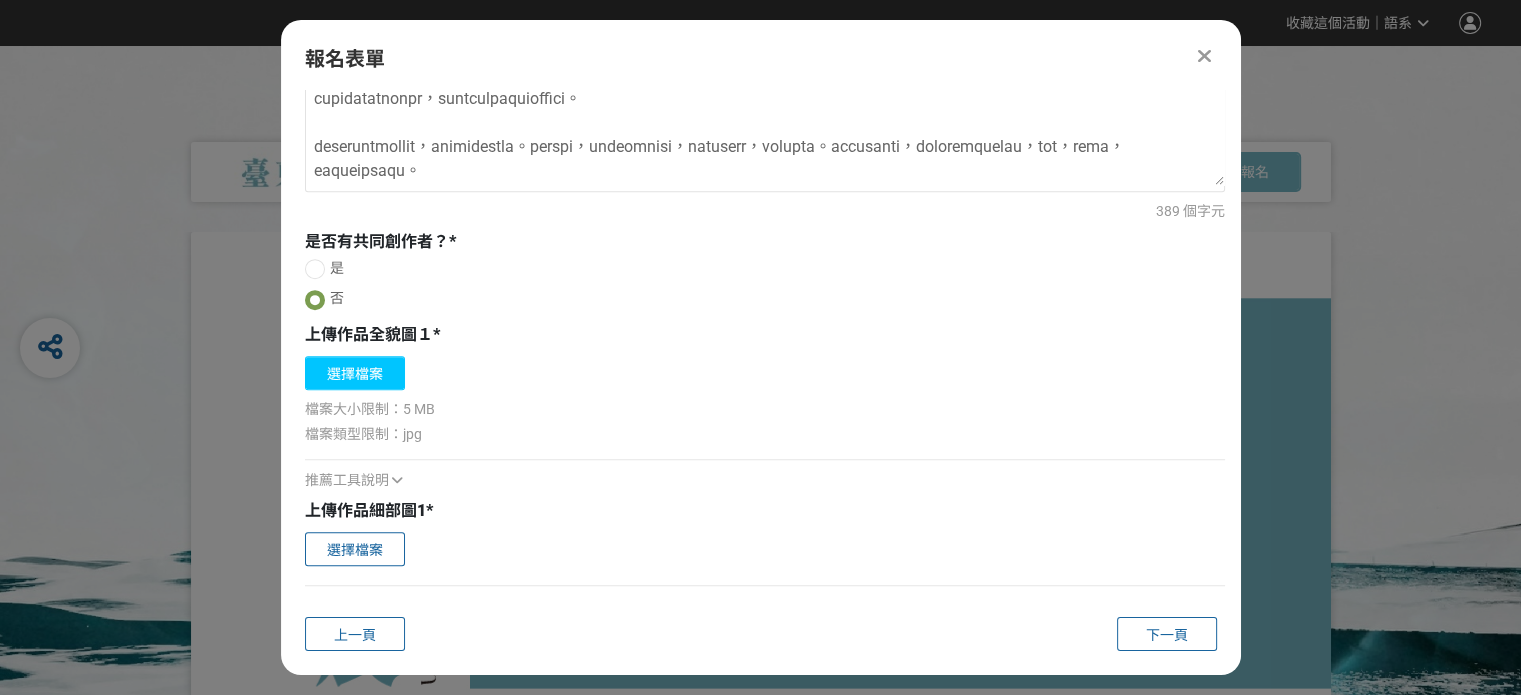 click on "選擇檔案" at bounding box center [355, 373] 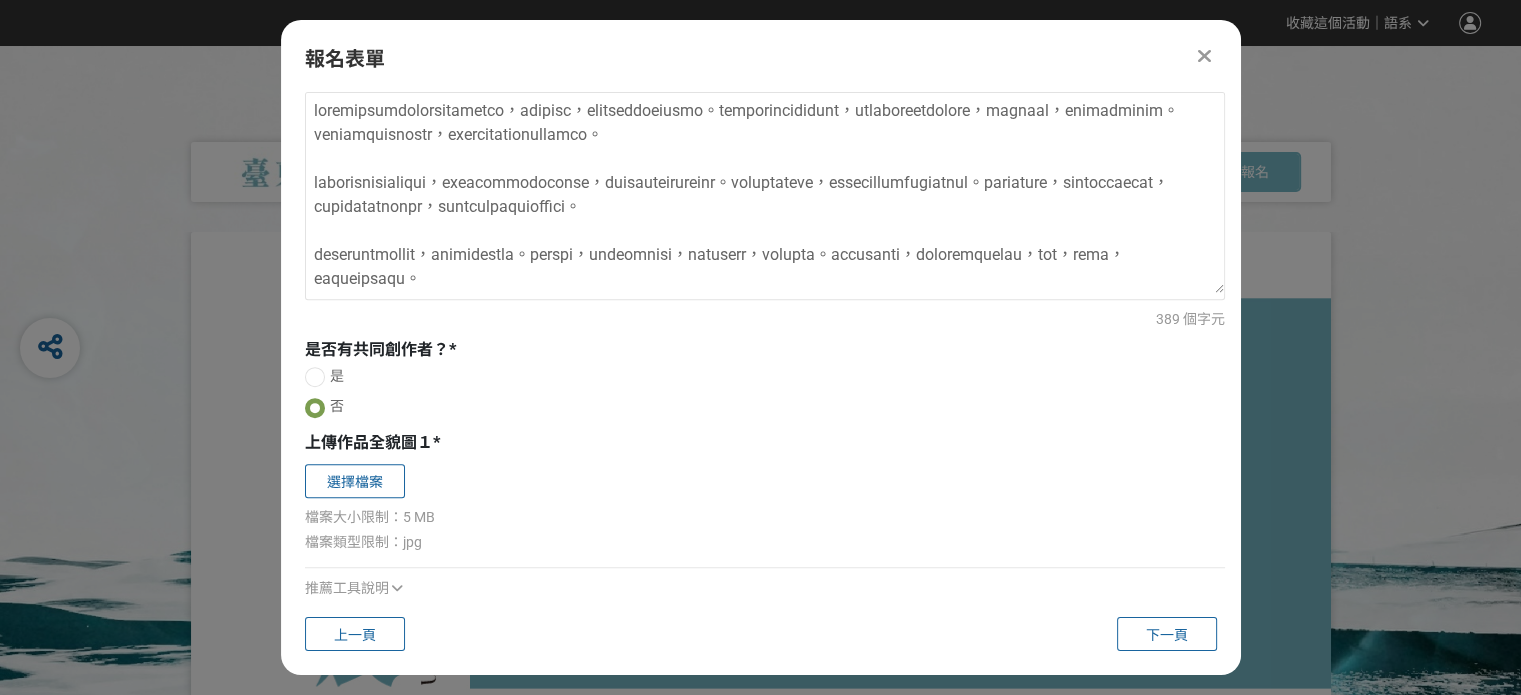 scroll, scrollTop: 565, scrollLeft: 0, axis: vertical 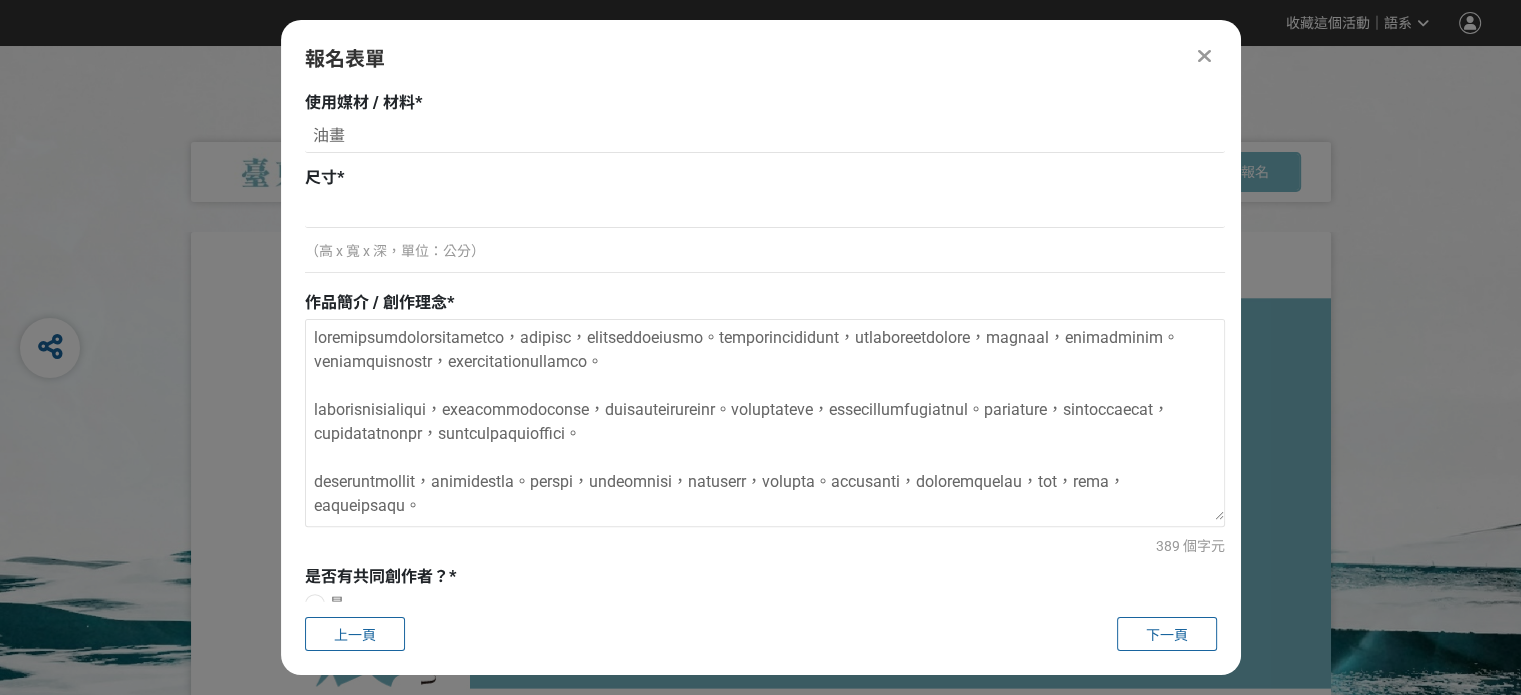 click on "（高 x 寬 x 深，單位：公分）" at bounding box center (765, 251) 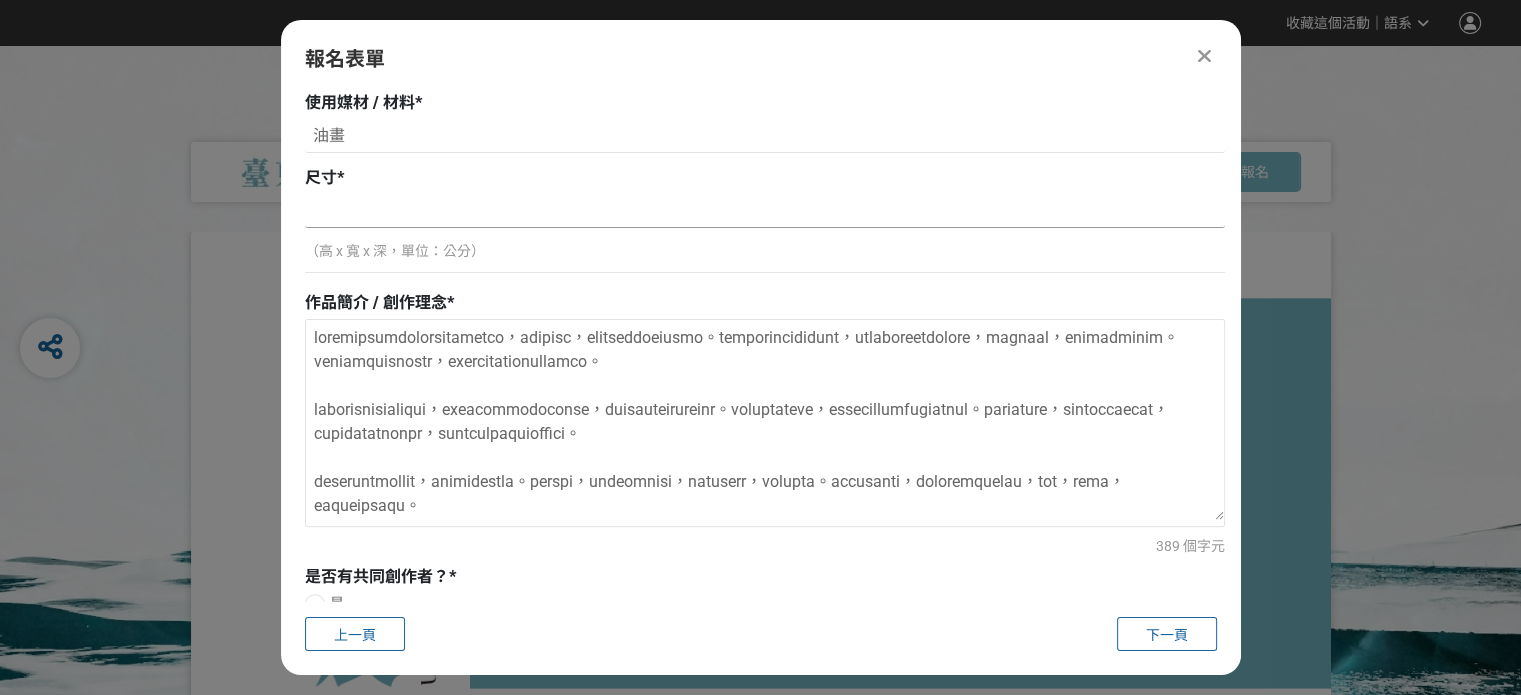 click at bounding box center [765, 211] 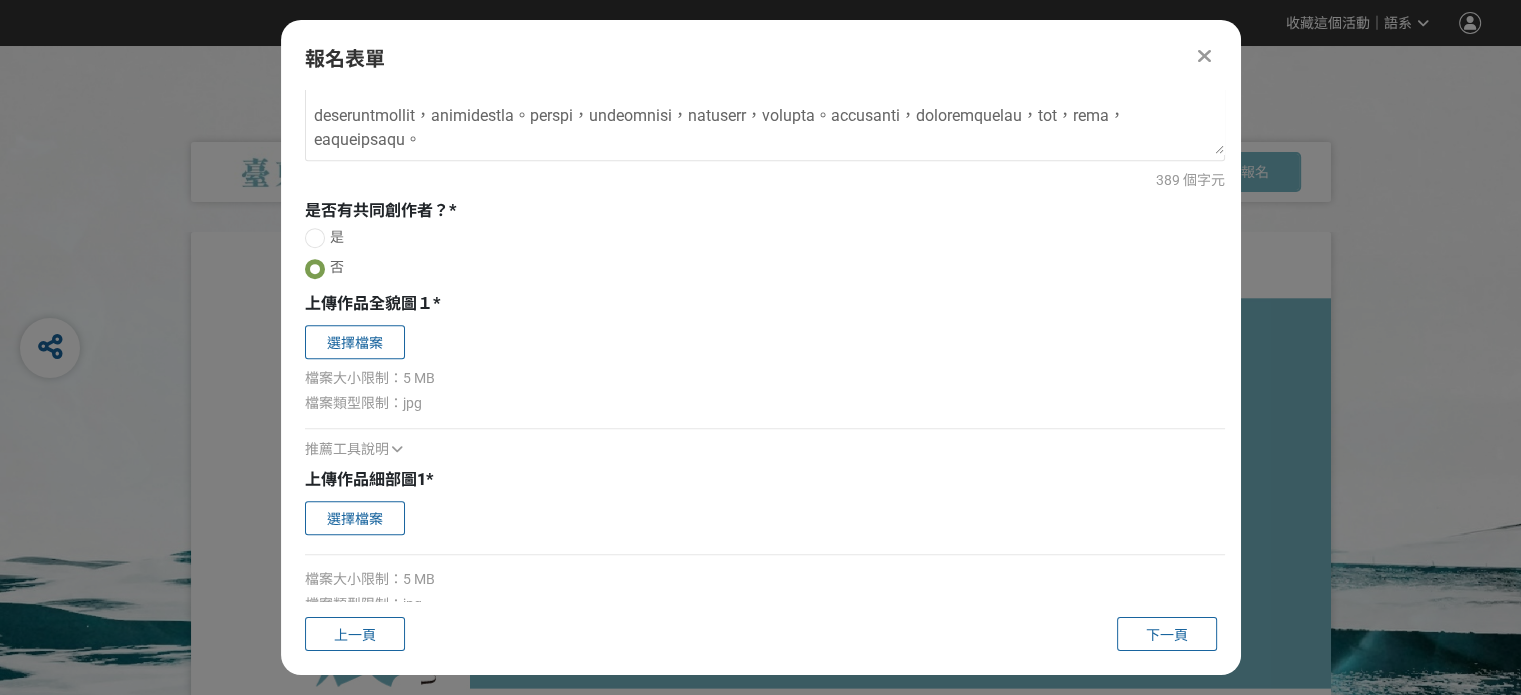 scroll, scrollTop: 965, scrollLeft: 0, axis: vertical 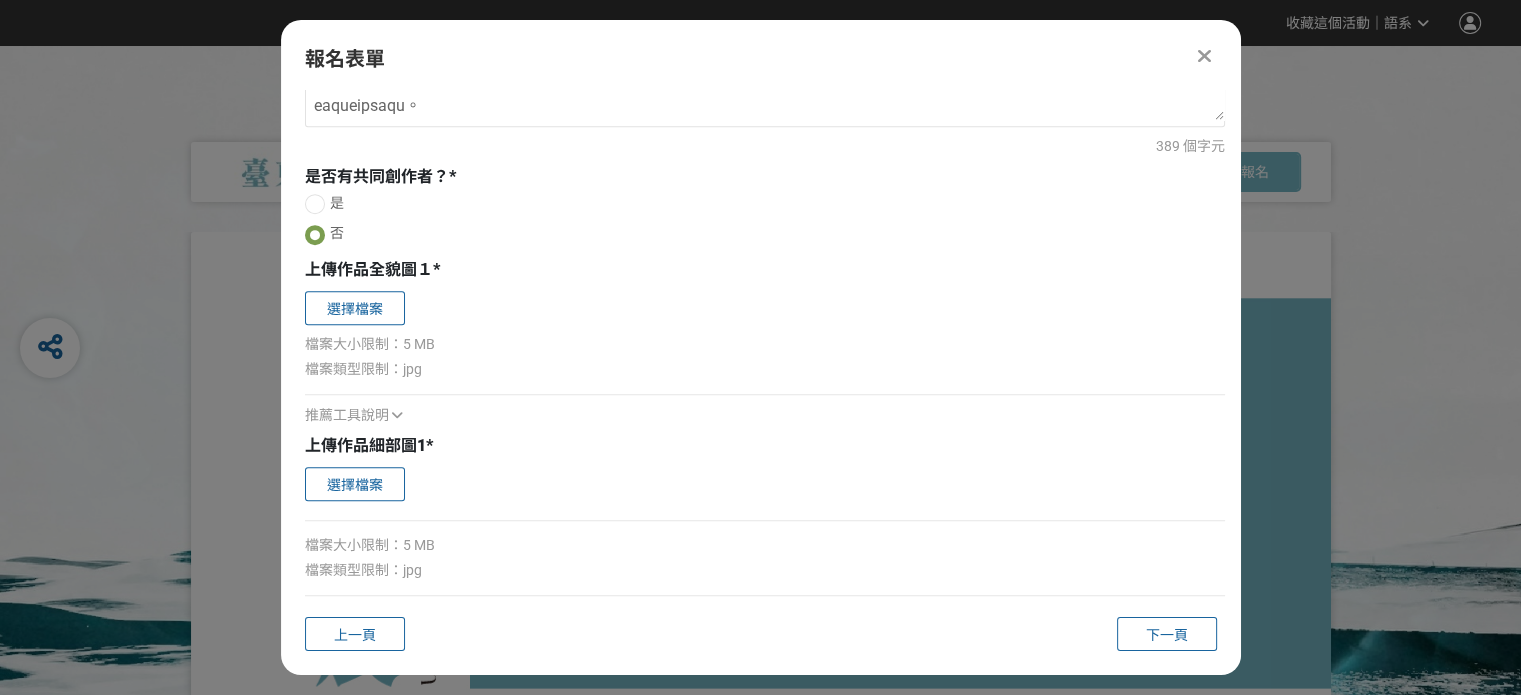type on "116X90.5 深2.8" 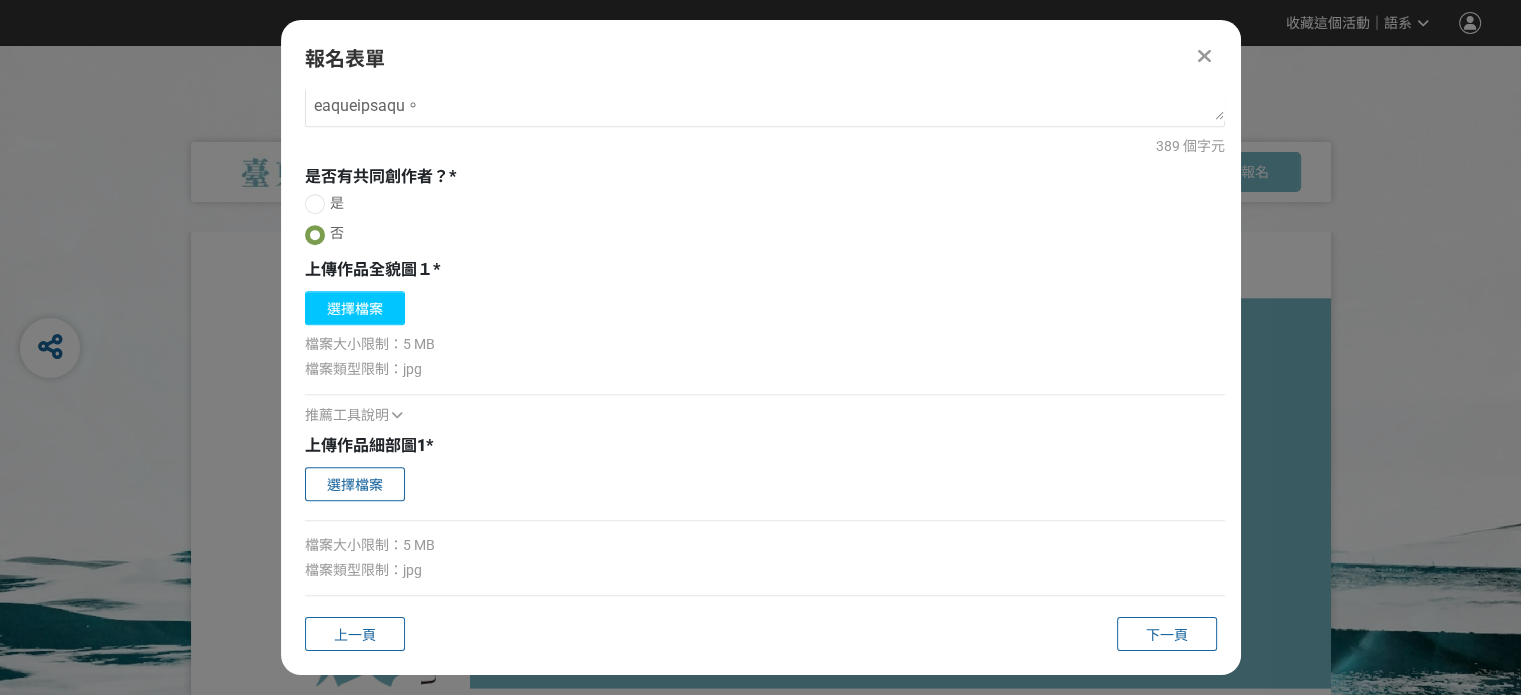 click on "選擇檔案" at bounding box center (355, 308) 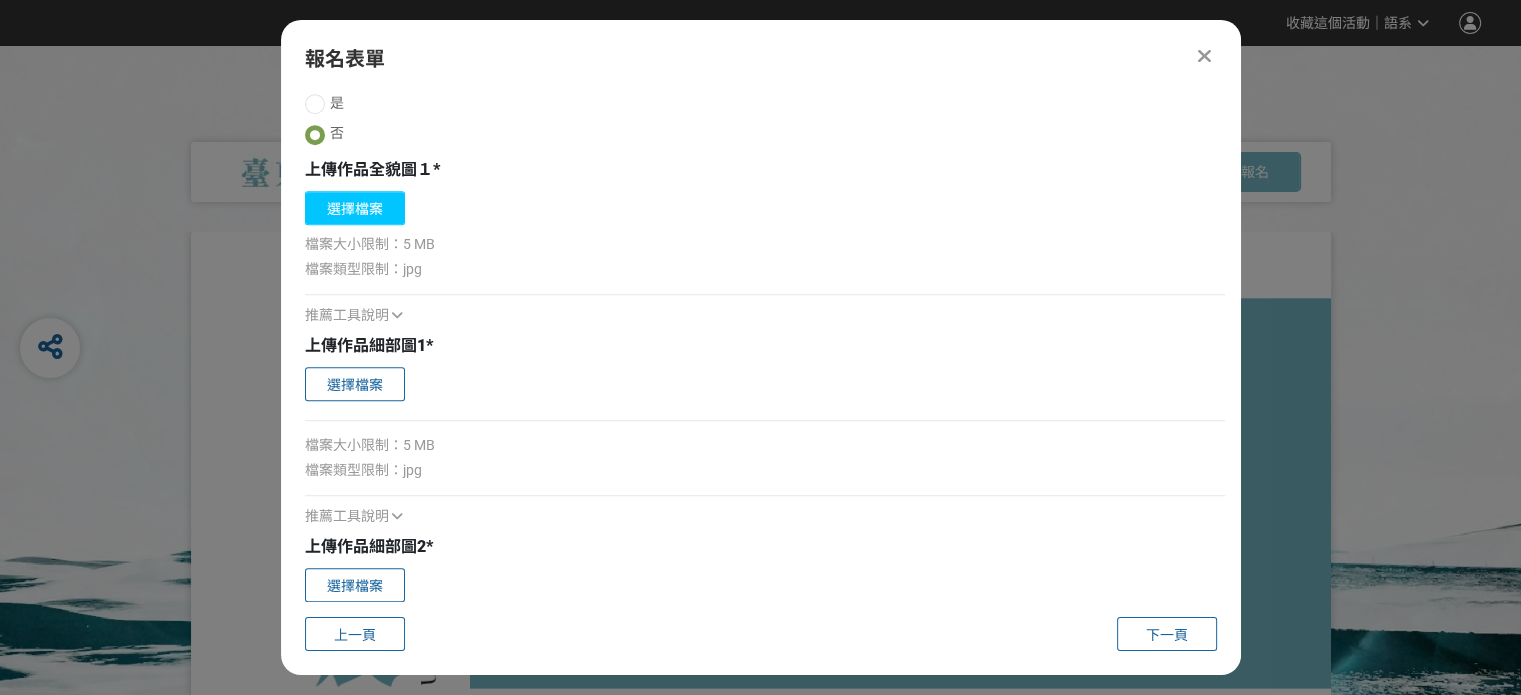 click on "選擇檔案" at bounding box center (355, 208) 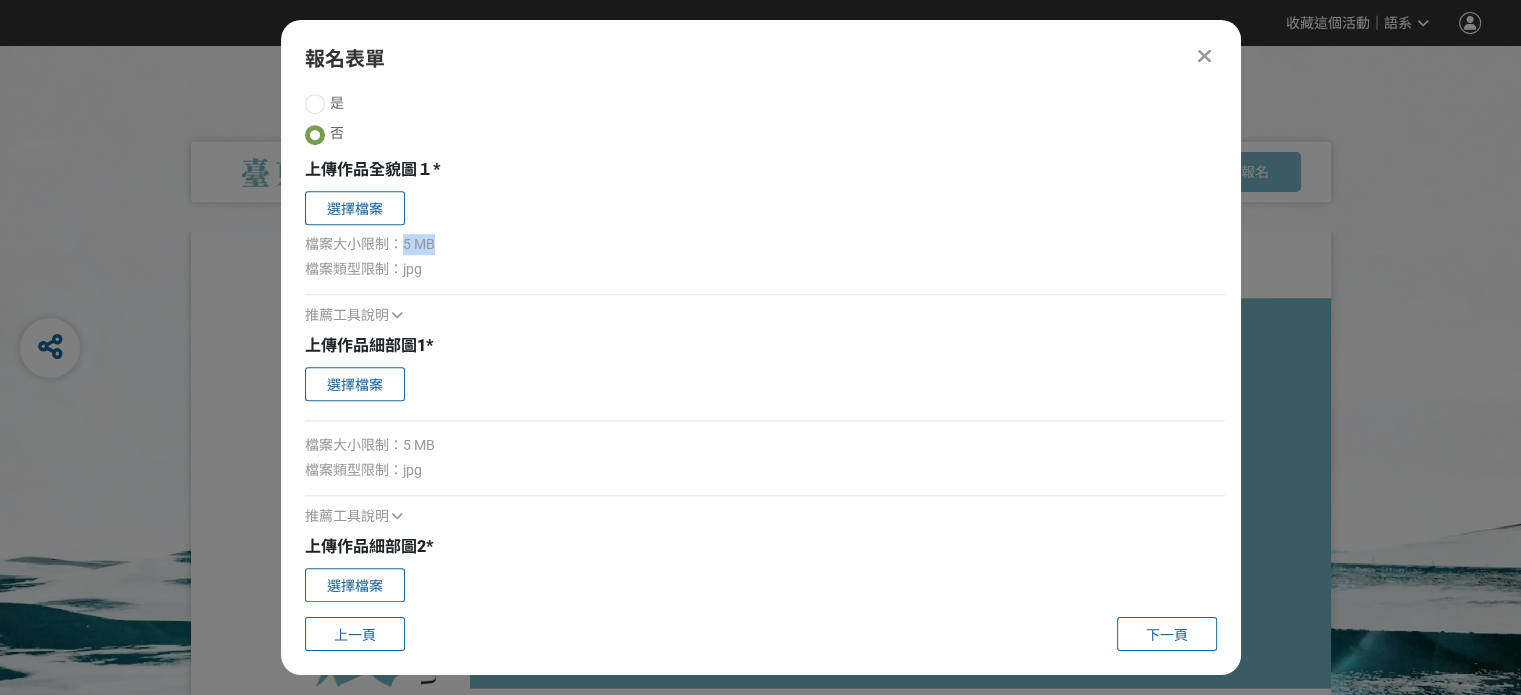 drag, startPoint x: 434, startPoint y: 240, endPoint x: 401, endPoint y: 240, distance: 33 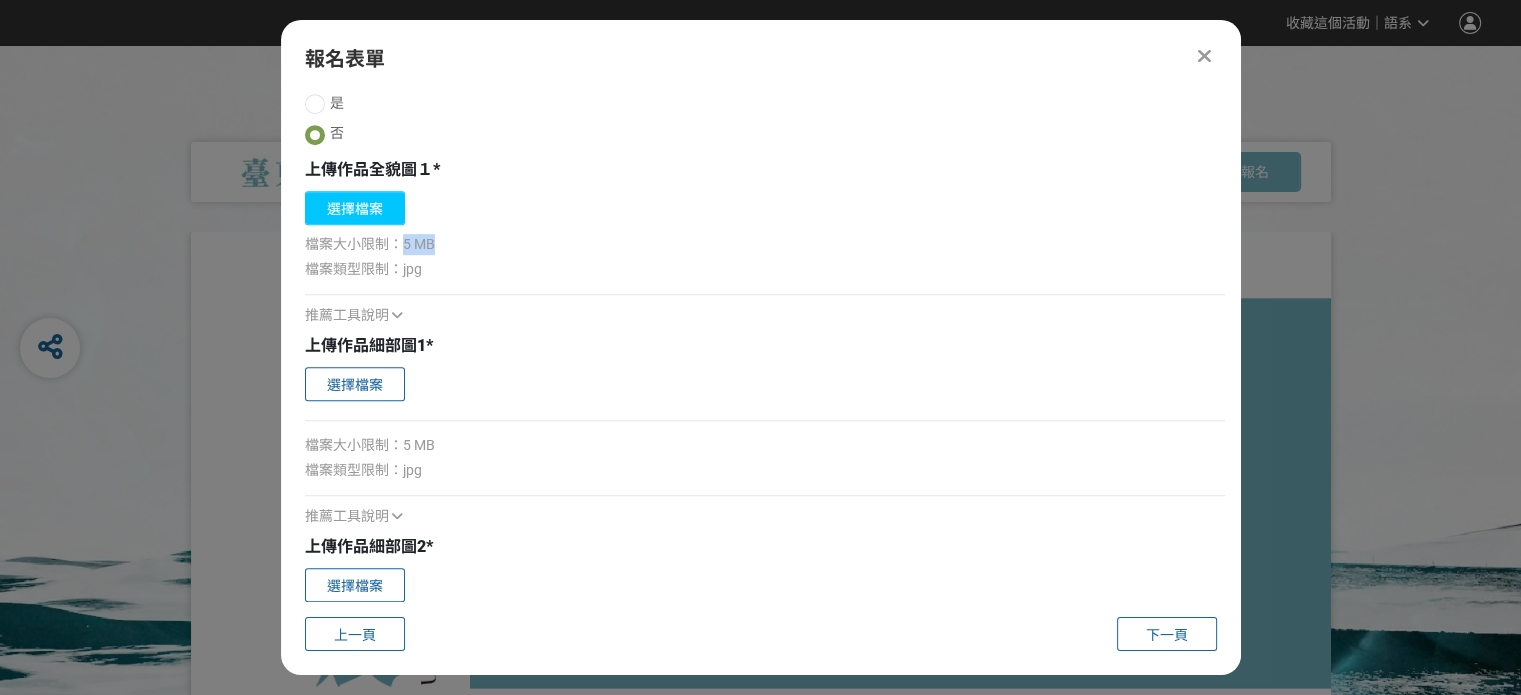 click on "選擇檔案" at bounding box center (355, 208) 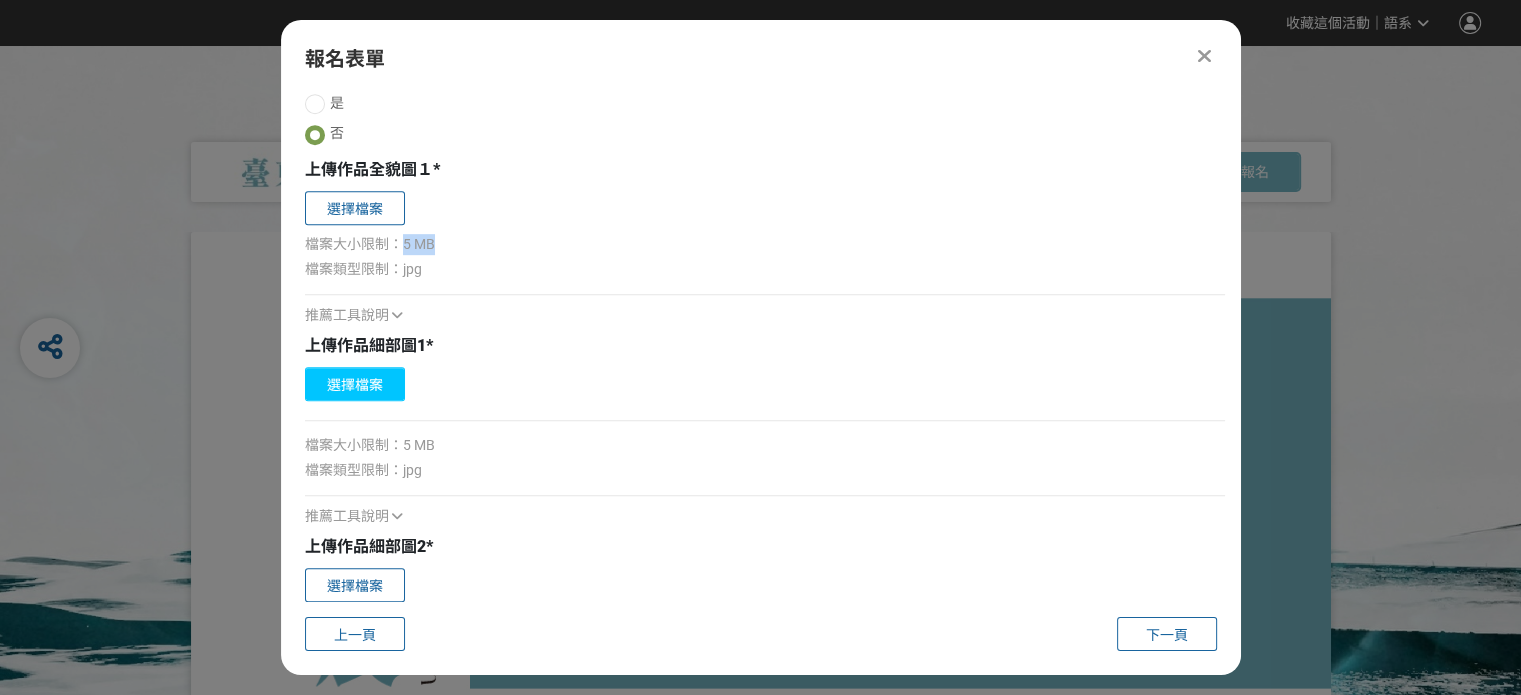 click on "選擇檔案" at bounding box center (355, 384) 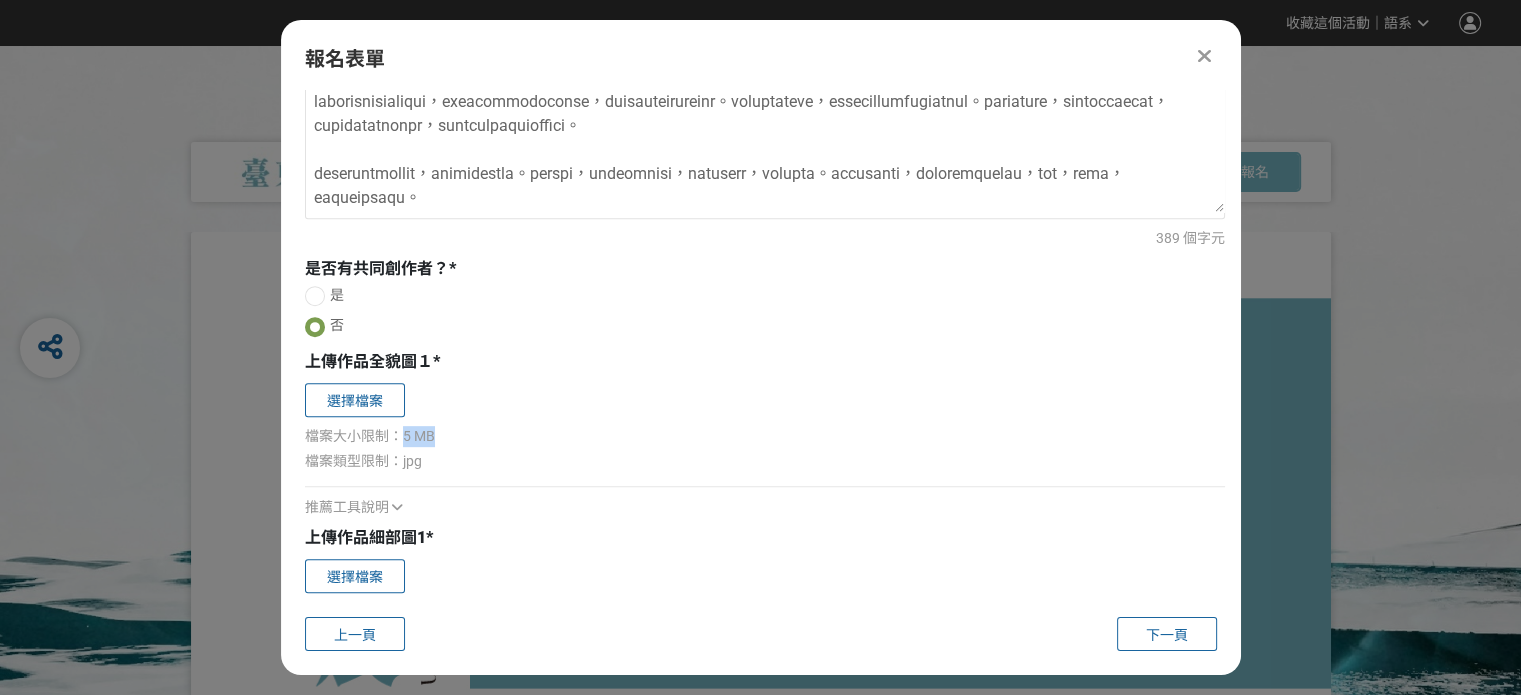 scroll, scrollTop: 1165, scrollLeft: 0, axis: vertical 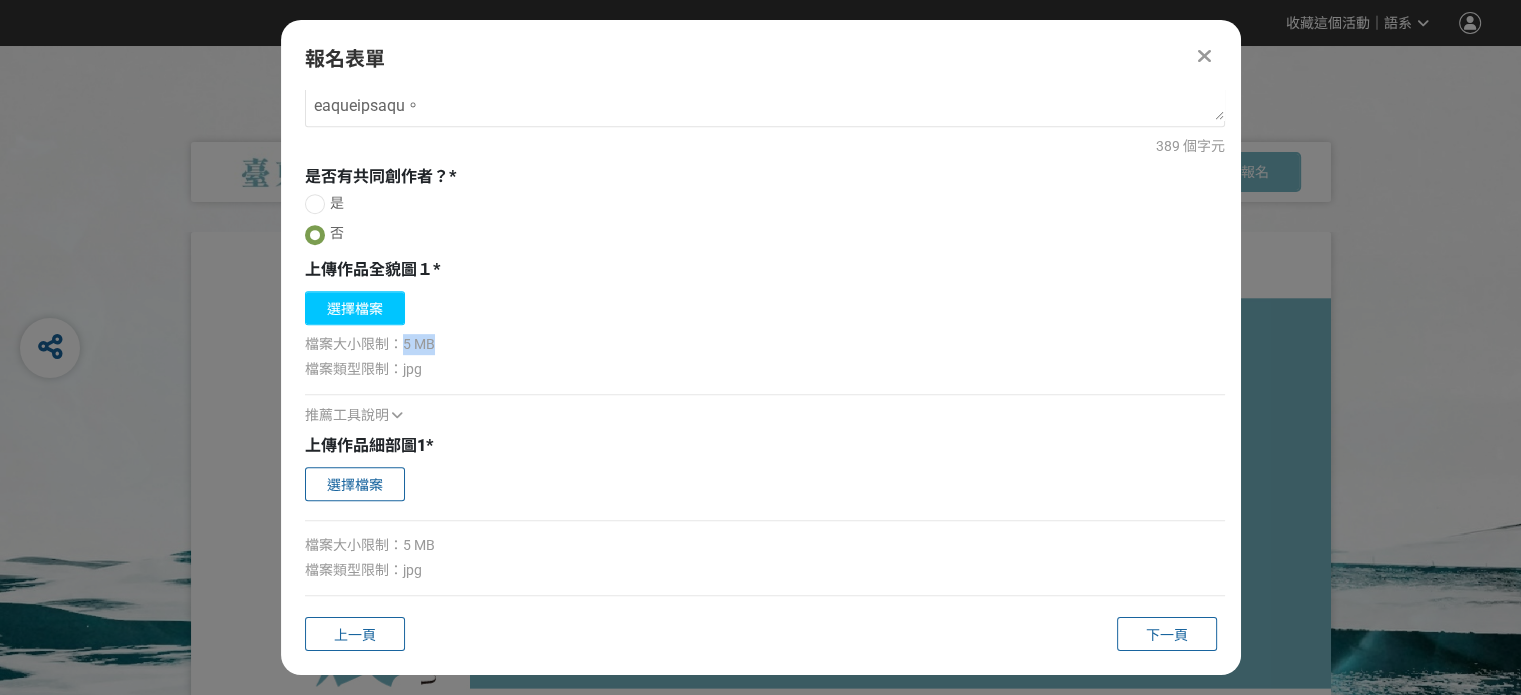click on "選擇檔案" at bounding box center [355, 308] 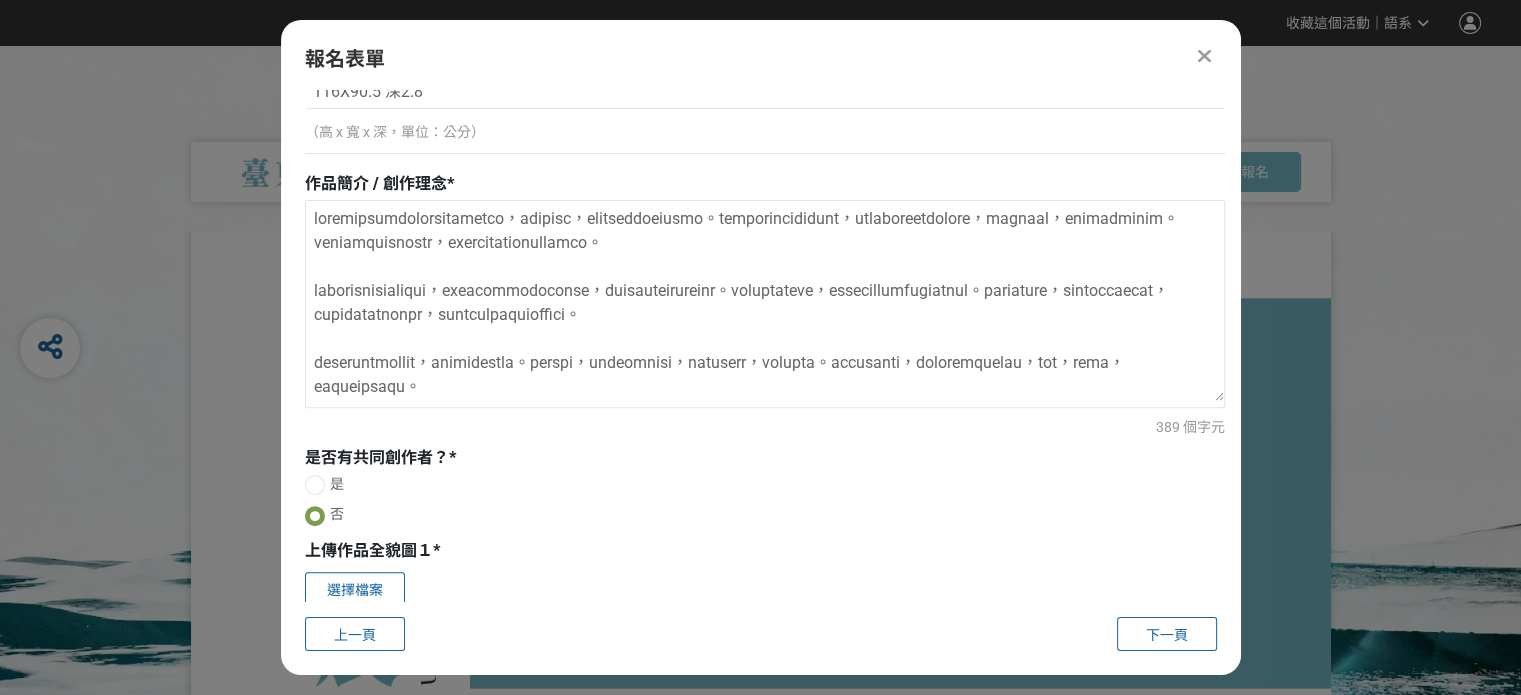 scroll, scrollTop: 1165, scrollLeft: 0, axis: vertical 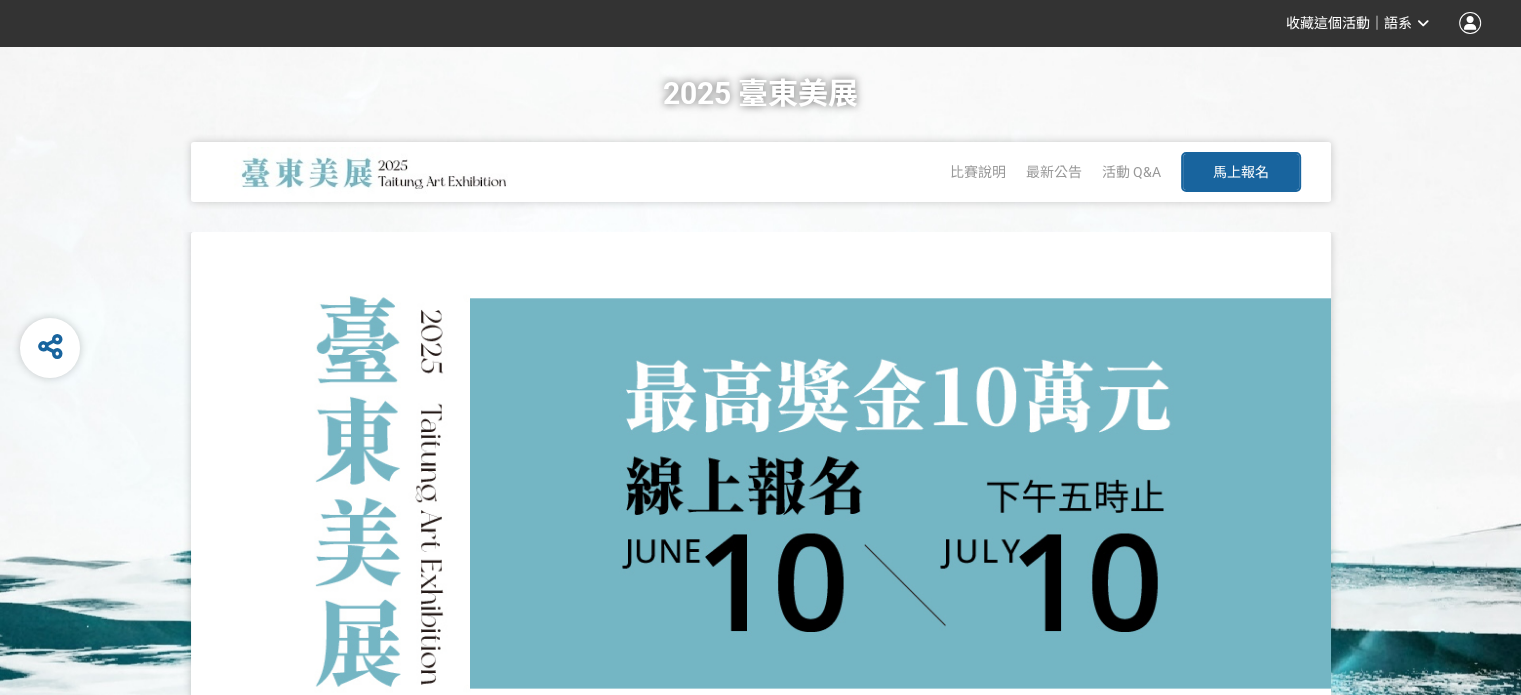 click on "馬上報名" at bounding box center (1241, 172) 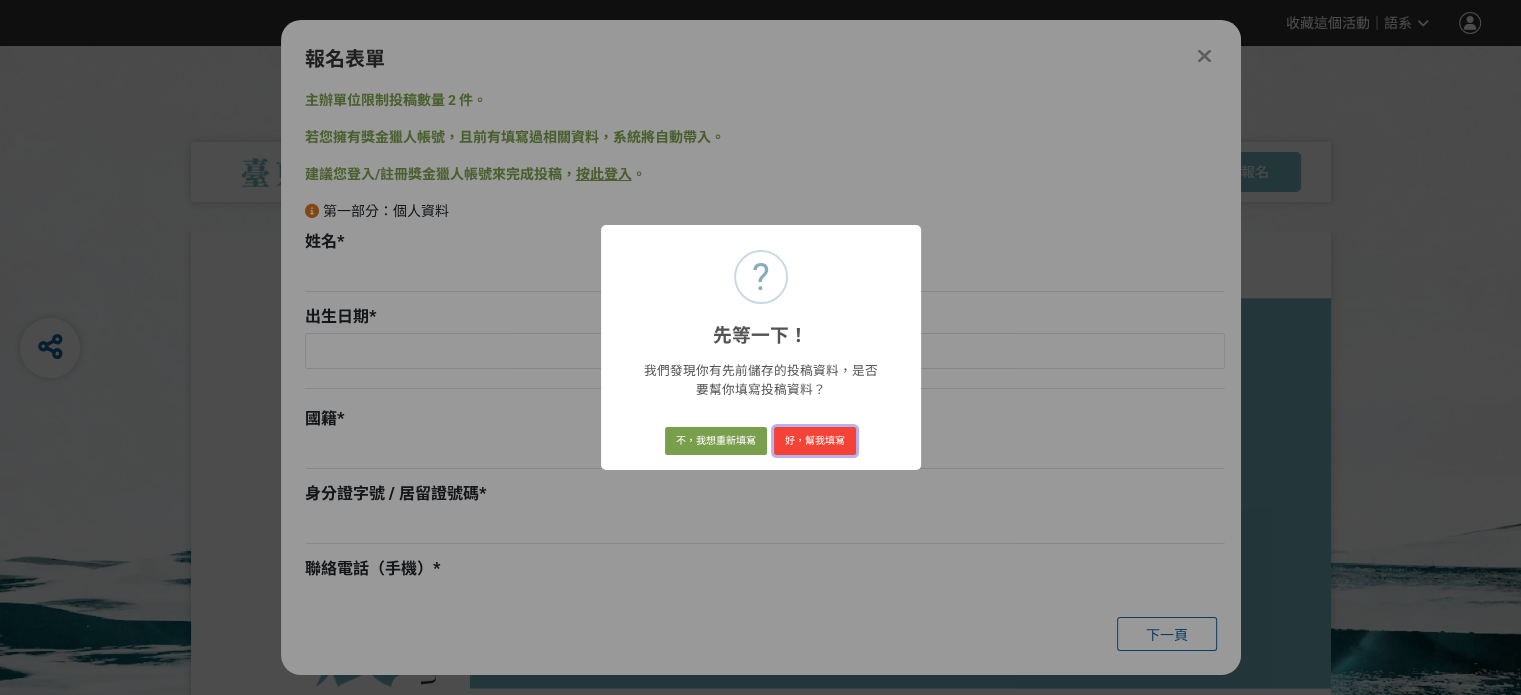 drag, startPoint x: 808, startPoint y: 437, endPoint x: 835, endPoint y: 349, distance: 92.0489 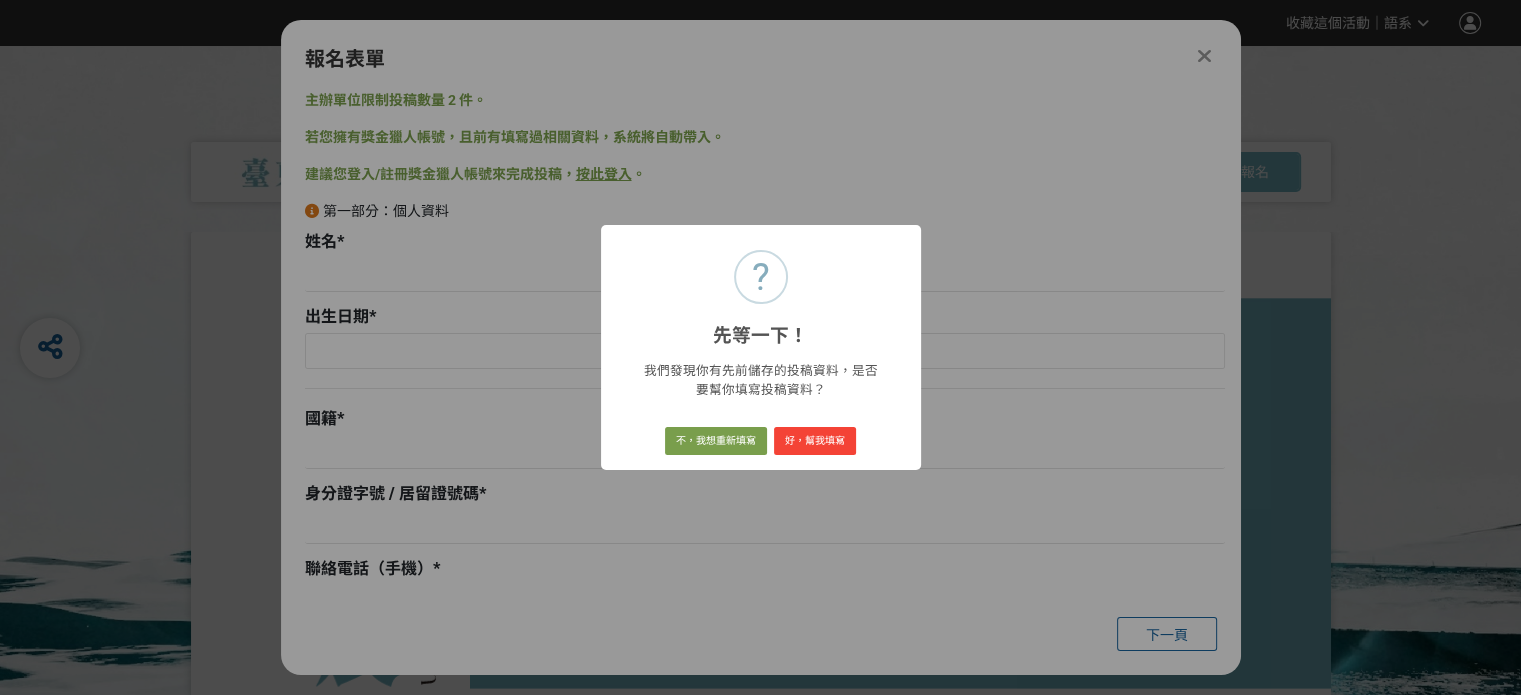 type on "高爾諾" 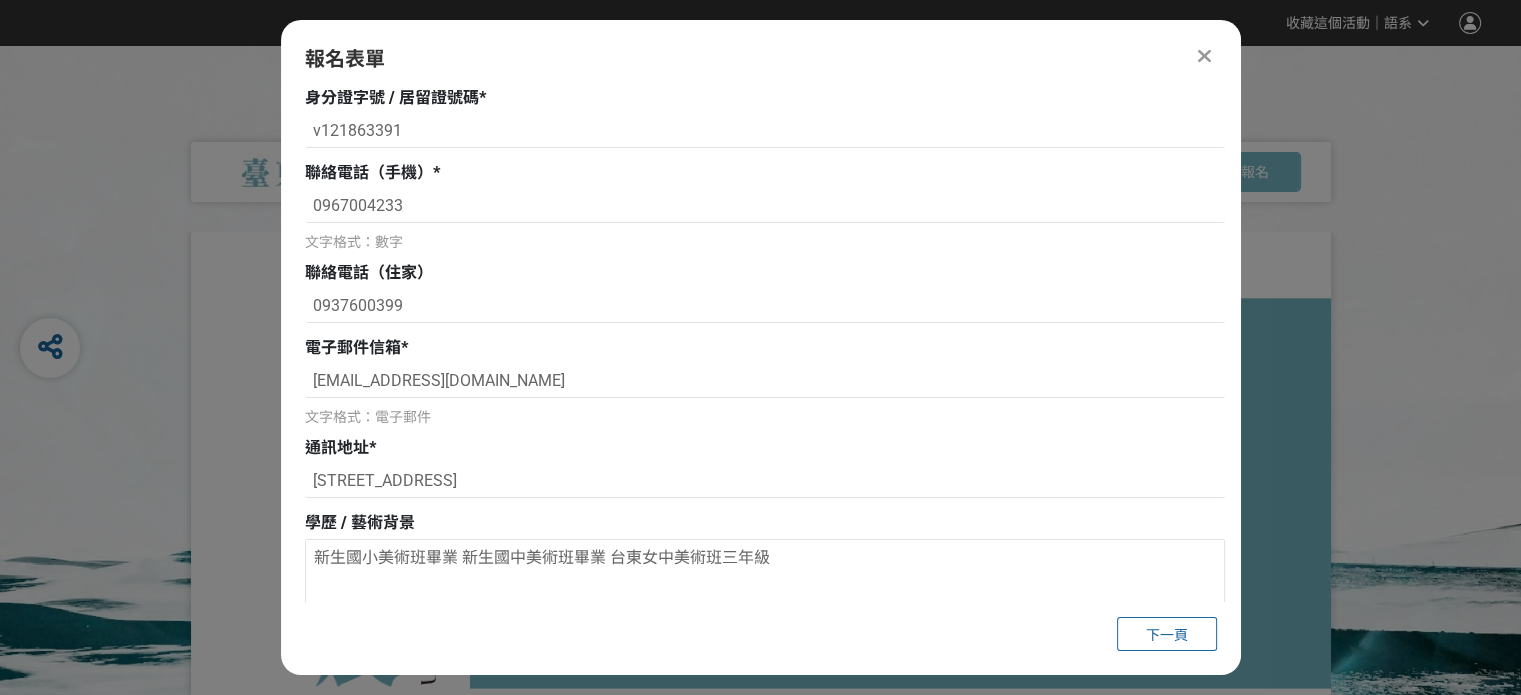 scroll, scrollTop: 720, scrollLeft: 0, axis: vertical 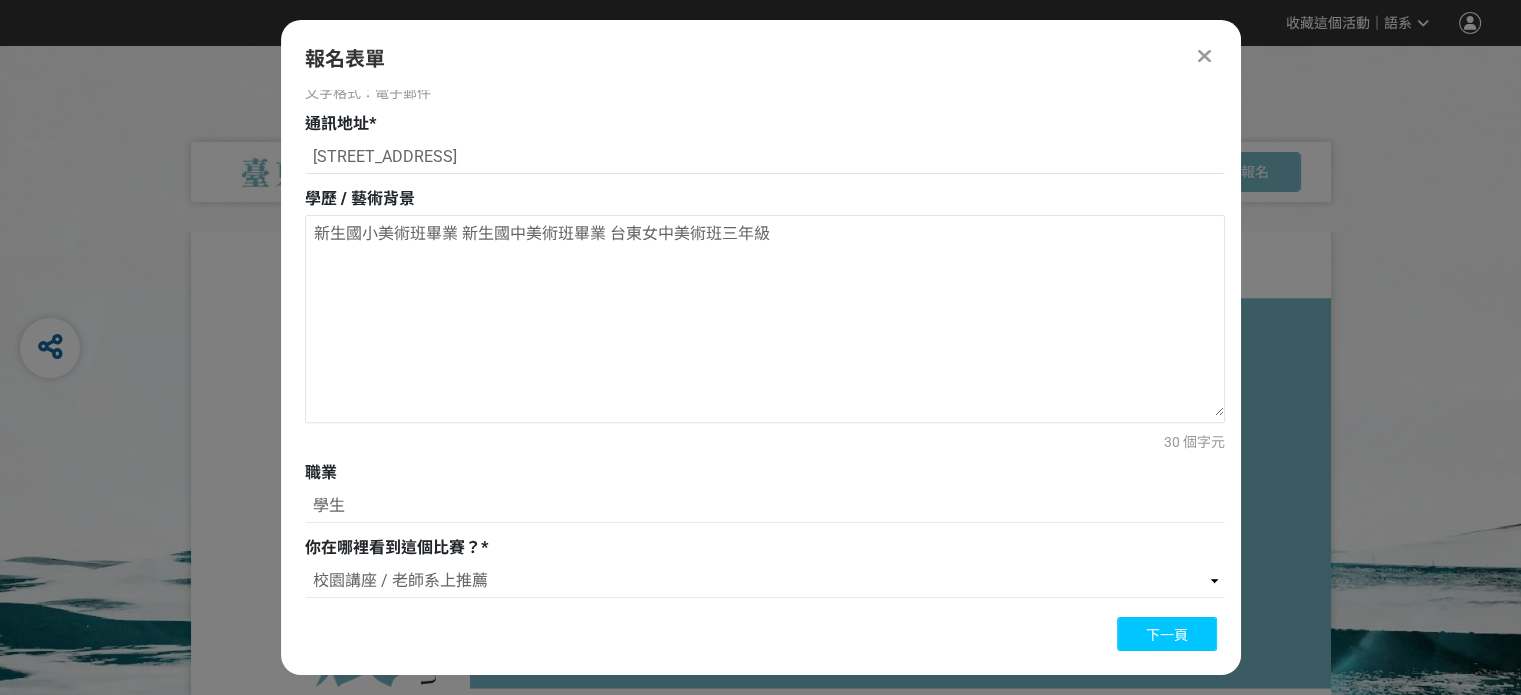 click on "下一頁" at bounding box center [1167, 634] 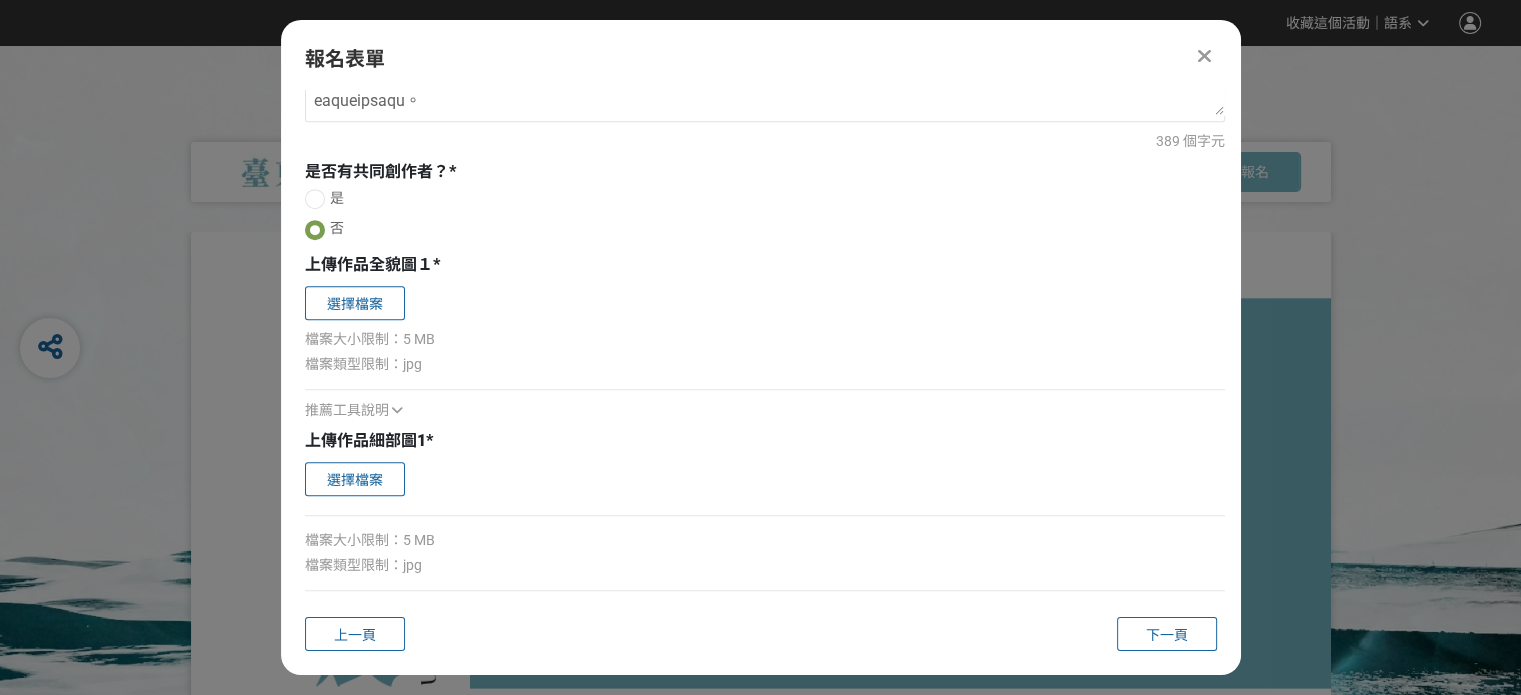 scroll, scrollTop: 1020, scrollLeft: 0, axis: vertical 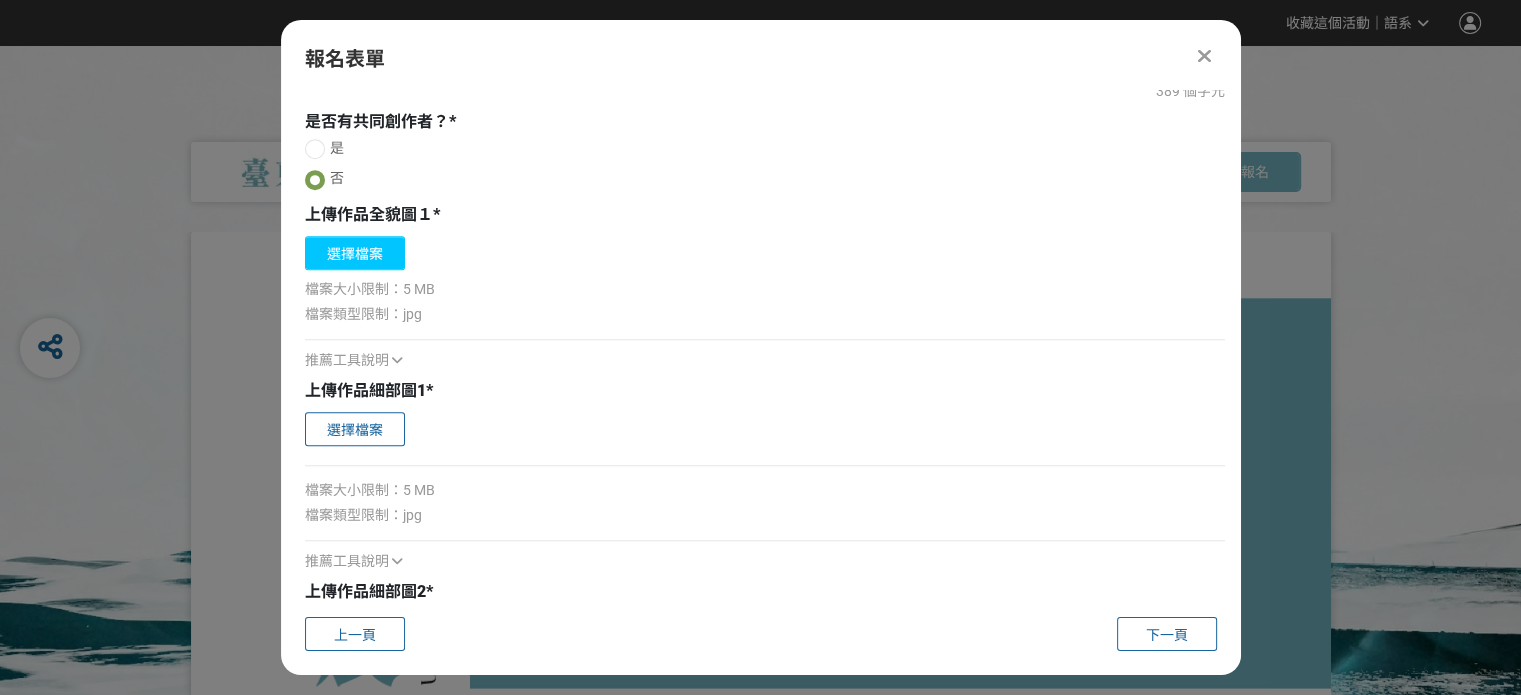 click on "選擇檔案" at bounding box center (355, 253) 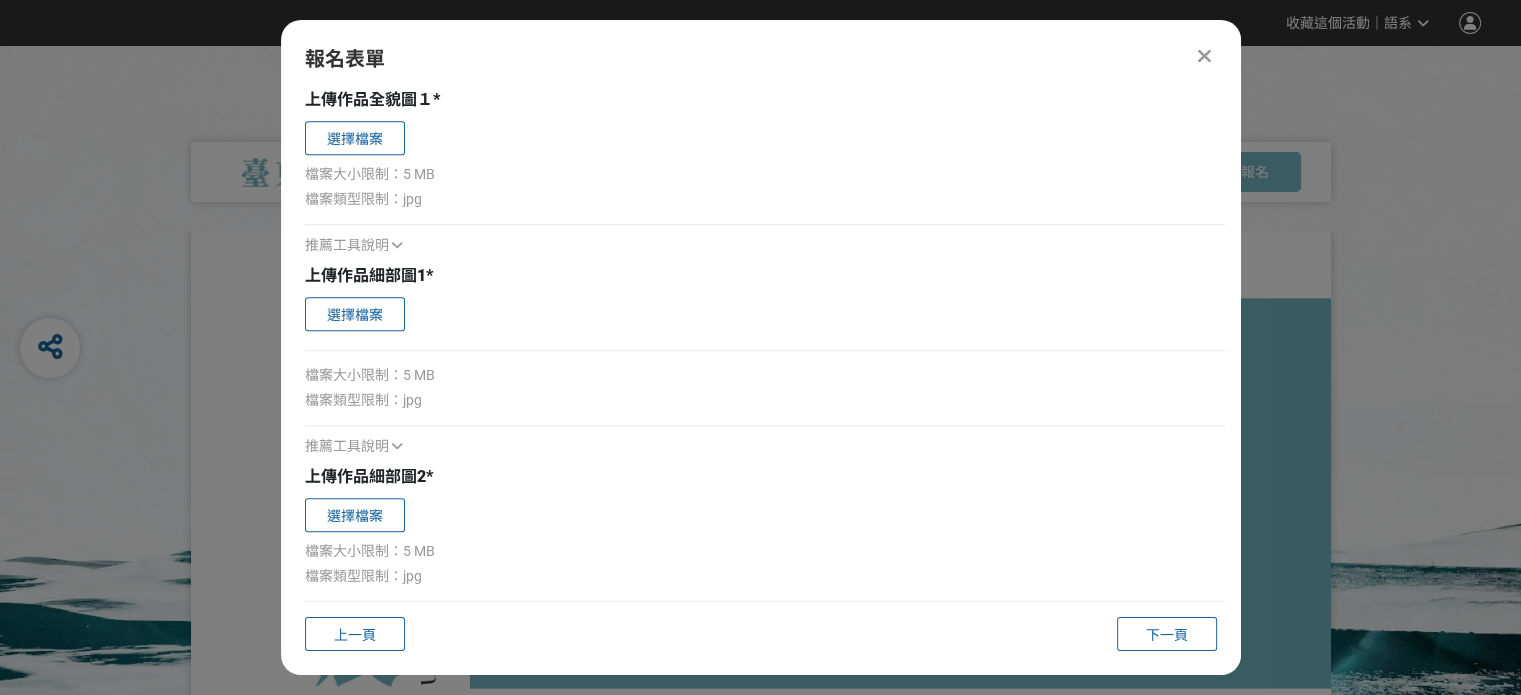 scroll, scrollTop: 1165, scrollLeft: 0, axis: vertical 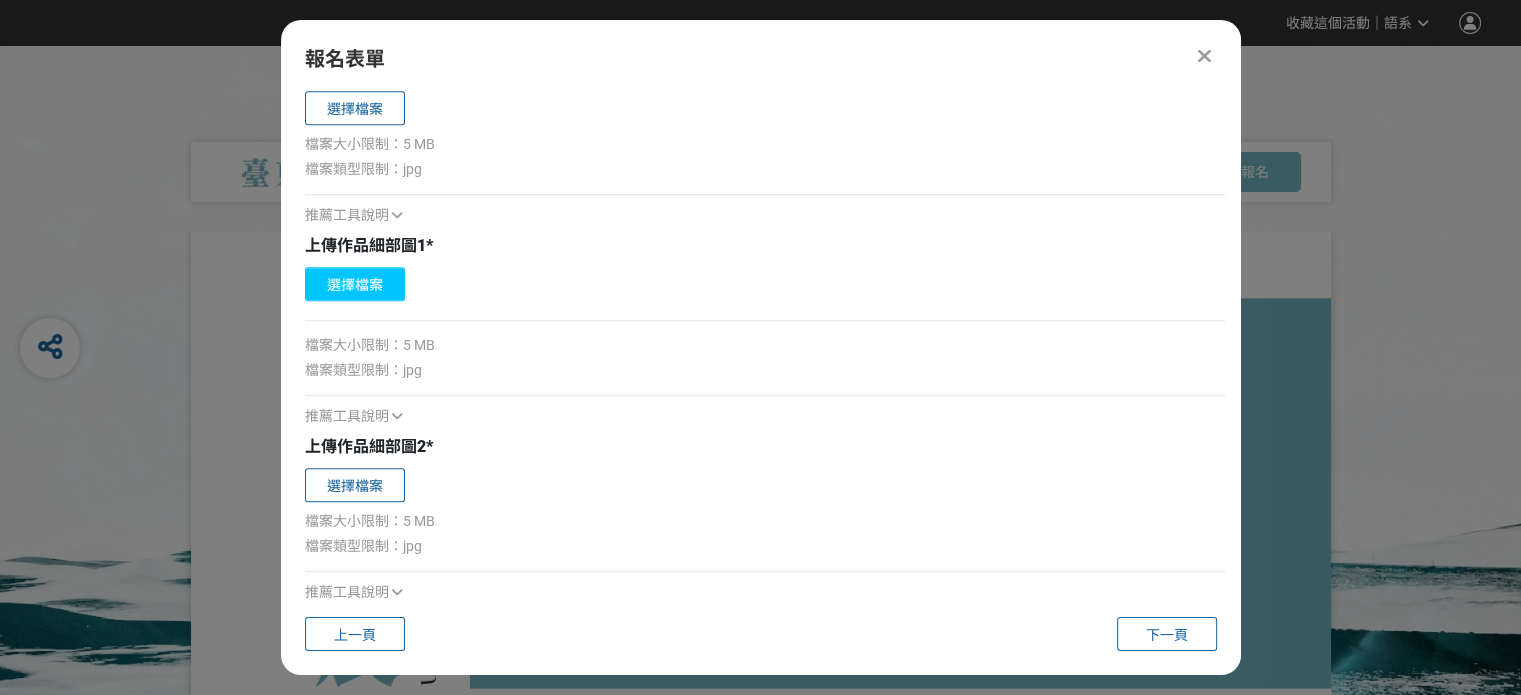 click on "選擇檔案" at bounding box center (355, 284) 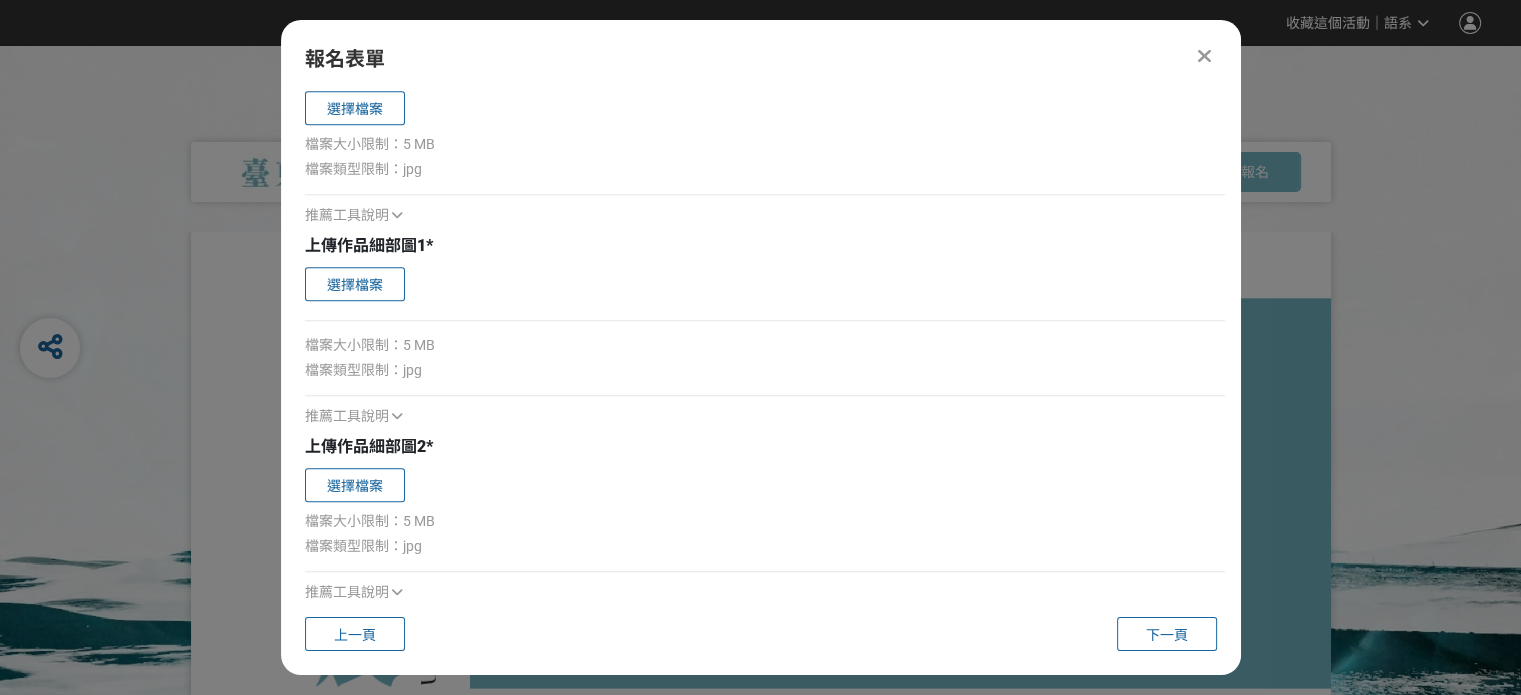 type 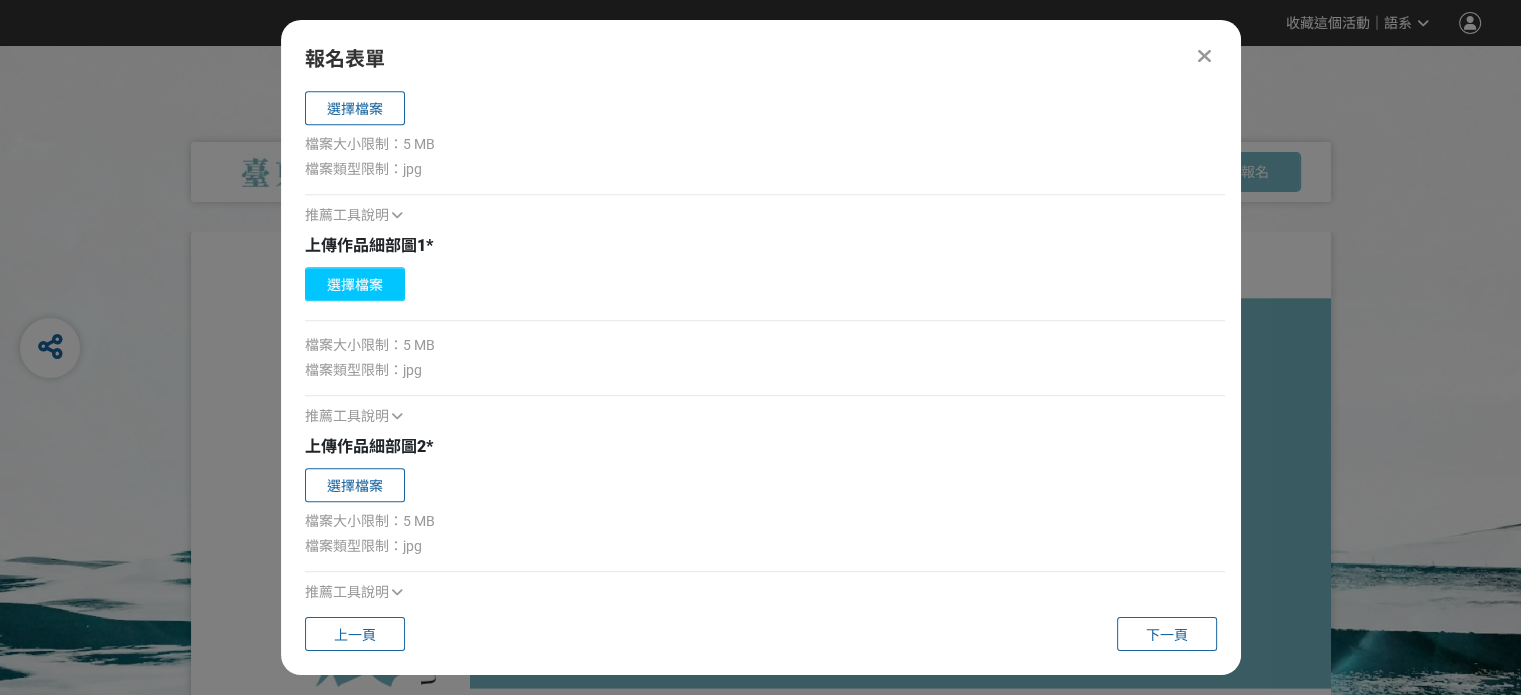 click on "選擇檔案" at bounding box center [355, 284] 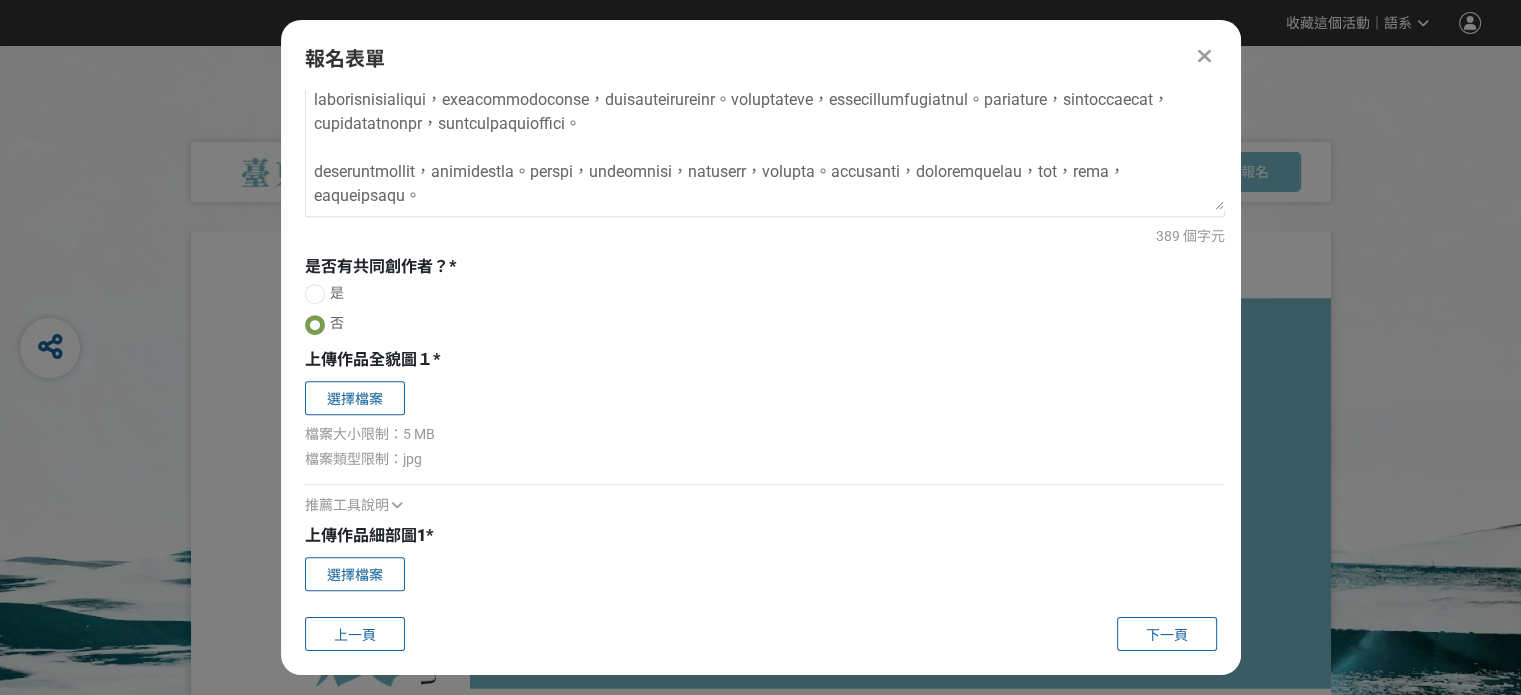 scroll, scrollTop: 865, scrollLeft: 0, axis: vertical 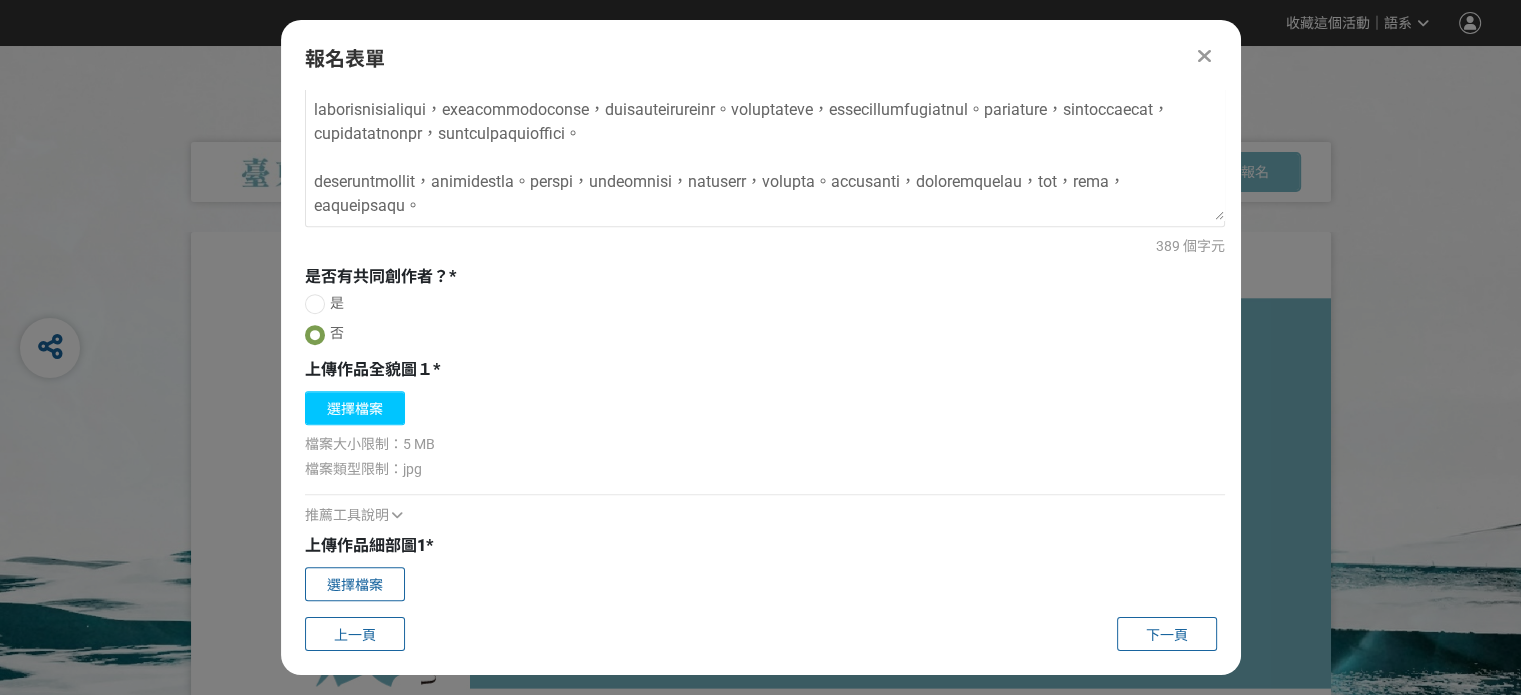 click on "選擇檔案" at bounding box center [355, 408] 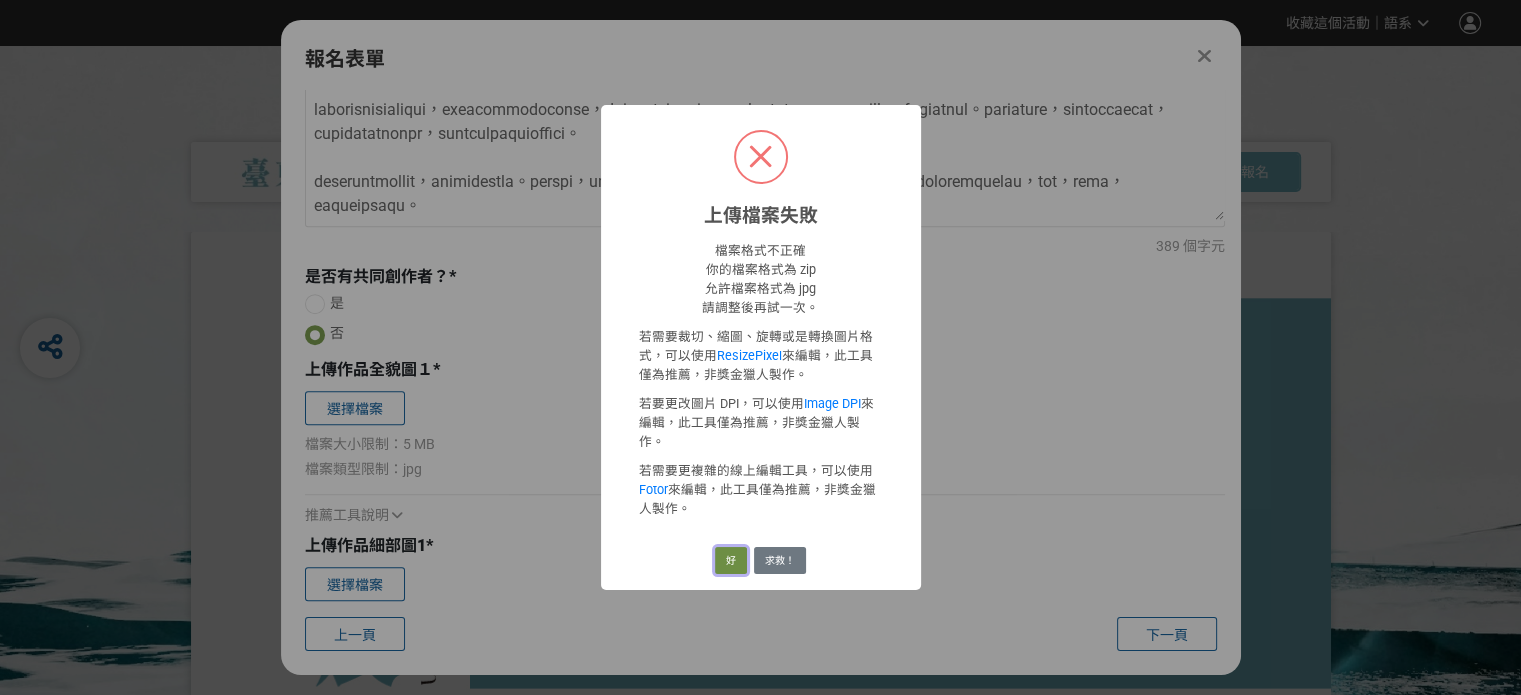click on "好" at bounding box center [731, 561] 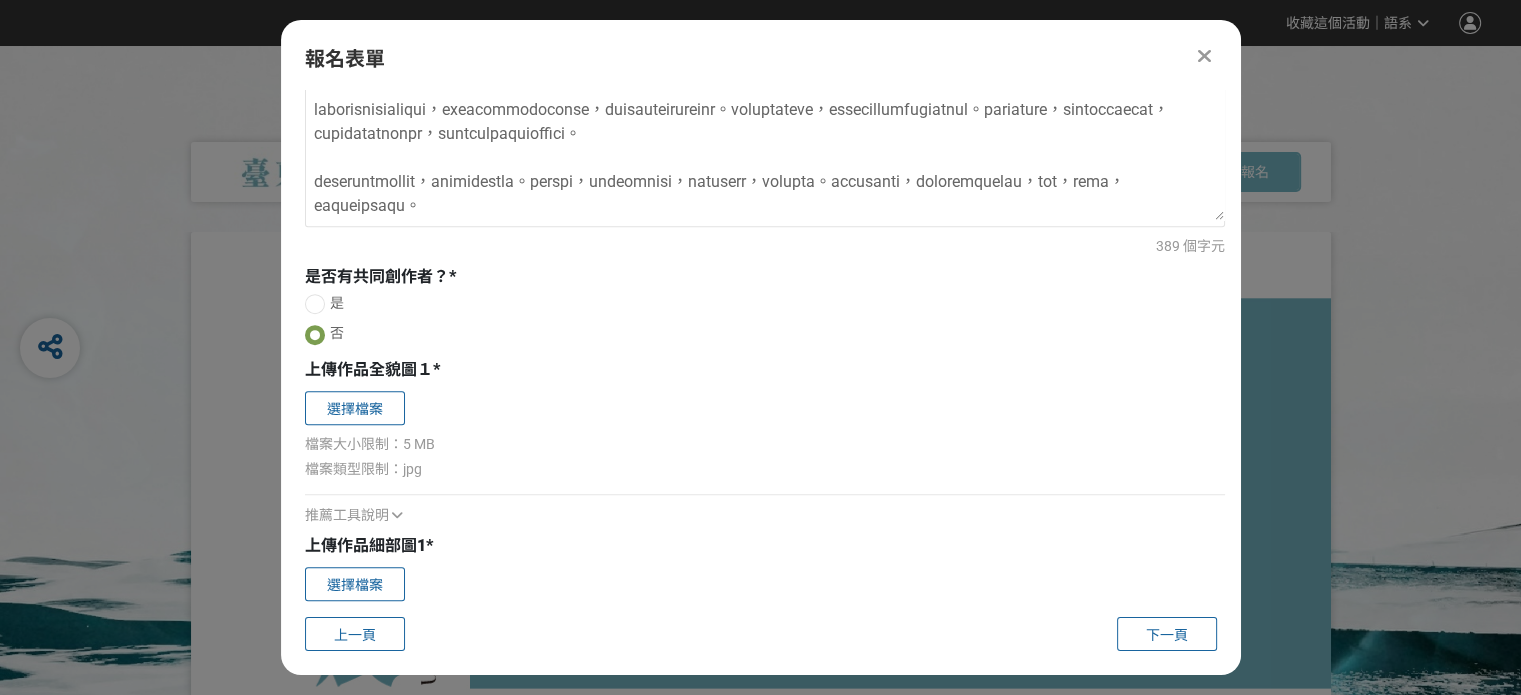 click on "報名表單" at bounding box center [761, 59] 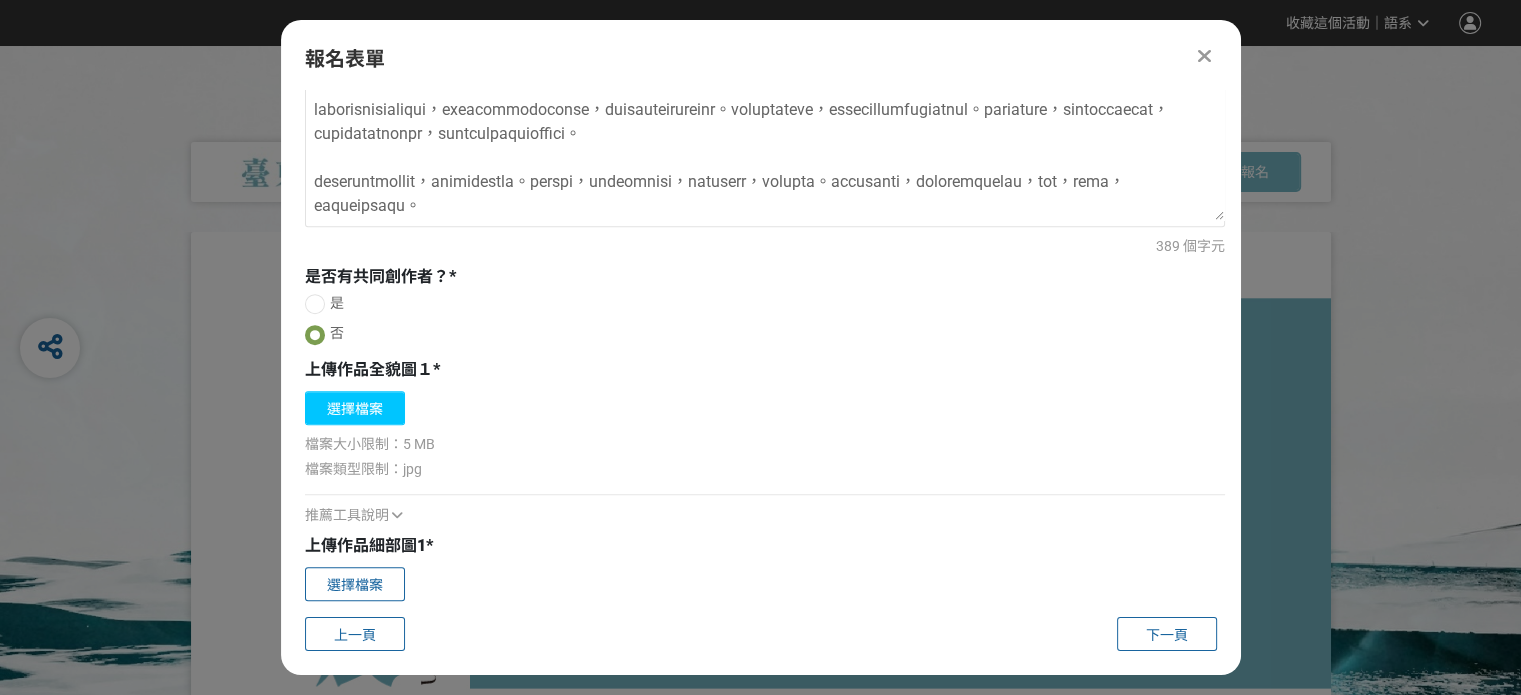 click on "選擇檔案" at bounding box center (355, 408) 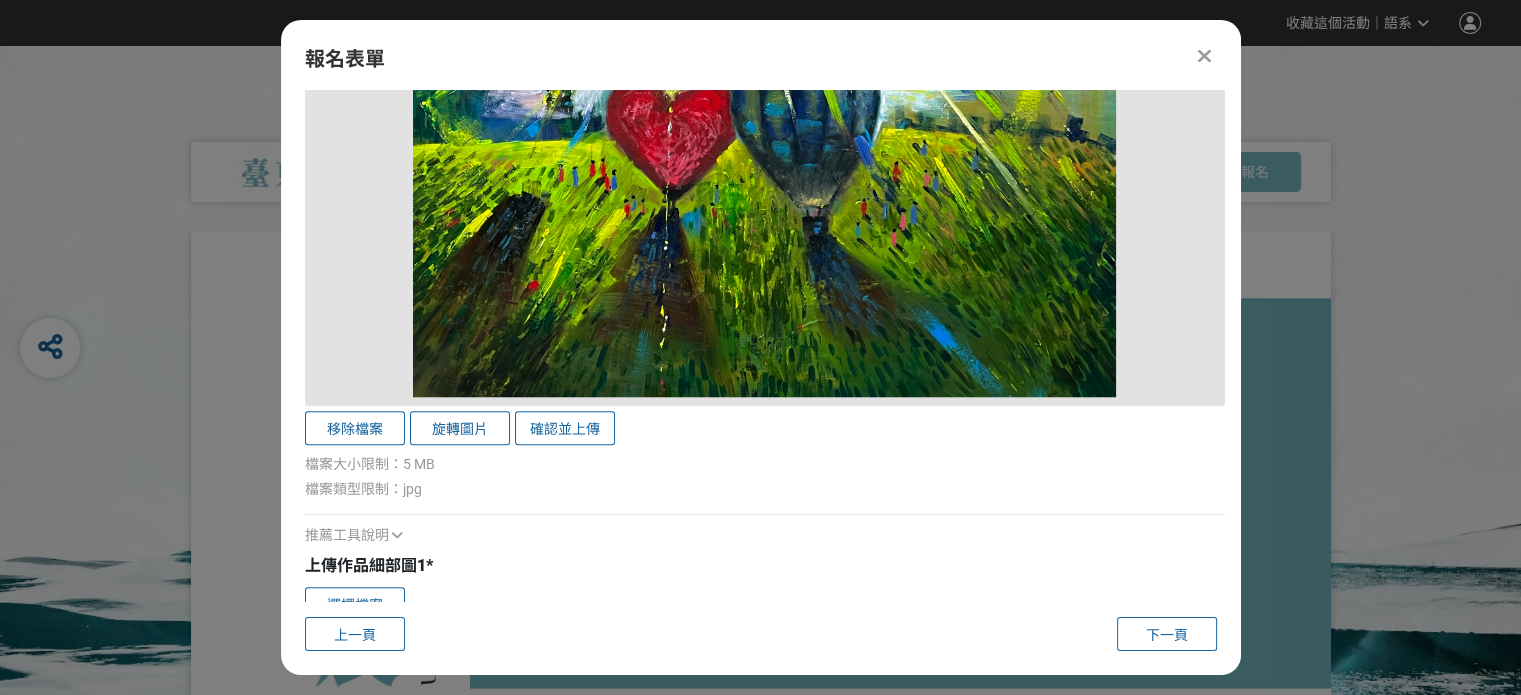 scroll, scrollTop: 1865, scrollLeft: 0, axis: vertical 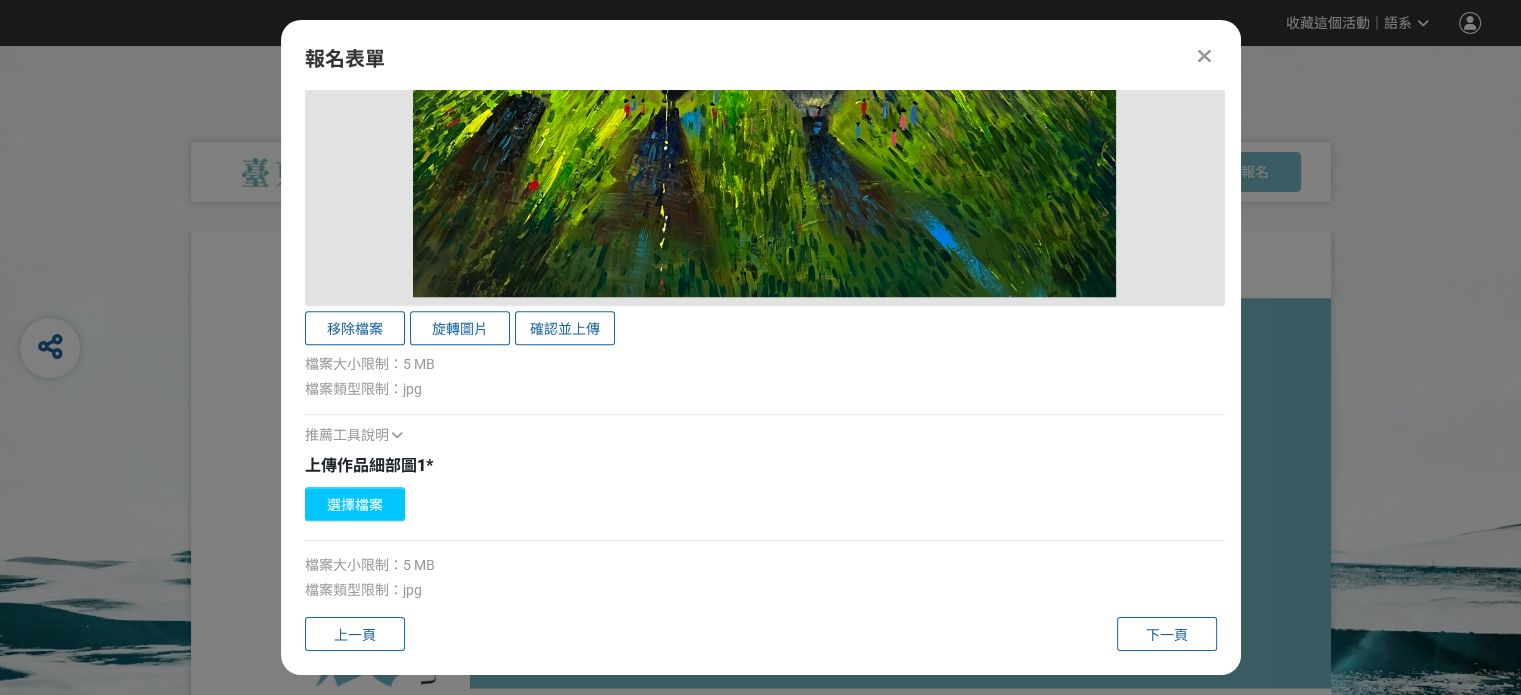 click on "選擇檔案" at bounding box center [355, 504] 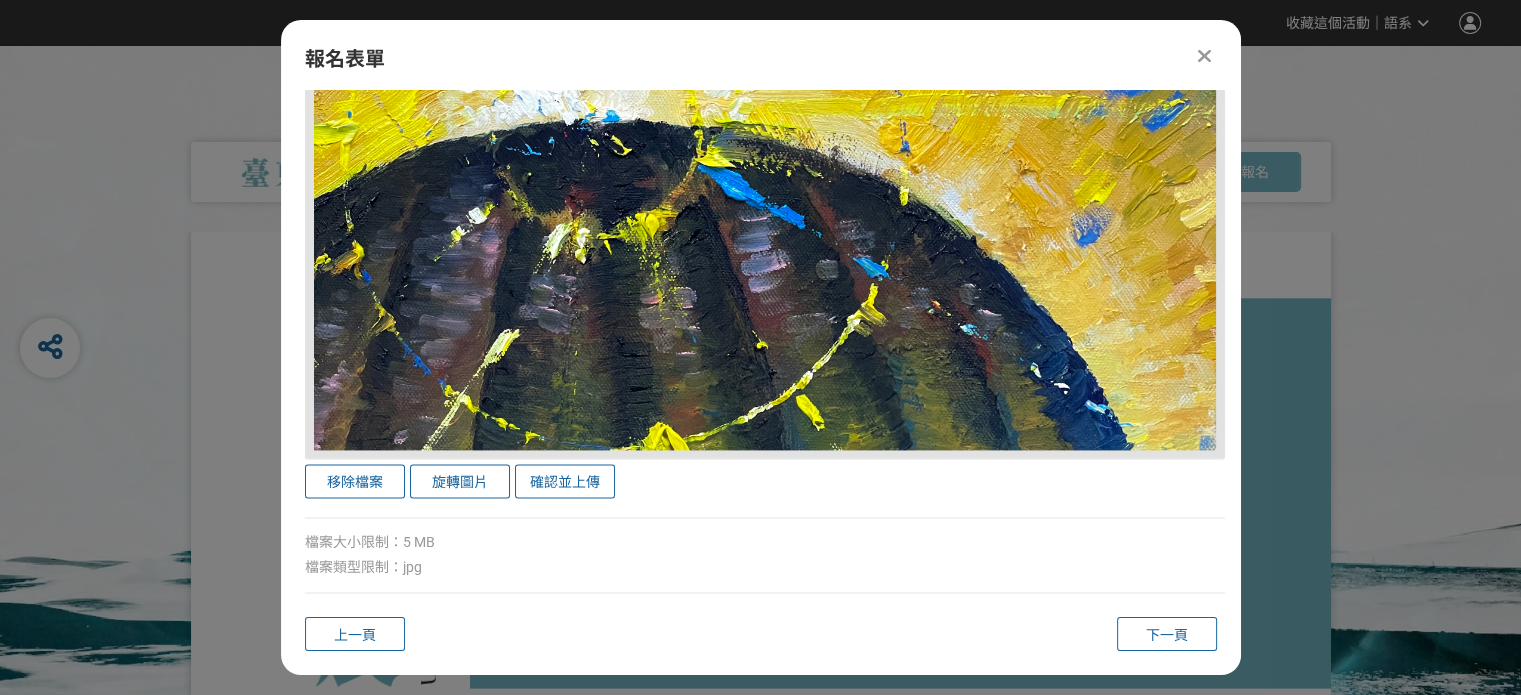 scroll, scrollTop: 2996, scrollLeft: 0, axis: vertical 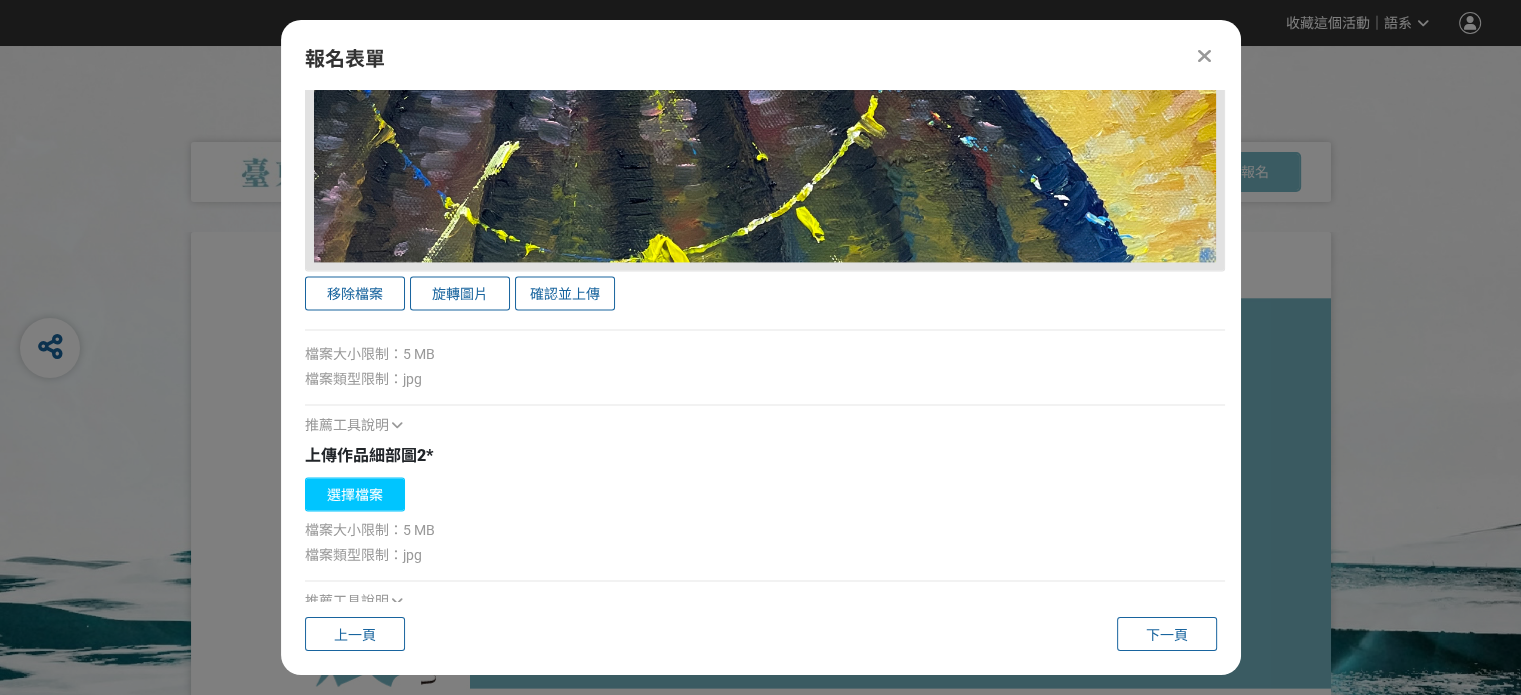 click on "選擇檔案" at bounding box center [355, 494] 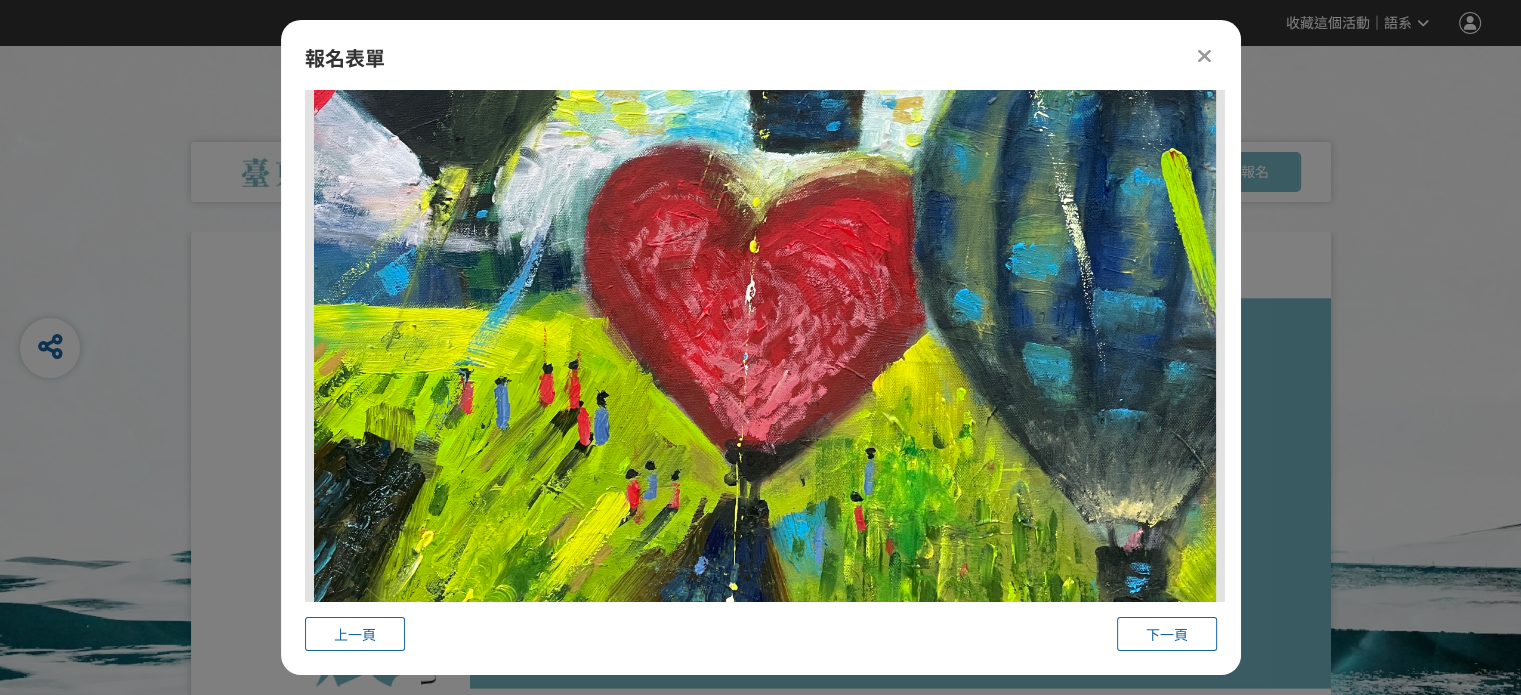 scroll, scrollTop: 3911, scrollLeft: 0, axis: vertical 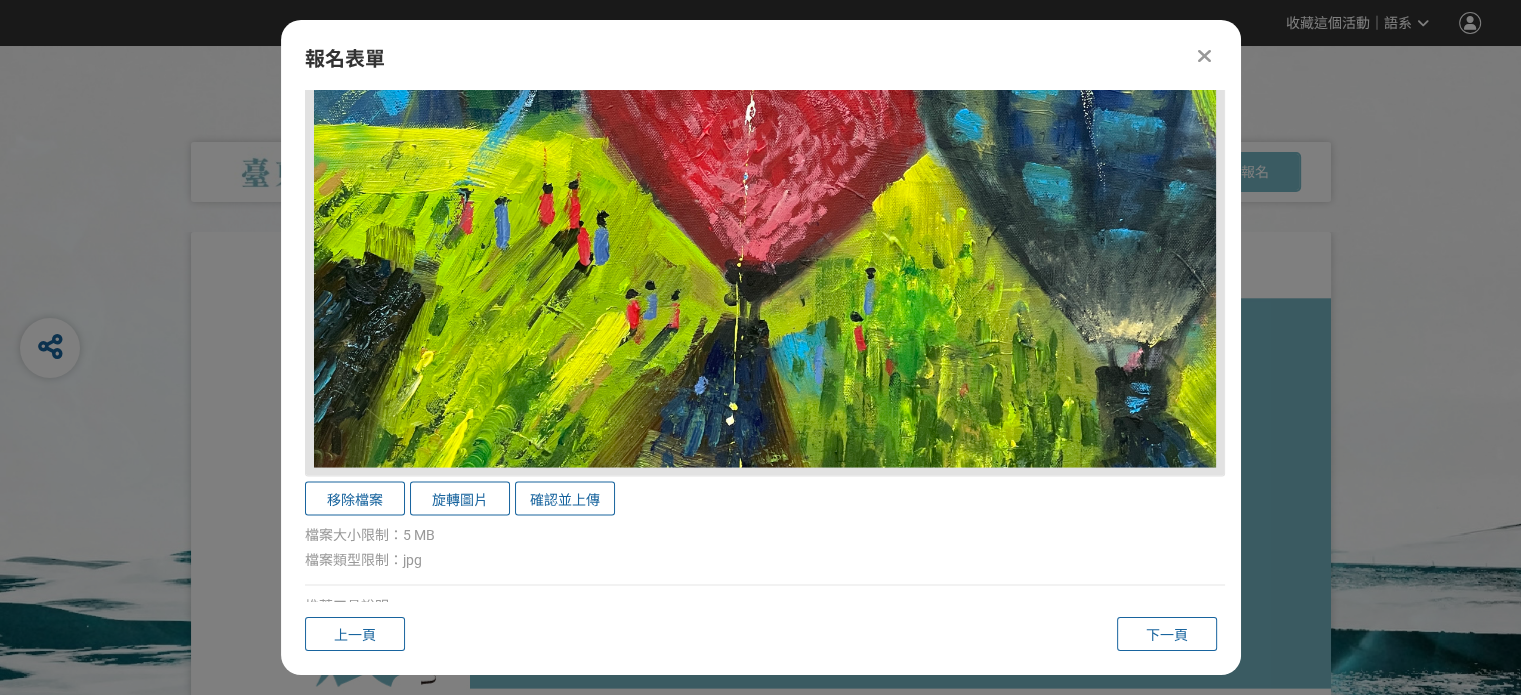 click on "推薦工具說明" at bounding box center (347, 606) 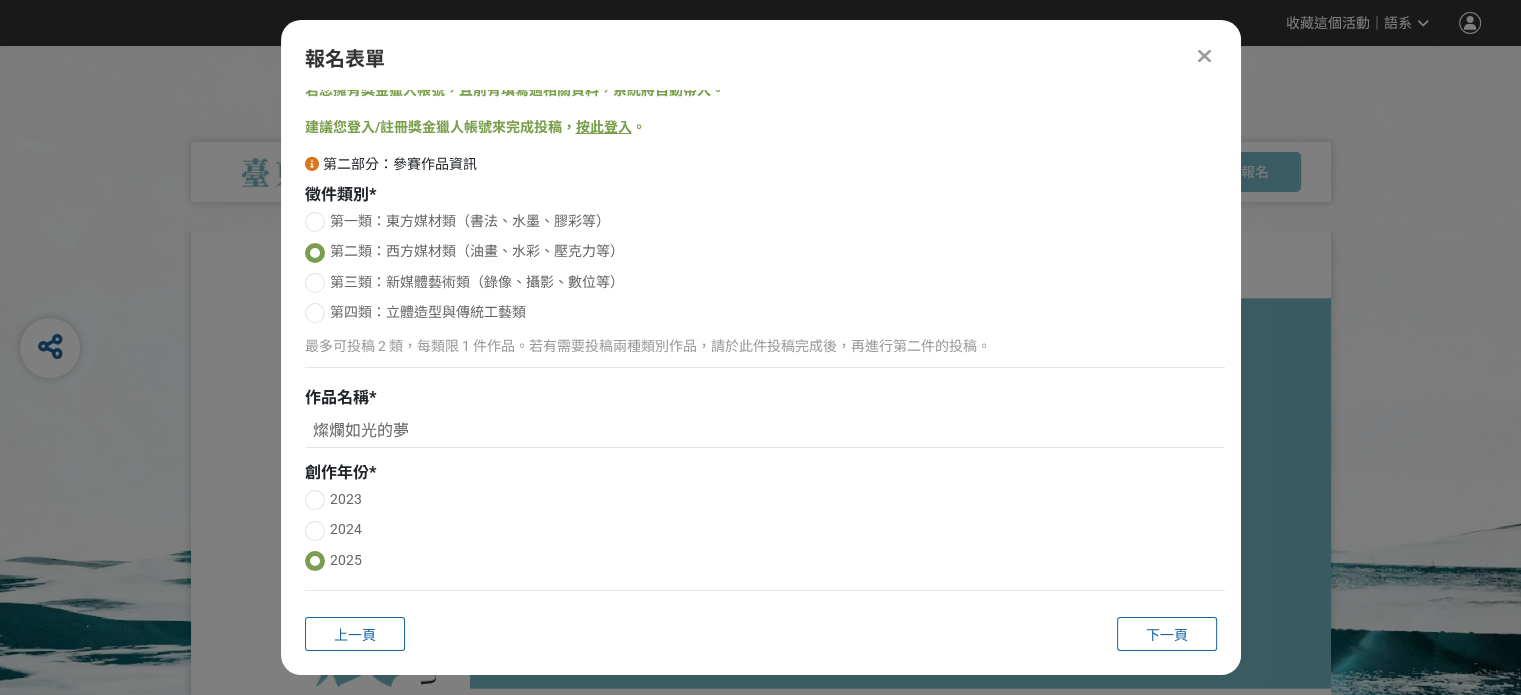 scroll, scrollTop: 0, scrollLeft: 0, axis: both 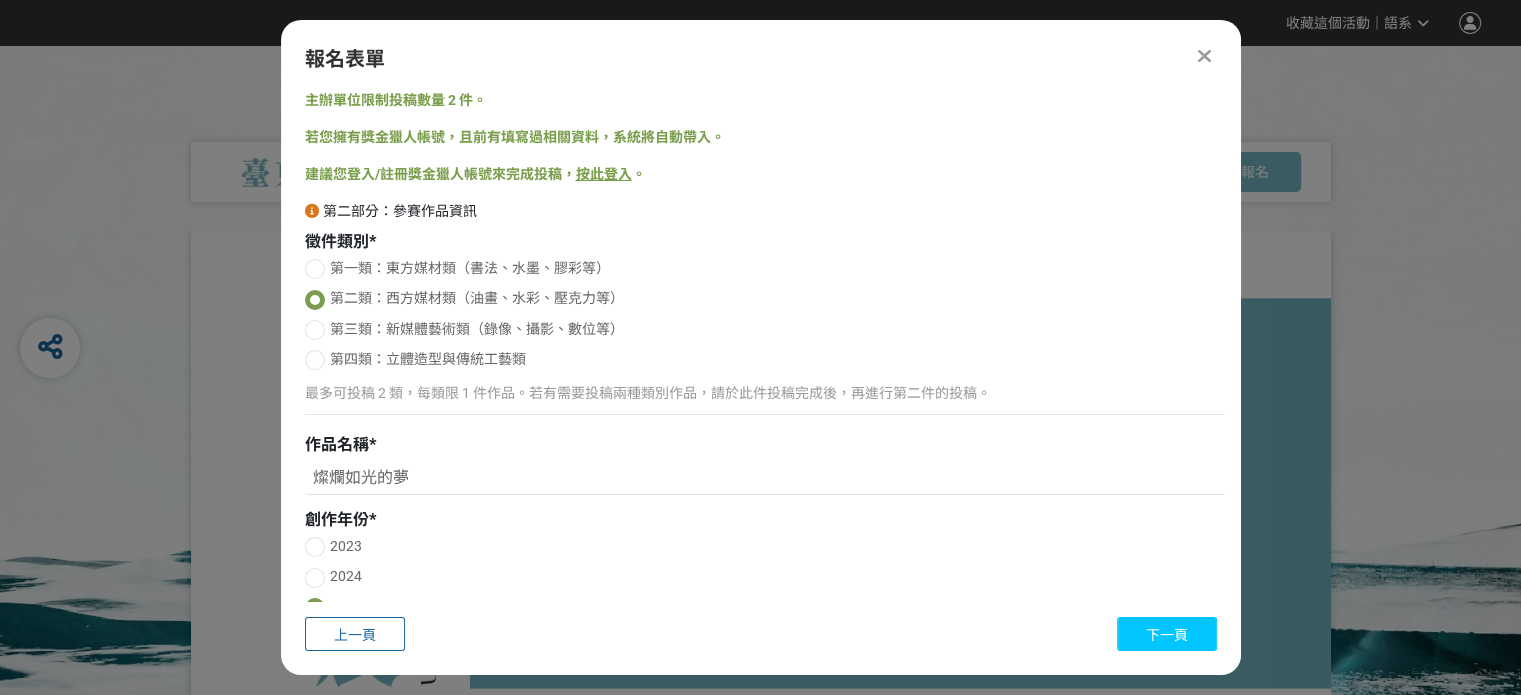 click on "下一頁" at bounding box center (1167, 635) 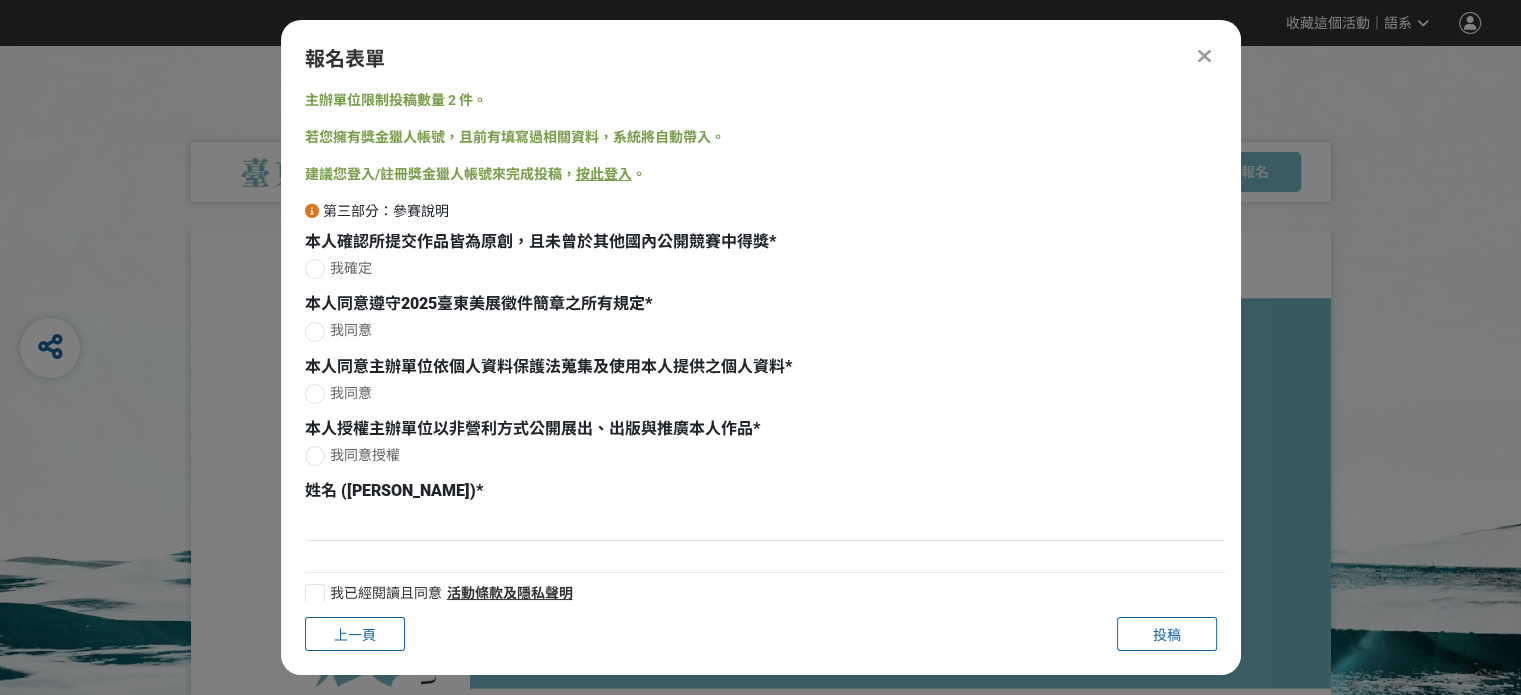 click at bounding box center [315, 269] 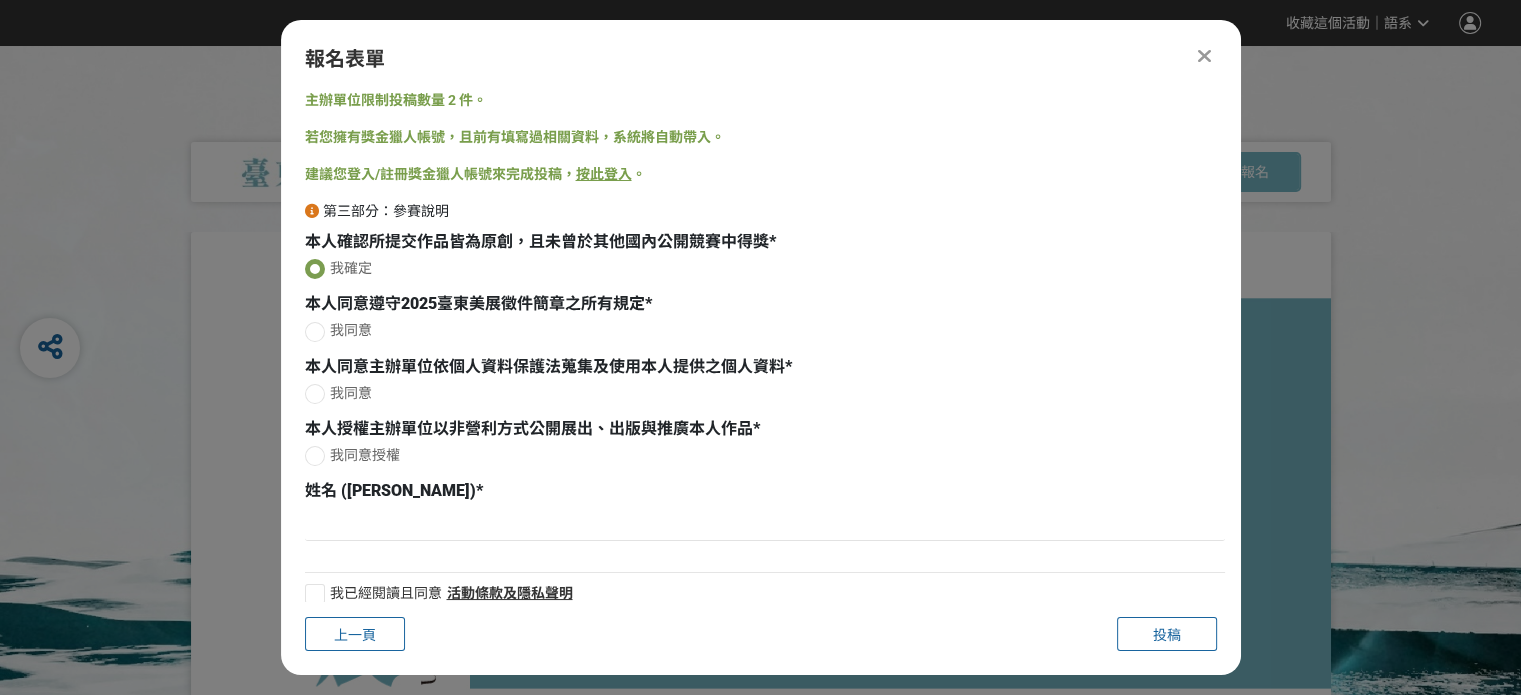 click at bounding box center (315, 332) 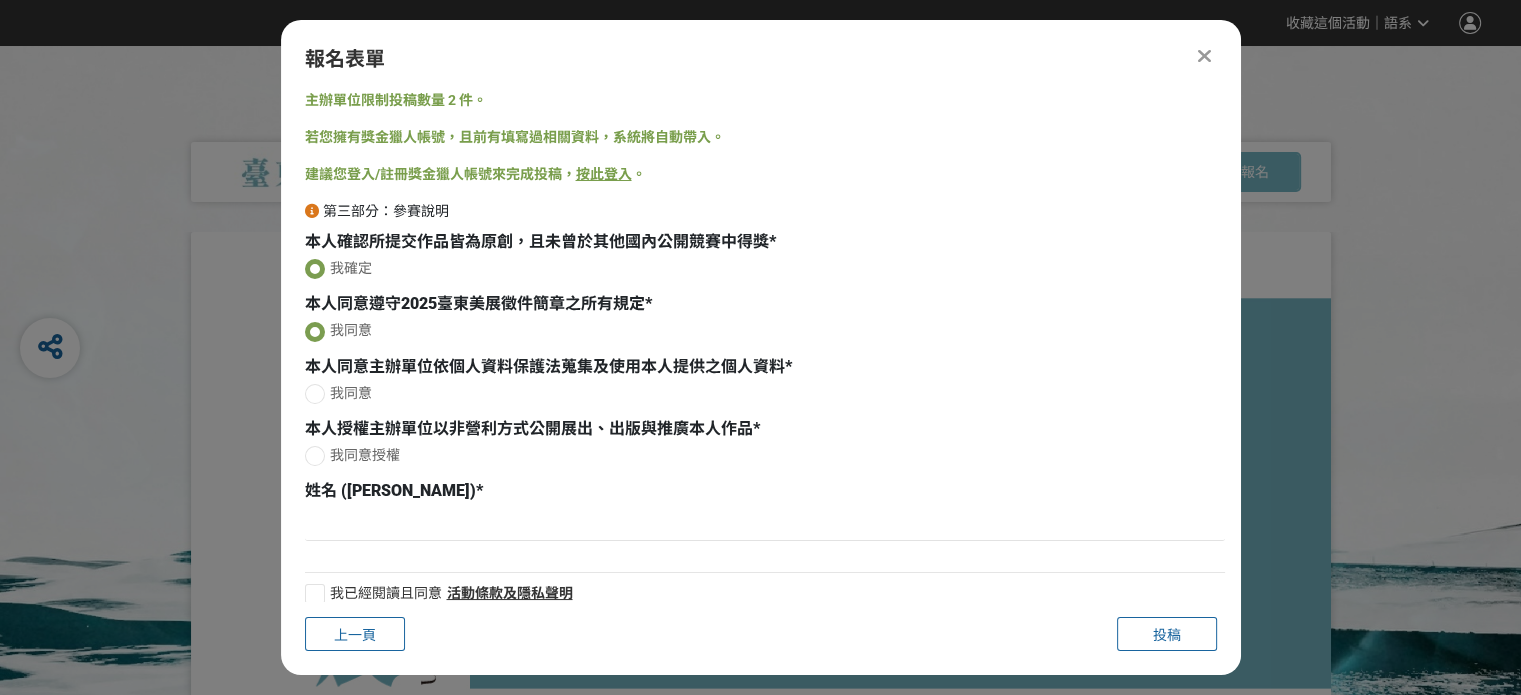 click at bounding box center (315, 394) 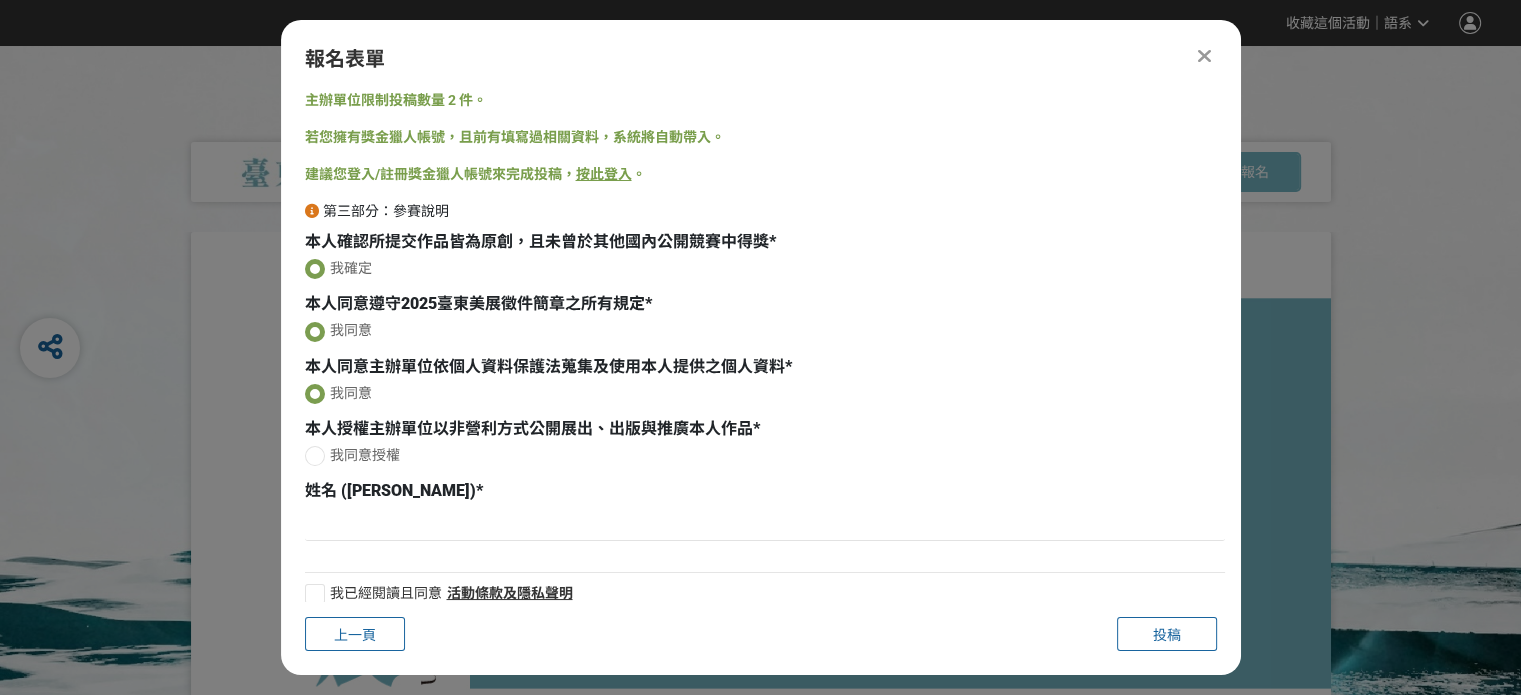 click at bounding box center (315, 456) 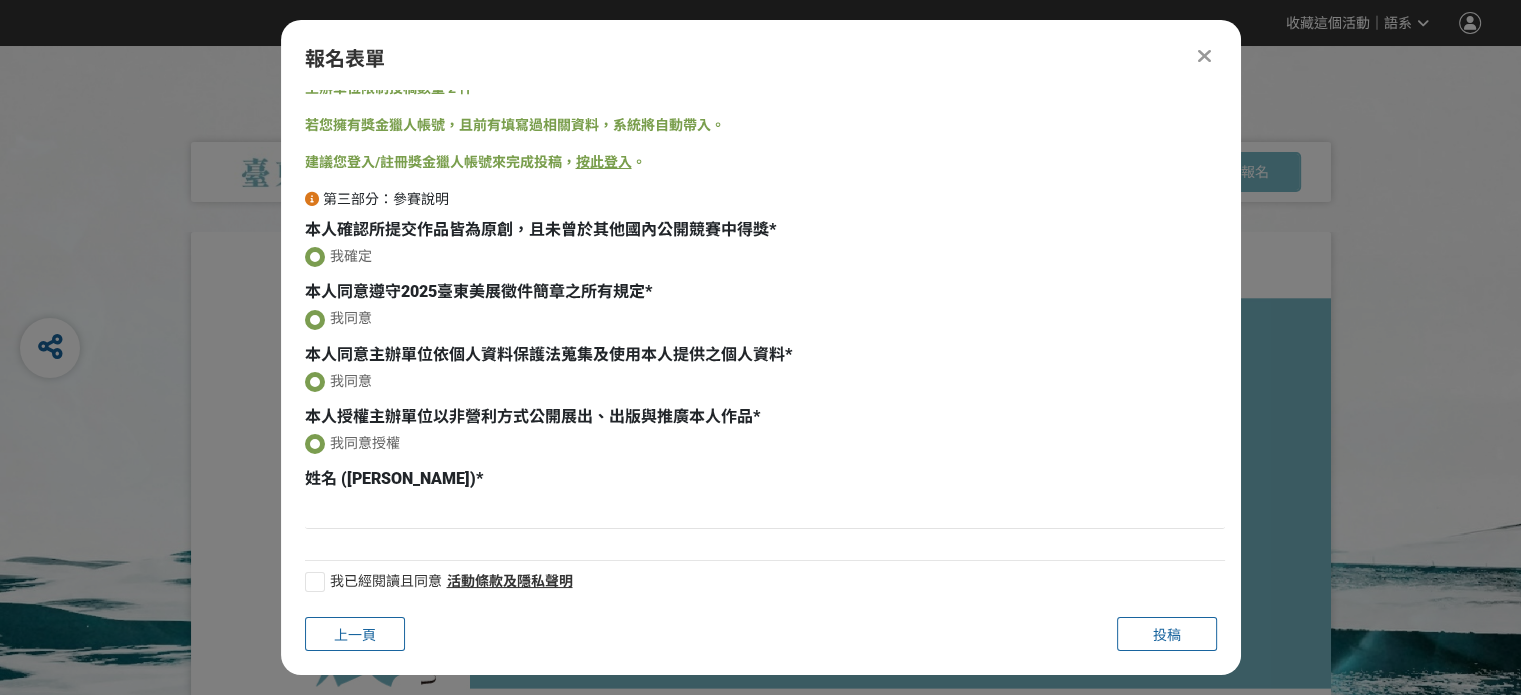 scroll, scrollTop: 18, scrollLeft: 0, axis: vertical 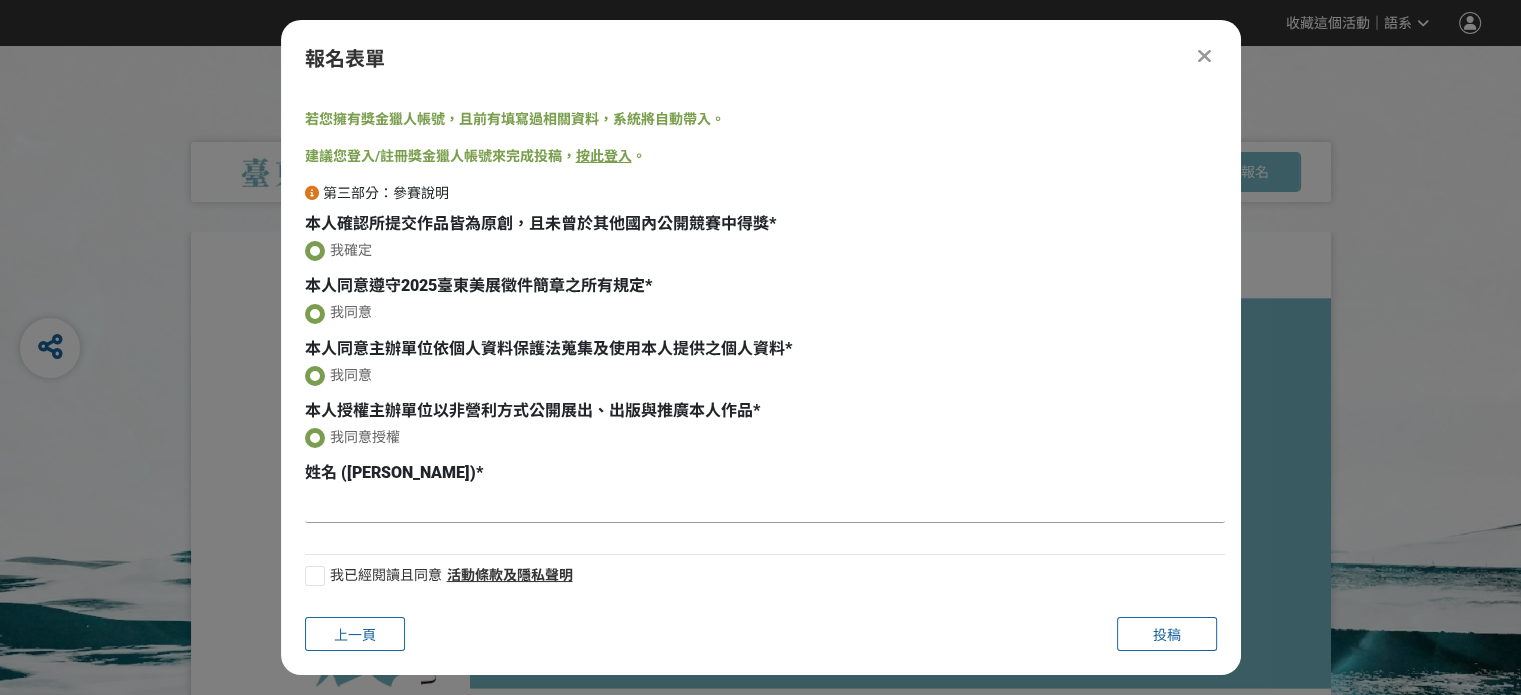 click at bounding box center [765, 506] 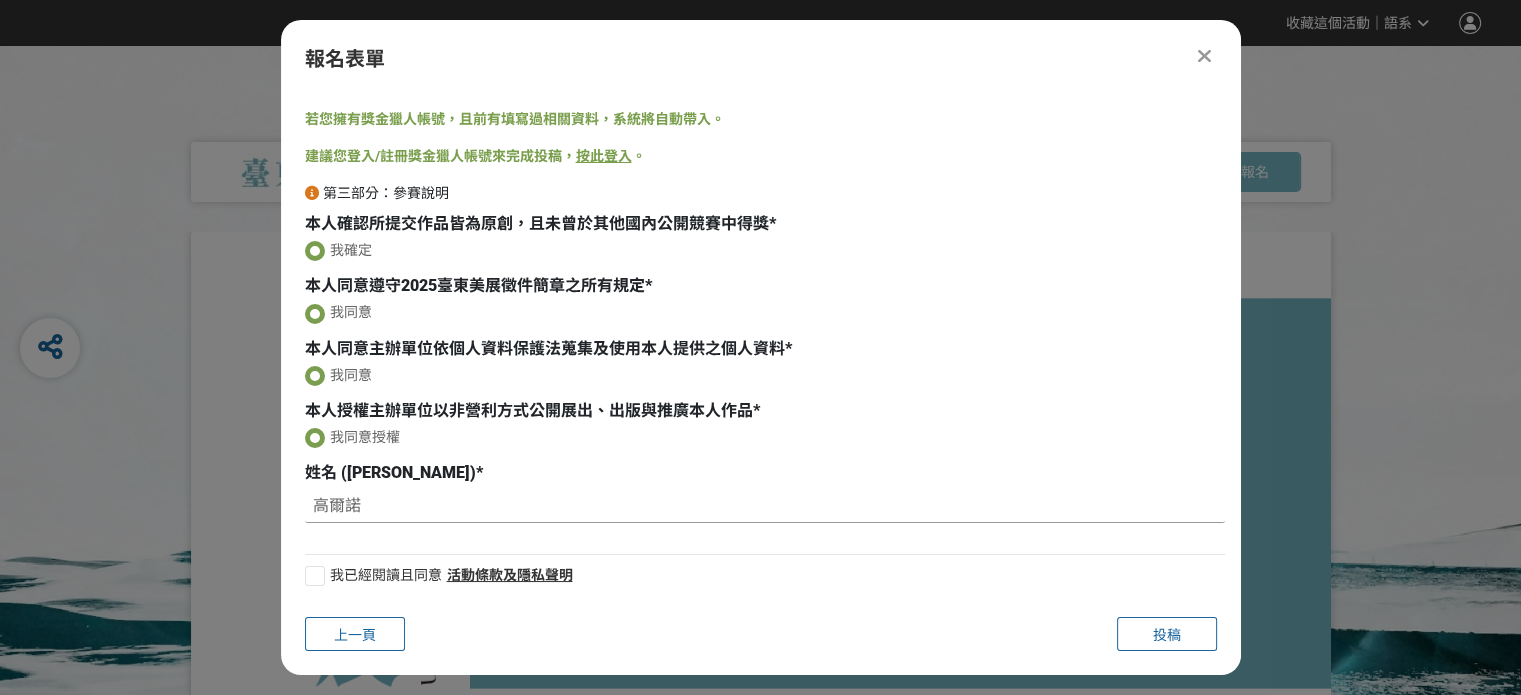 type on "高爾諾" 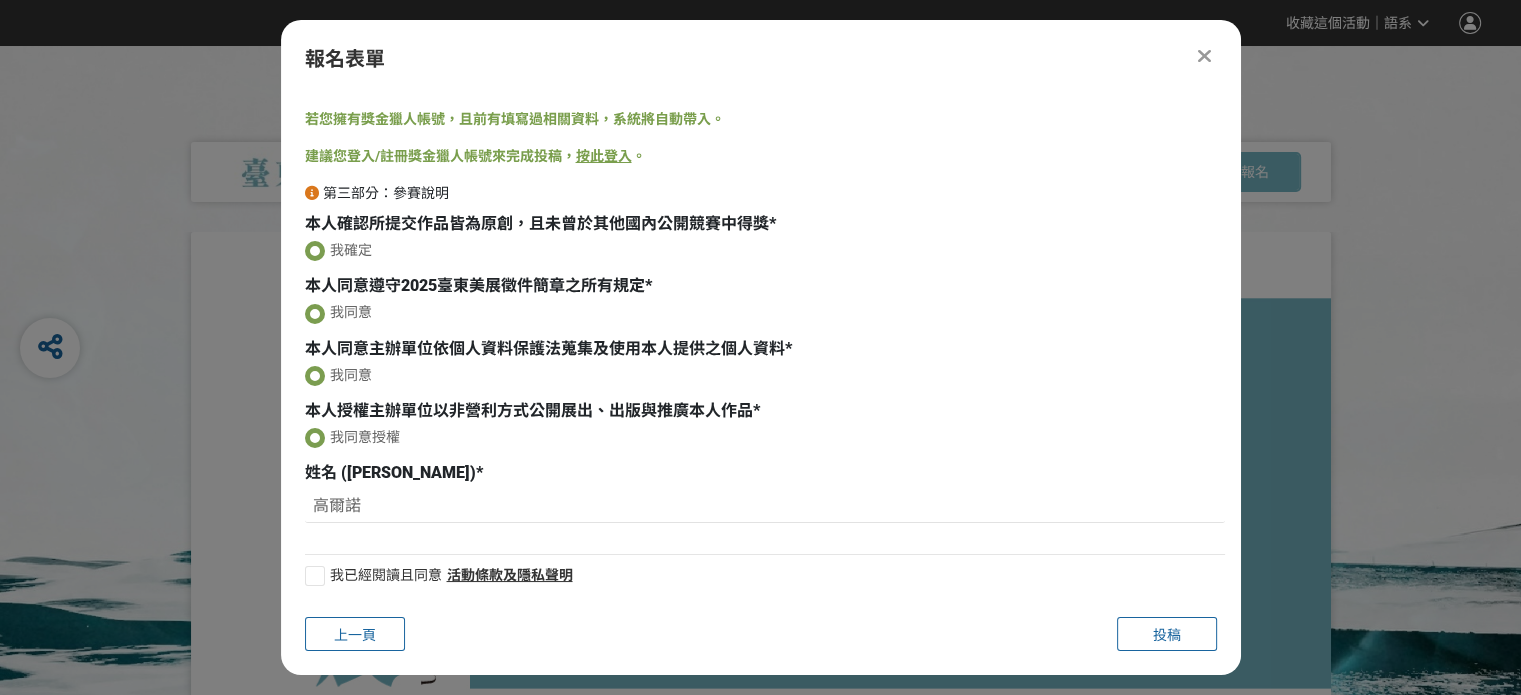 click at bounding box center [315, 576] 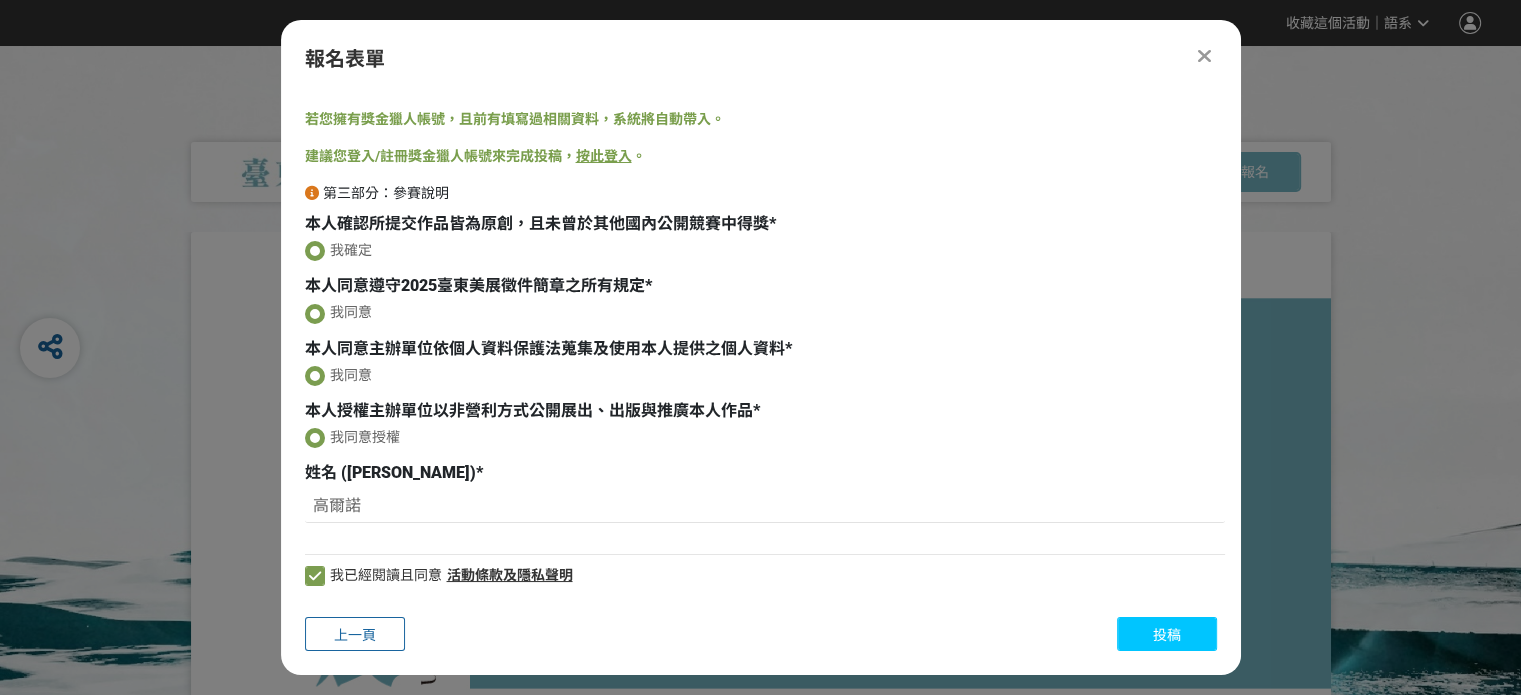 click on "投稿" at bounding box center (1167, 634) 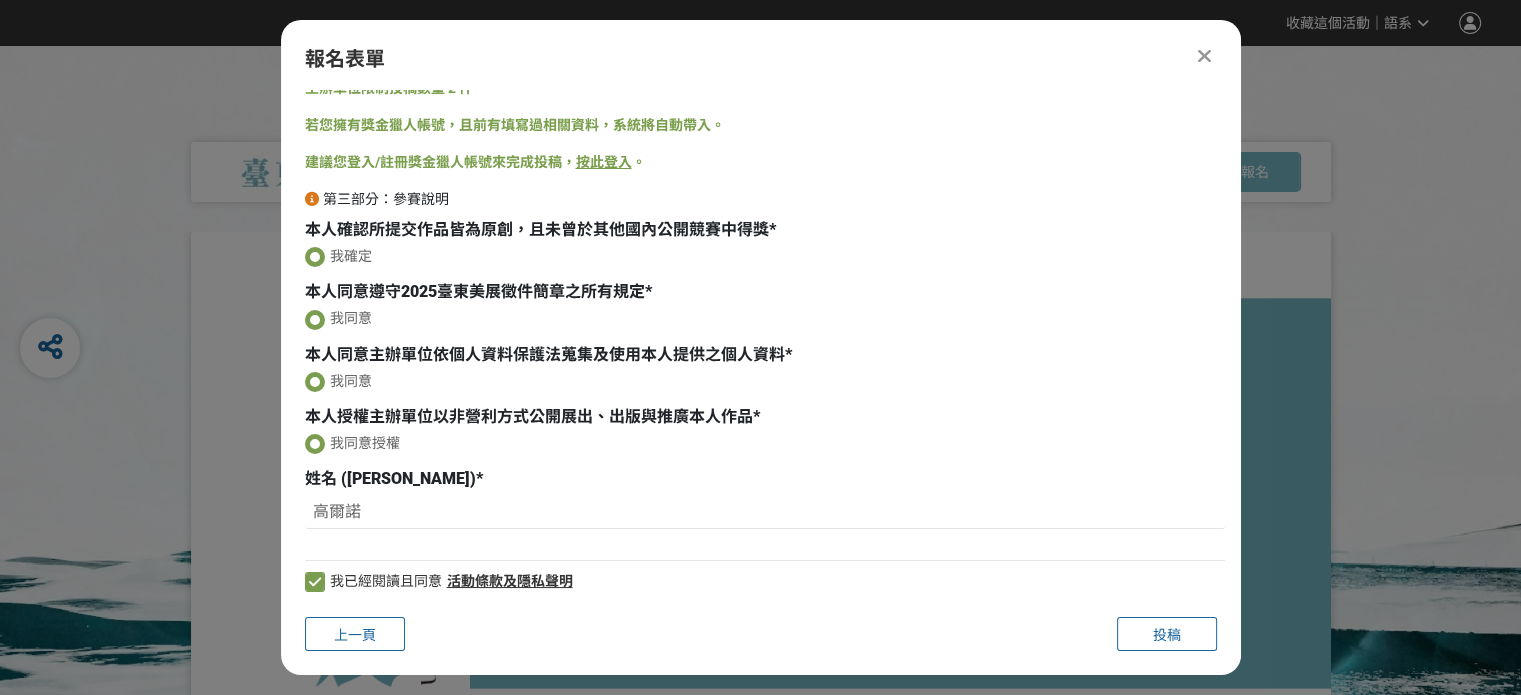 scroll, scrollTop: 18, scrollLeft: 0, axis: vertical 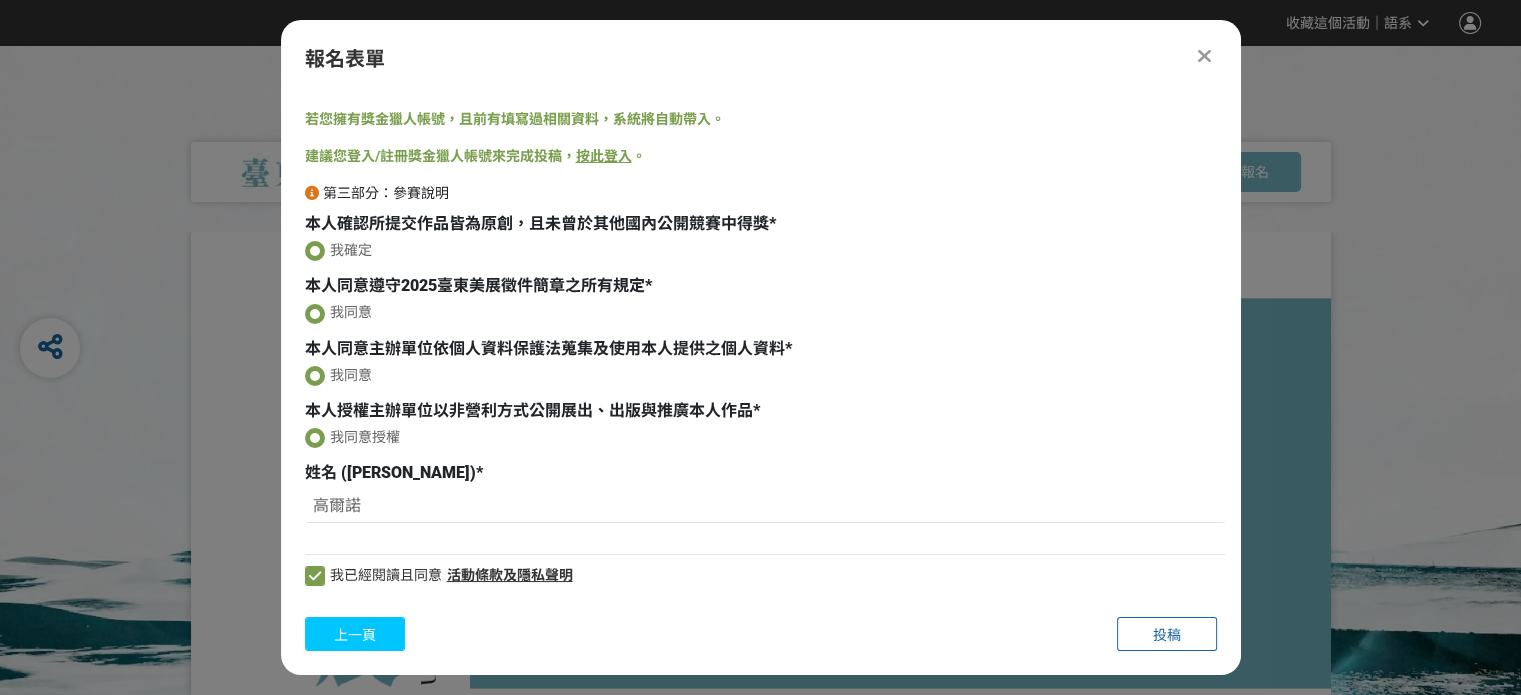 click on "上一頁" at bounding box center (355, 635) 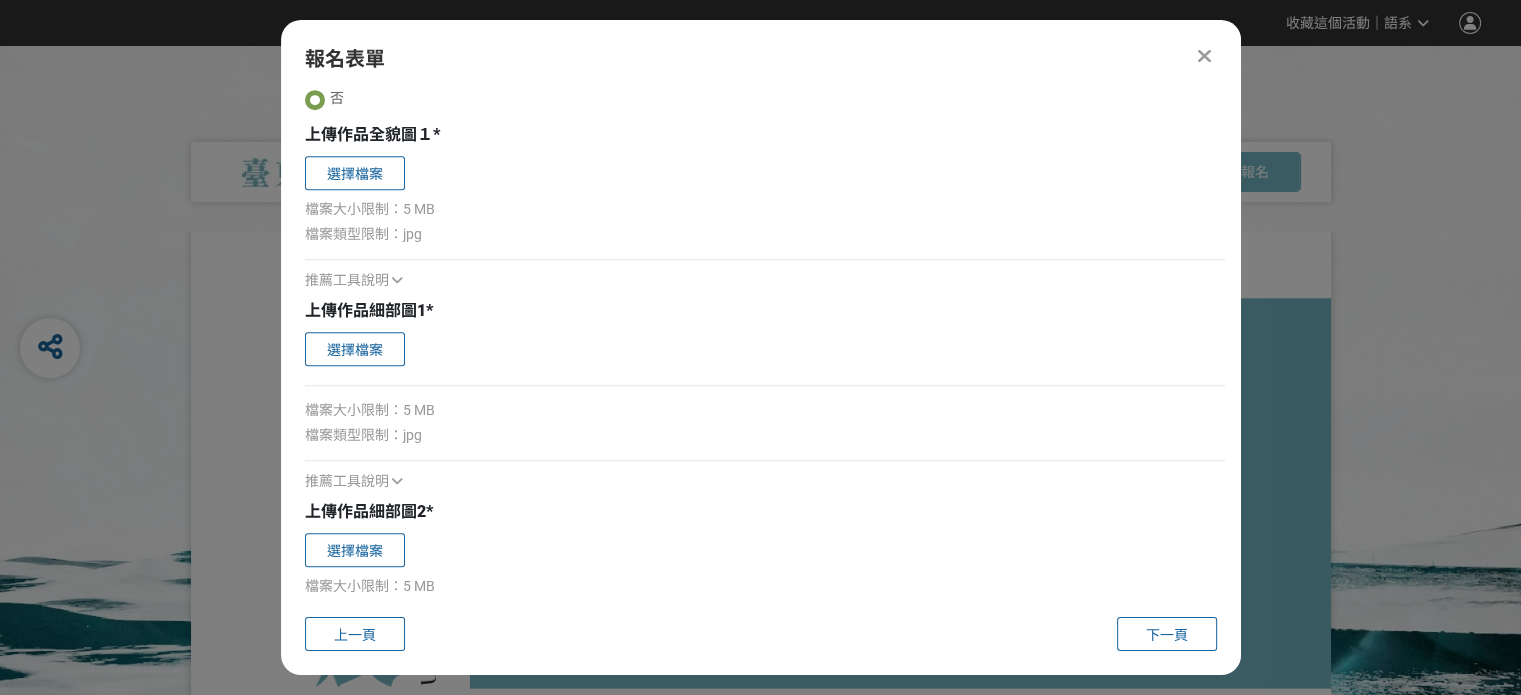 scroll, scrollTop: 1065, scrollLeft: 0, axis: vertical 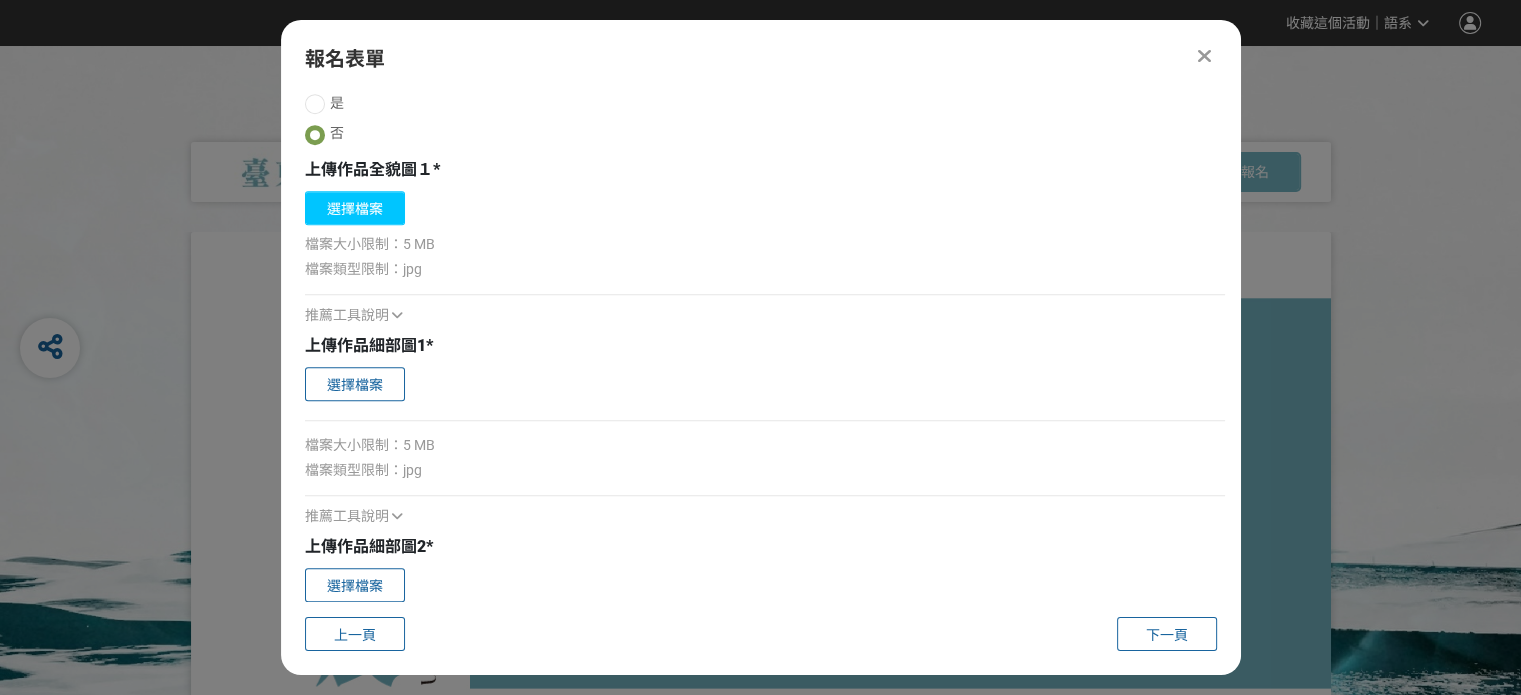 click on "選擇檔案" at bounding box center (355, 208) 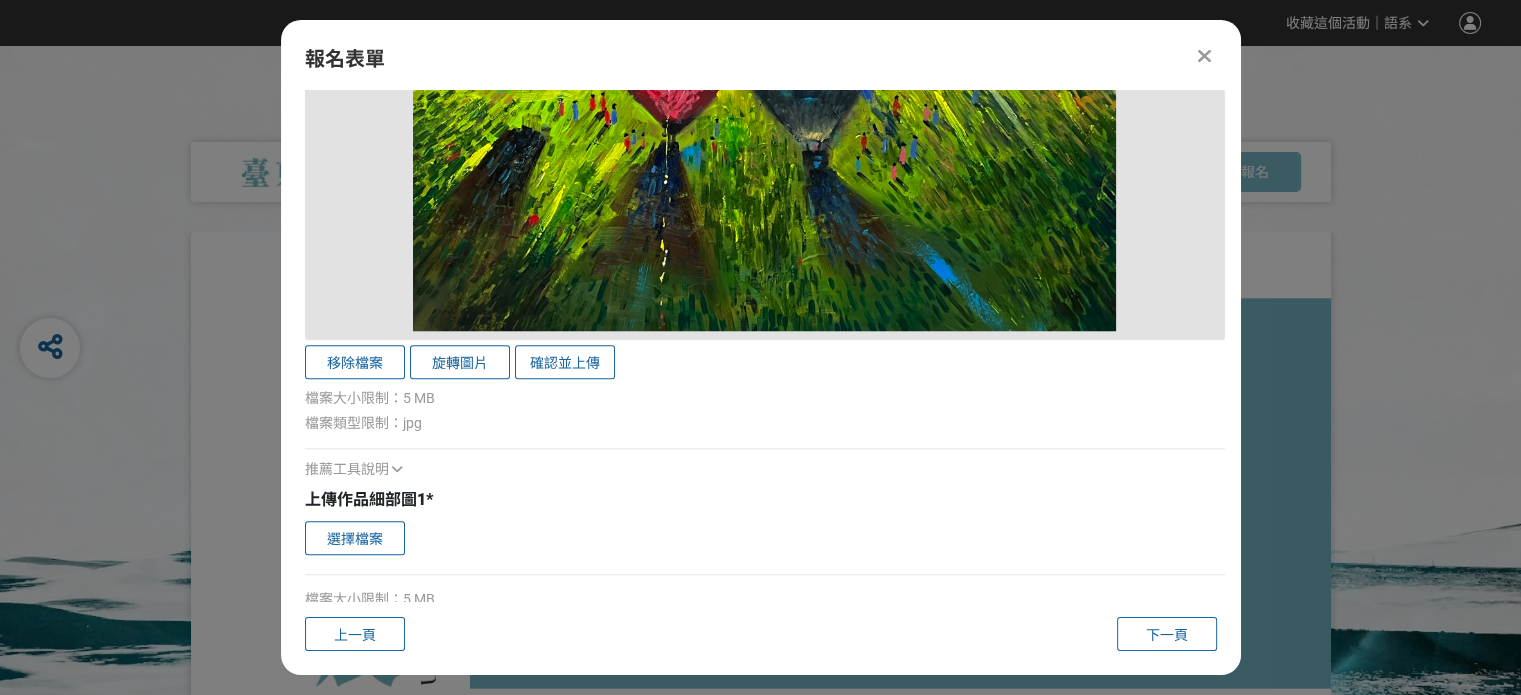 scroll, scrollTop: 1865, scrollLeft: 0, axis: vertical 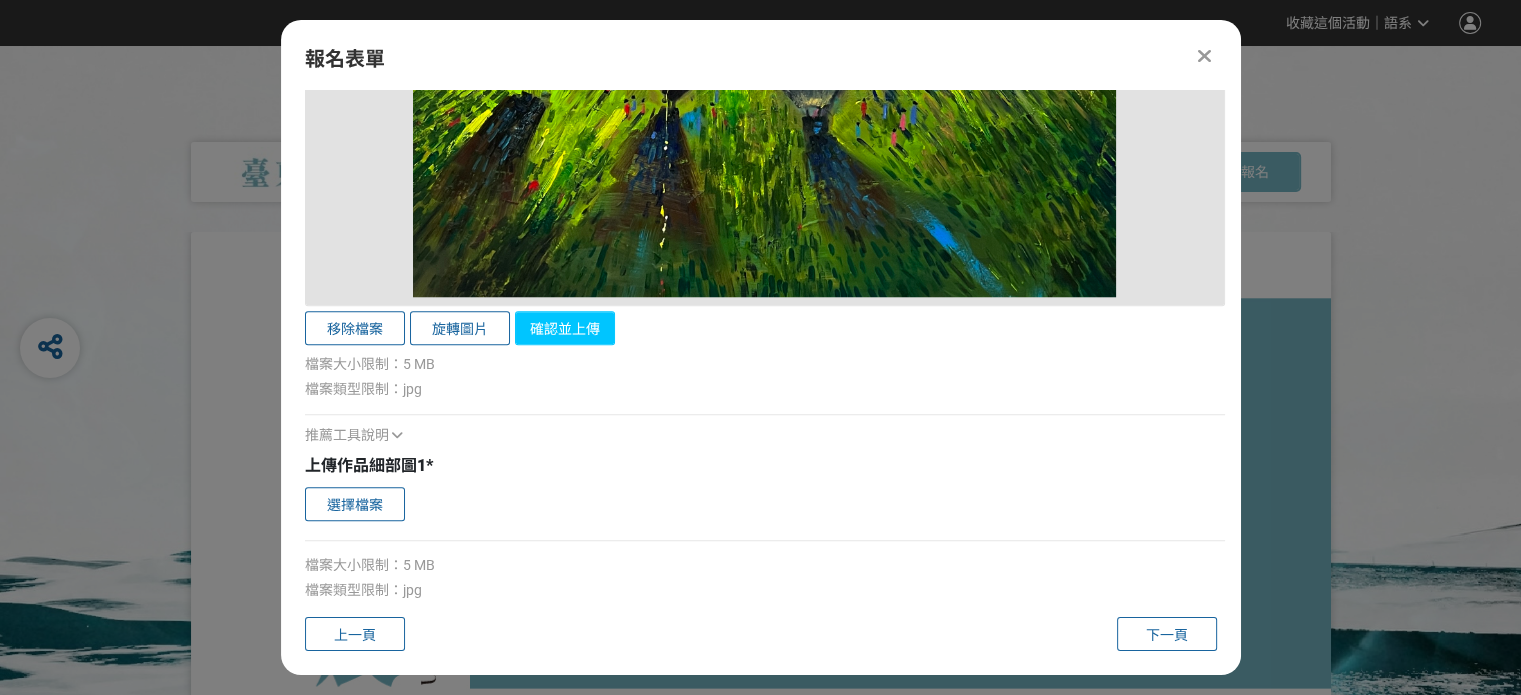click on "確認並上傳" at bounding box center [565, 328] 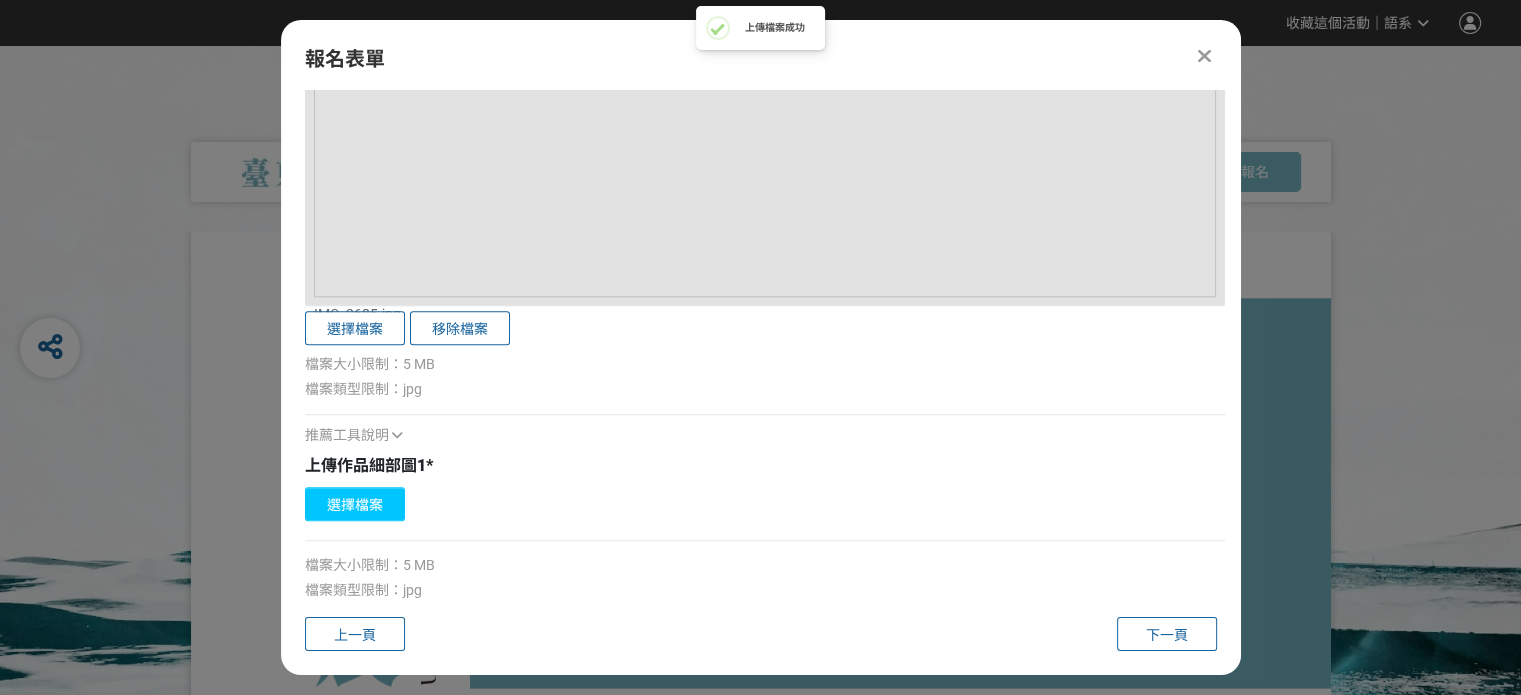click on "選擇檔案" at bounding box center [355, 504] 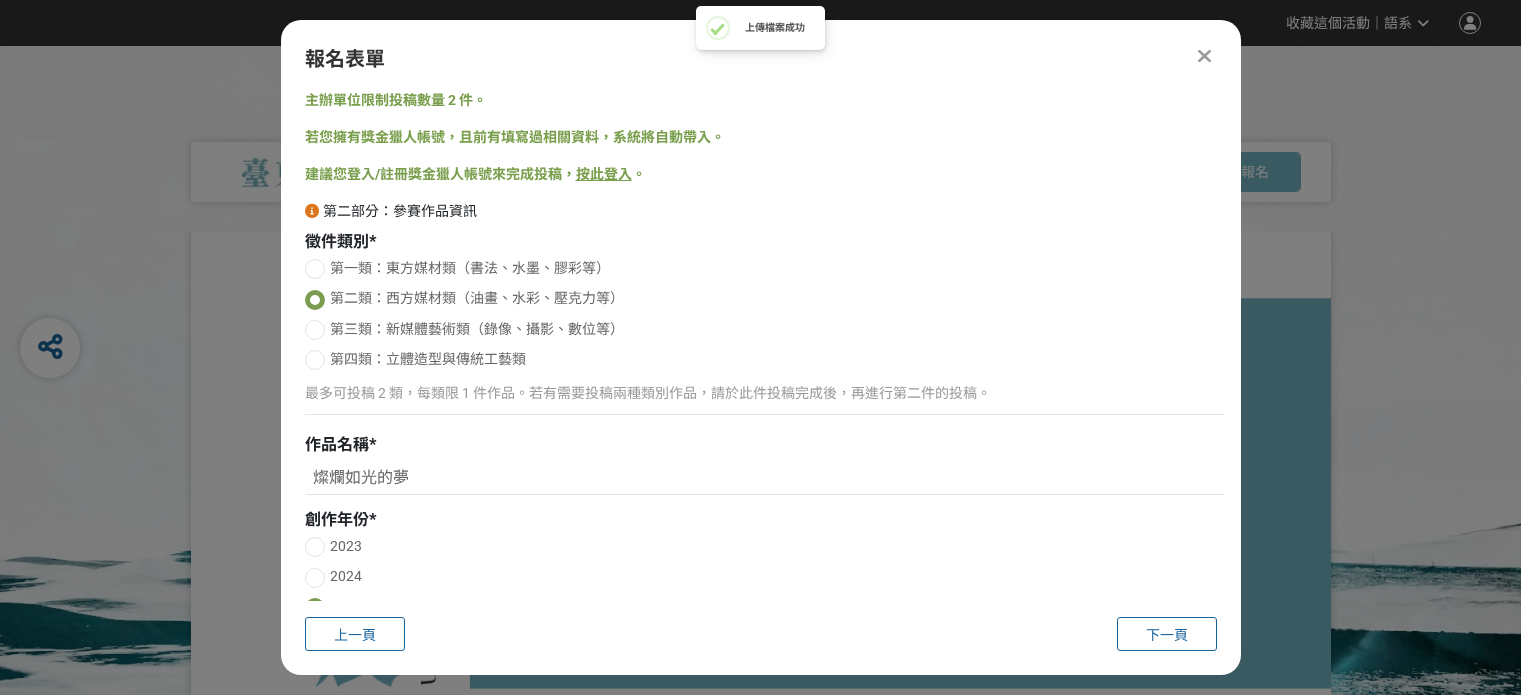 scroll, scrollTop: 0, scrollLeft: 0, axis: both 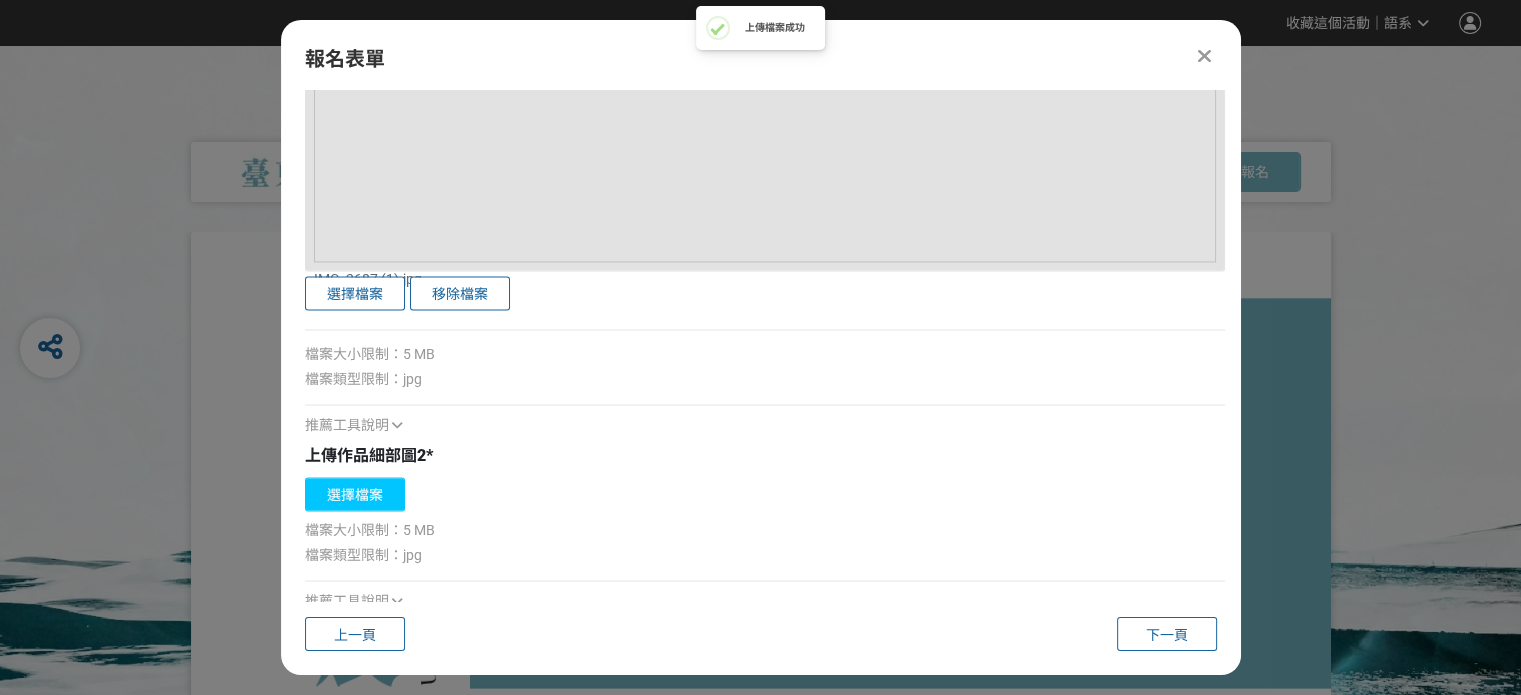 click on "選擇檔案" at bounding box center [355, 494] 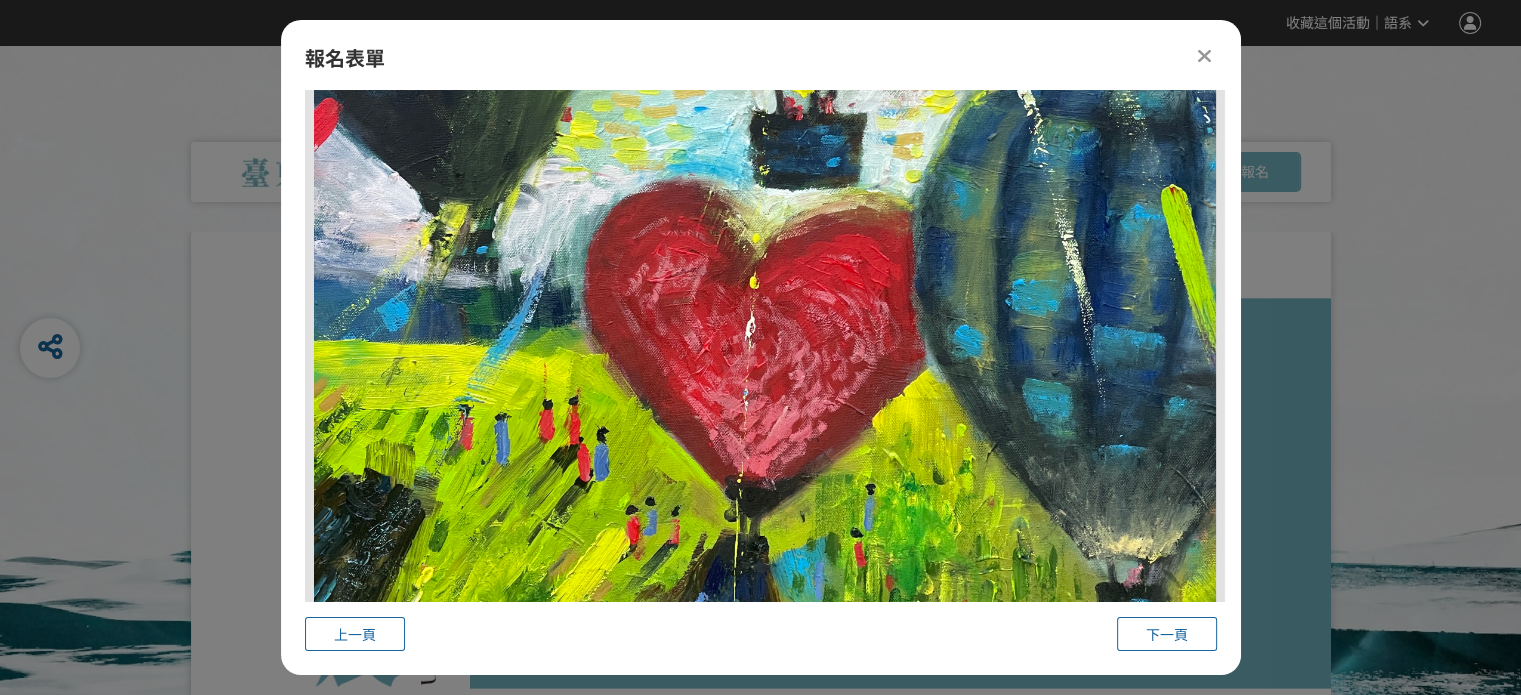 scroll, scrollTop: 3911, scrollLeft: 0, axis: vertical 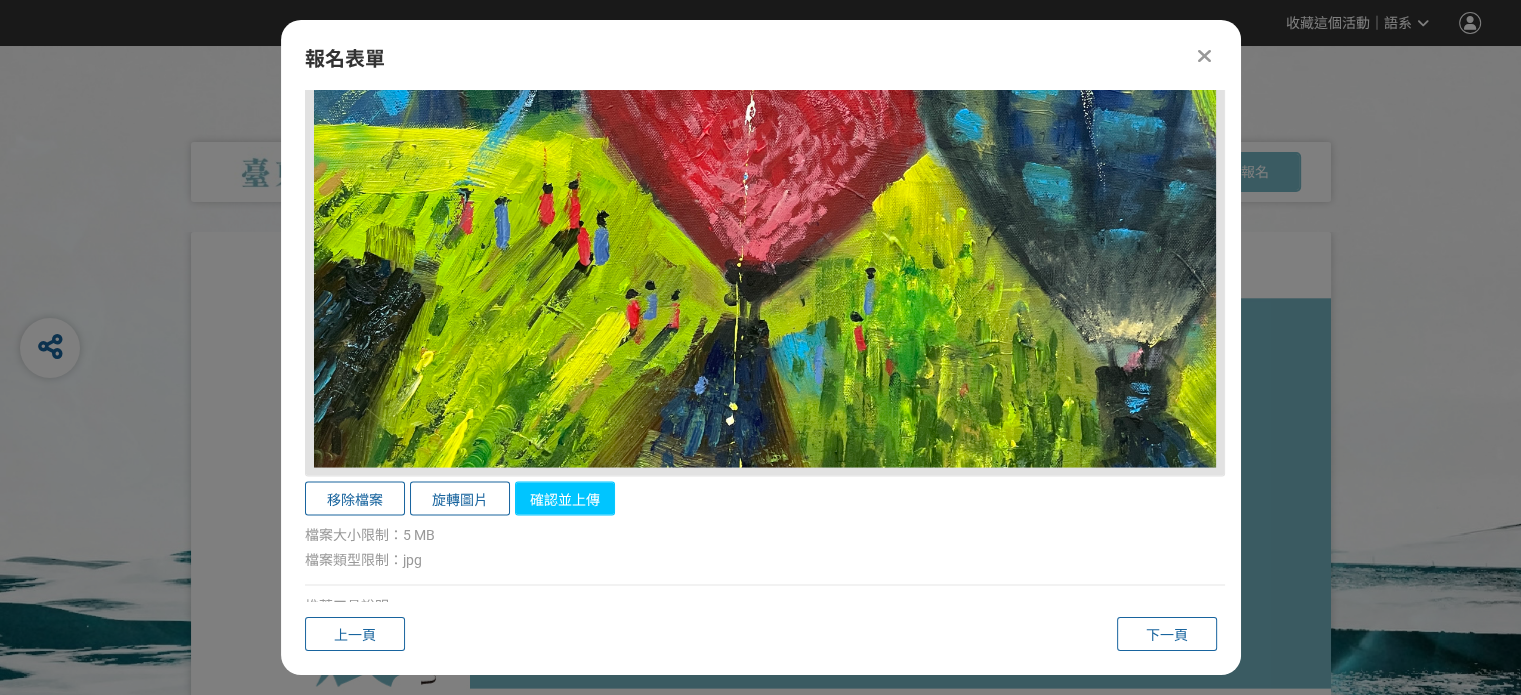 click on "確認並上傳" at bounding box center [565, 499] 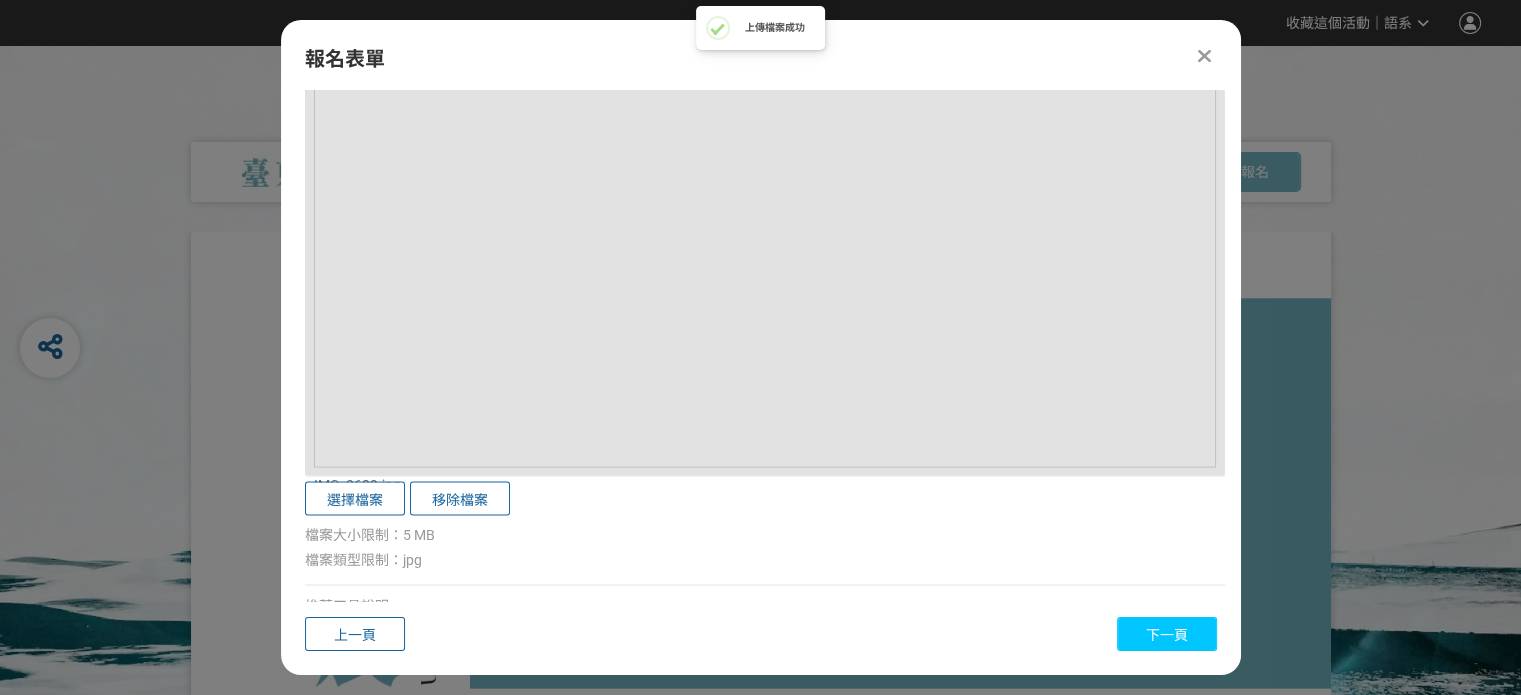 click on "下一頁" at bounding box center (1167, 635) 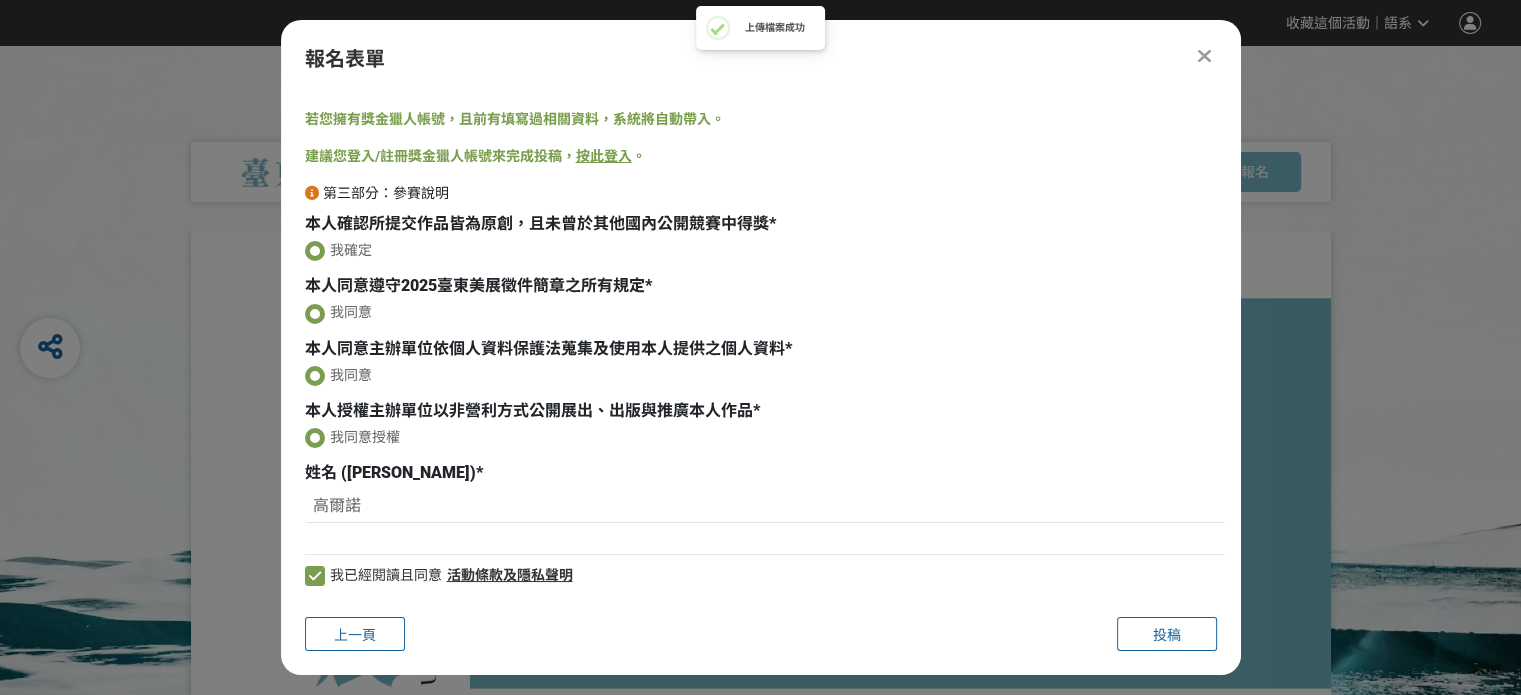 scroll, scrollTop: 18, scrollLeft: 0, axis: vertical 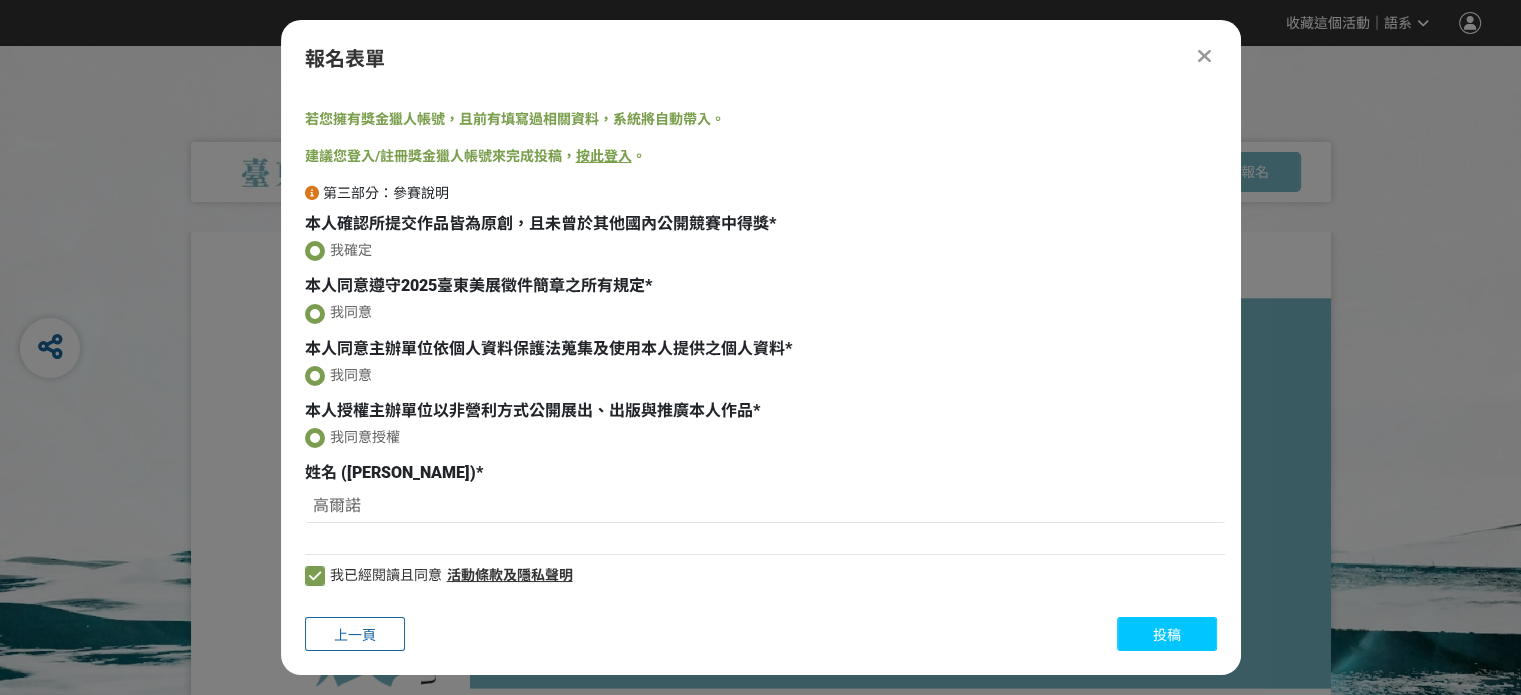 click on "投稿" at bounding box center [1167, 635] 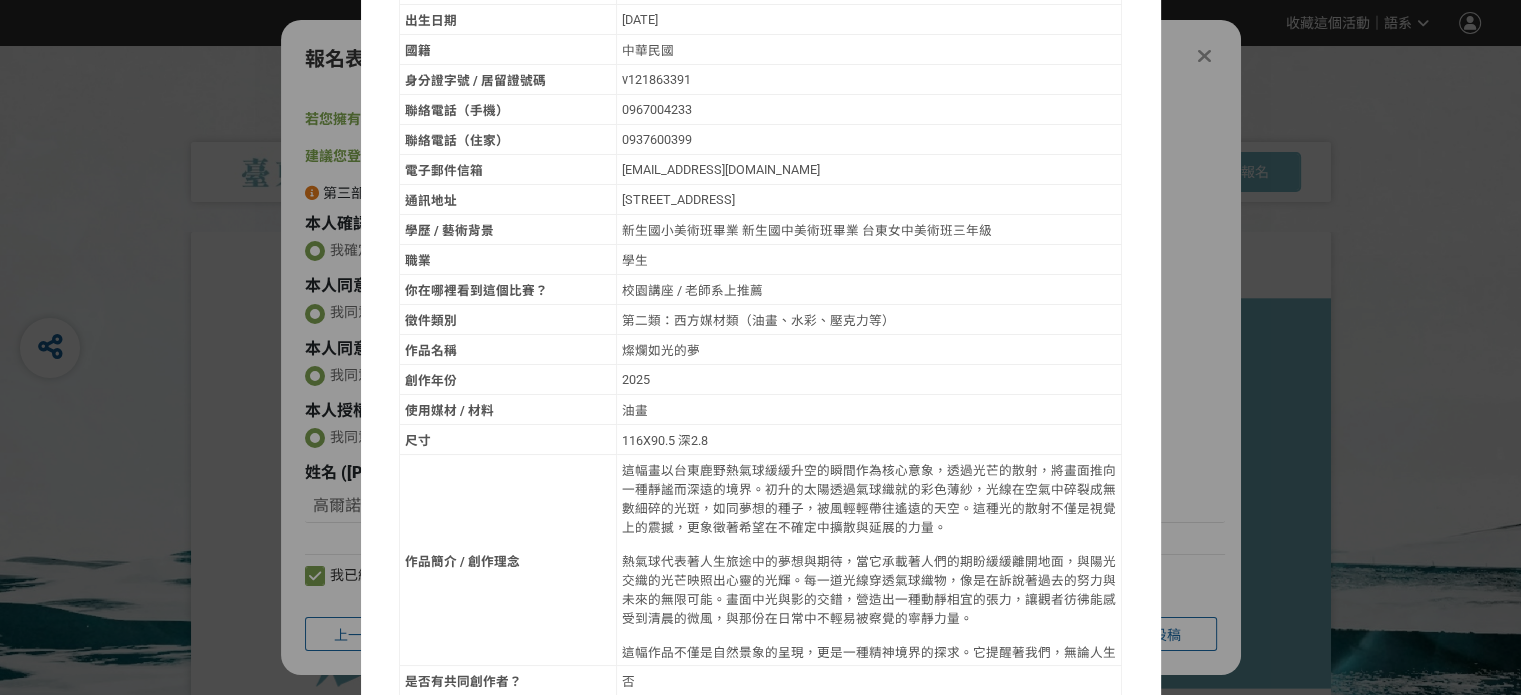 scroll, scrollTop: 200, scrollLeft: 0, axis: vertical 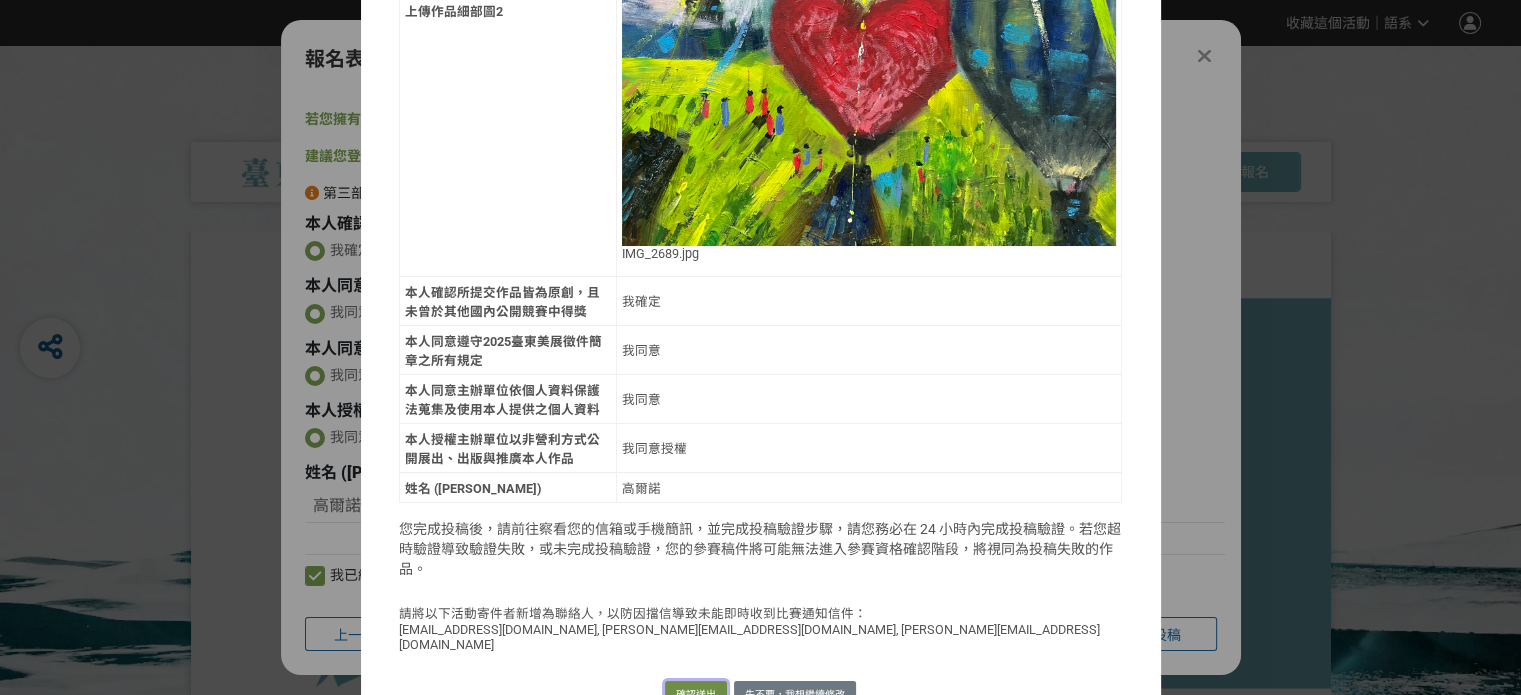 click on "確認送出" at bounding box center (696, 695) 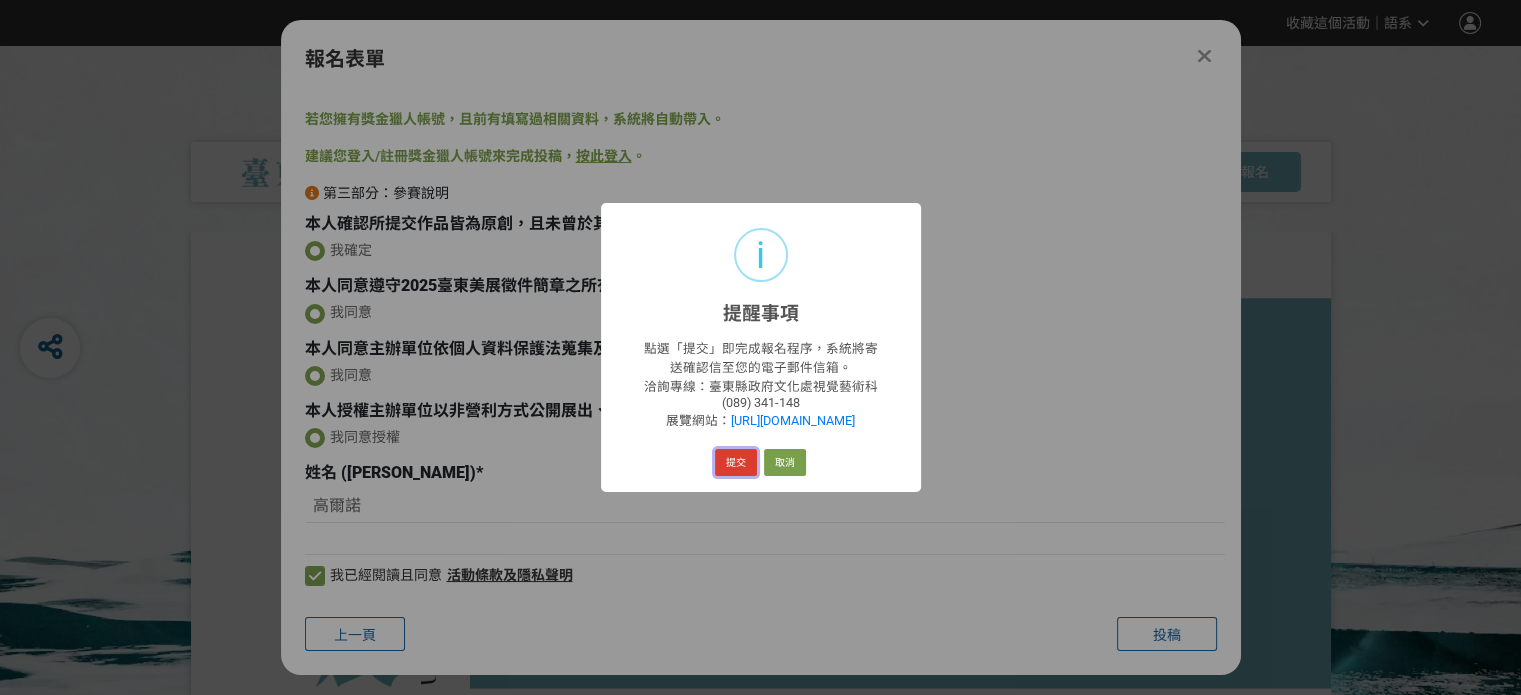 click on "提交" at bounding box center [736, 463] 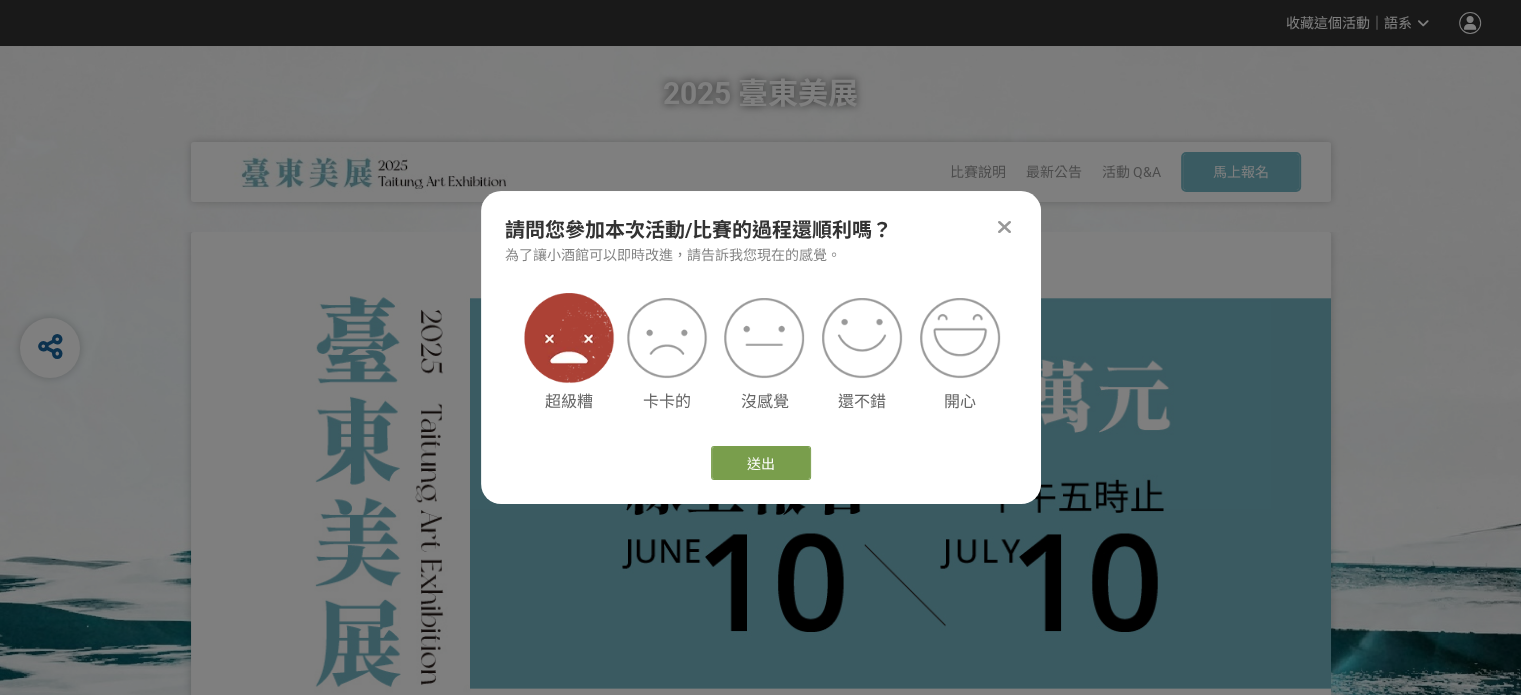 click at bounding box center (569, 338) 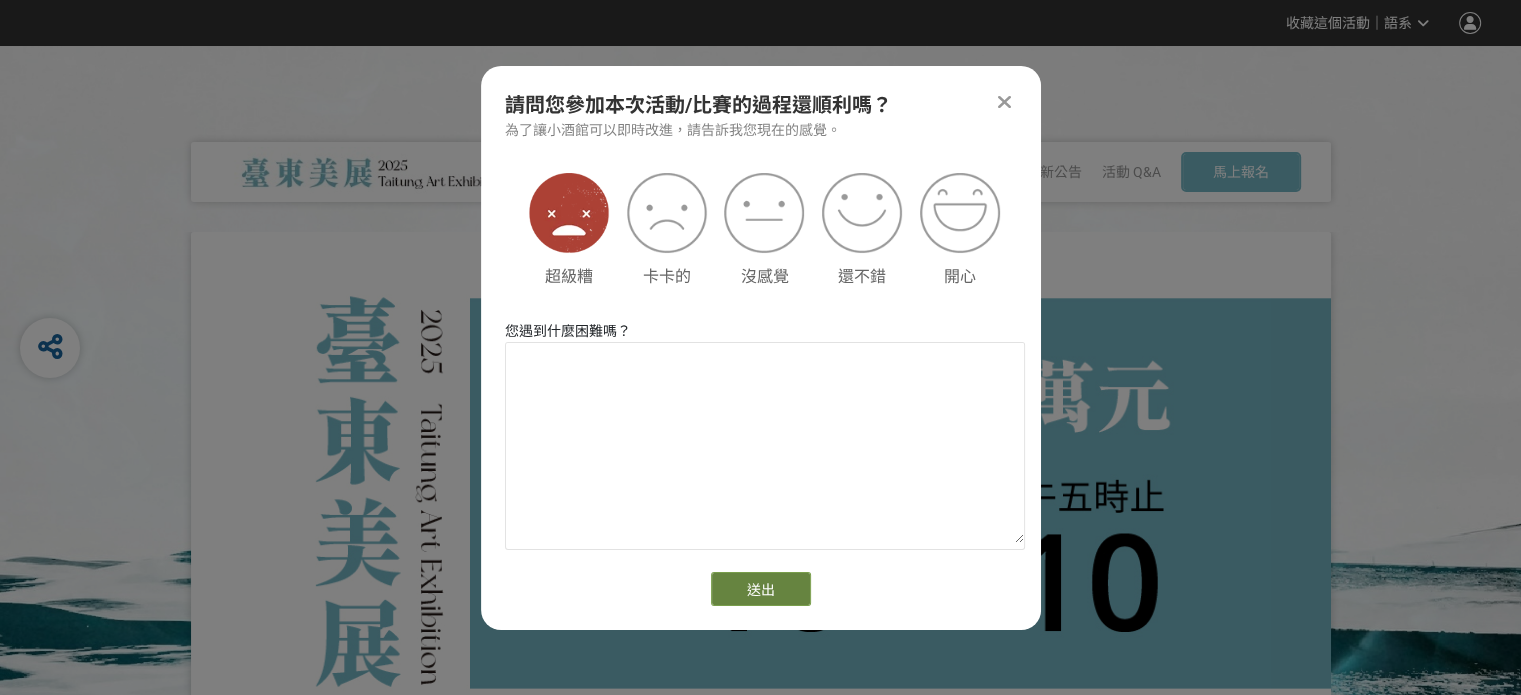 click on "送出" at bounding box center [761, 589] 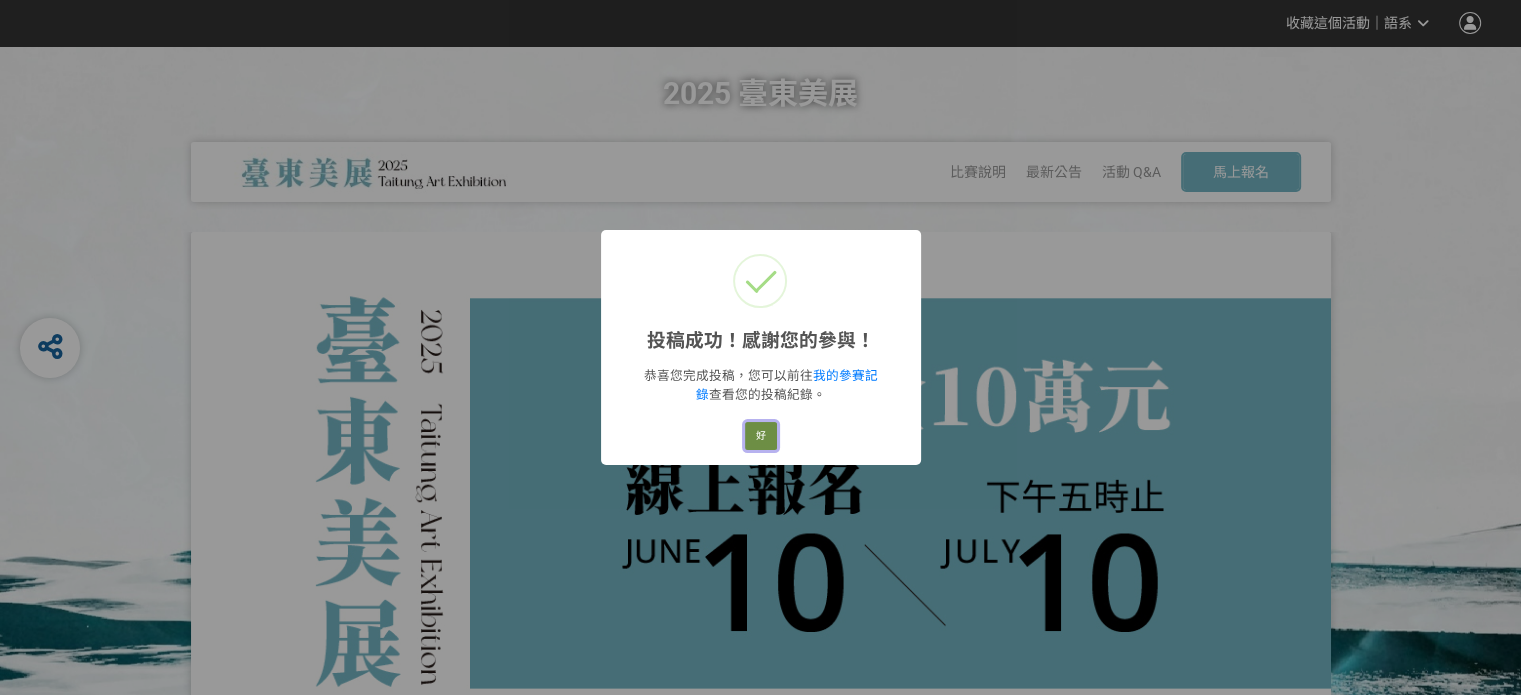click on "好" at bounding box center [761, 436] 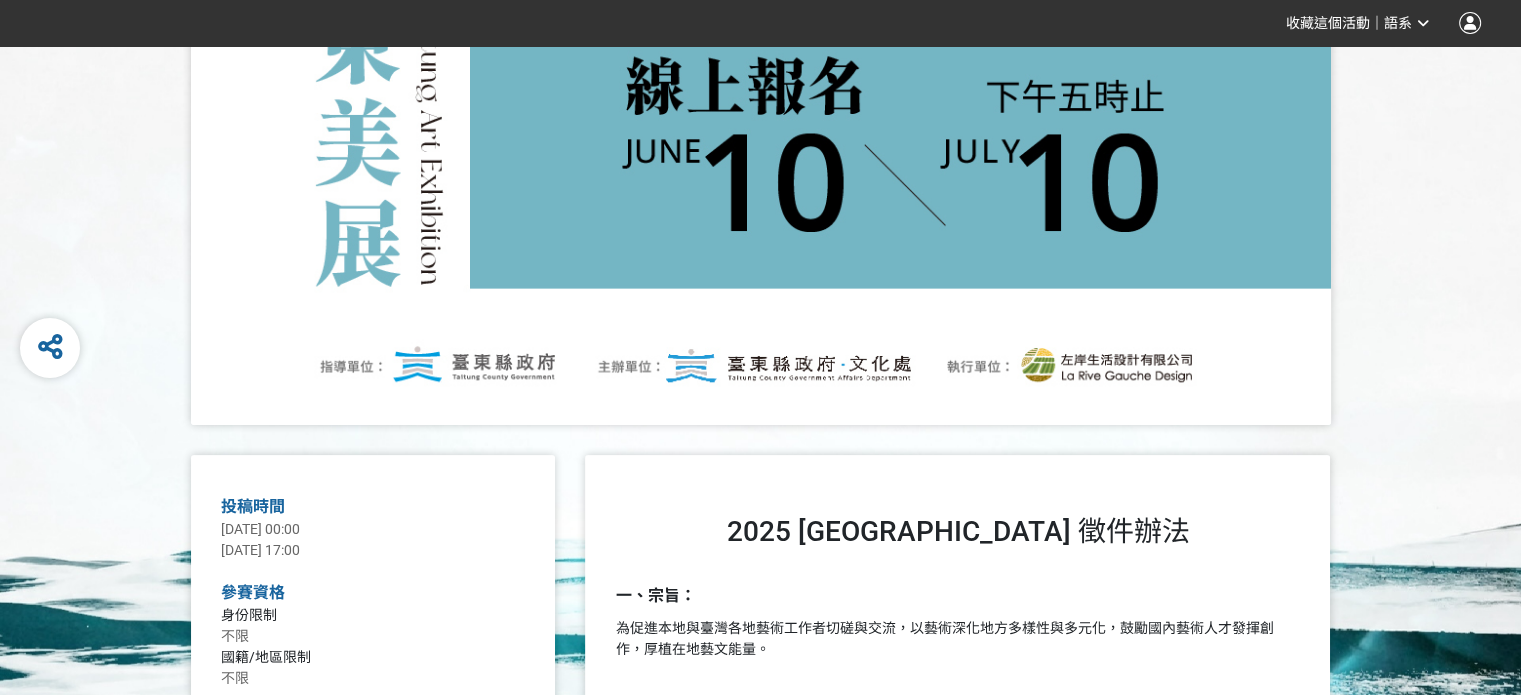 scroll, scrollTop: 0, scrollLeft: 0, axis: both 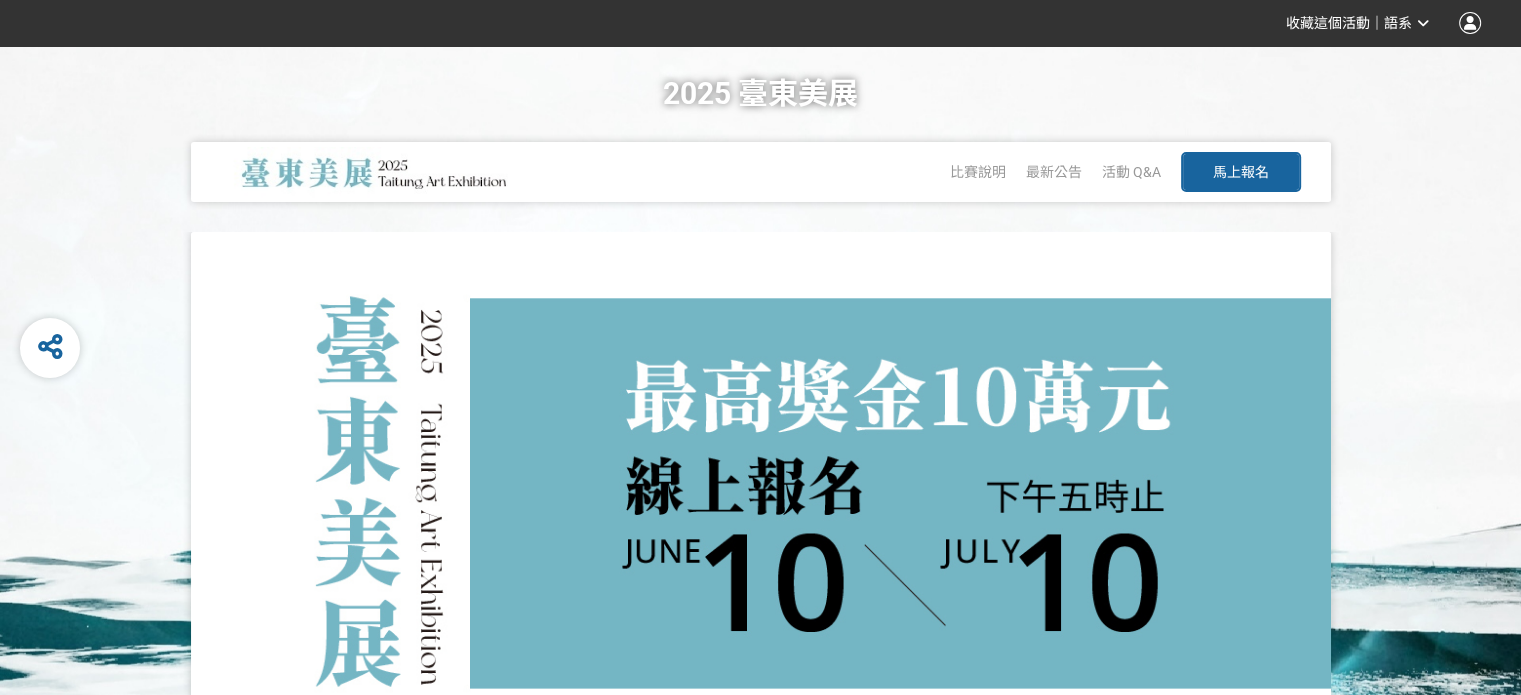 click on "馬上報名" at bounding box center [1241, 172] 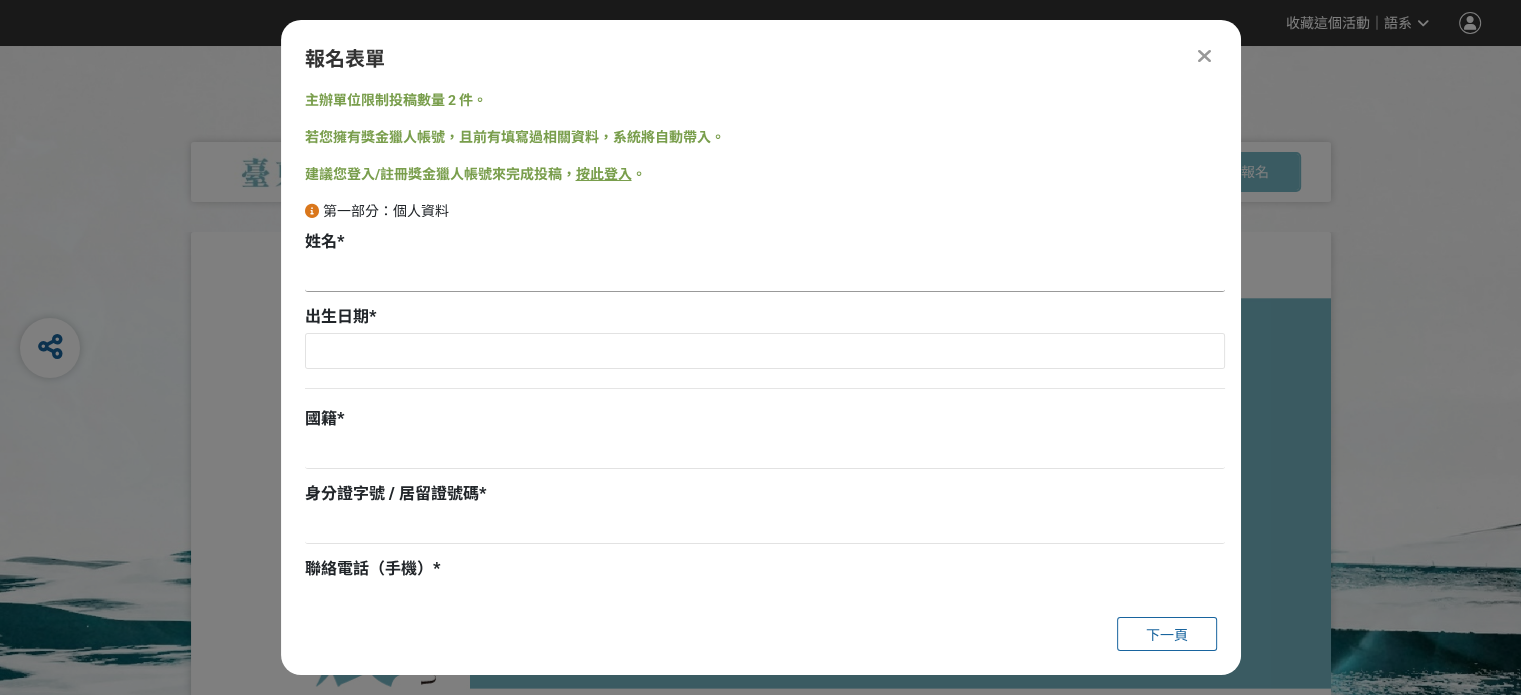 click at bounding box center [765, 275] 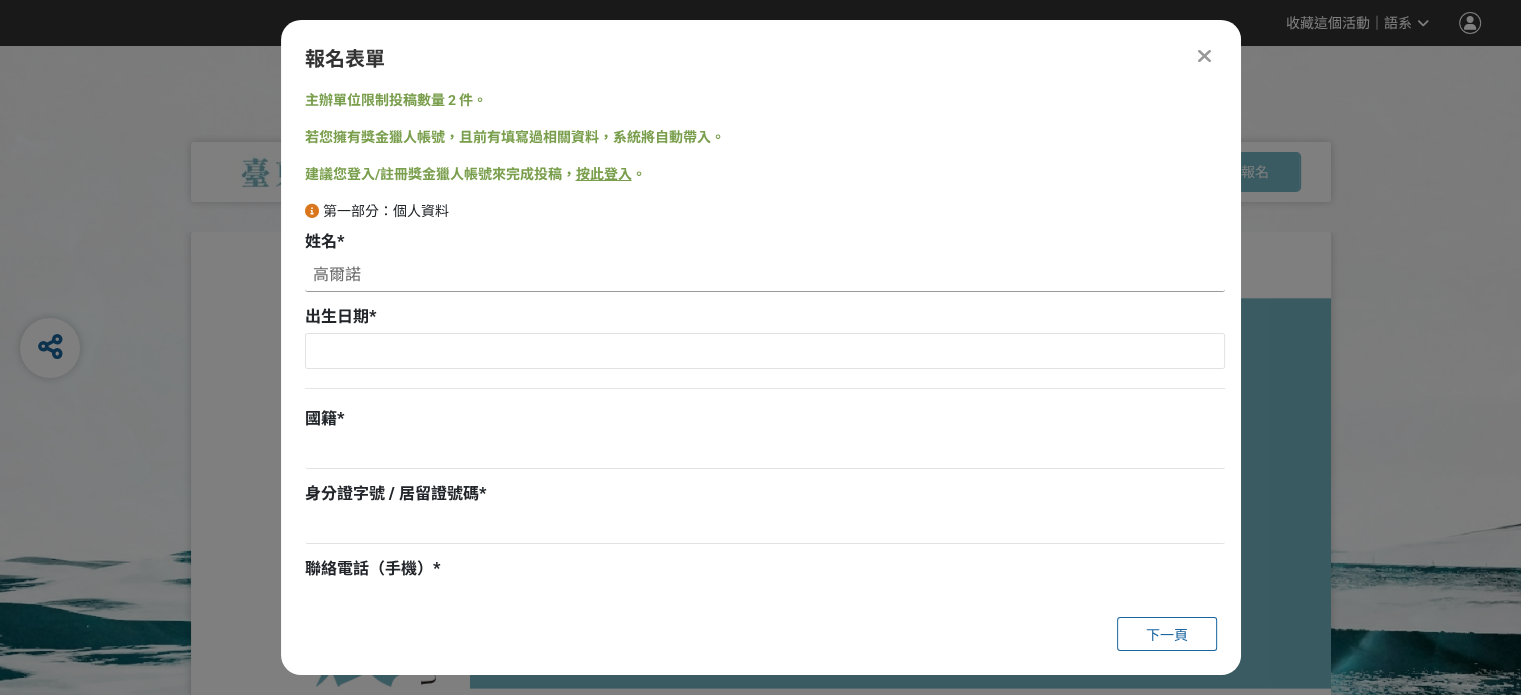 type on "高爾諾" 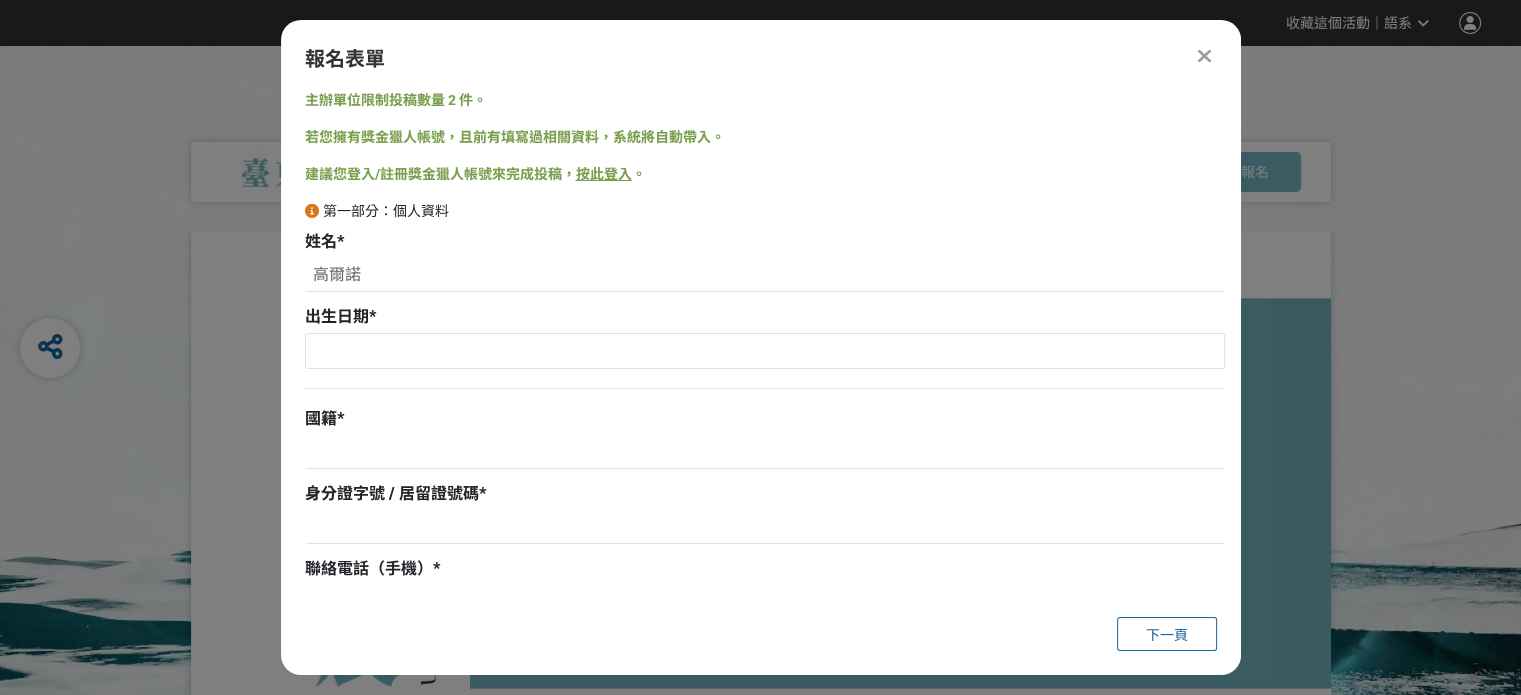 drag, startPoint x: 475, startPoint y: 383, endPoint x: 468, endPoint y: 371, distance: 13.892444 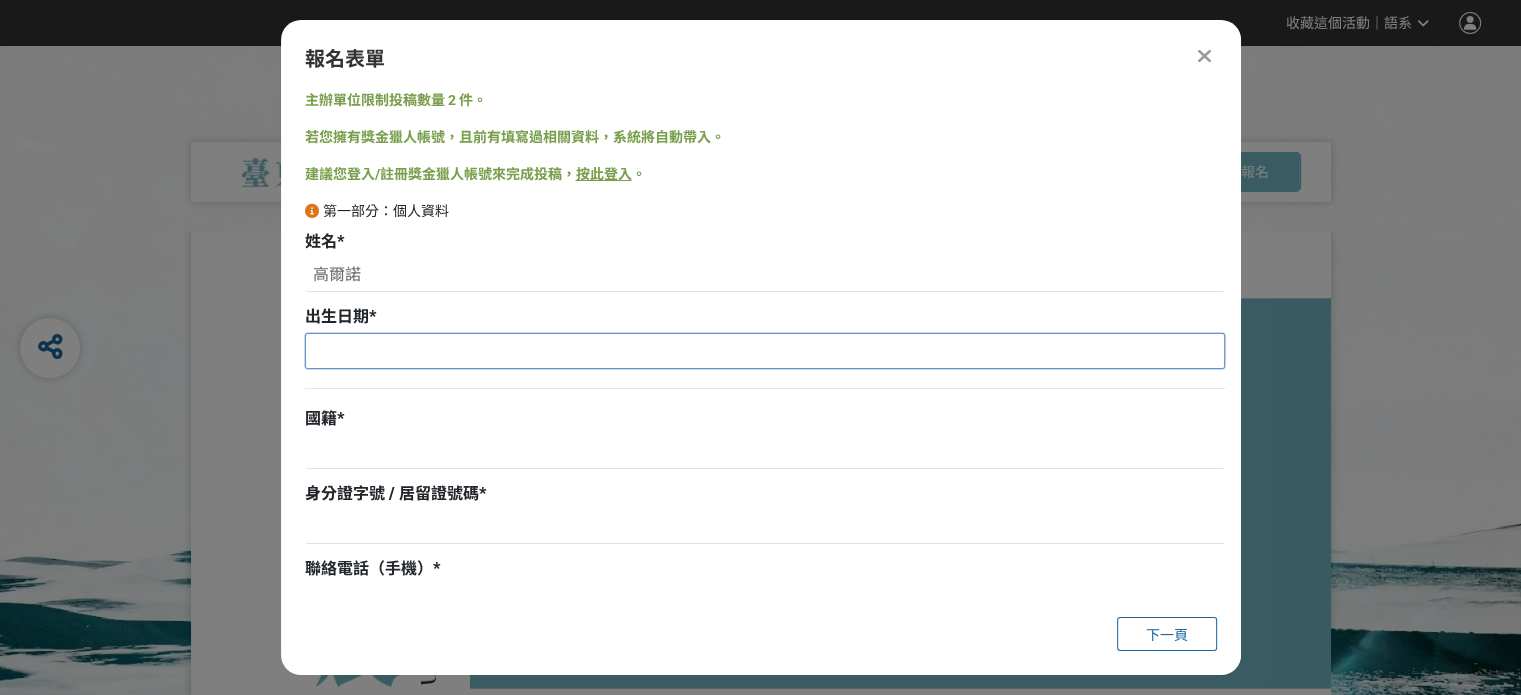 click at bounding box center (765, 351) 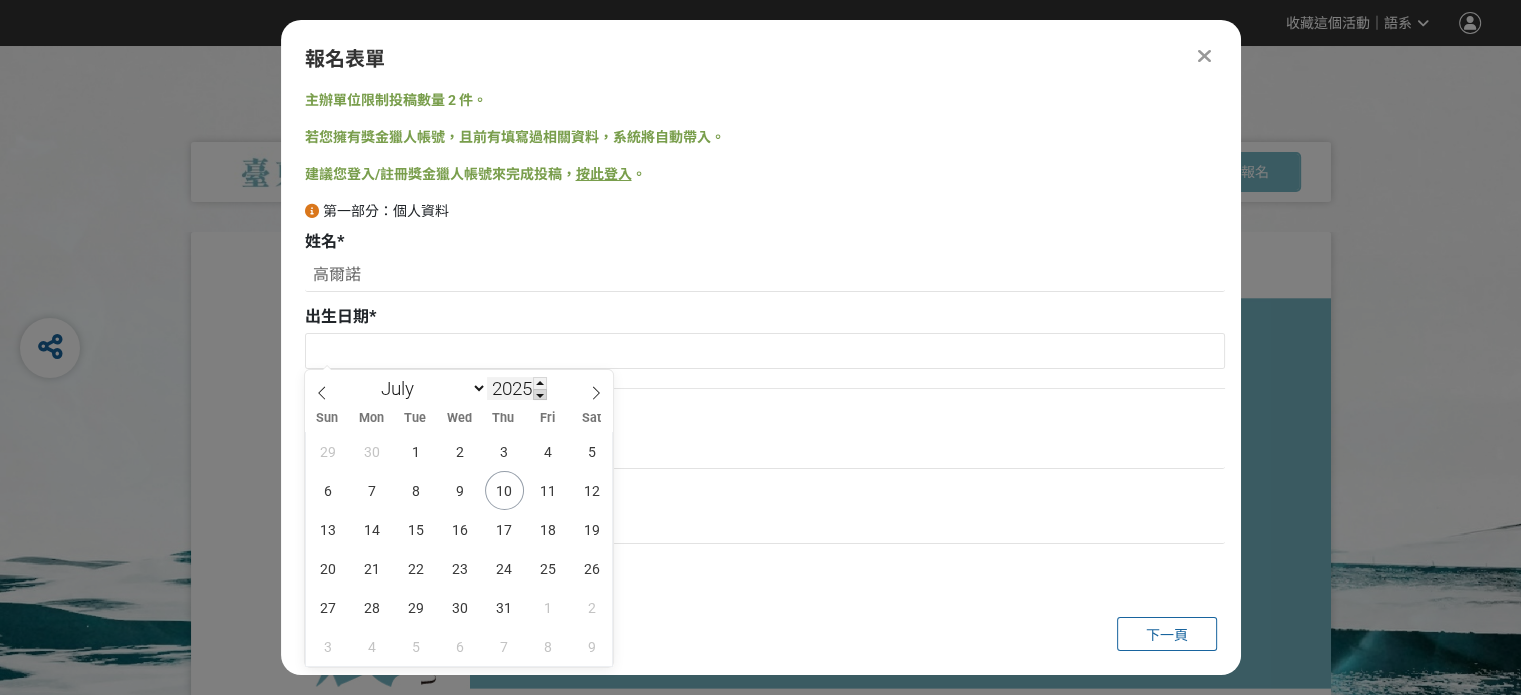 click at bounding box center [540, 395] 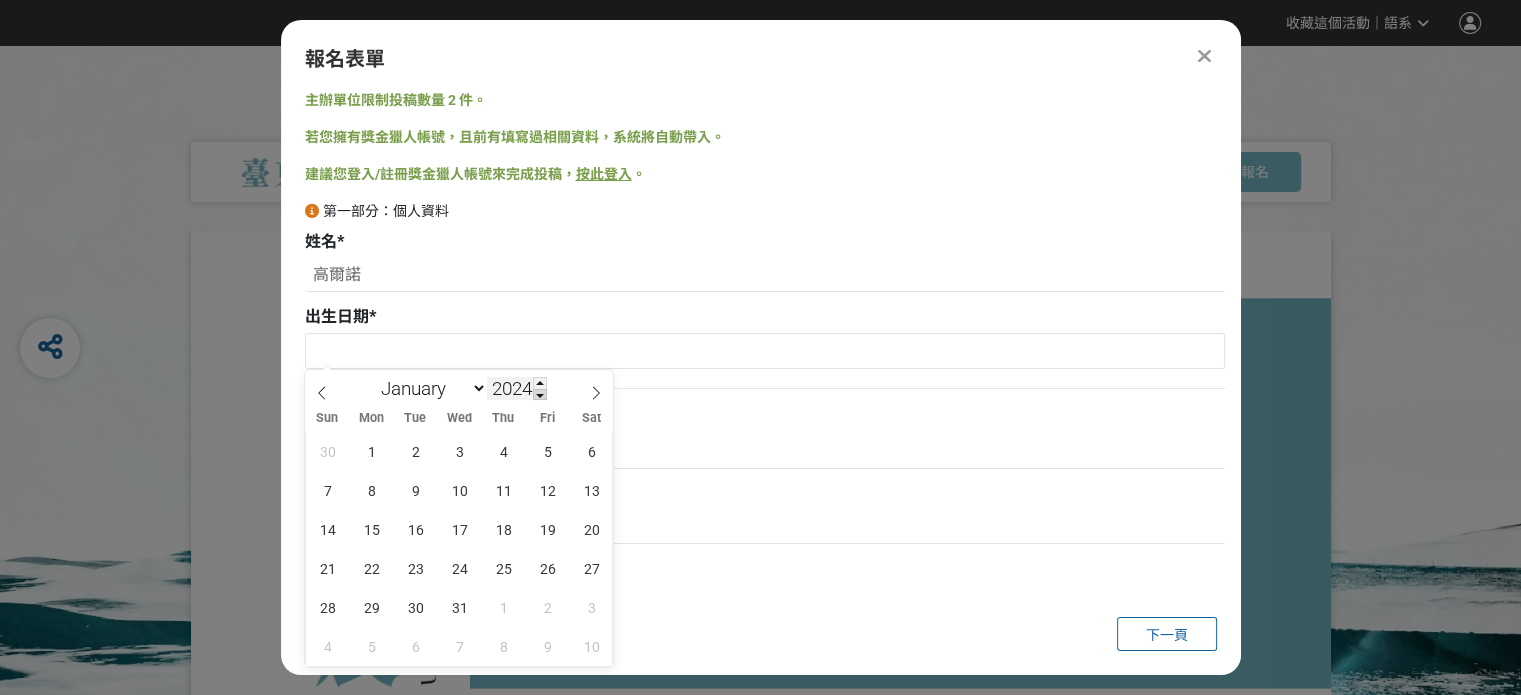 click at bounding box center (540, 395) 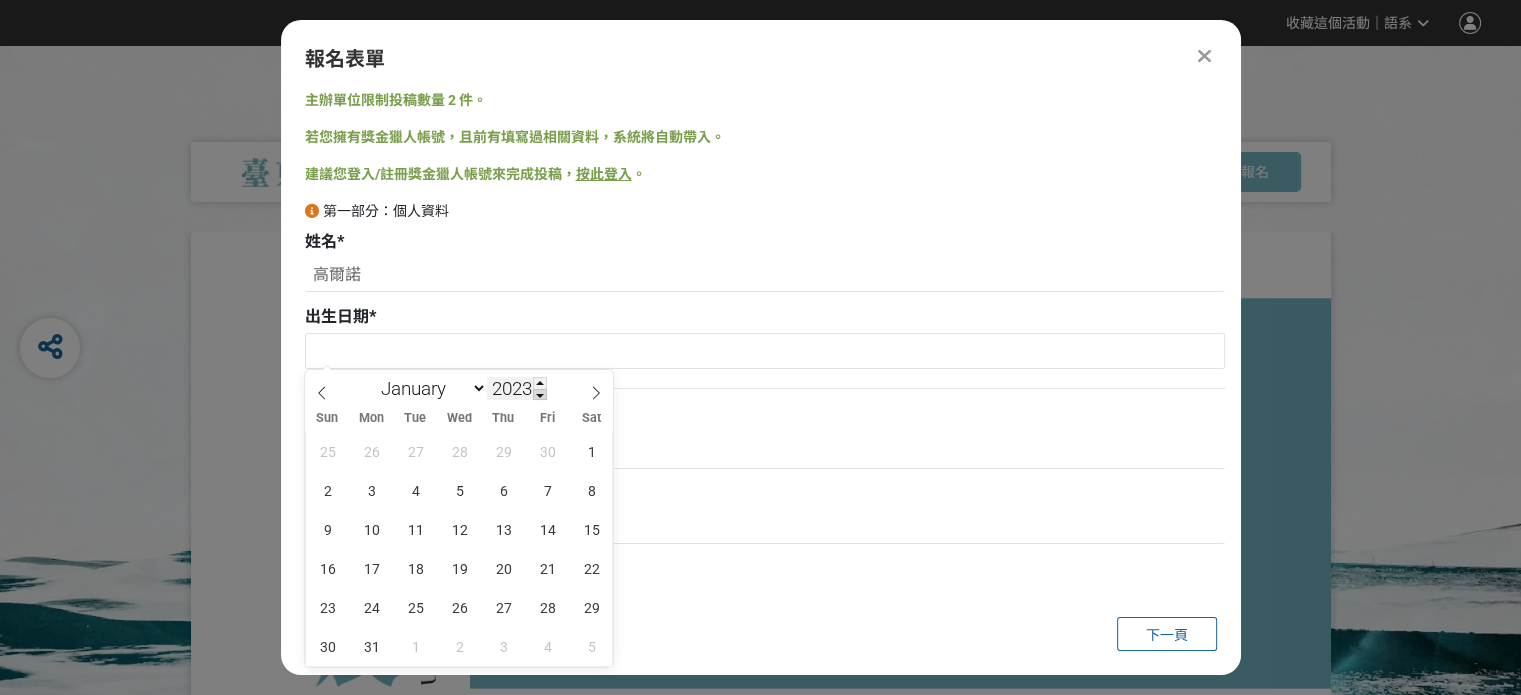 click at bounding box center [540, 395] 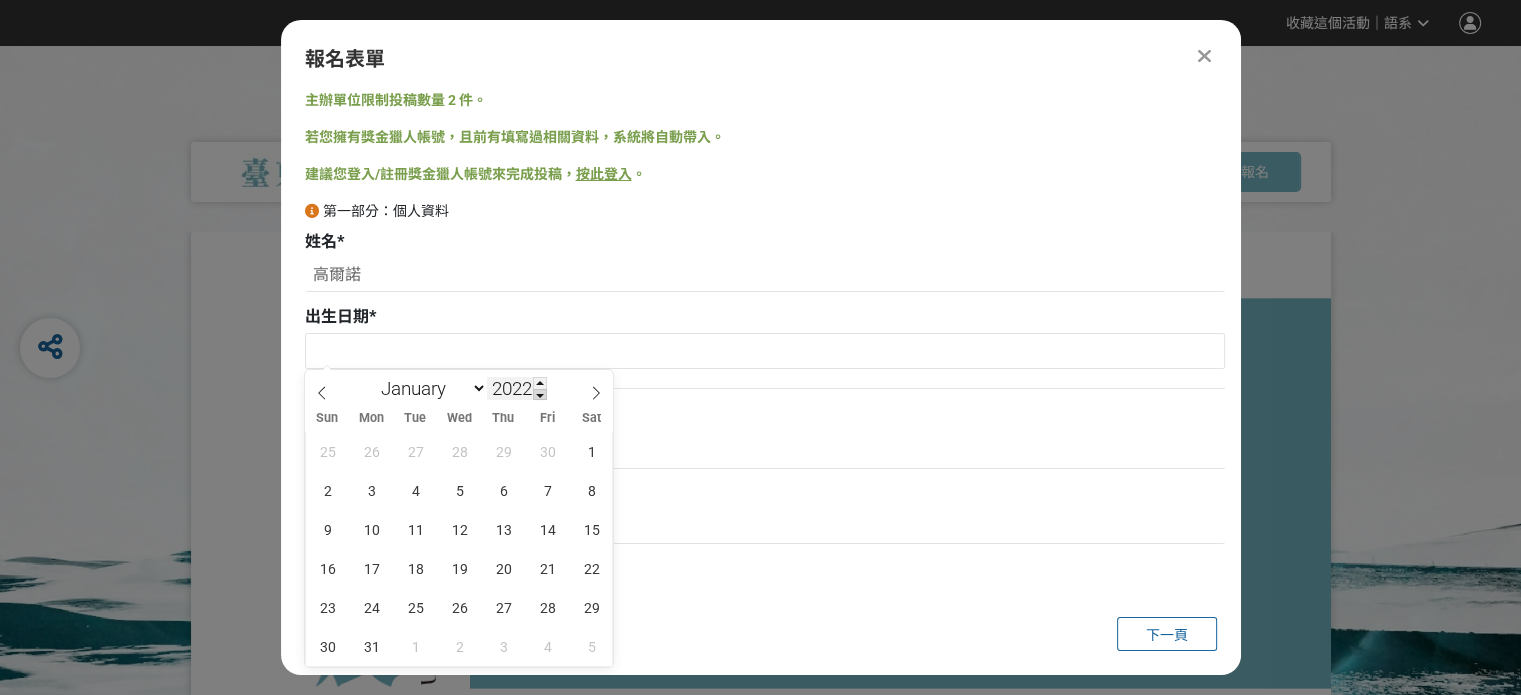 click at bounding box center (540, 395) 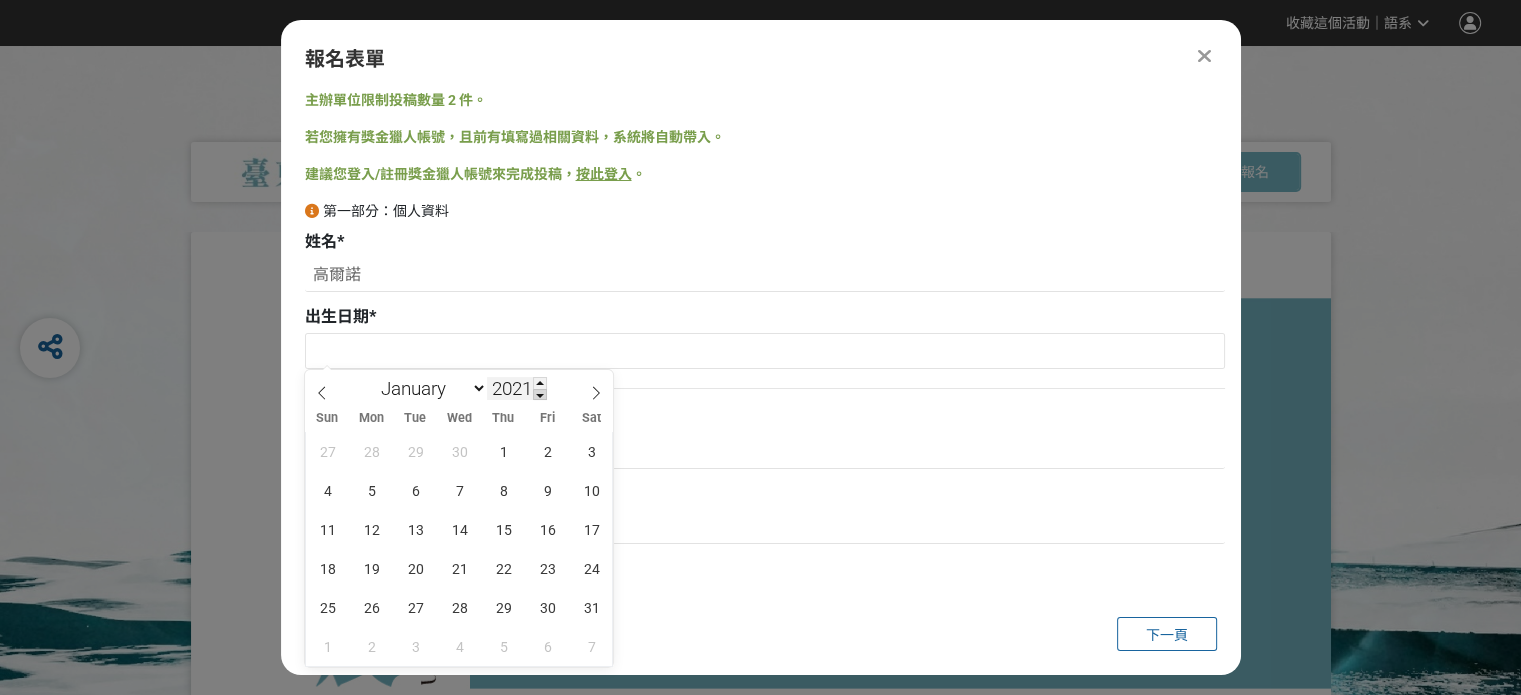 click at bounding box center (540, 395) 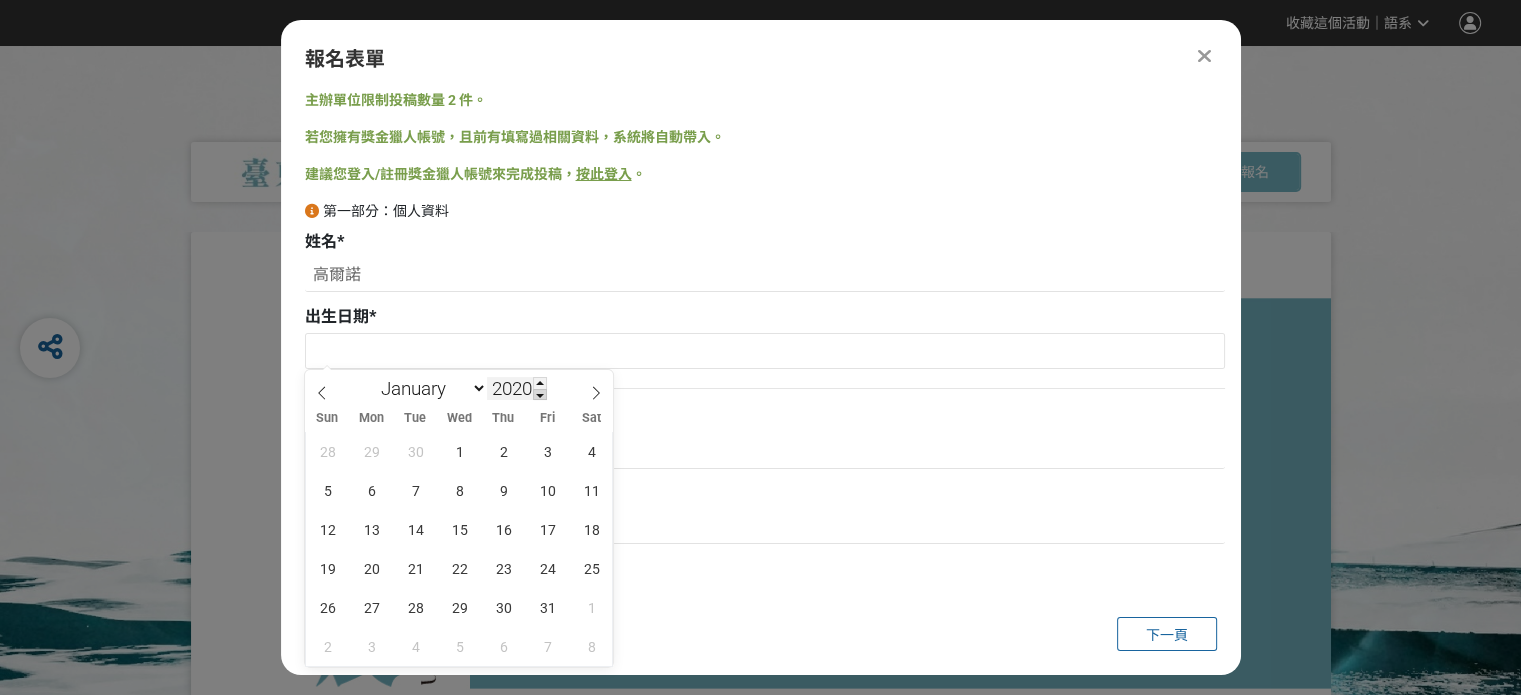 click at bounding box center (540, 395) 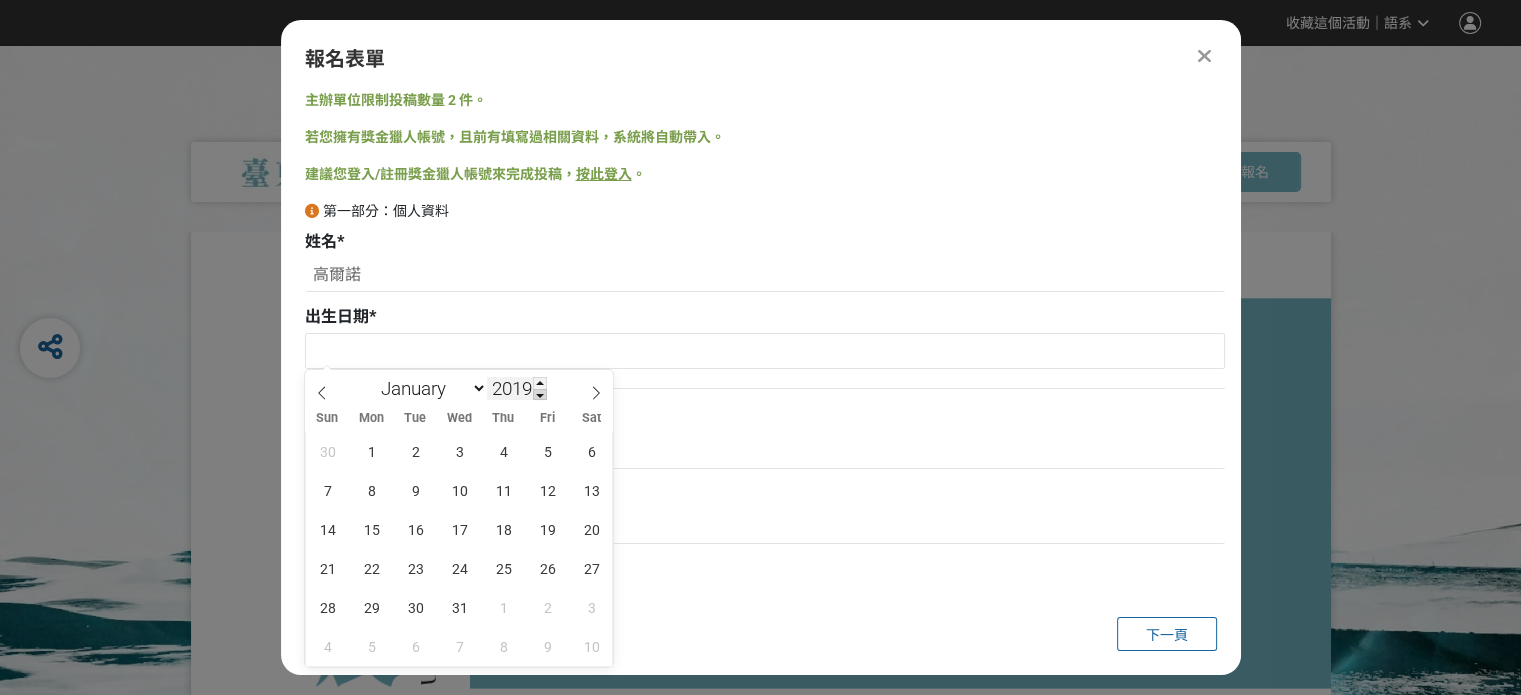 click at bounding box center [540, 395] 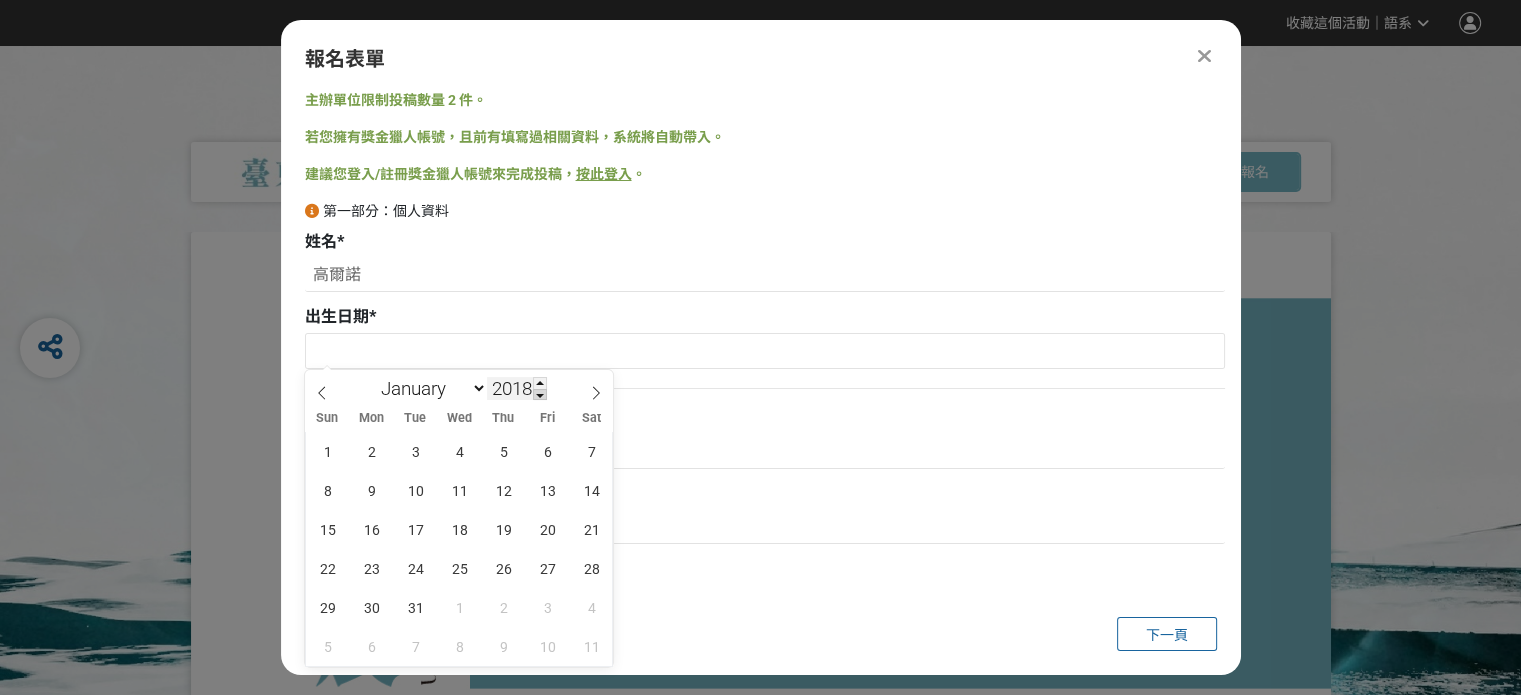 click at bounding box center [540, 395] 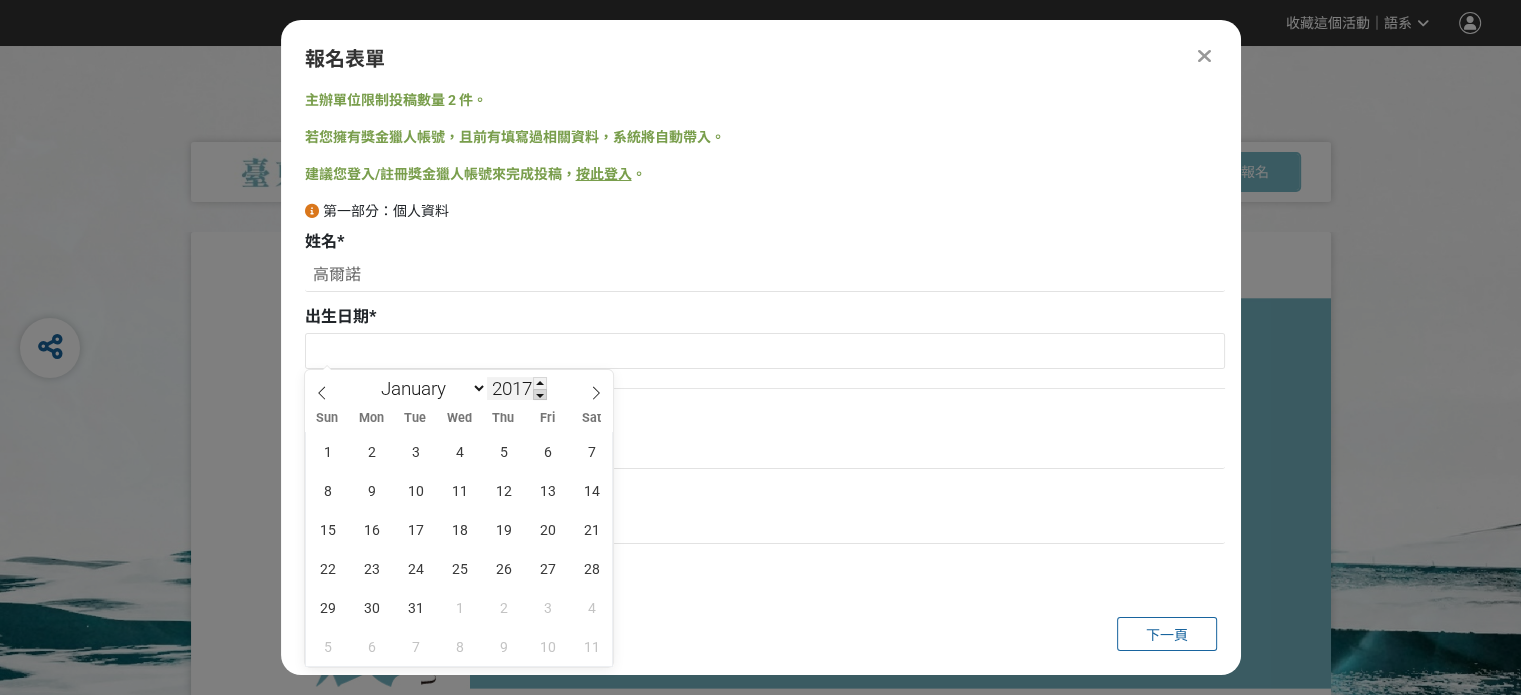 click at bounding box center (540, 395) 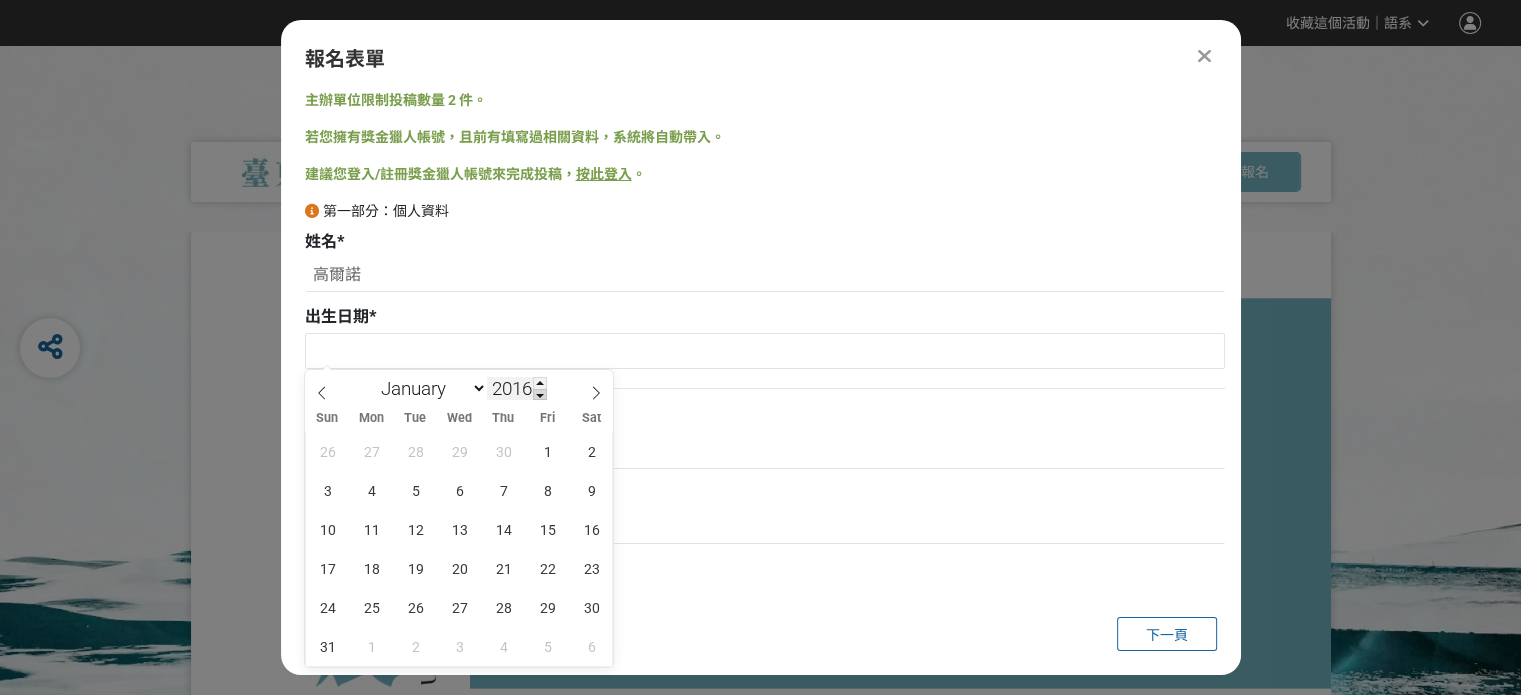 click at bounding box center [540, 395] 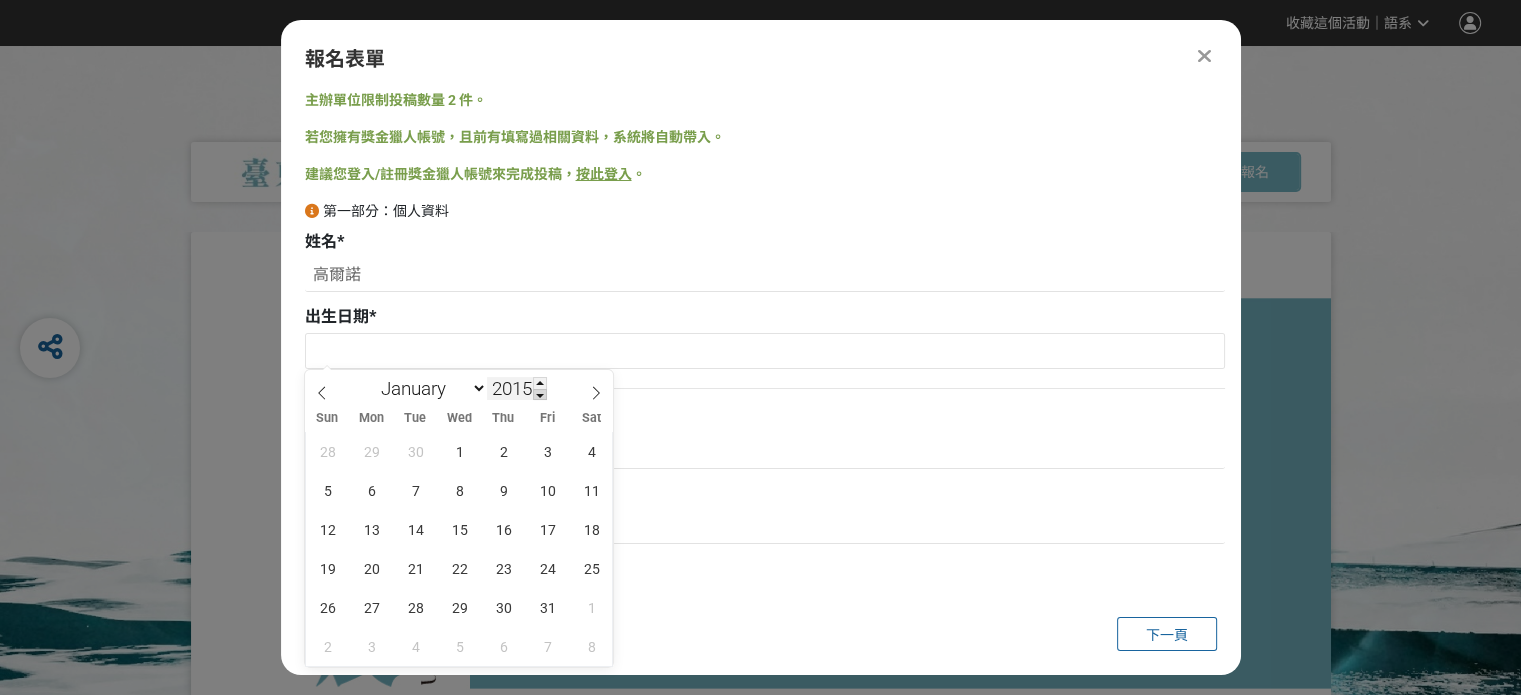click at bounding box center [540, 395] 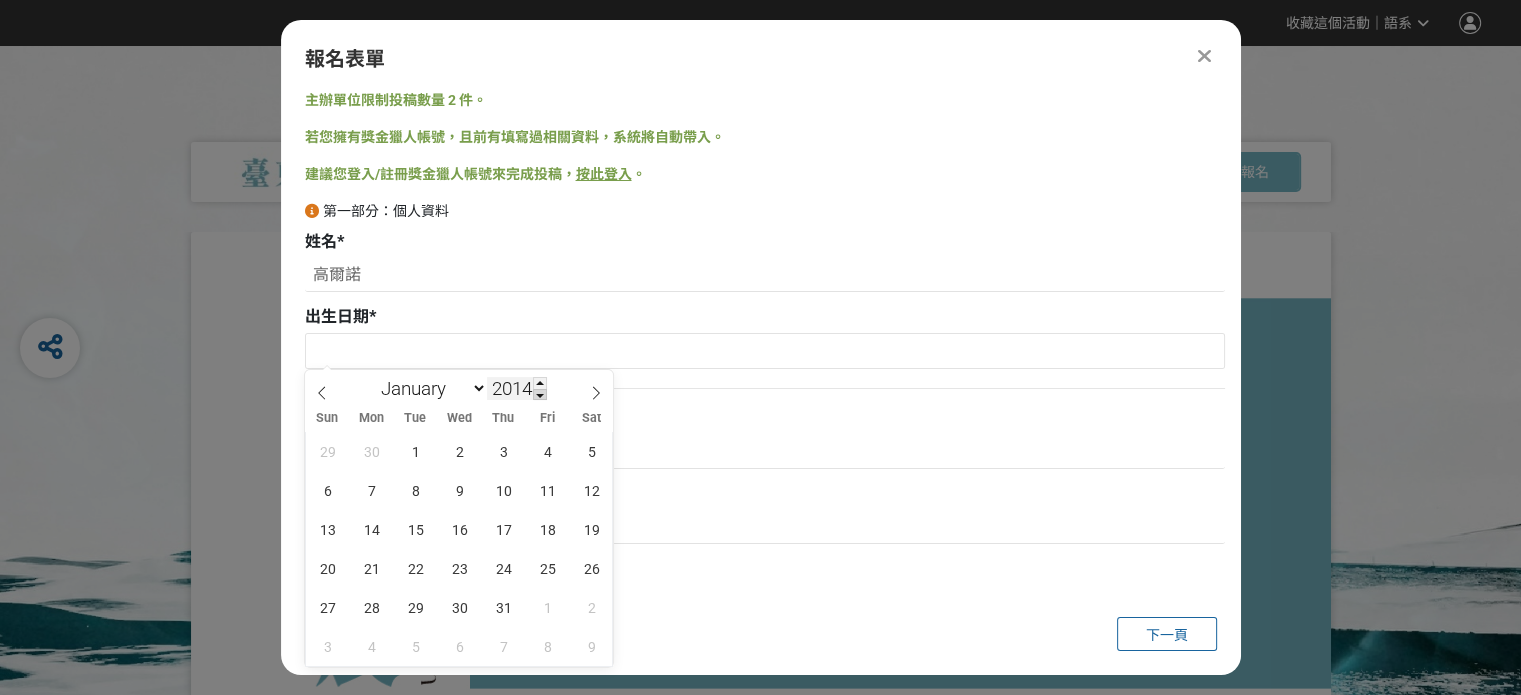 click at bounding box center [540, 395] 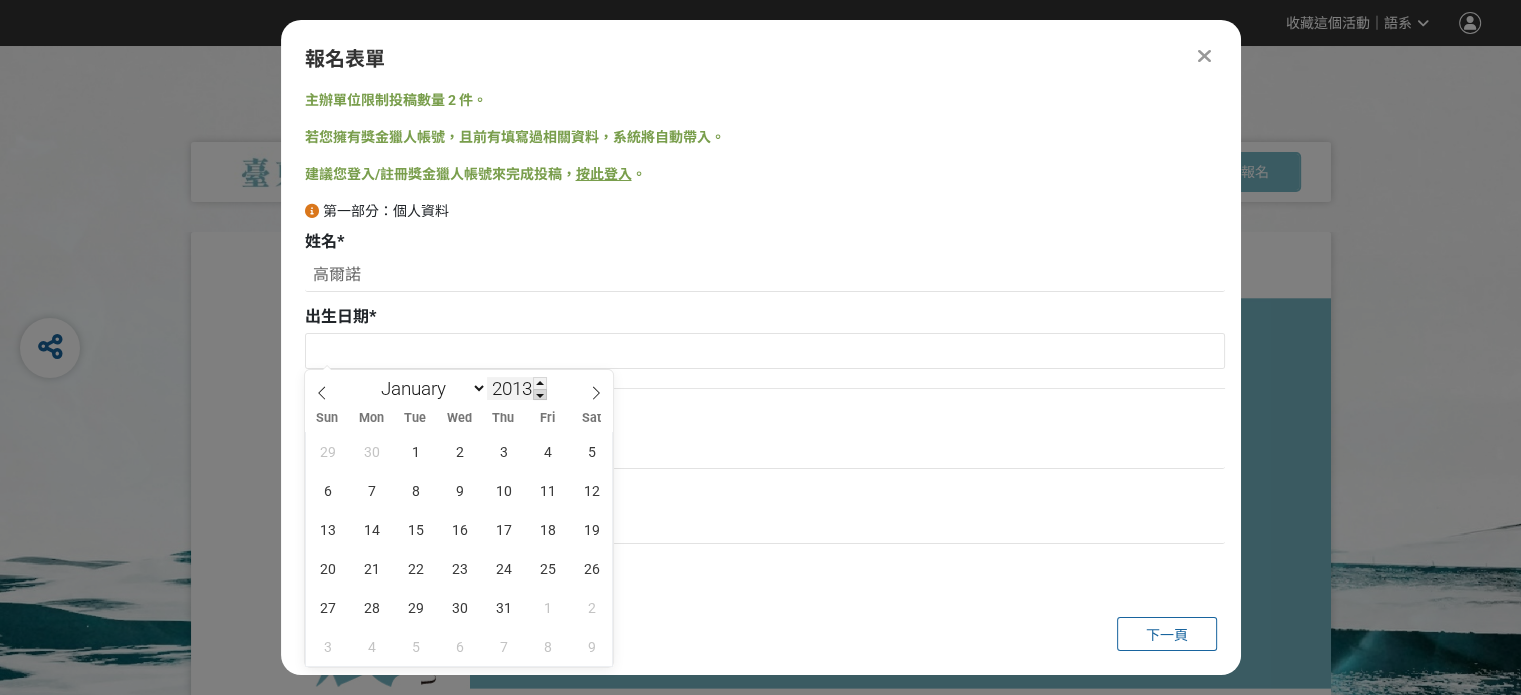 click at bounding box center (540, 395) 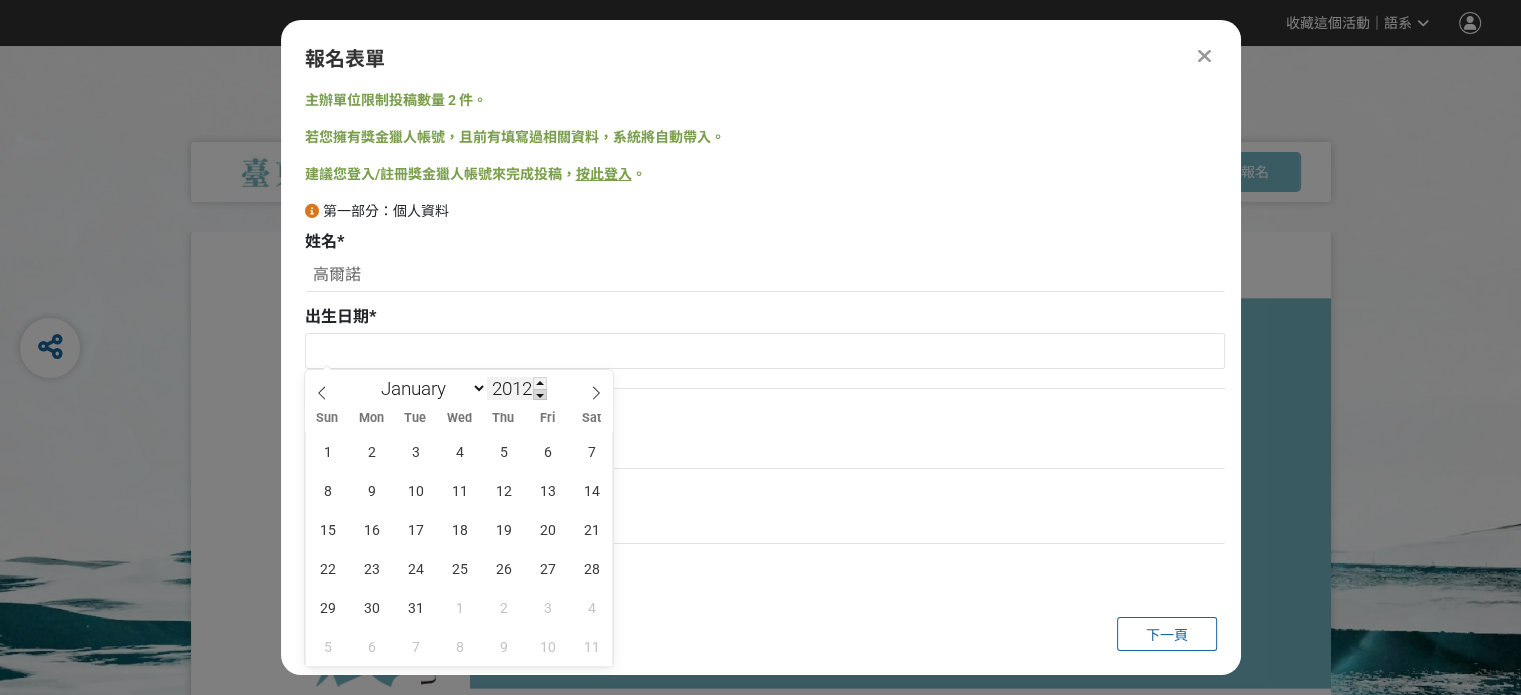 click at bounding box center (540, 395) 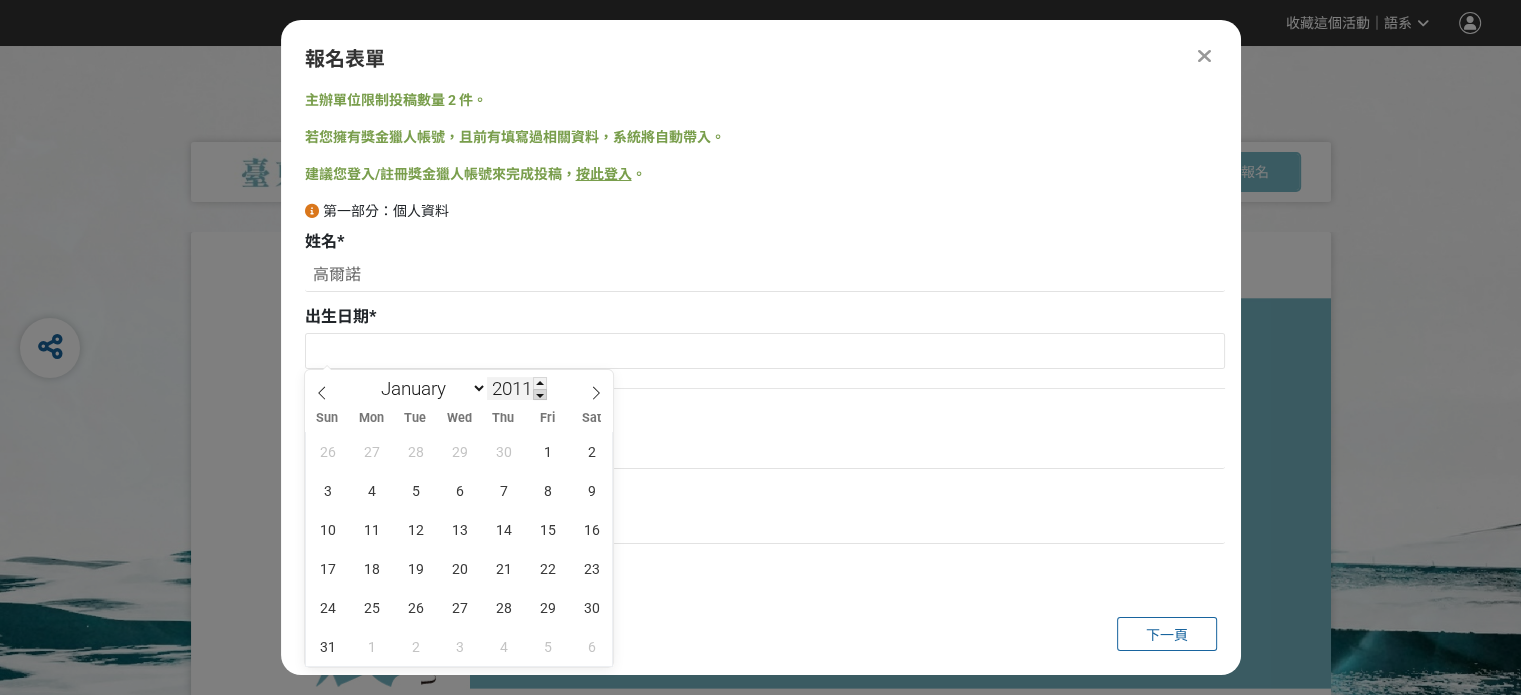 click at bounding box center (540, 395) 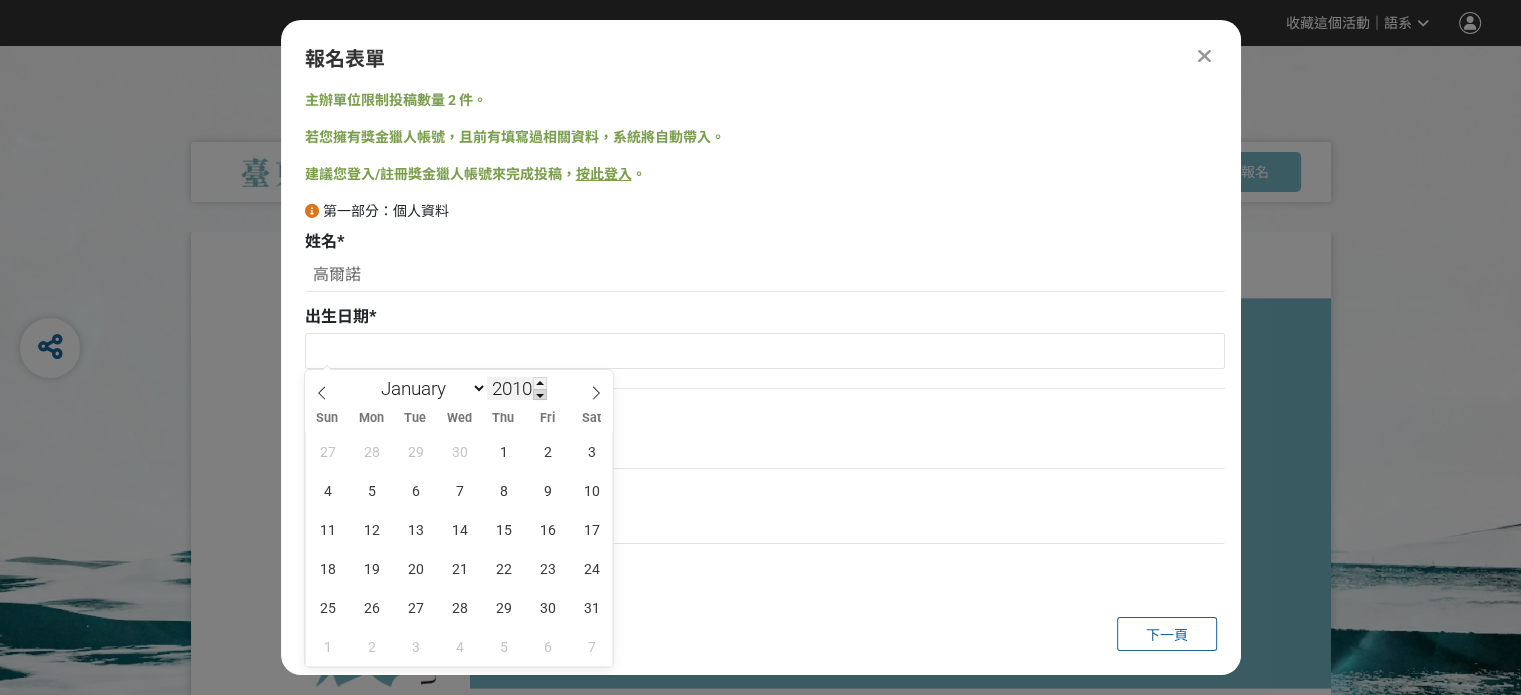 click at bounding box center (540, 395) 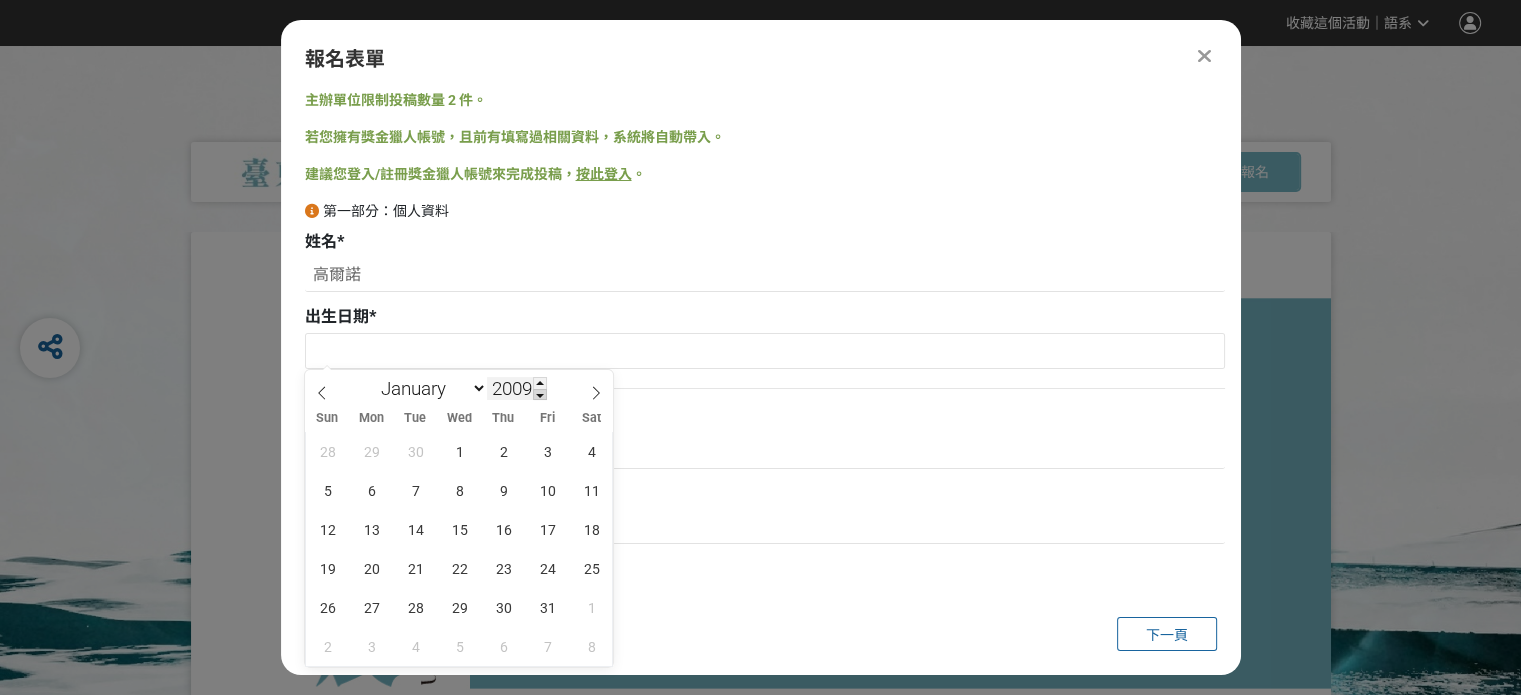 click at bounding box center (540, 395) 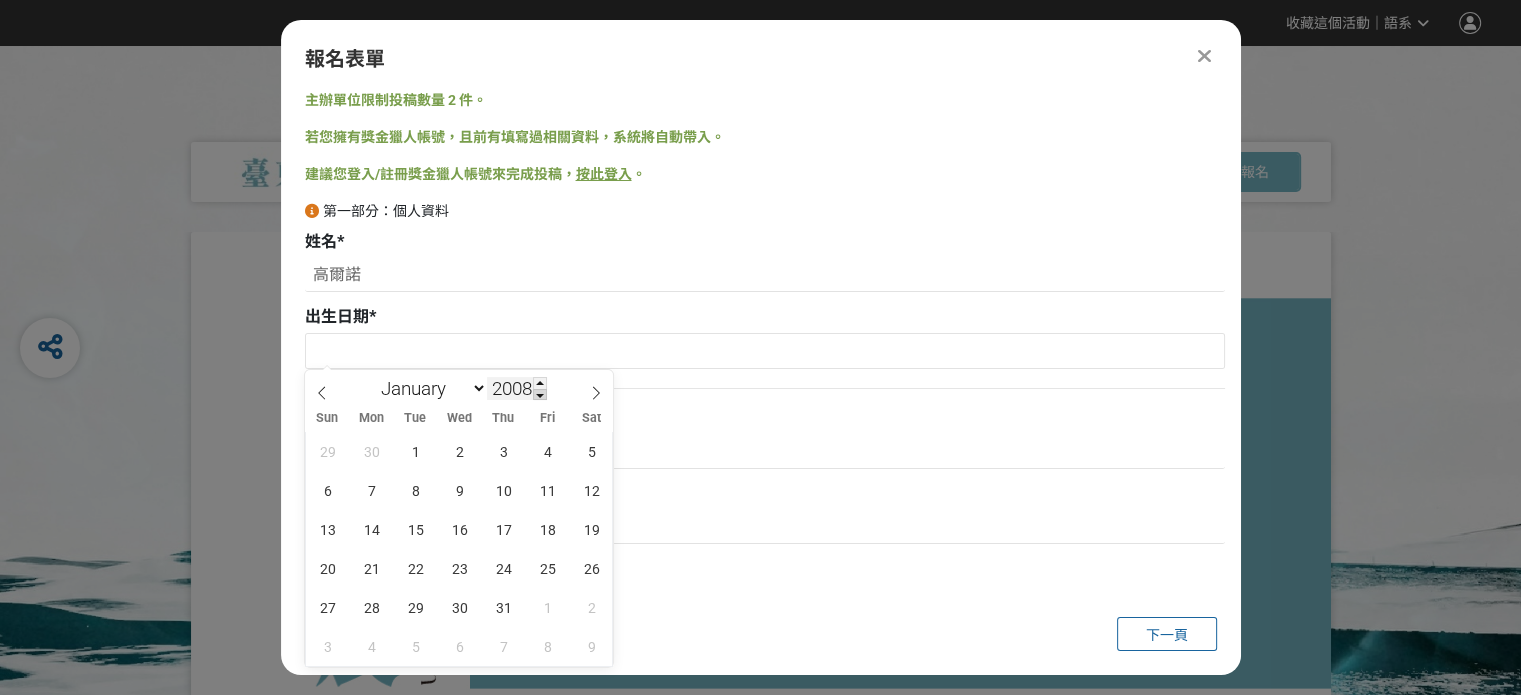 click at bounding box center [540, 395] 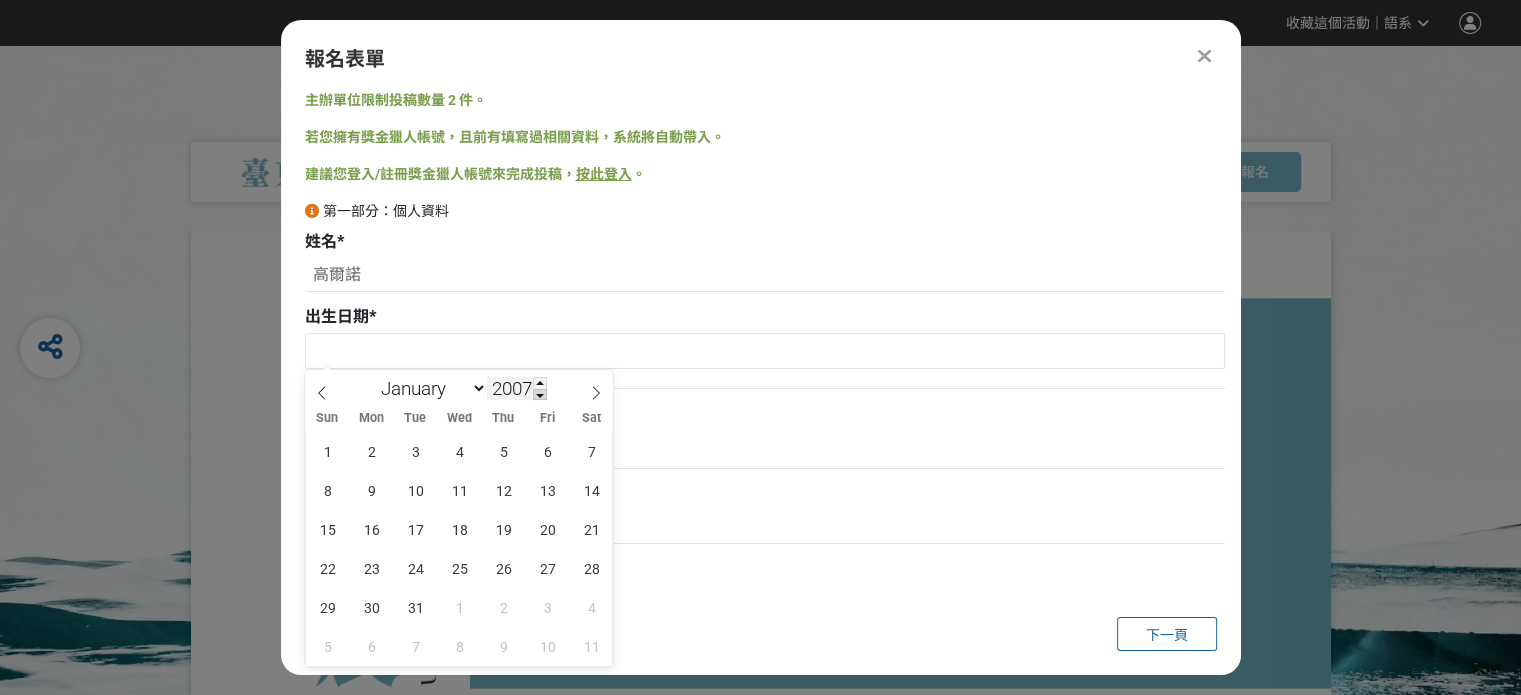click at bounding box center [540, 395] 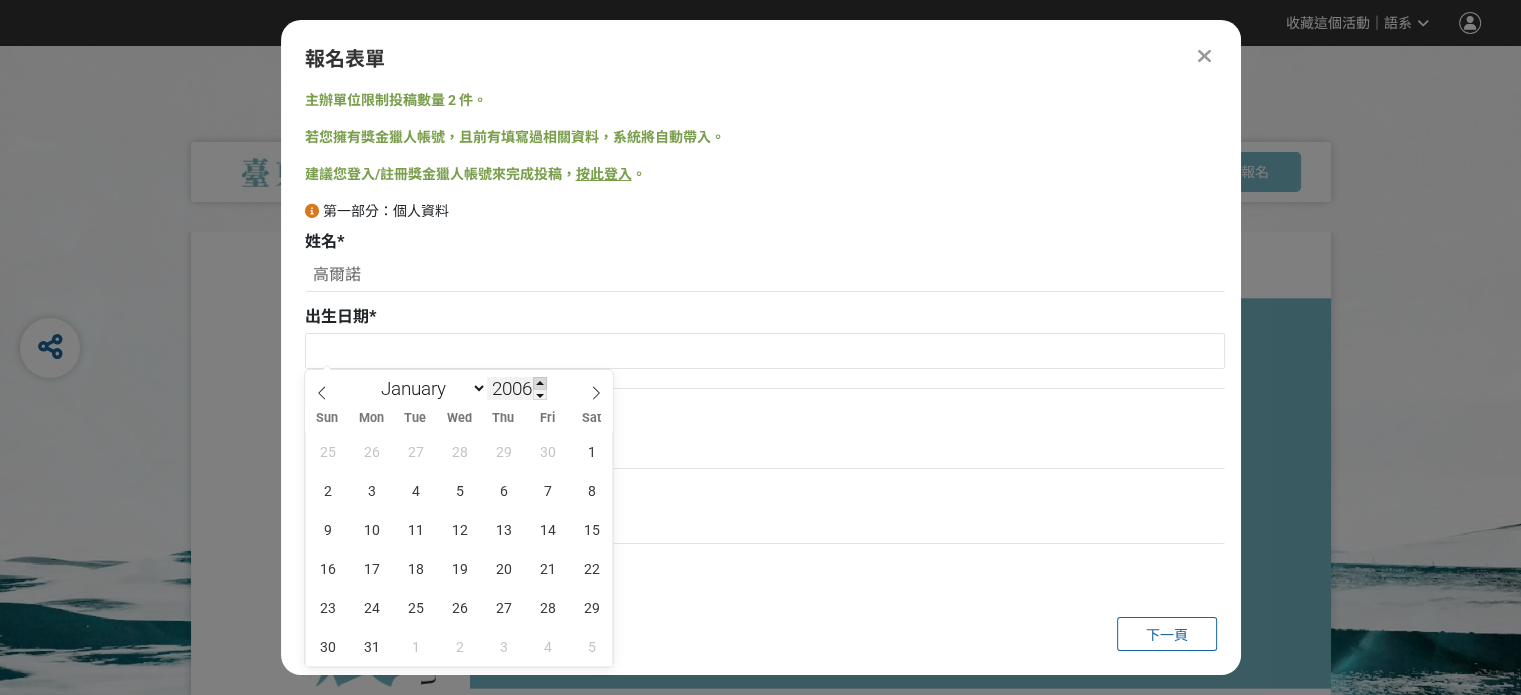 click at bounding box center (540, 383) 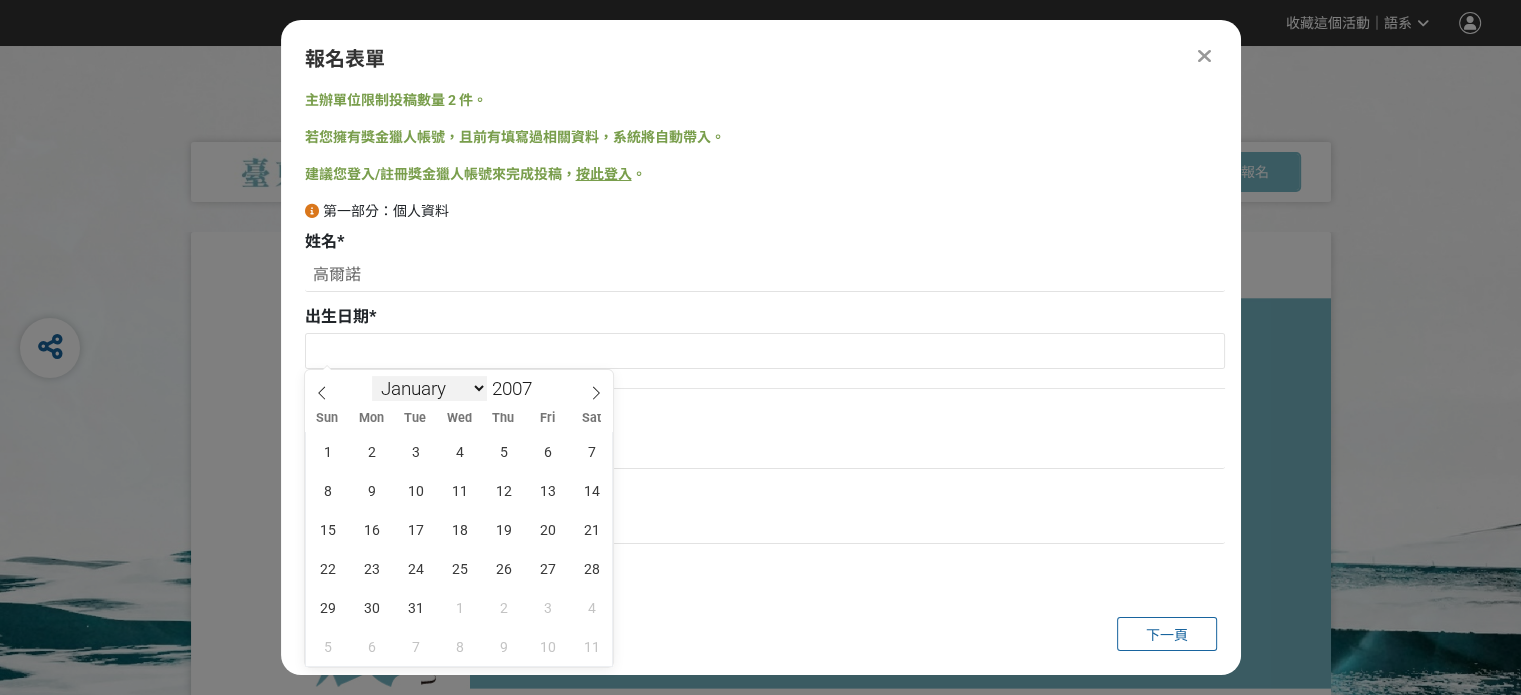 click on "January February March April May June July August September October November December" at bounding box center [429, 388] 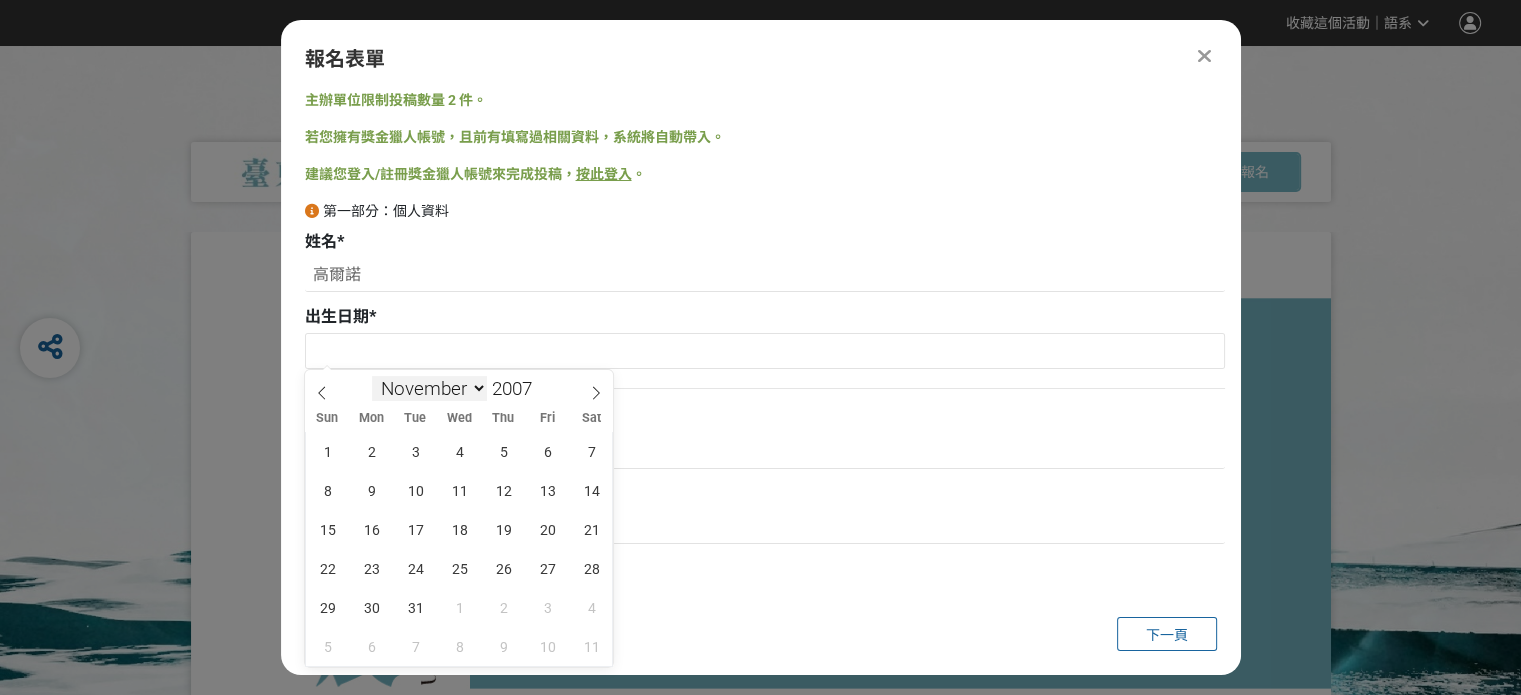 click on "January February March April May June July August September October November December" at bounding box center [429, 388] 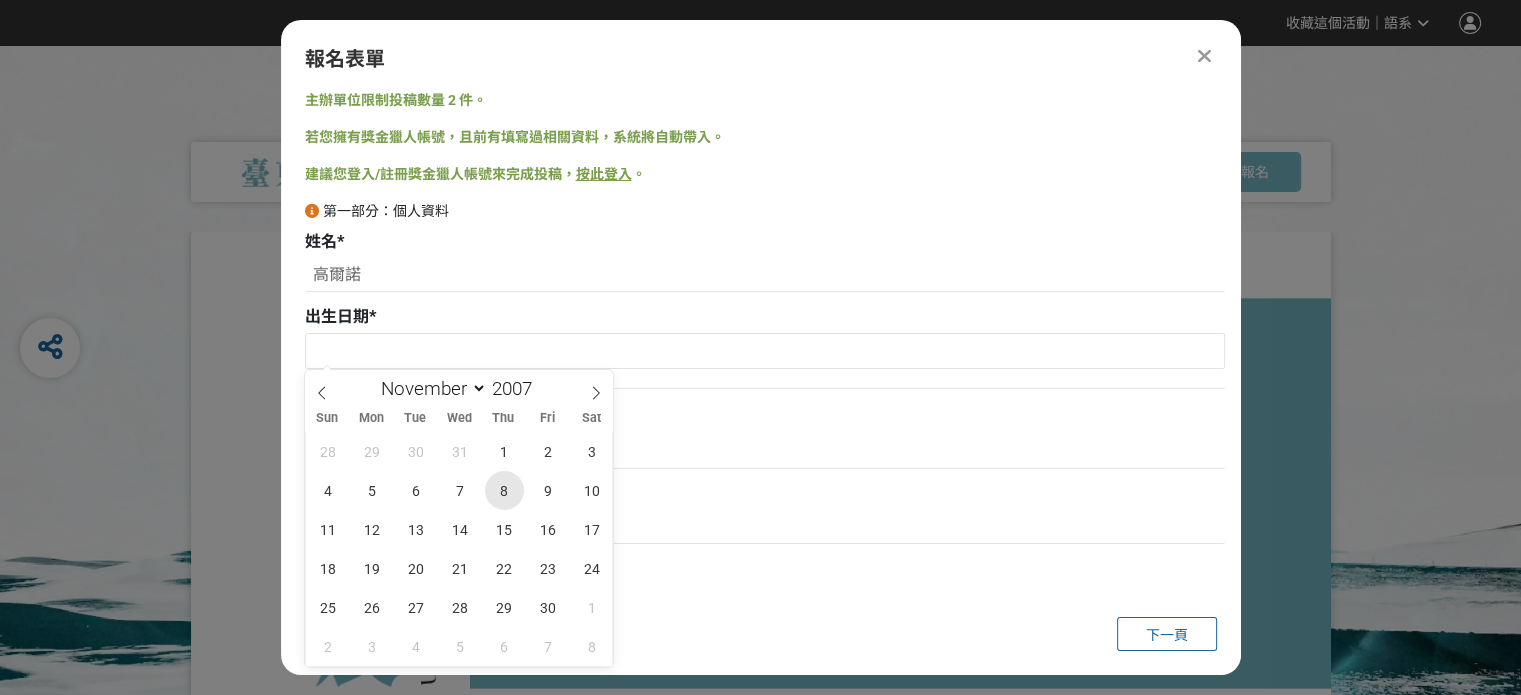 click on "8" at bounding box center (504, 490) 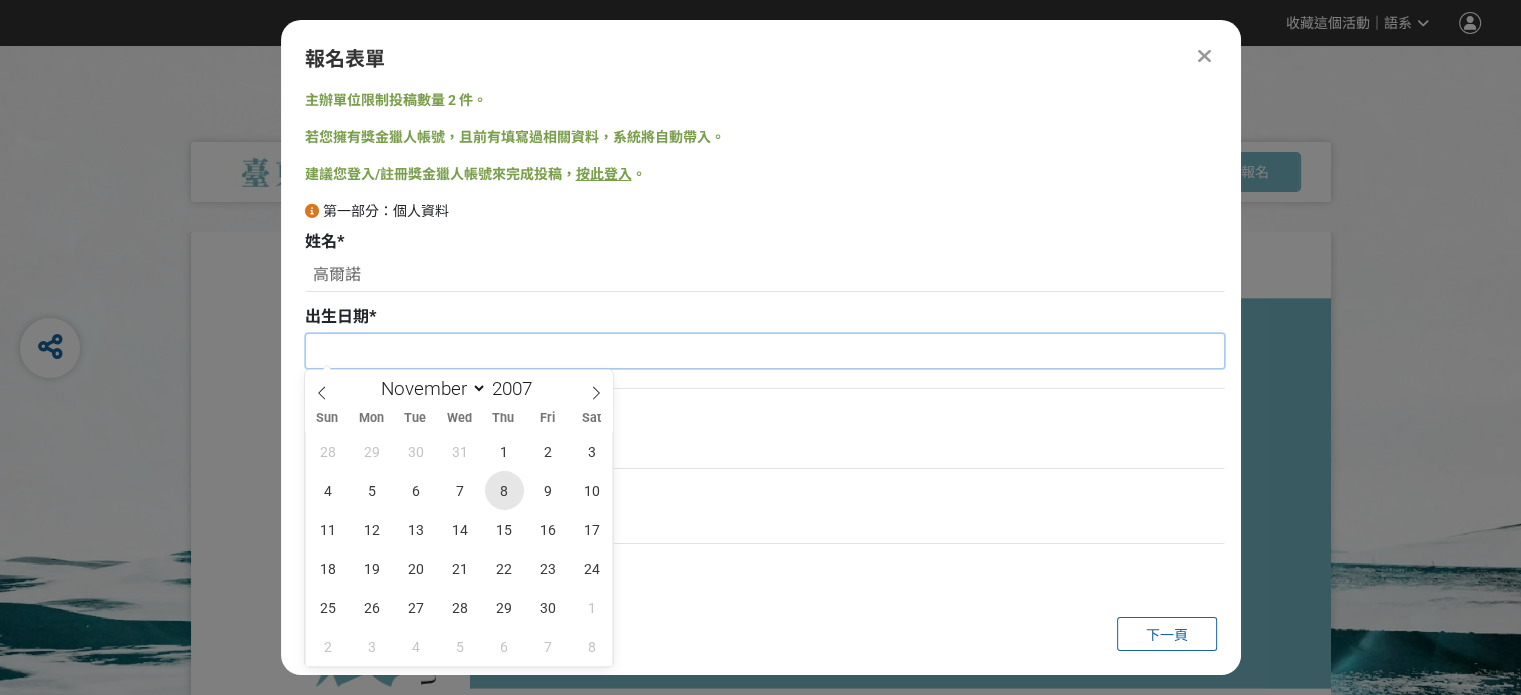 type on "[DATE]" 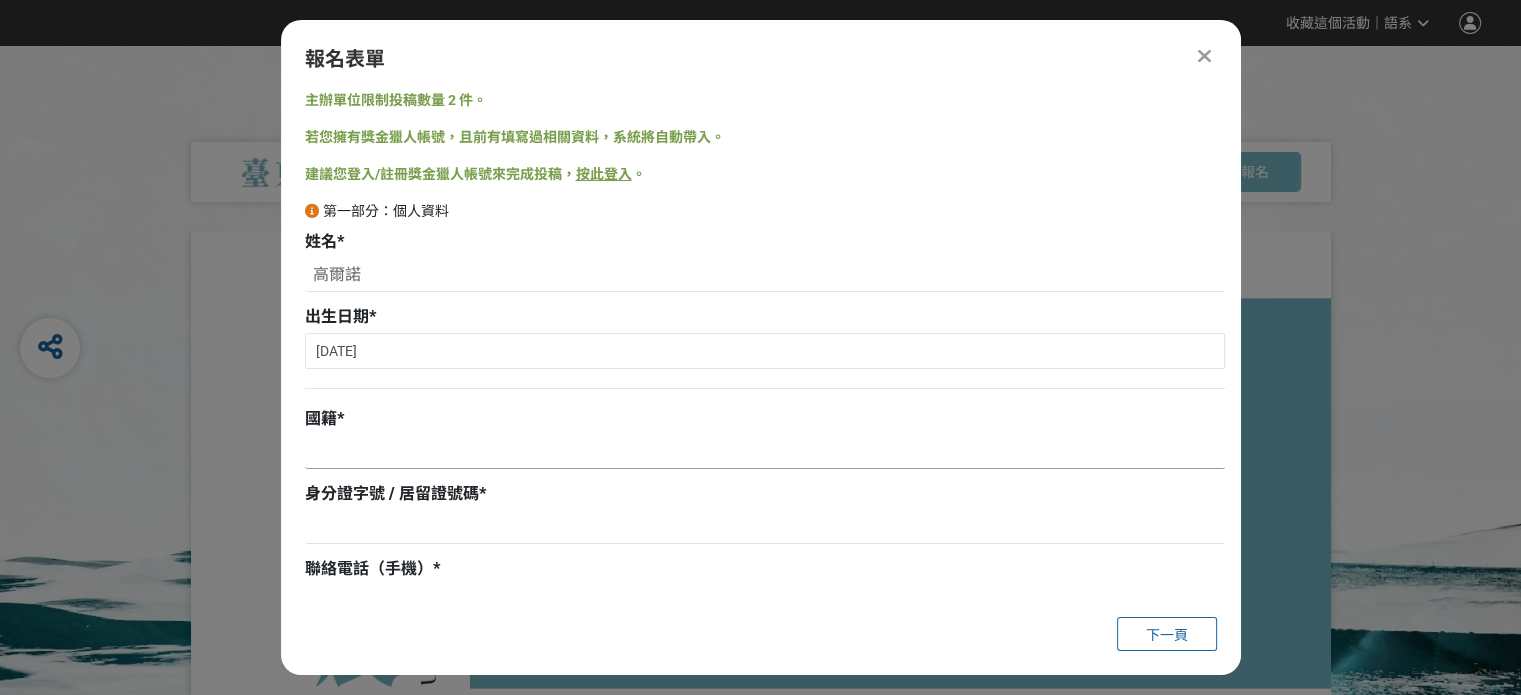 click at bounding box center [765, 452] 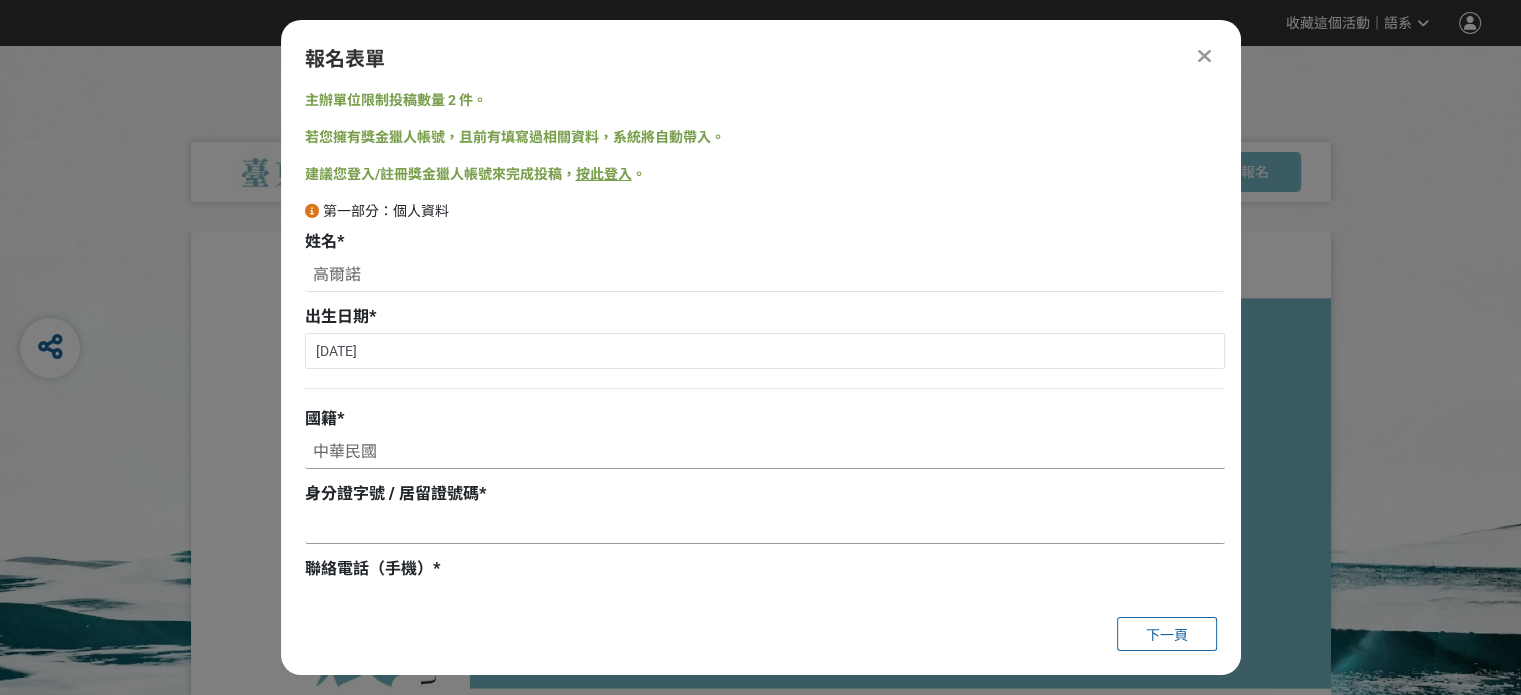 type on "中華民國" 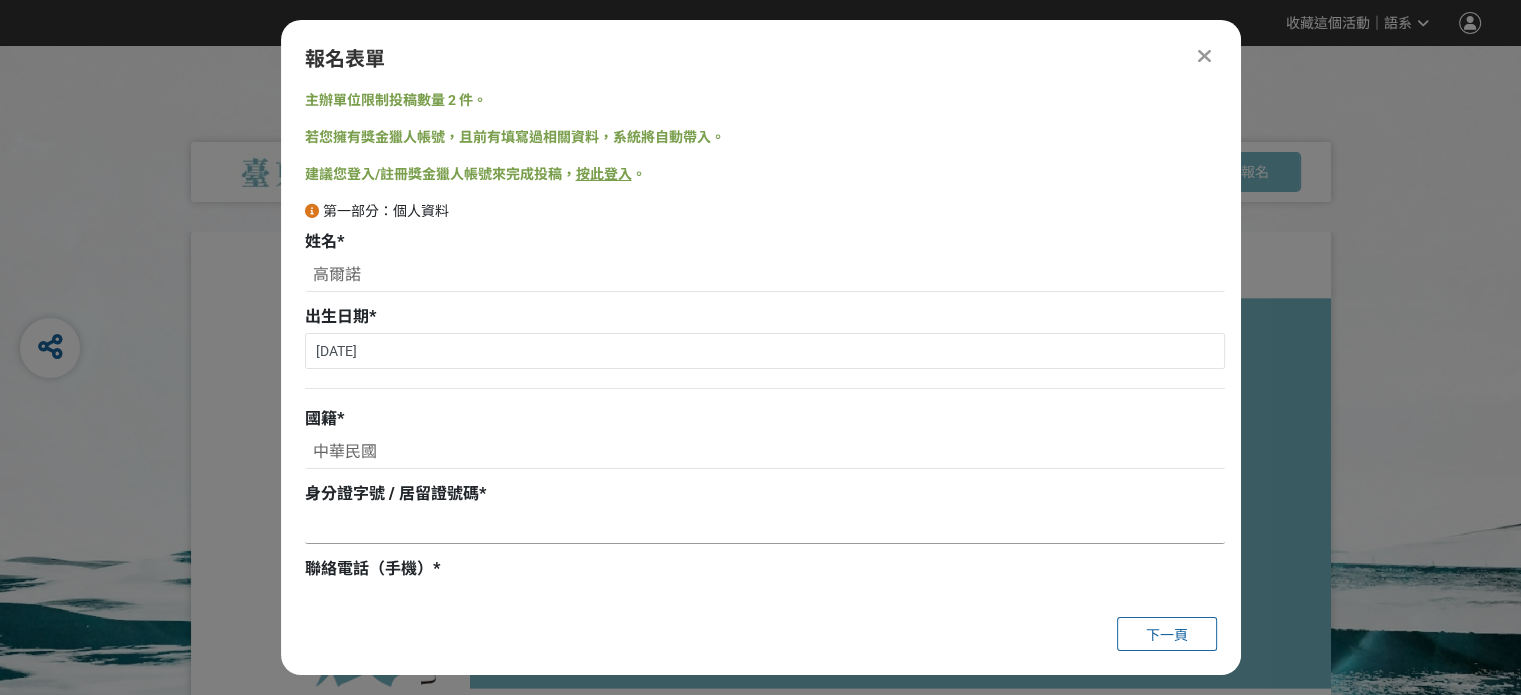 click at bounding box center (765, 527) 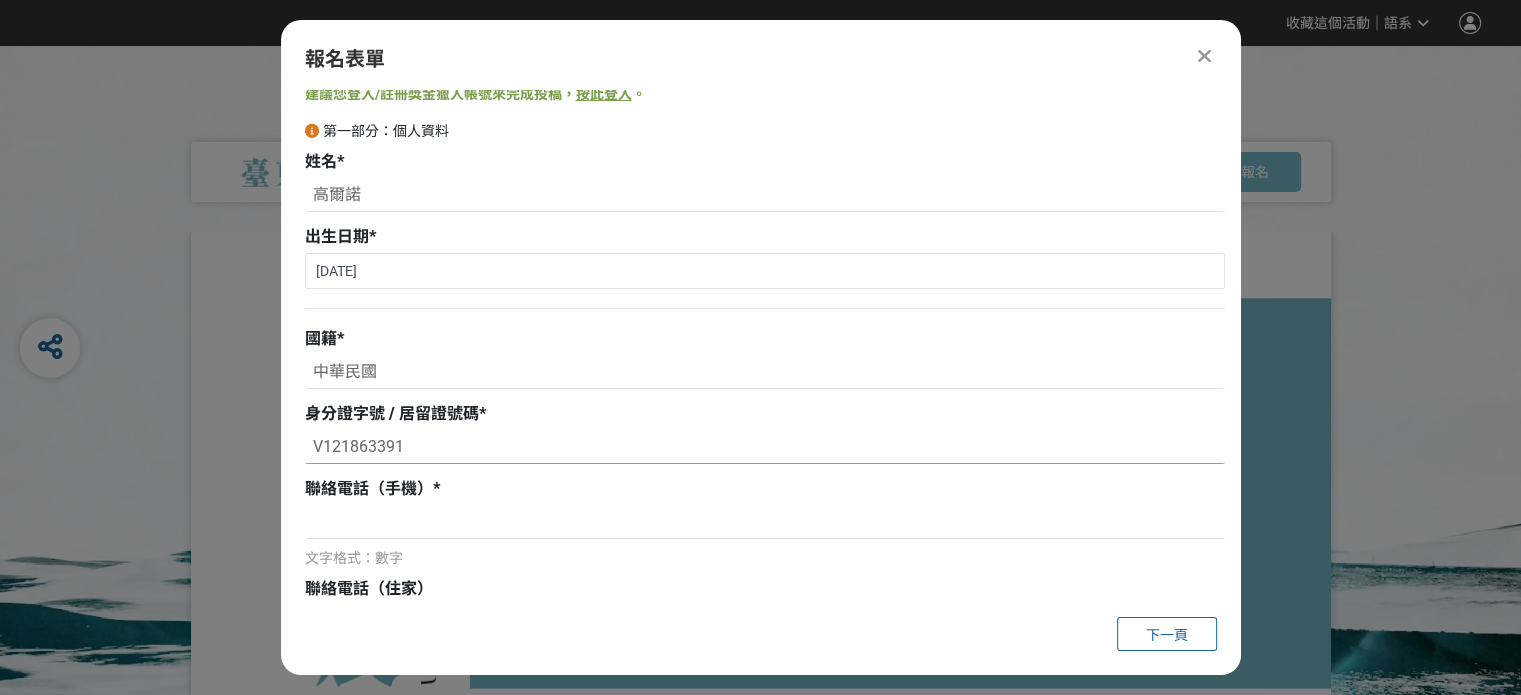 scroll, scrollTop: 200, scrollLeft: 0, axis: vertical 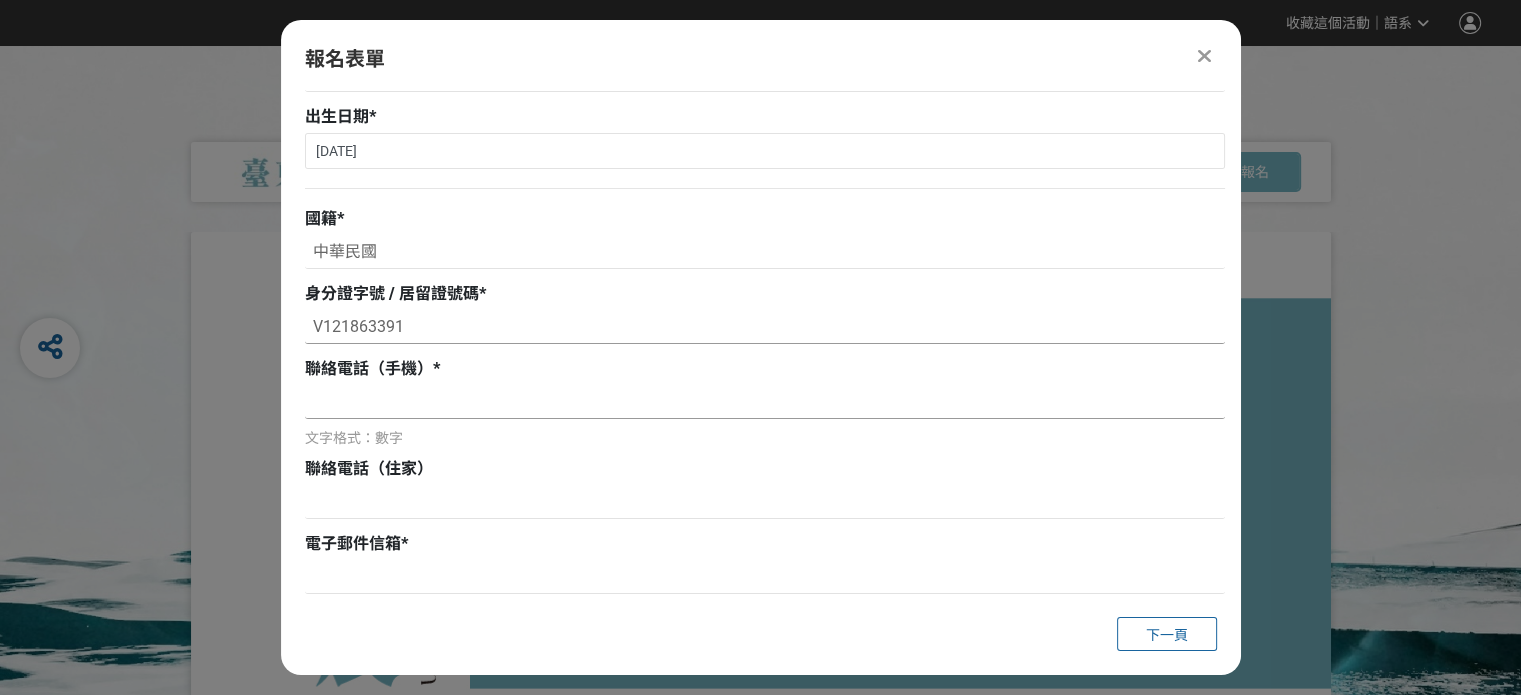 type on "V121863391" 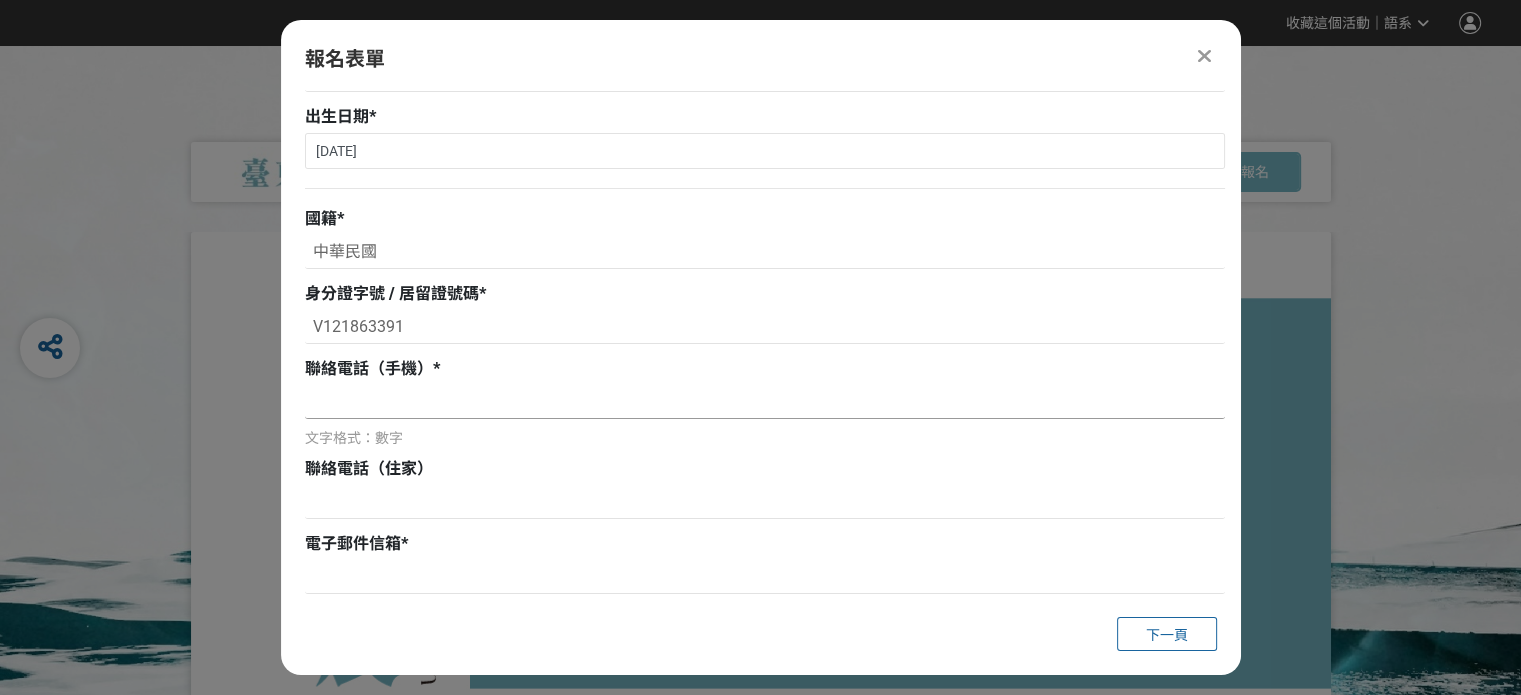 click at bounding box center [765, 402] 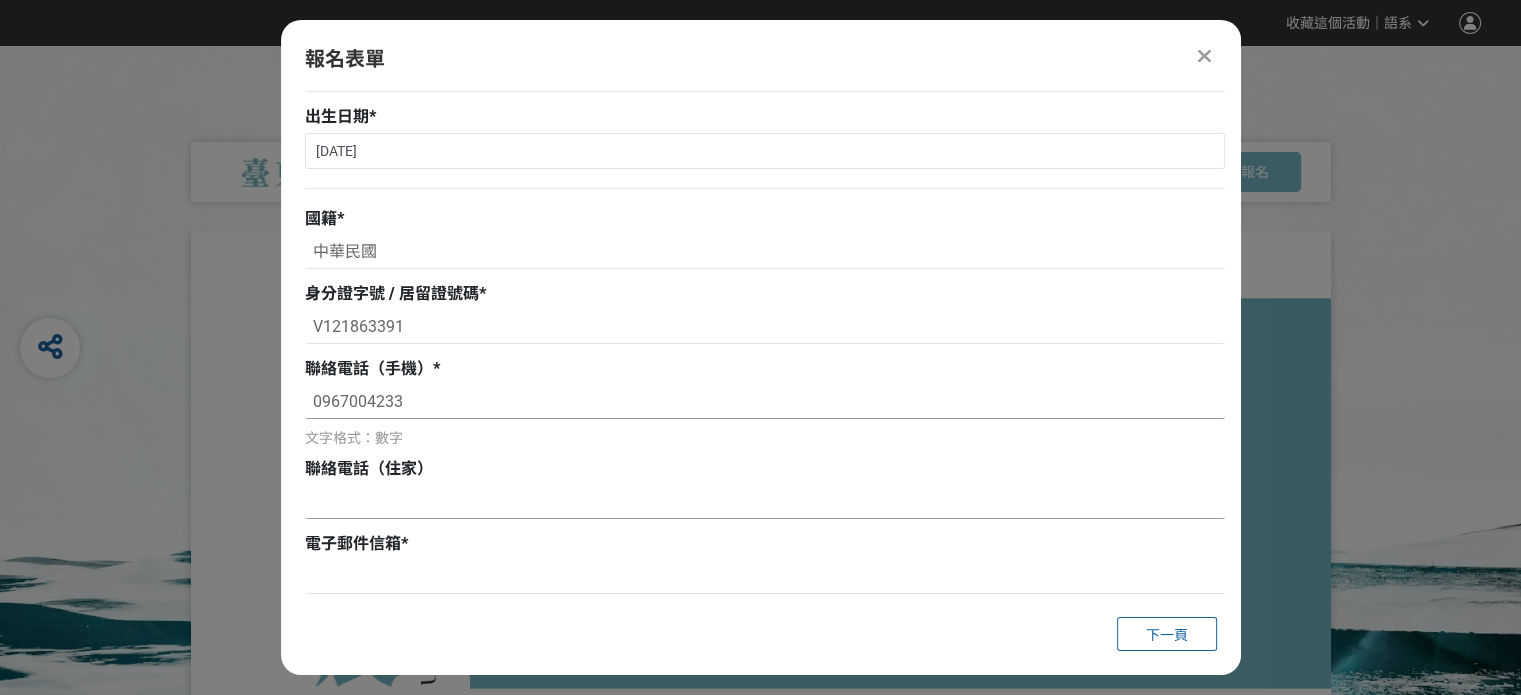 type on "0967004233" 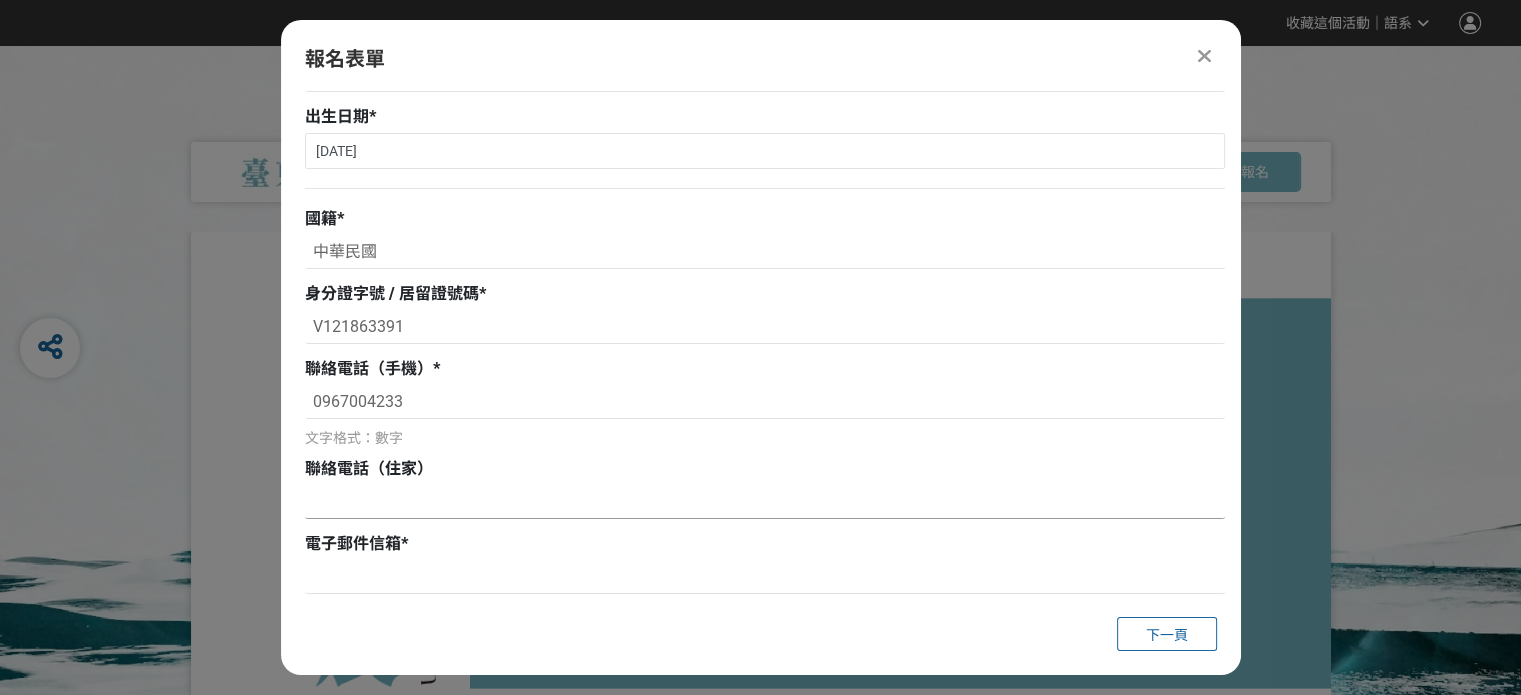 click at bounding box center (765, 502) 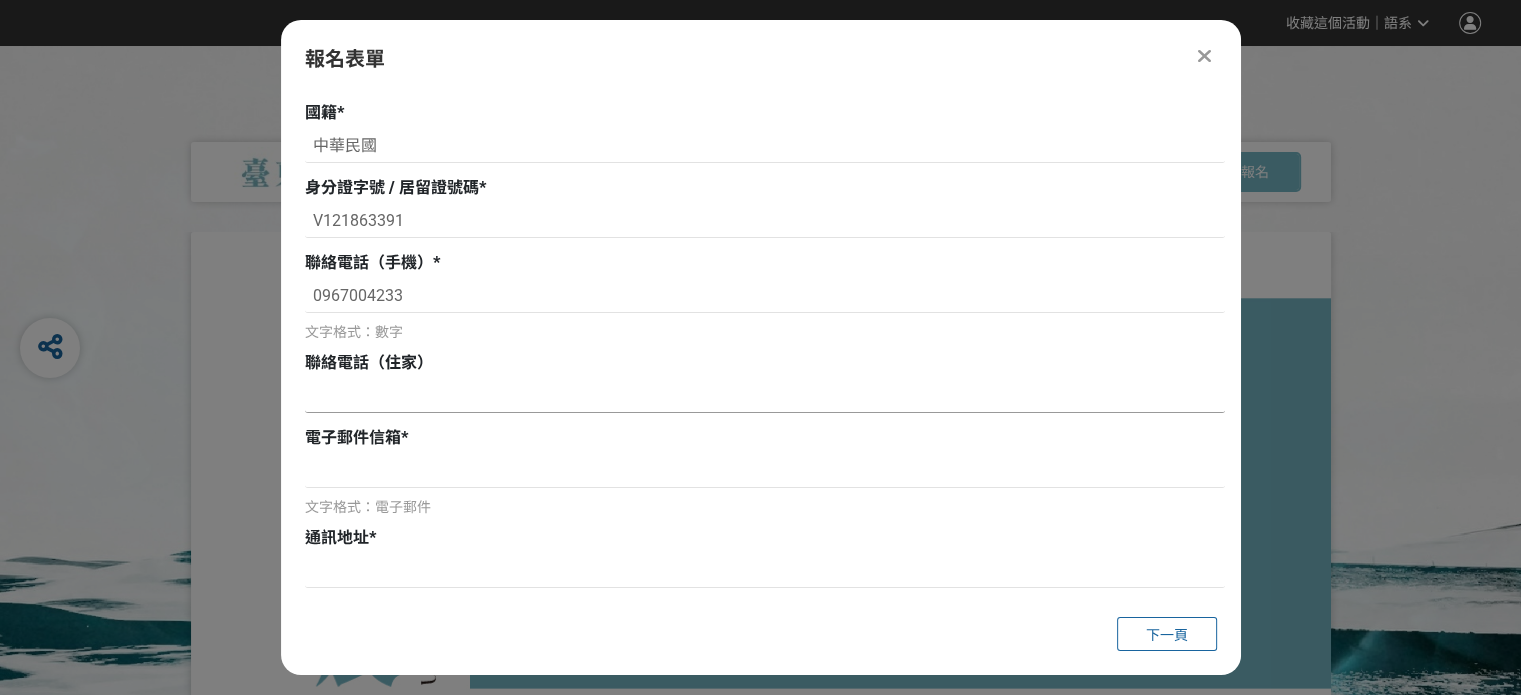 scroll, scrollTop: 300, scrollLeft: 0, axis: vertical 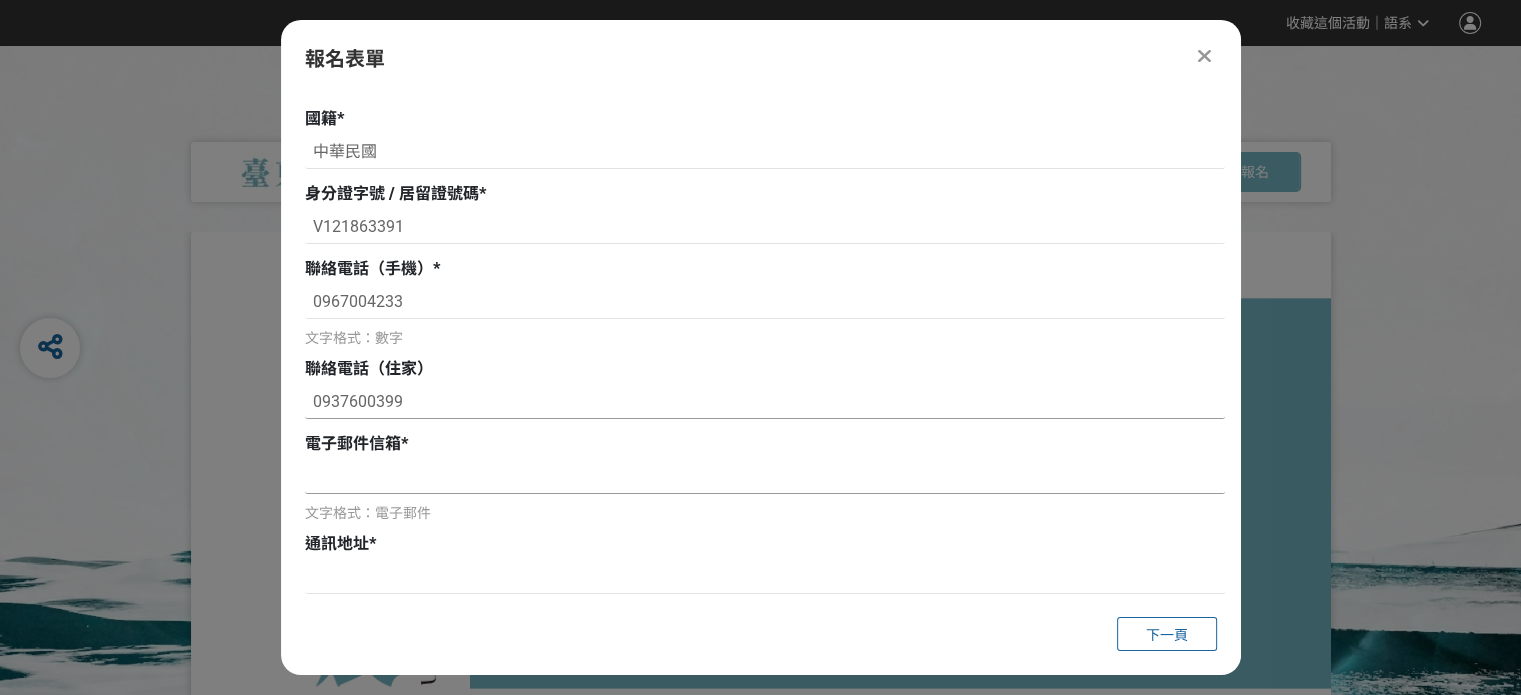 type on "0937600399" 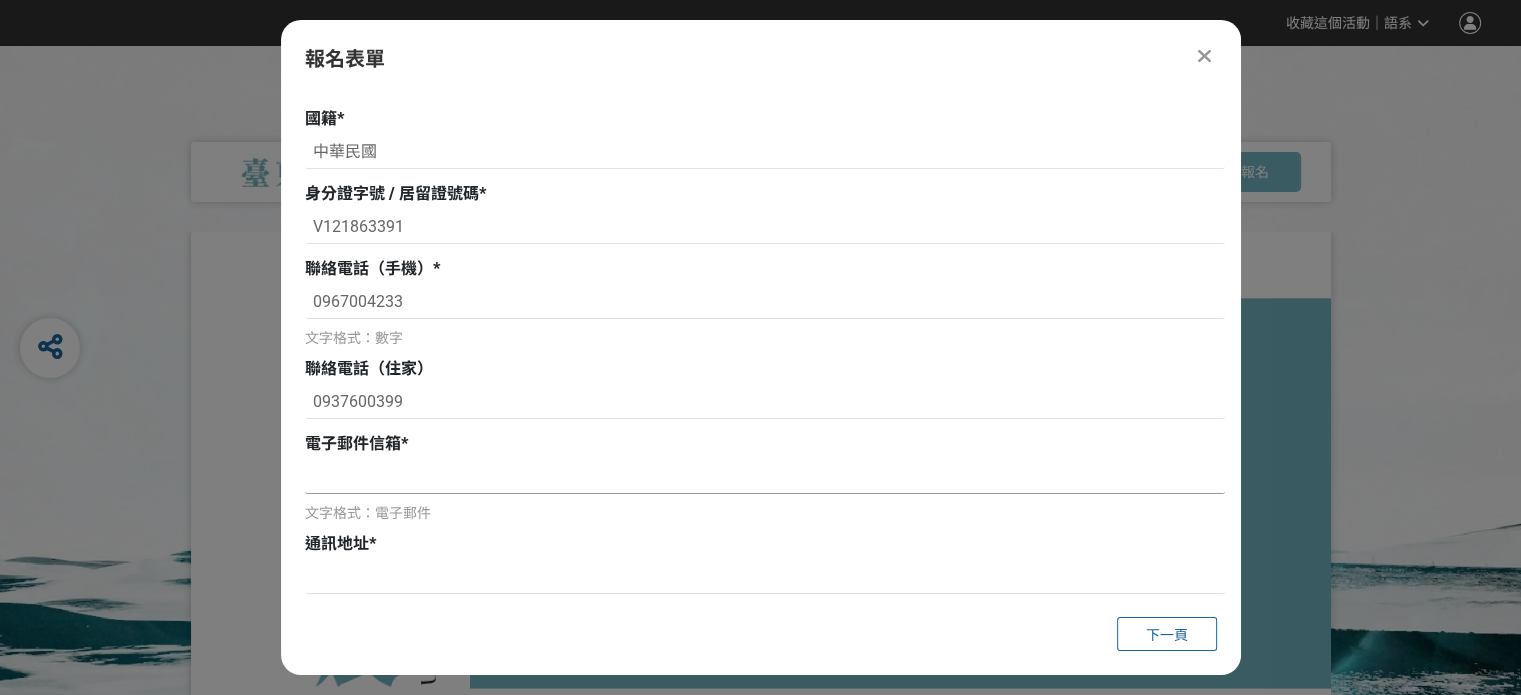 click at bounding box center (765, 477) 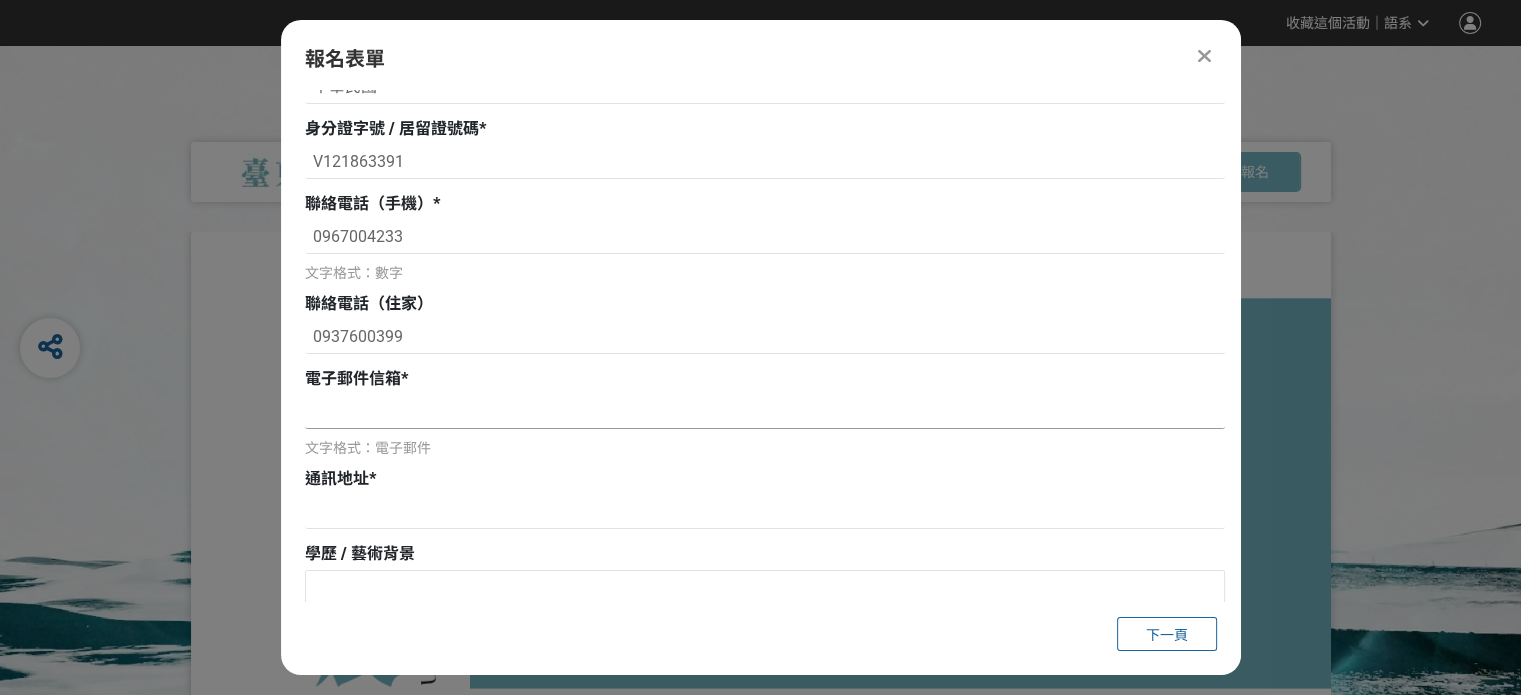 scroll, scrollTop: 400, scrollLeft: 0, axis: vertical 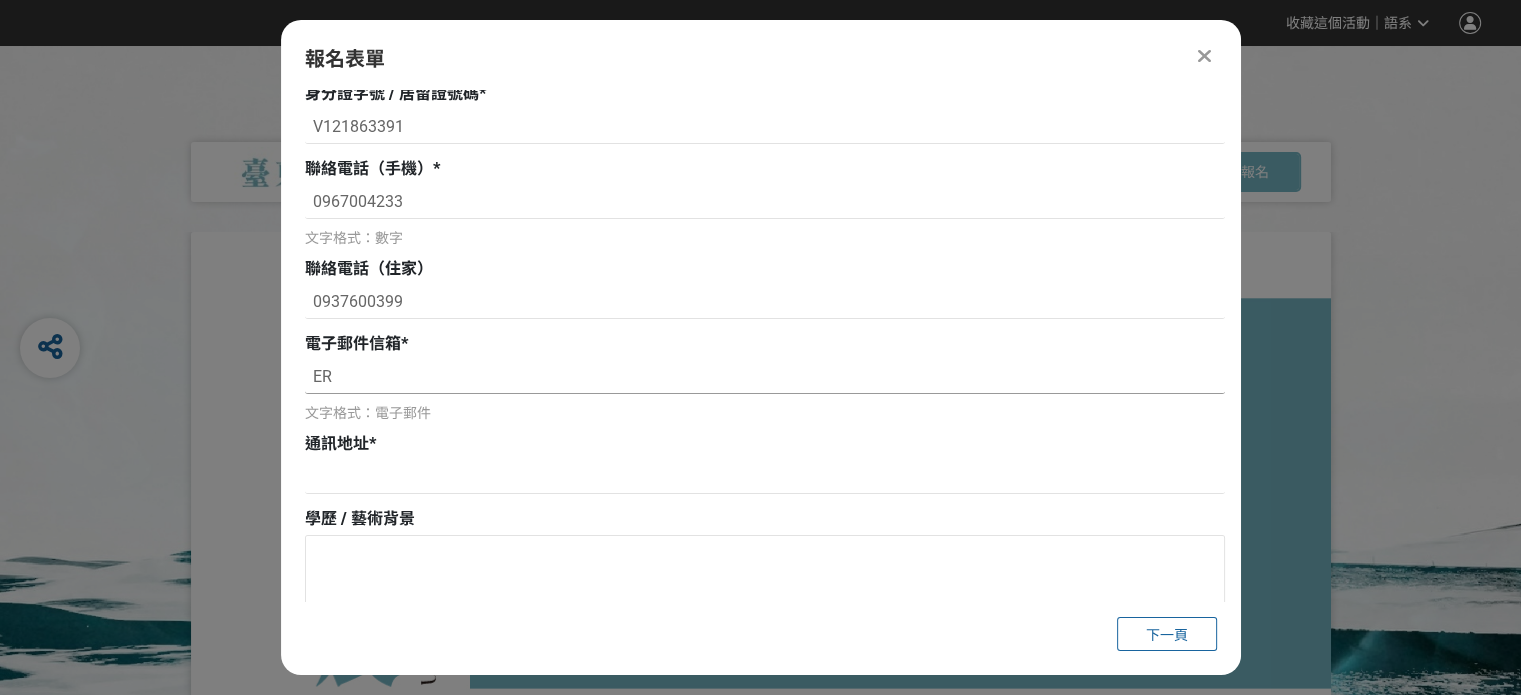 type on "E" 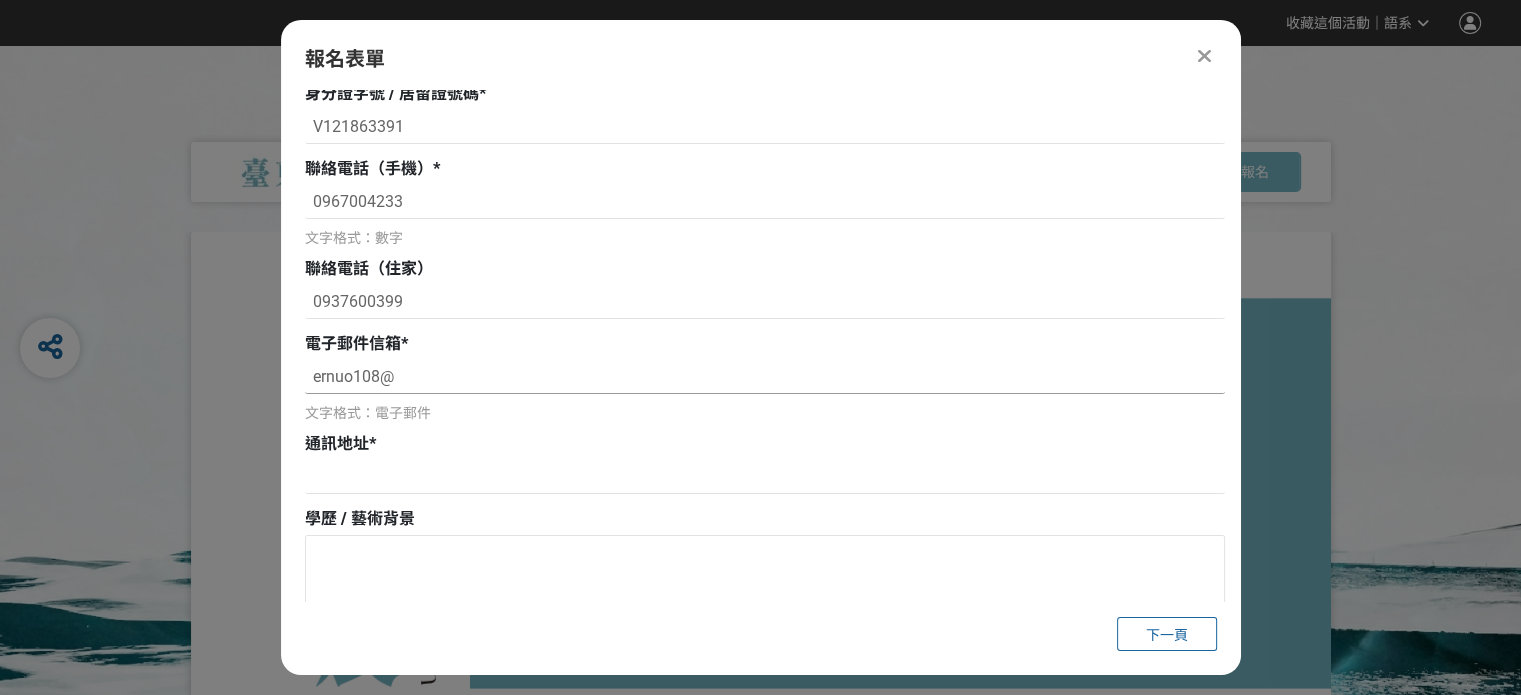 click on "ernuo108@" at bounding box center (765, 377) 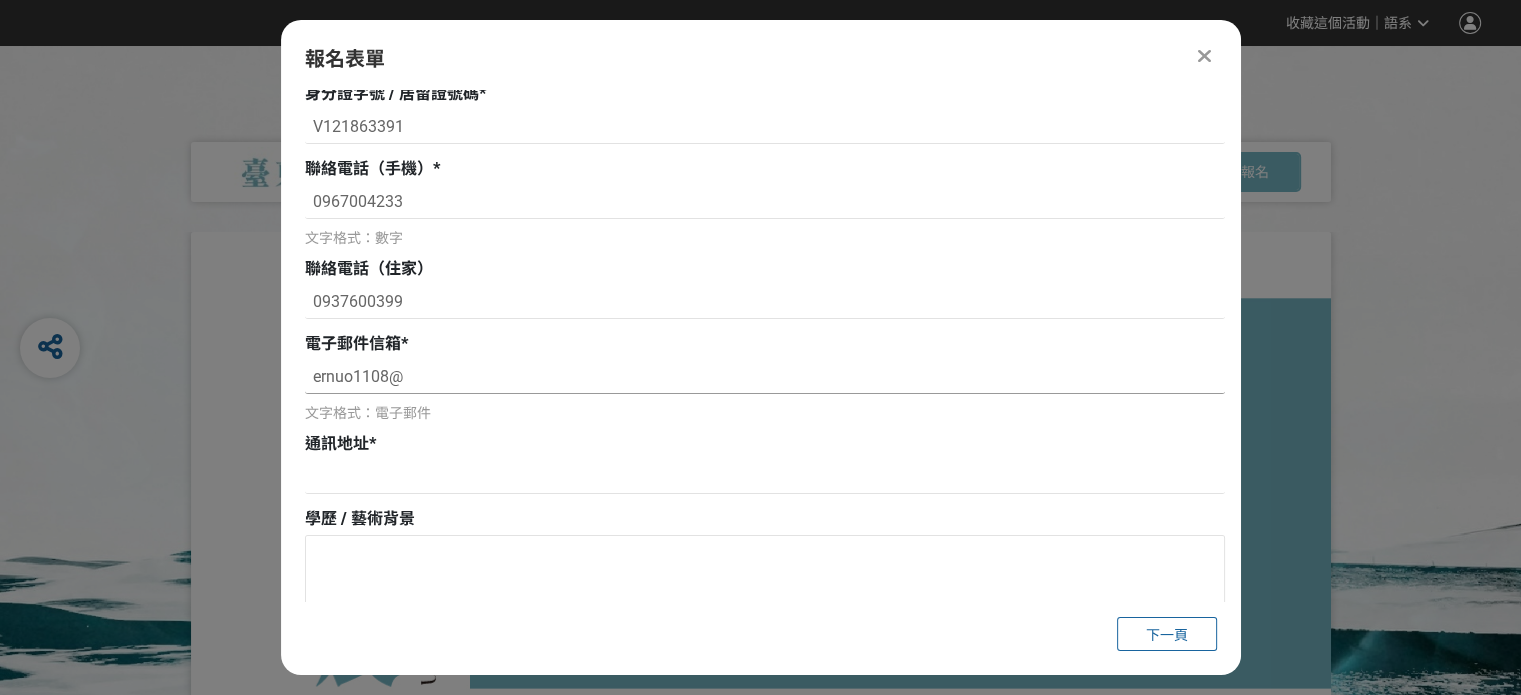 click on "ernuo1108@" at bounding box center [765, 377] 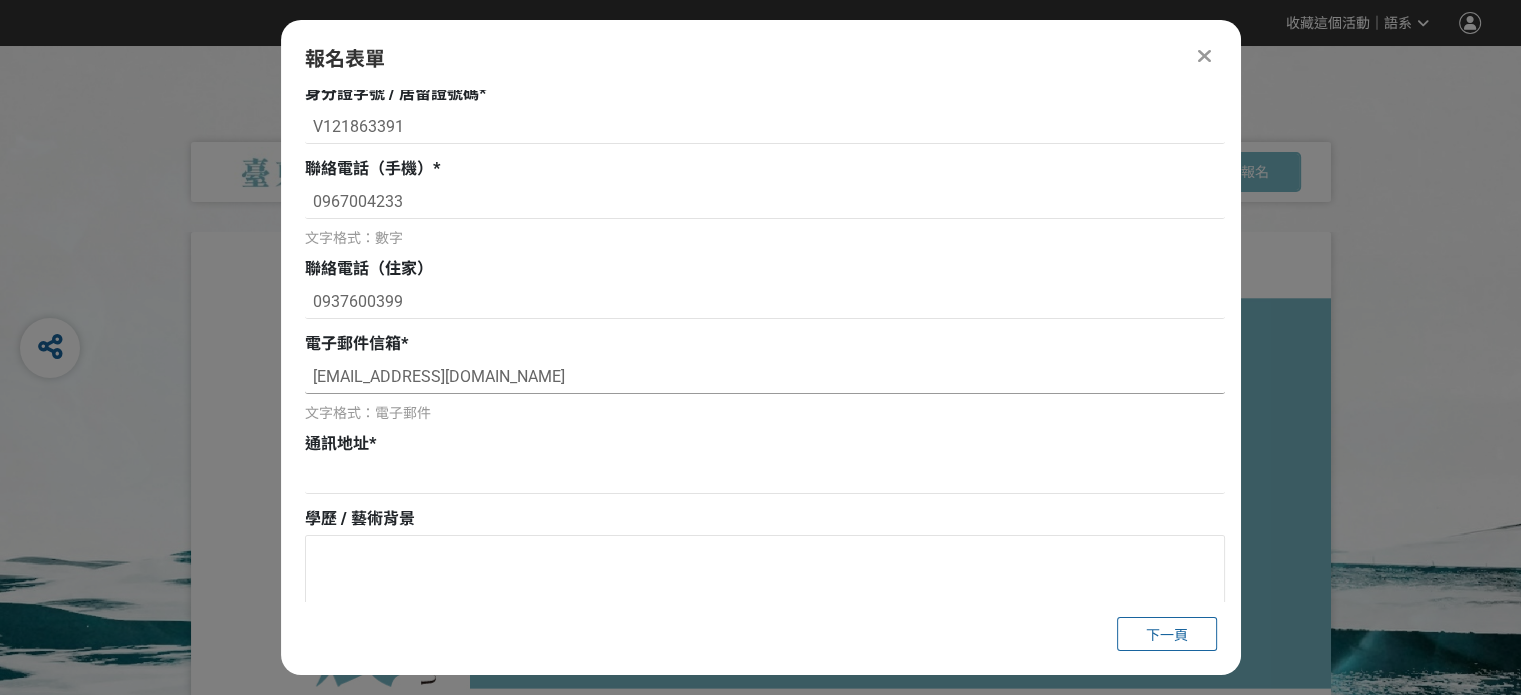 drag, startPoint x: 498, startPoint y: 379, endPoint x: 408, endPoint y: 382, distance: 90.04999 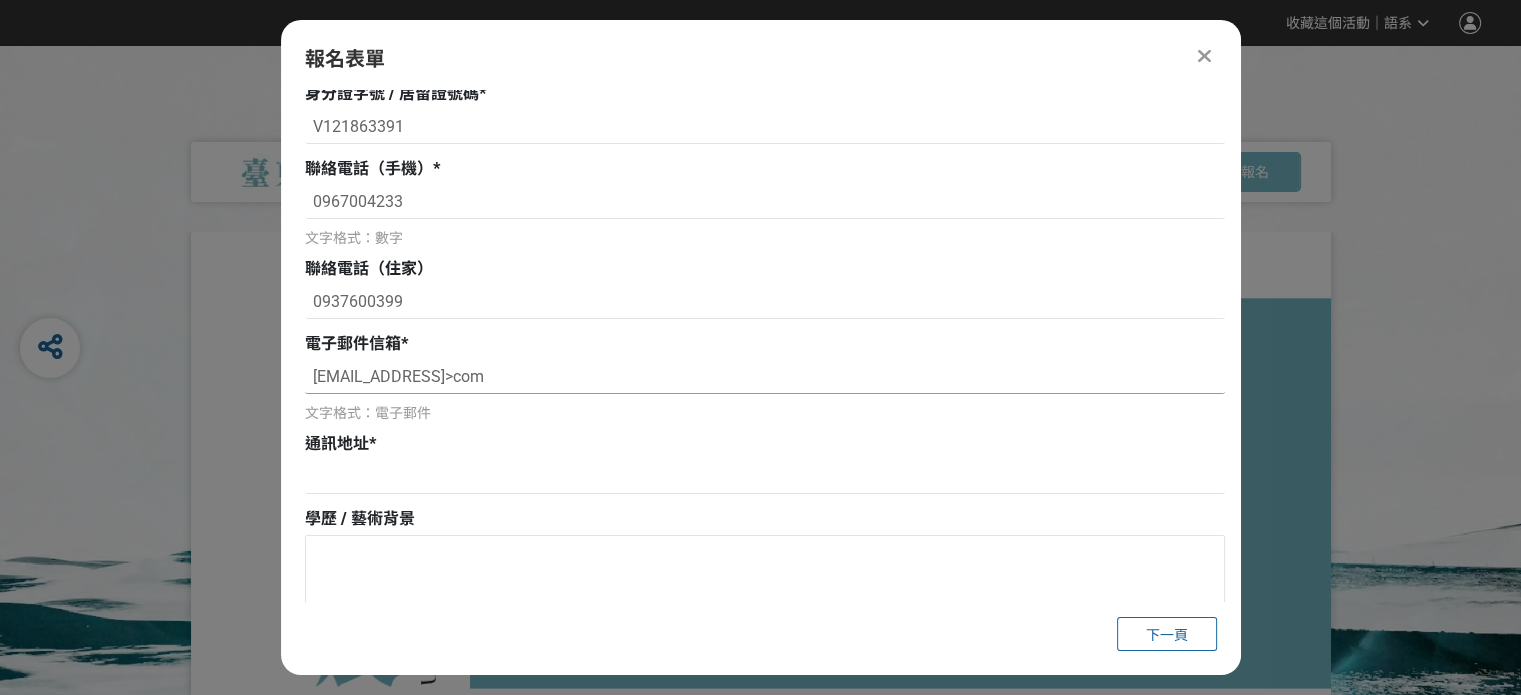 click on "[EMAIL_ADDRESS]>com" at bounding box center [765, 377] 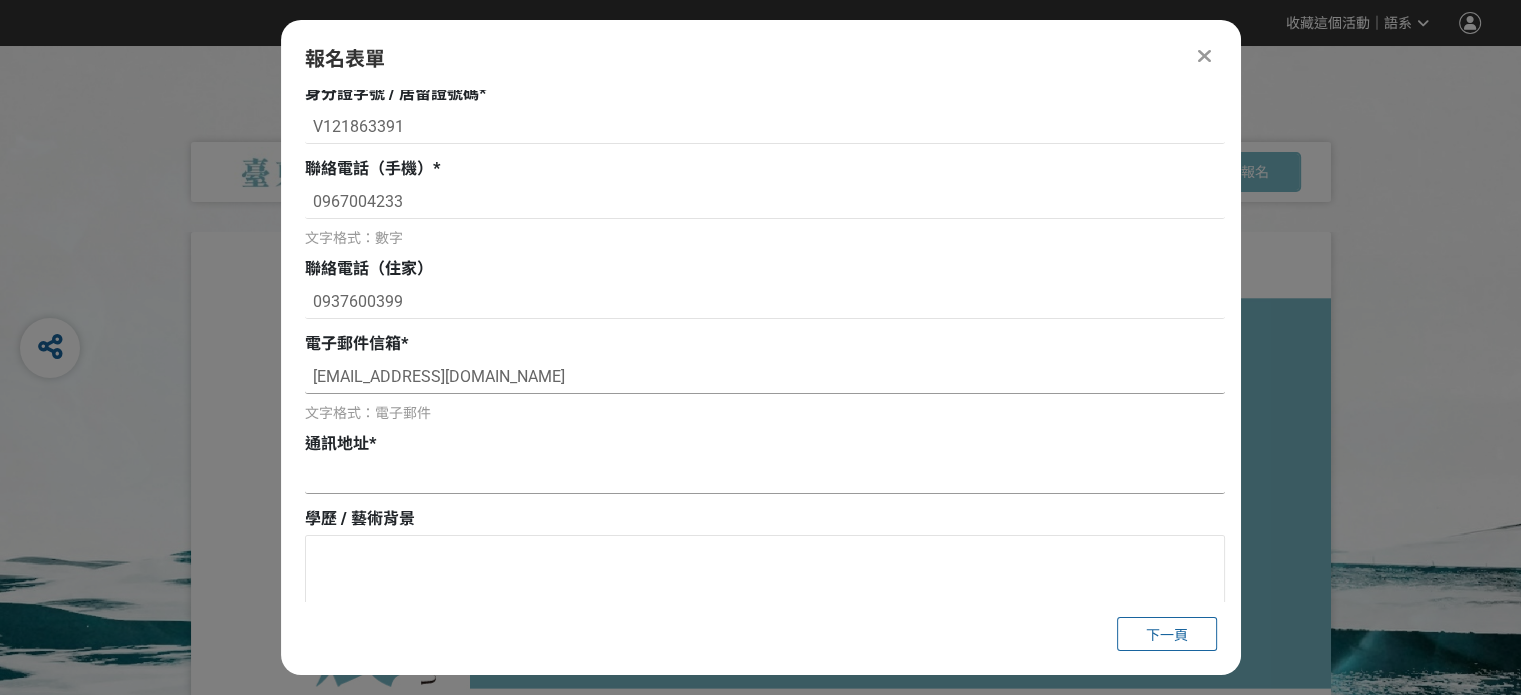 type on "[EMAIL_ADDRESS][DOMAIN_NAME]" 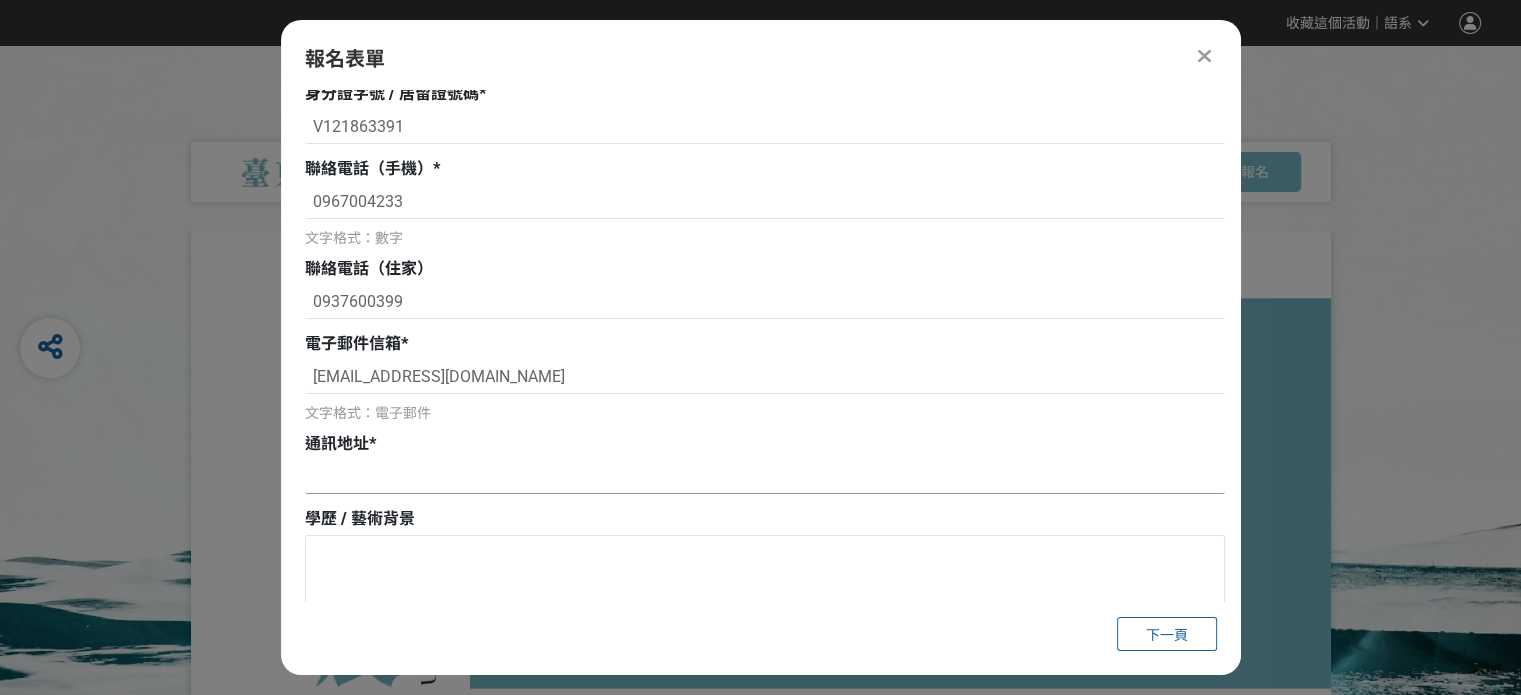 click at bounding box center (765, 477) 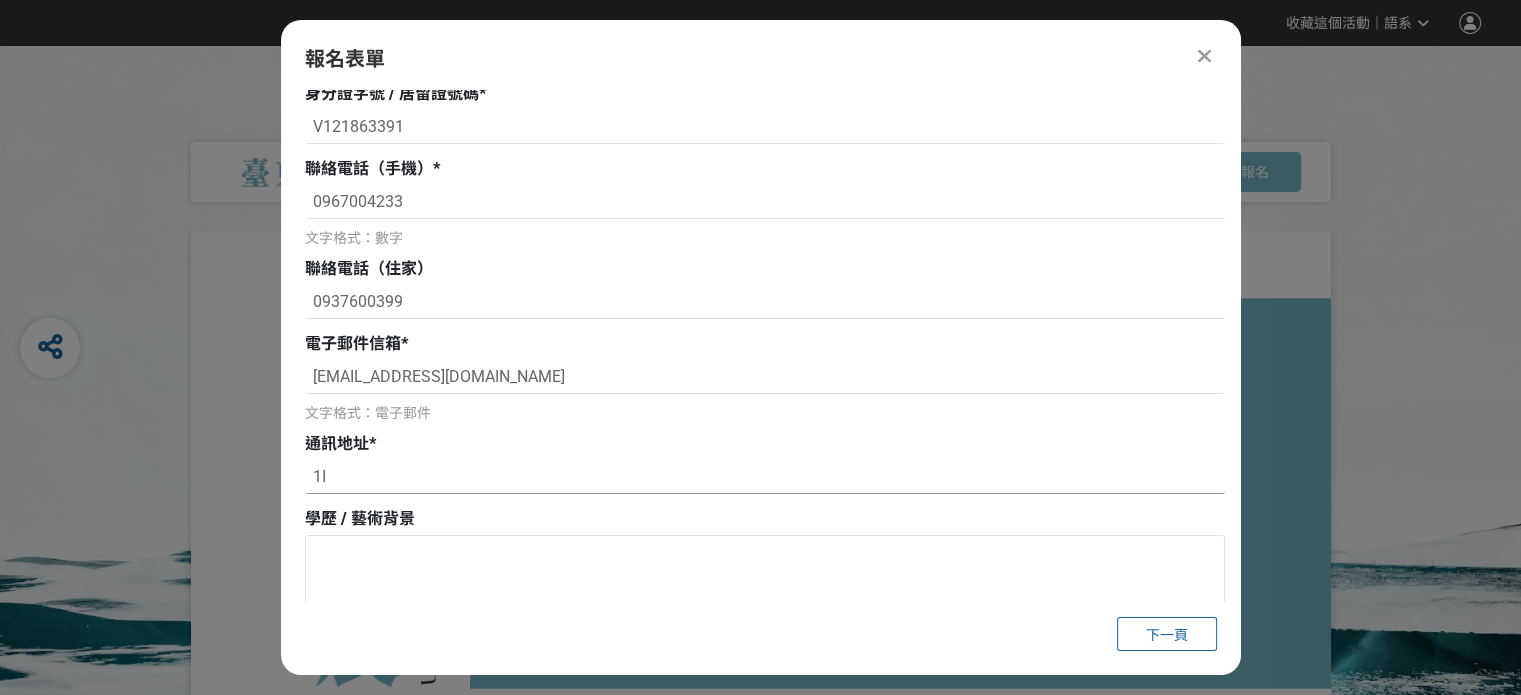 type on "1" 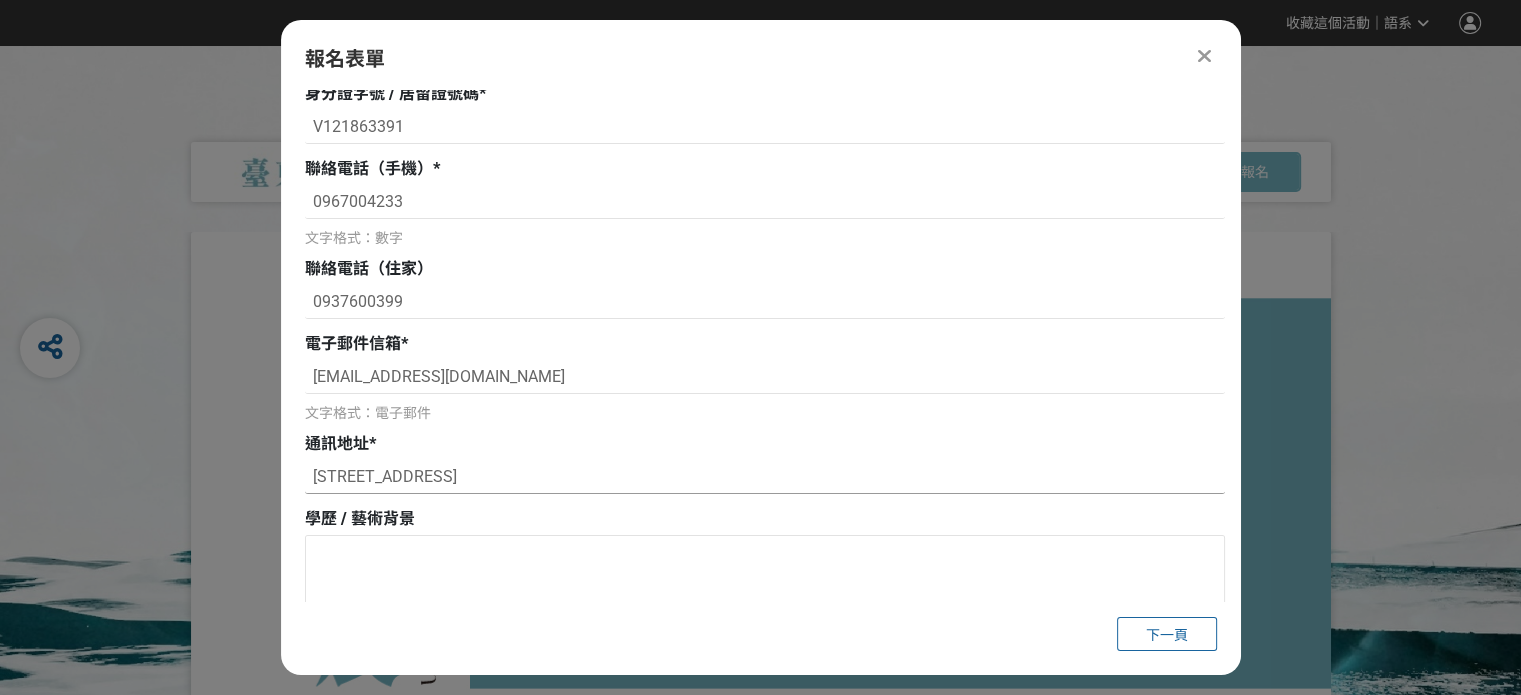 click on "[STREET_ADDRESS]" at bounding box center (765, 477) 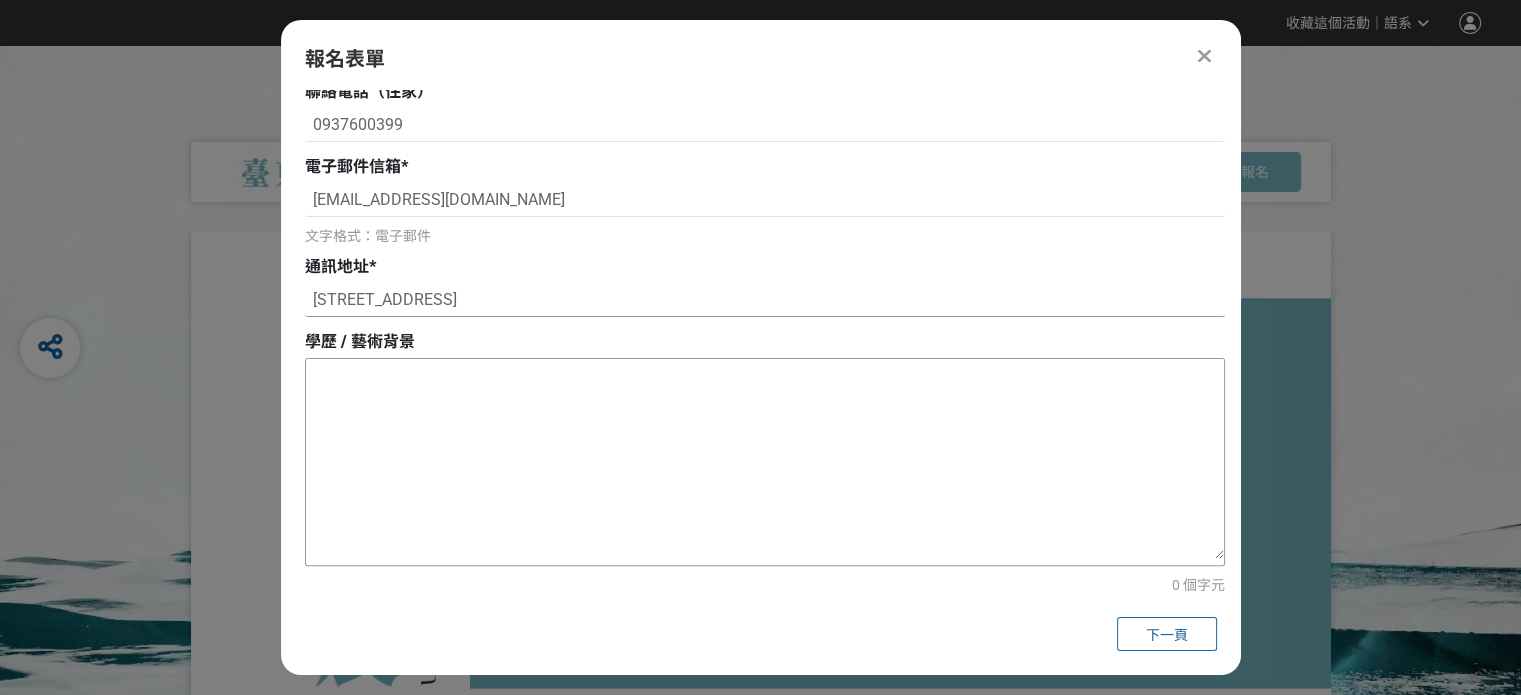 scroll, scrollTop: 600, scrollLeft: 0, axis: vertical 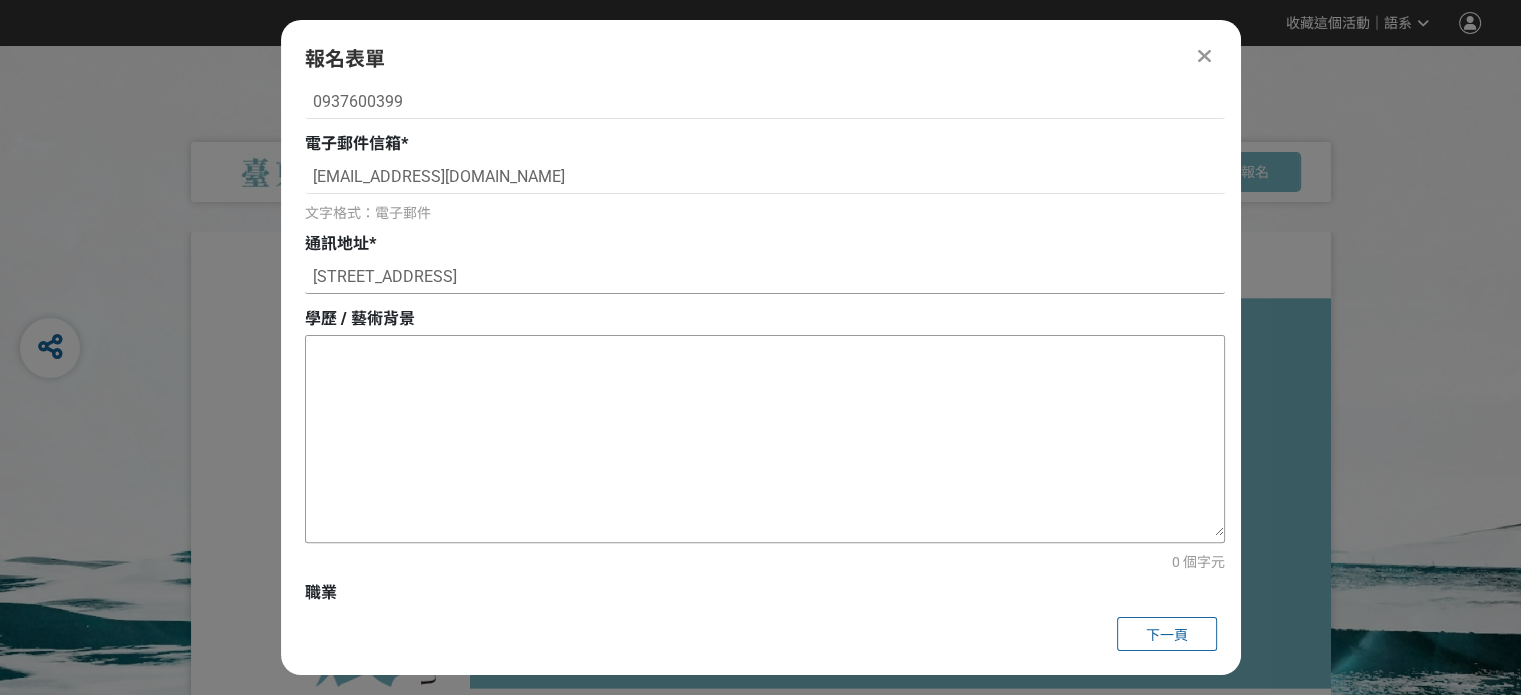 type on "[STREET_ADDRESS]" 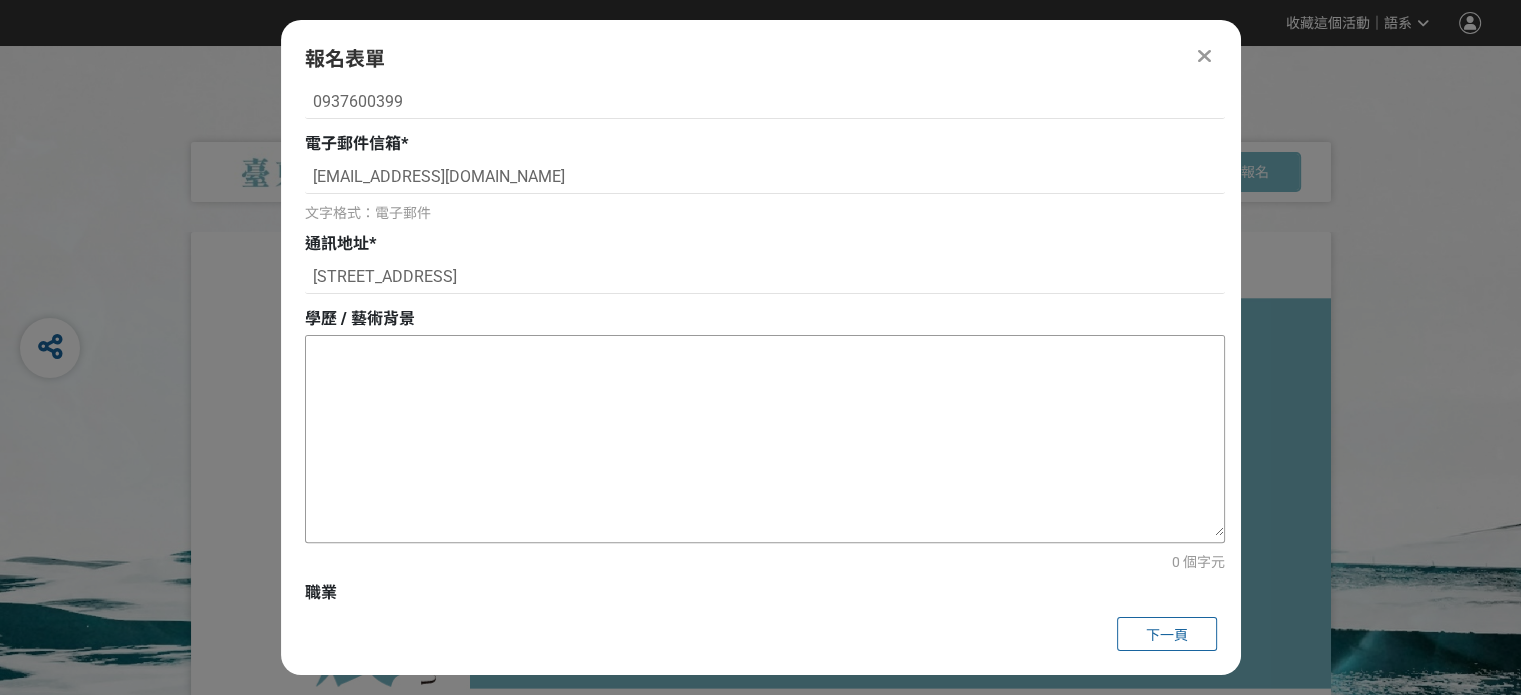 click at bounding box center [765, 436] 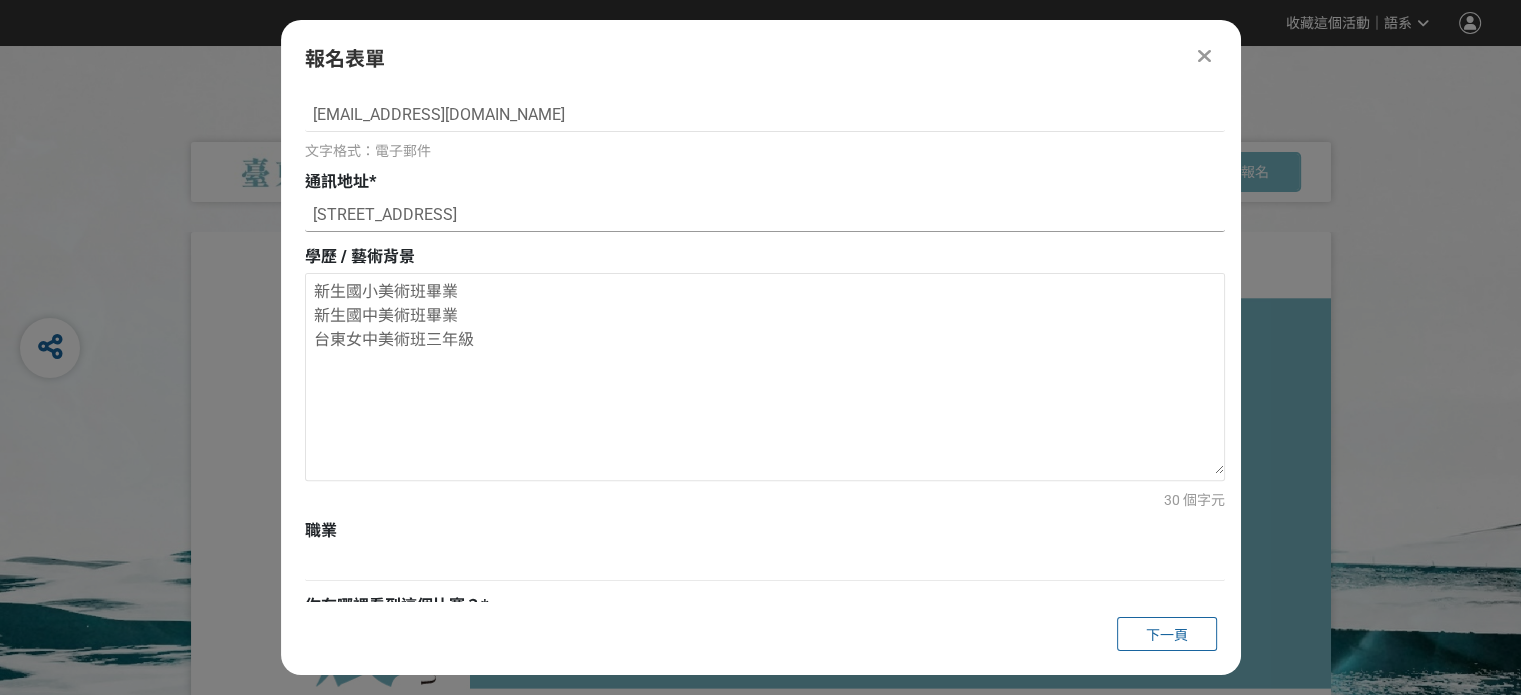scroll, scrollTop: 720, scrollLeft: 0, axis: vertical 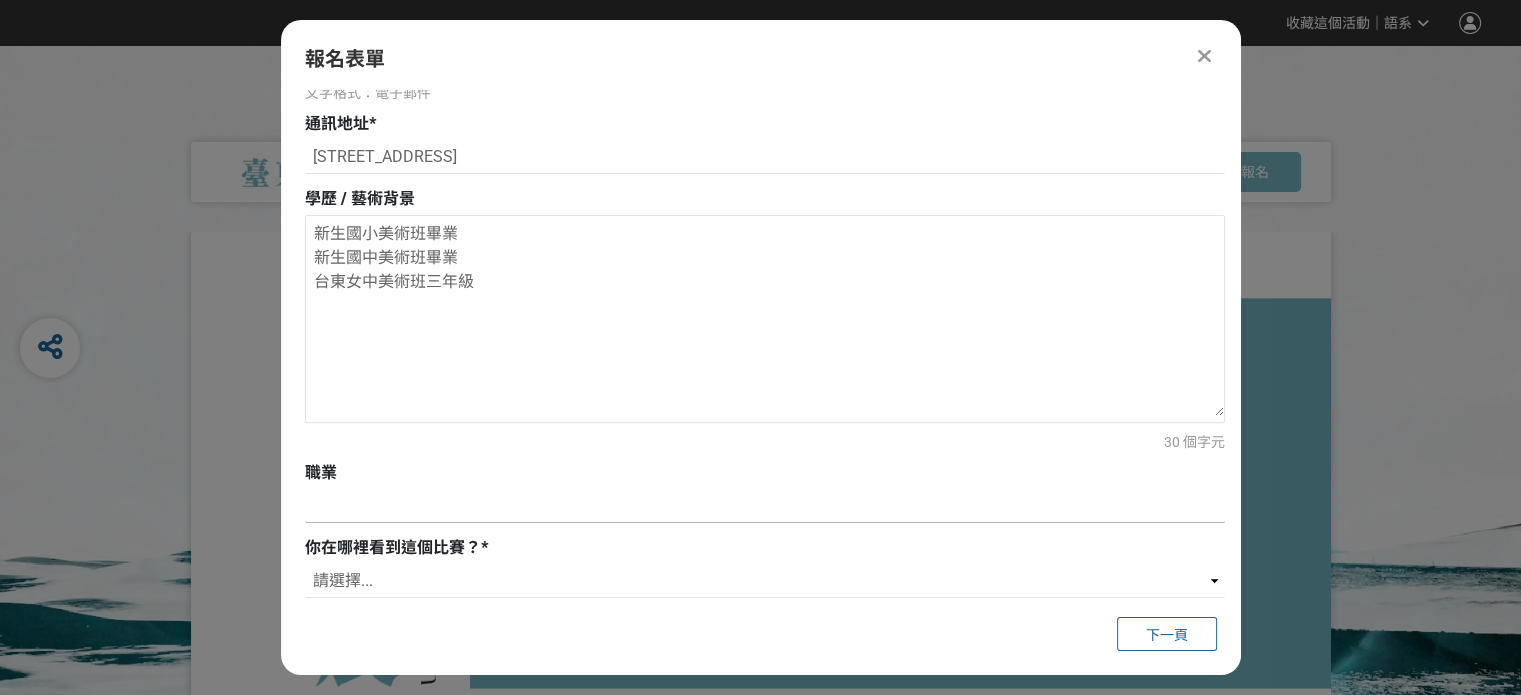 type on "新生國小美術班畢業
新生國中美術班畢業
台東女中美術班三年級" 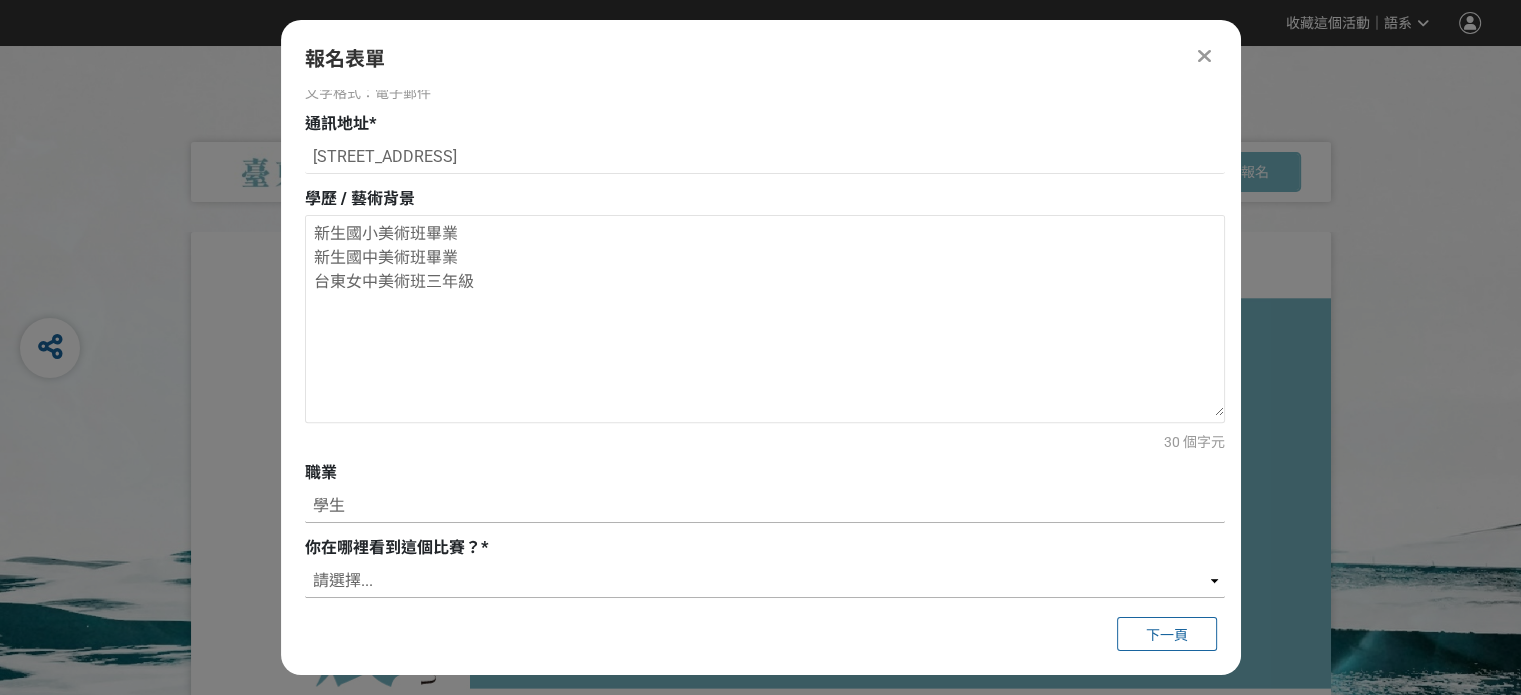 type on "學生" 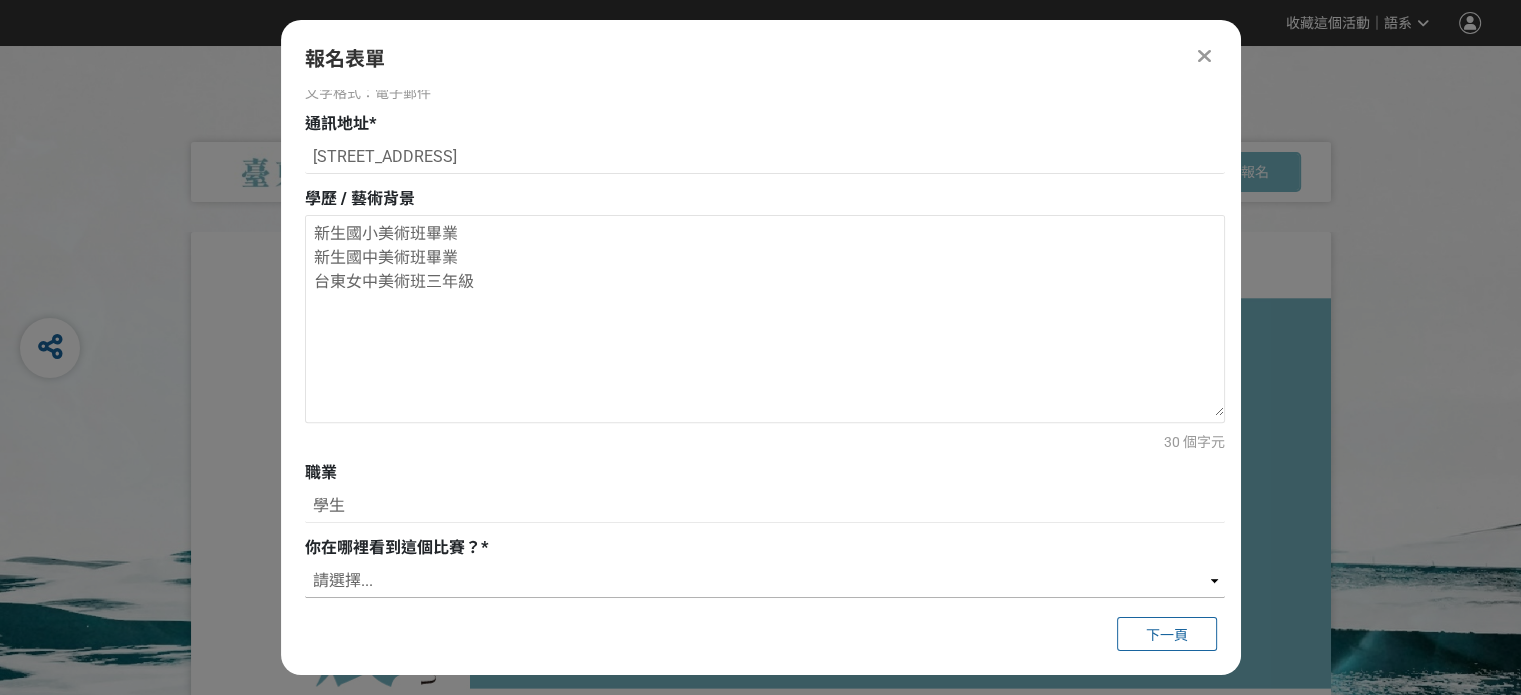 click on "請選擇... 獎金獵人網站 Facebook / Instagram 校園講座 / 老師系上推薦 電子郵件 海報 其他" at bounding box center (765, 581) 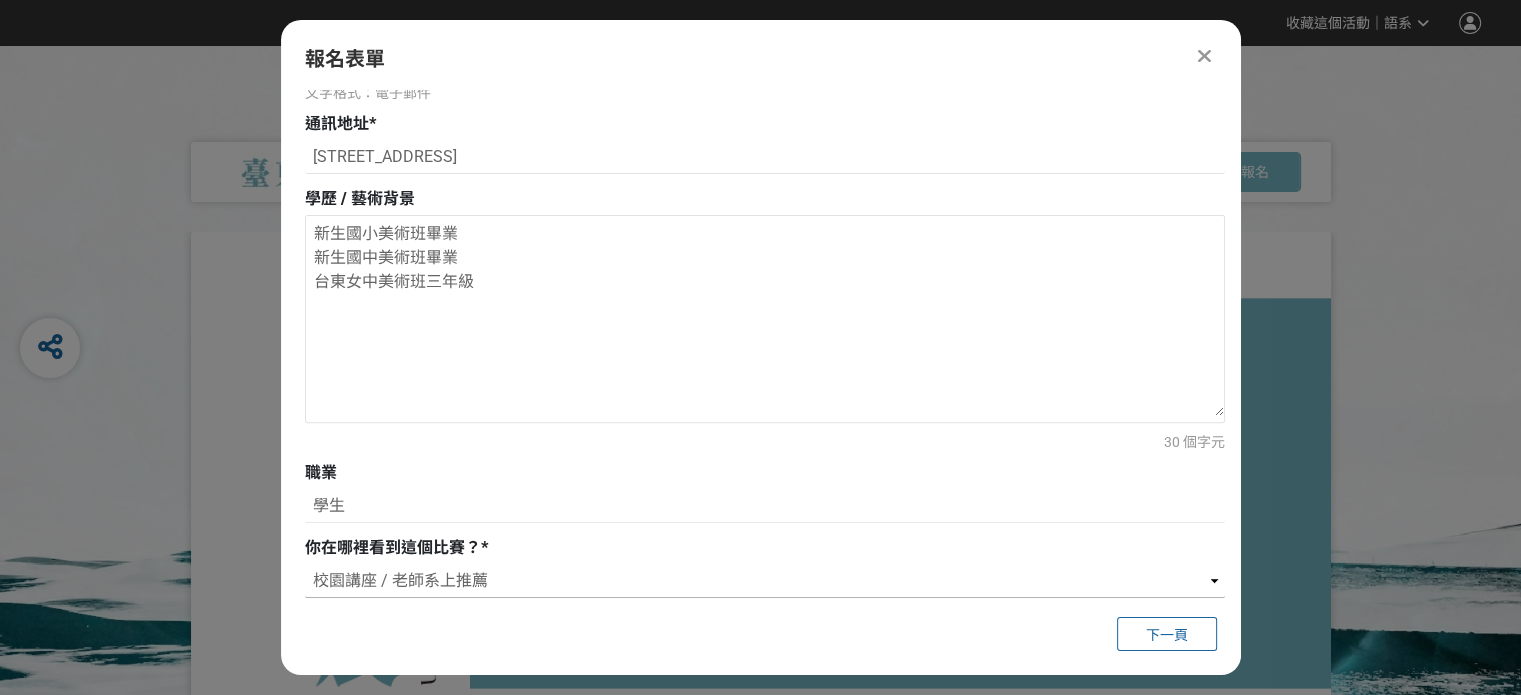 click on "請選擇... 獎金獵人網站 Facebook / Instagram 校園講座 / 老師系上推薦 電子郵件 海報 其他" at bounding box center (765, 581) 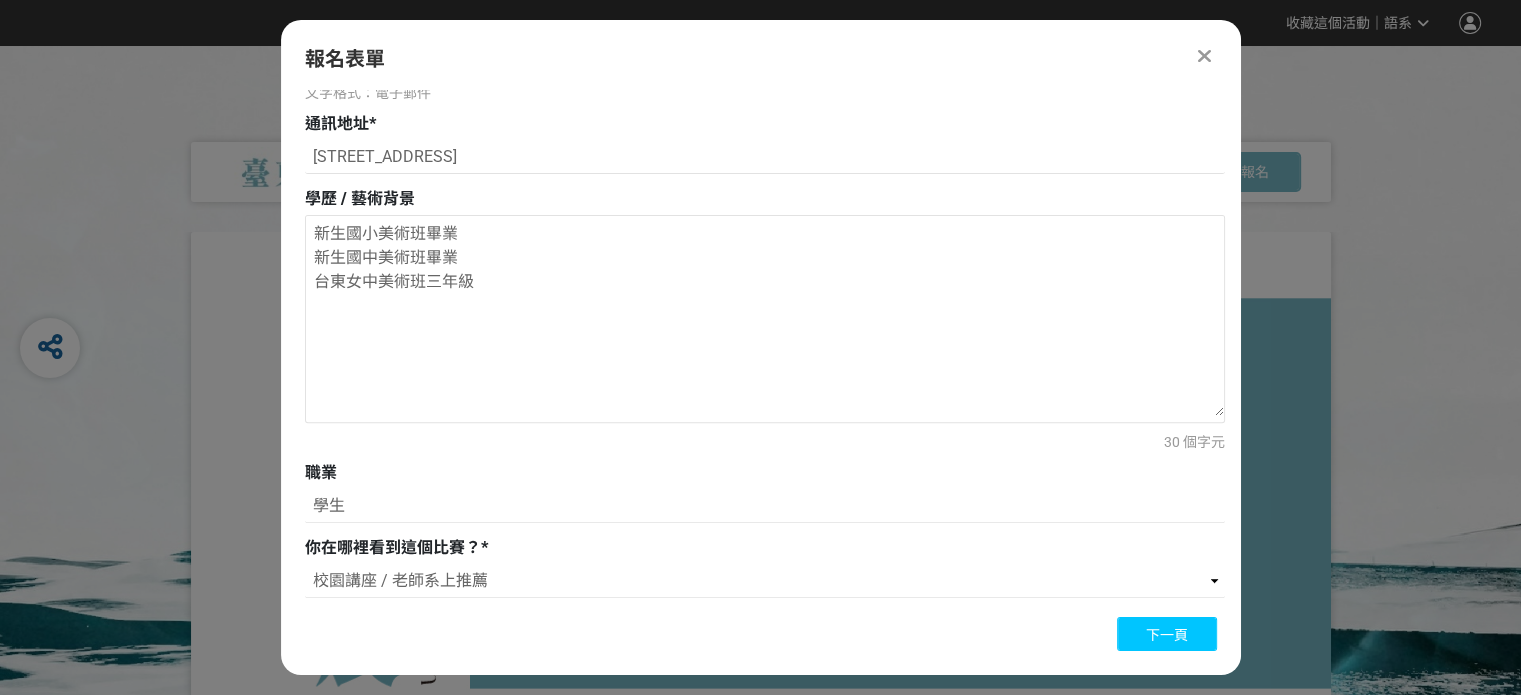 click on "下一頁" at bounding box center [1167, 634] 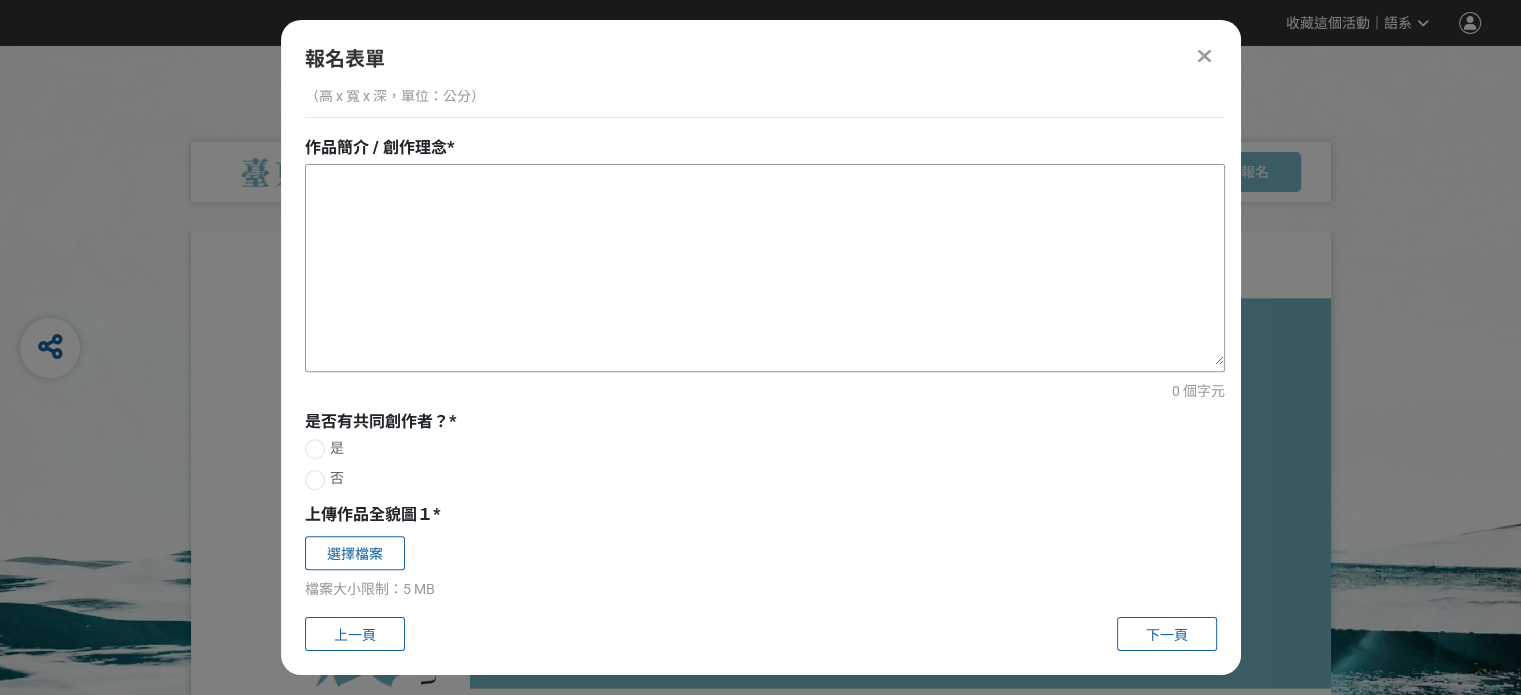 click at bounding box center (765, 265) 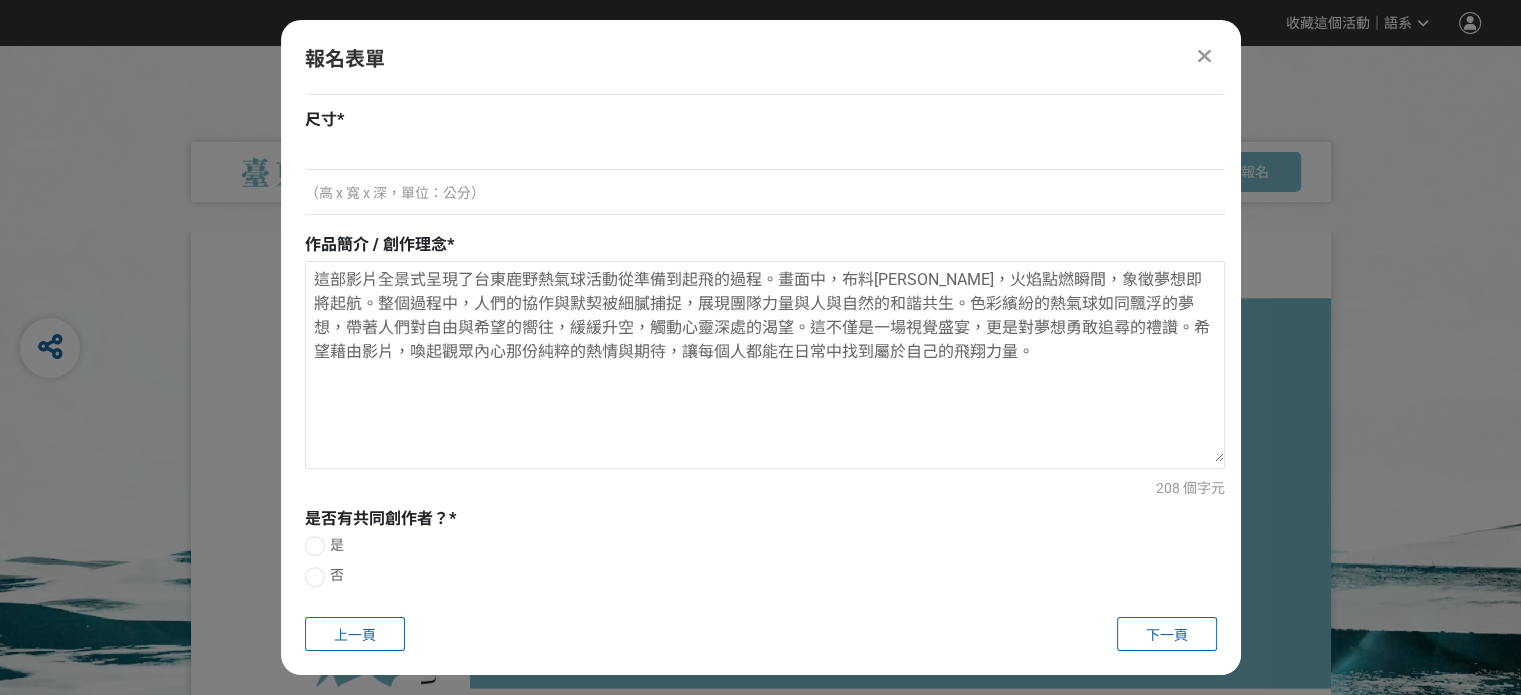 scroll, scrollTop: 620, scrollLeft: 0, axis: vertical 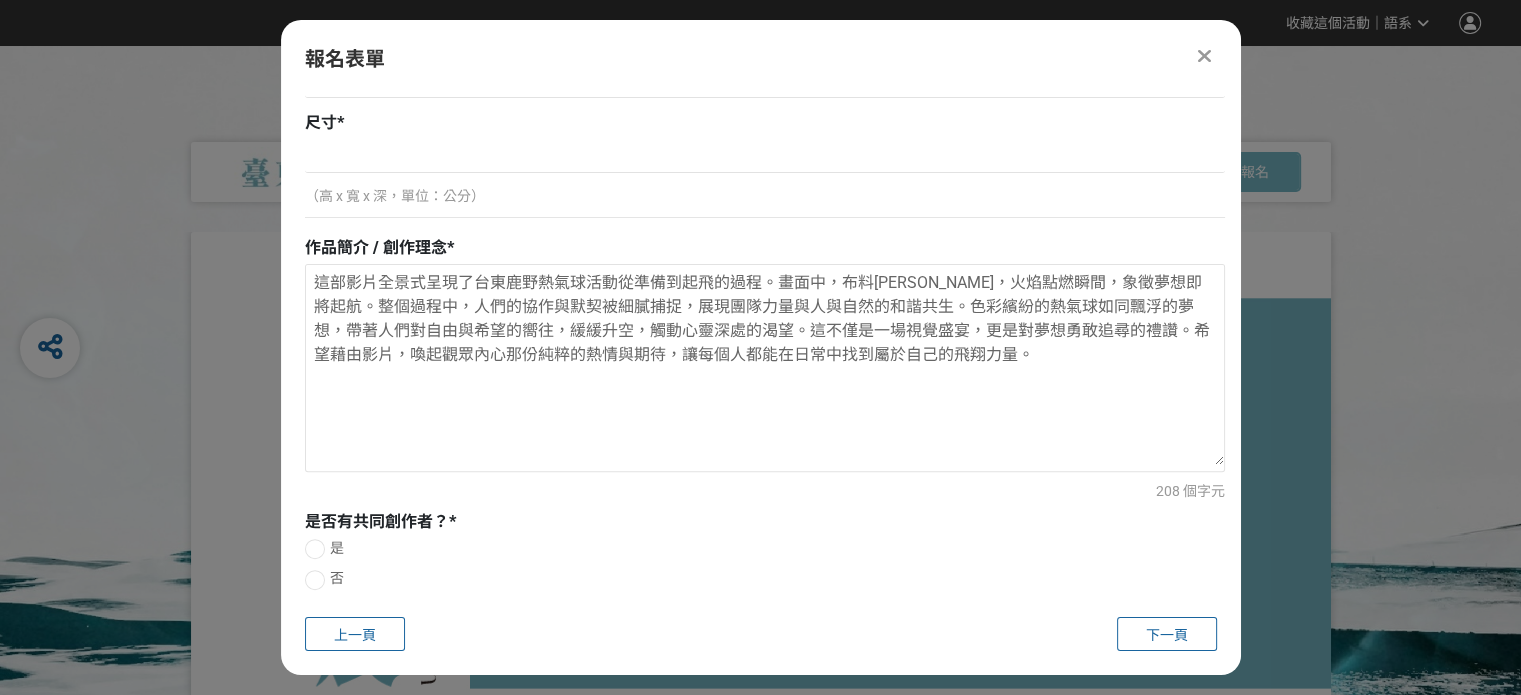 type on "這部影片全景式呈現了台東鹿野熱氣球活動從準備到起飛的過程。畫面中，布料[PERSON_NAME]，火焰點燃瞬間，象徵夢想即將起航。整個過程中，人們的協作與默契被細膩捕捉，展現團隊力量與人與自然的和諧共生。色彩繽紛的熱氣球如同飄浮的夢想，帶著人們對自由與希望的嚮往，緩緩升空，觸動心靈深處的渴望。這不僅是一場視覺盛宴，更是對夢想勇敢追尋的禮讚。希望藉由影片，喚起觀眾內心那份純粹的熱情與期待，讓每個人都能在日常中找到屬於自己的飛翔力量。" 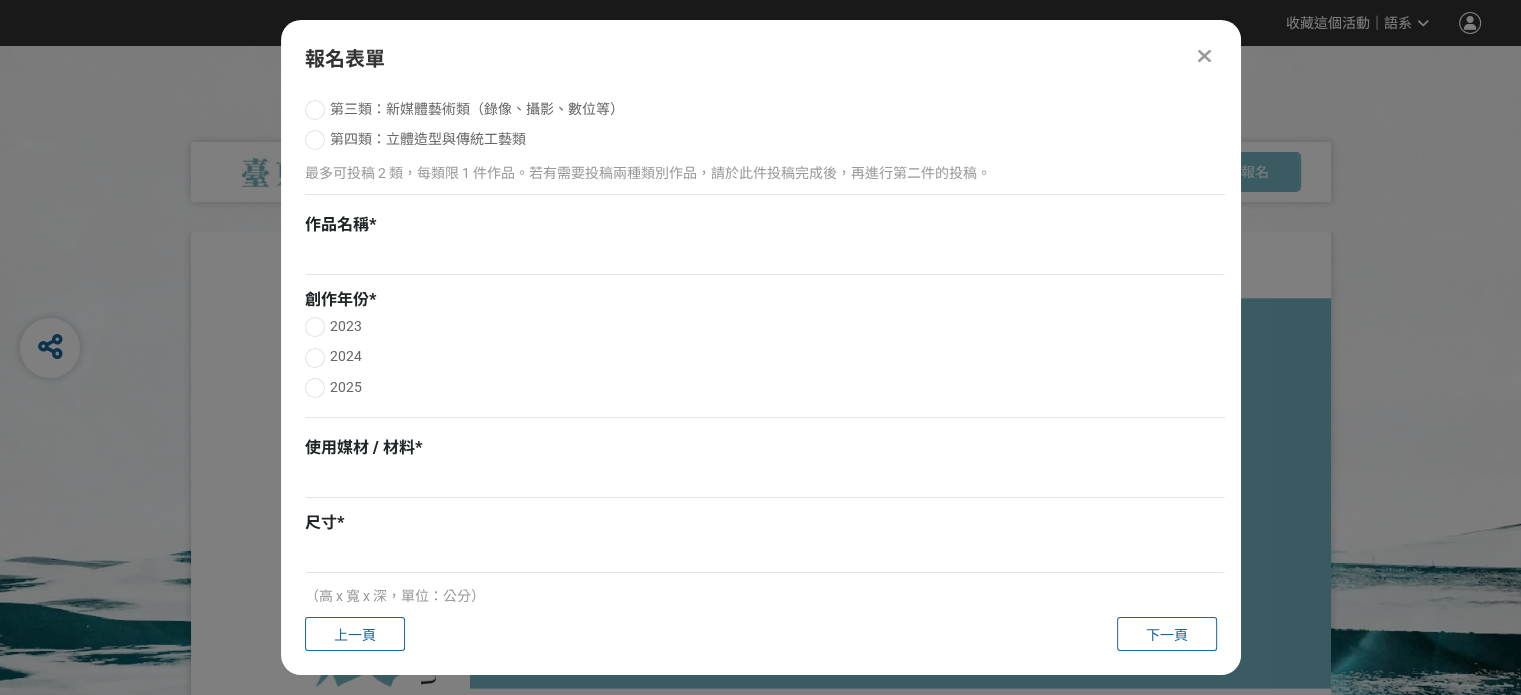 scroll, scrollTop: 0, scrollLeft: 0, axis: both 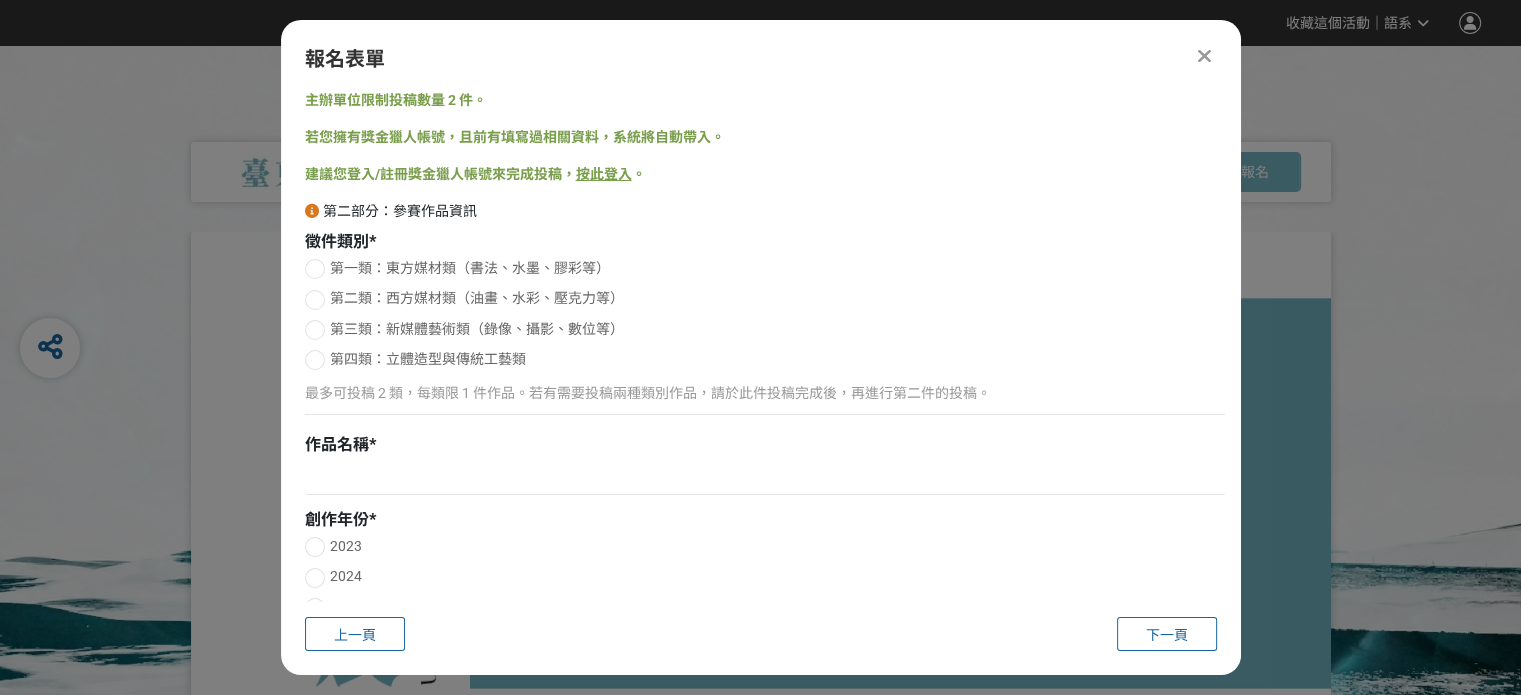 click on "第一類：東方媒材類（書法、水墨、膠彩等） 第二類：西方媒材類（油畫、水彩、壓克力等） 第三類：新媒體藝術類（錄像、攝影、數位等） 第四類：立體造型與傳統工藝類 最多可投稿 2 類，每類限 1 件作品。若有需要投稿兩種類別作品，請於此件投稿完成後，再進行第二件的投稿。" at bounding box center (765, 341) 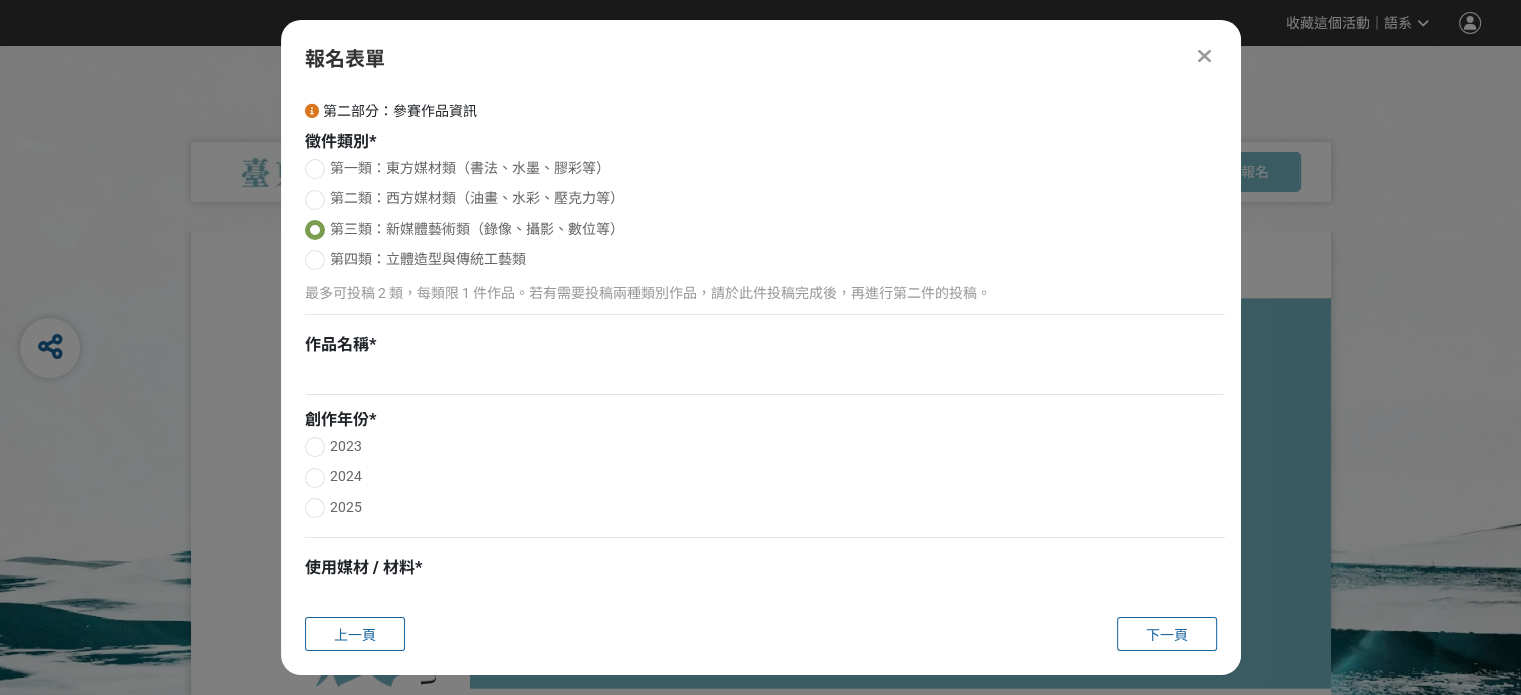 scroll, scrollTop: 200, scrollLeft: 0, axis: vertical 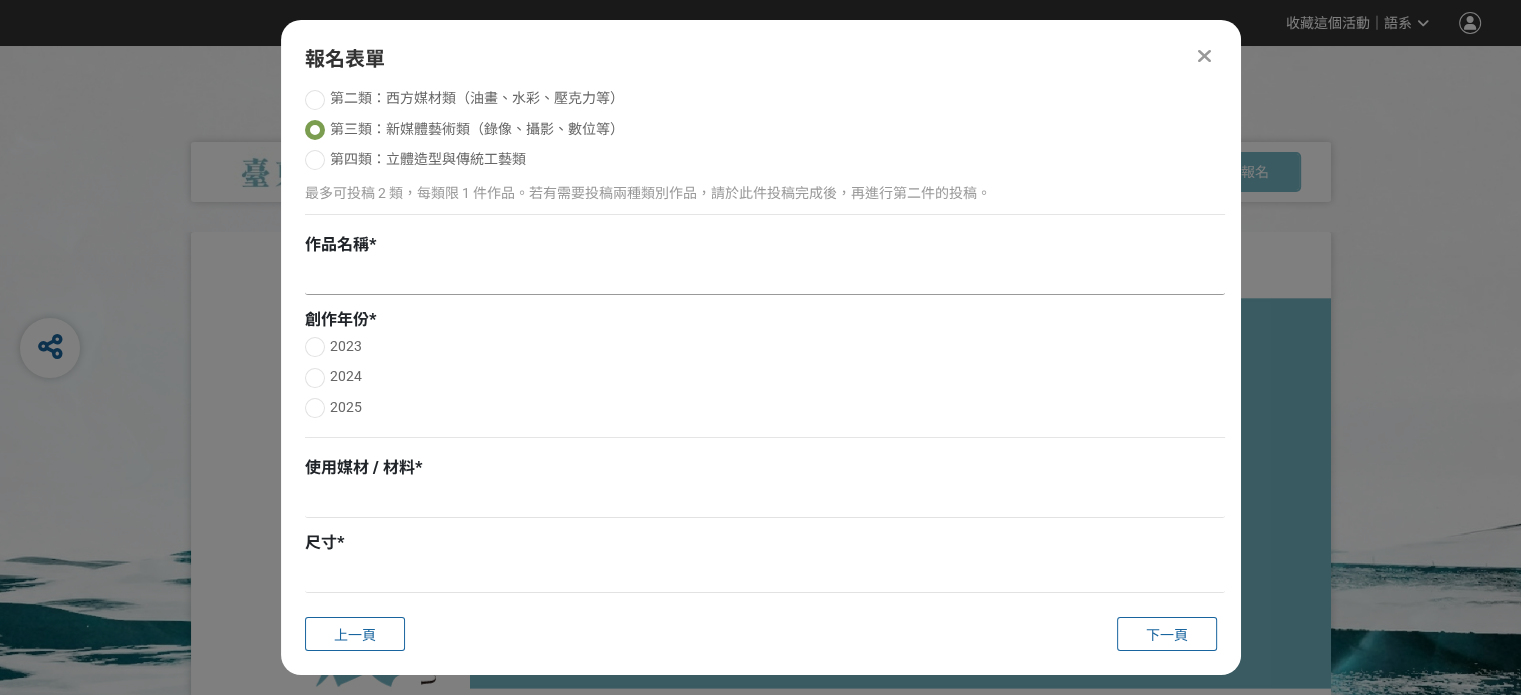 click at bounding box center (765, 278) 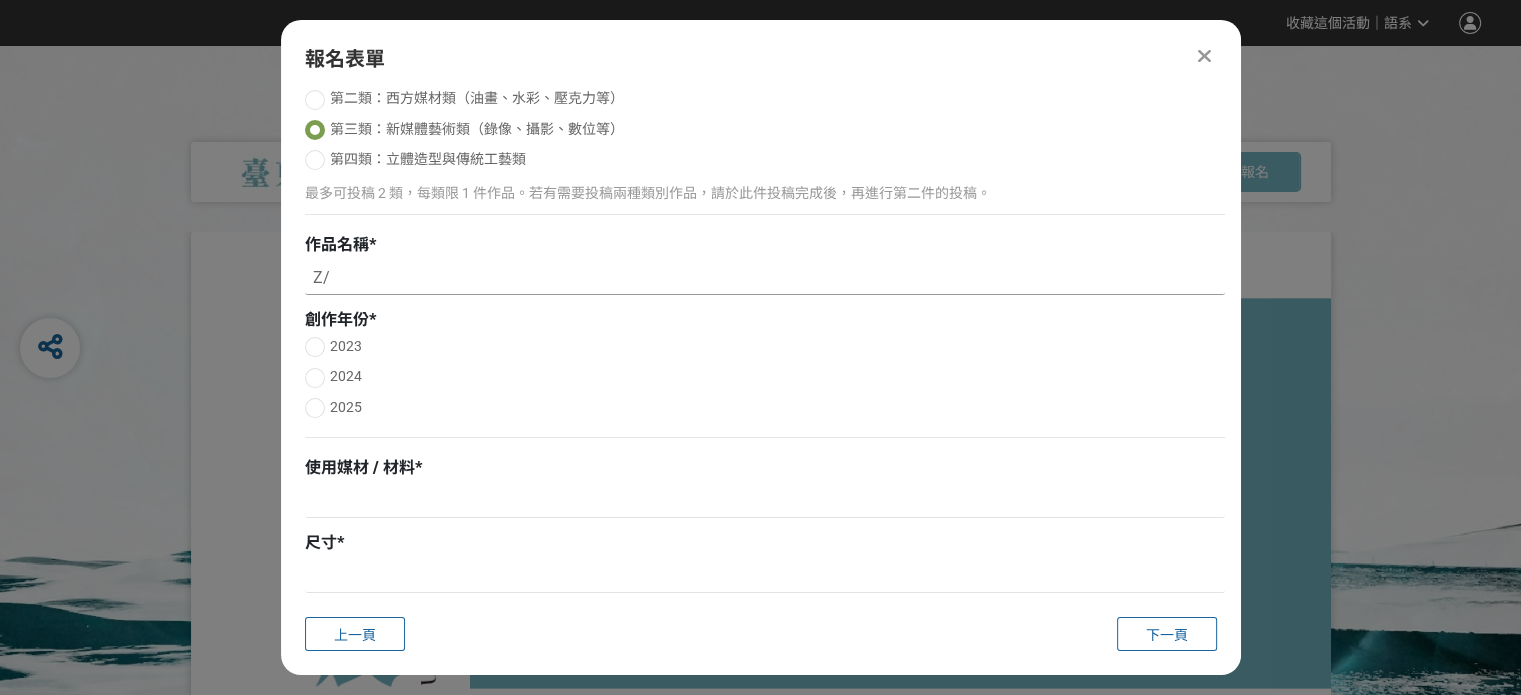 type on "Z" 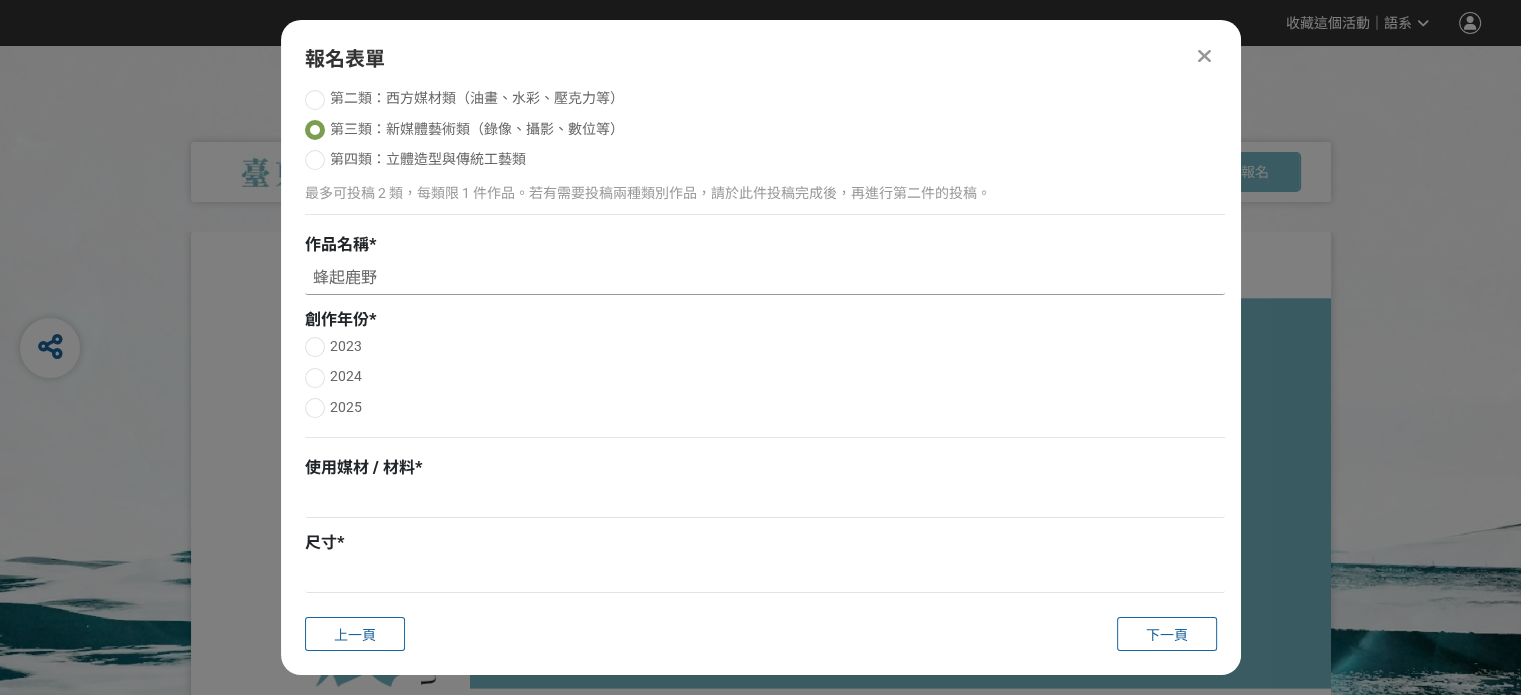 click on "蜂起鹿野" at bounding box center [765, 278] 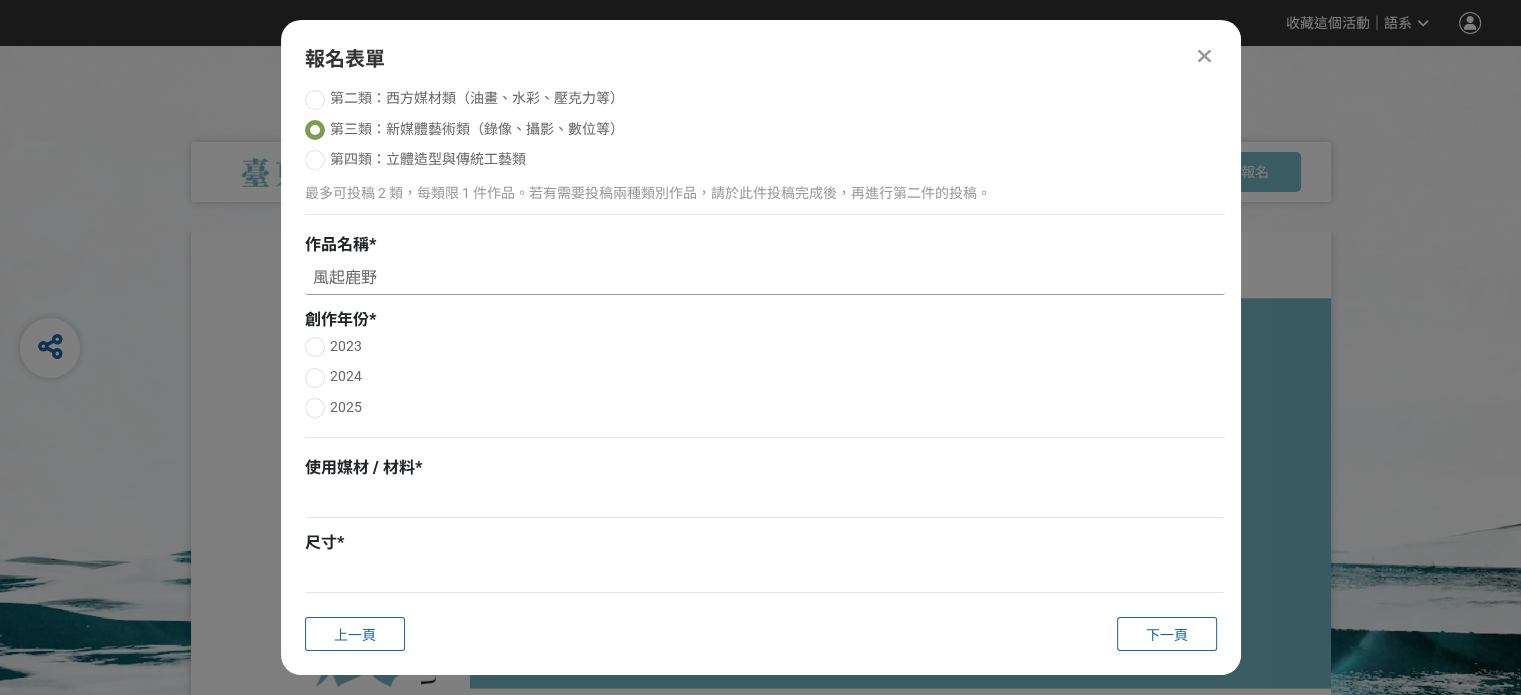 type on "風起鹿野" 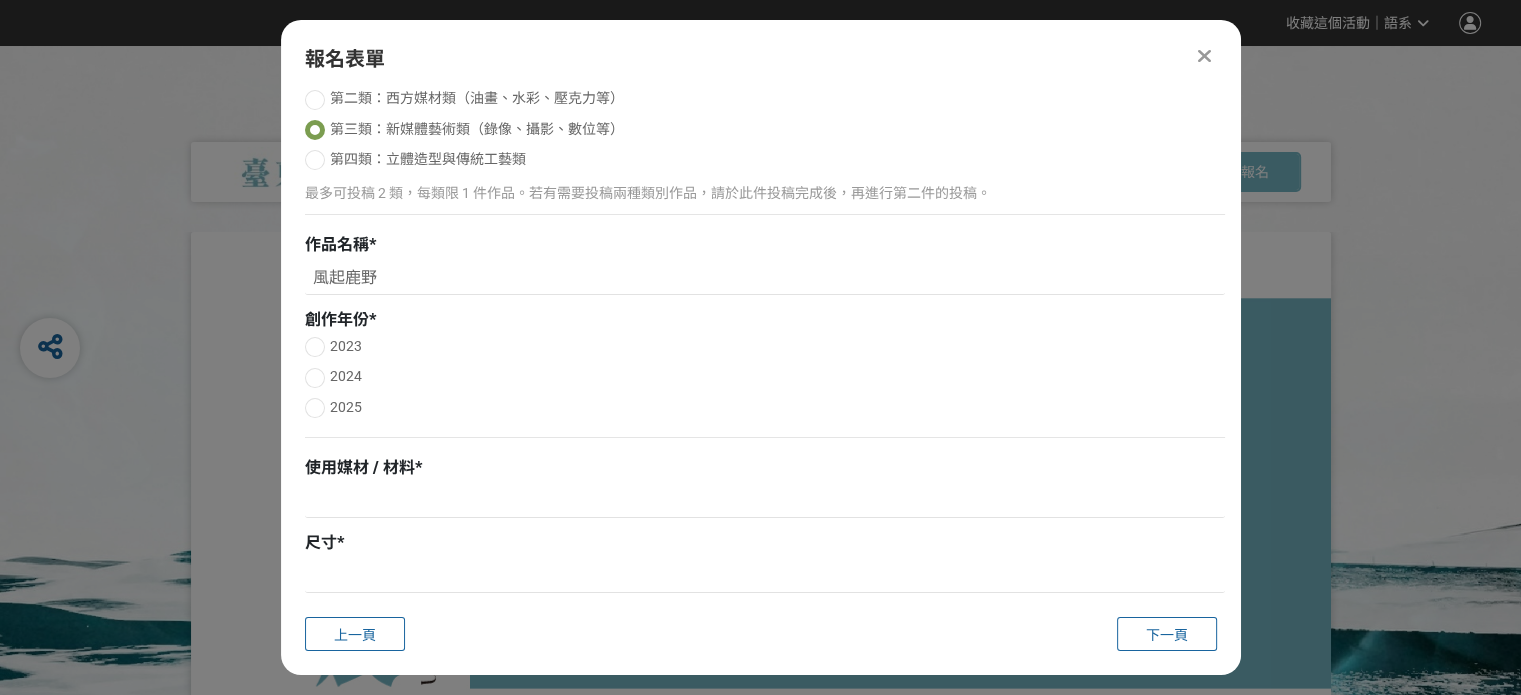click at bounding box center (315, 408) 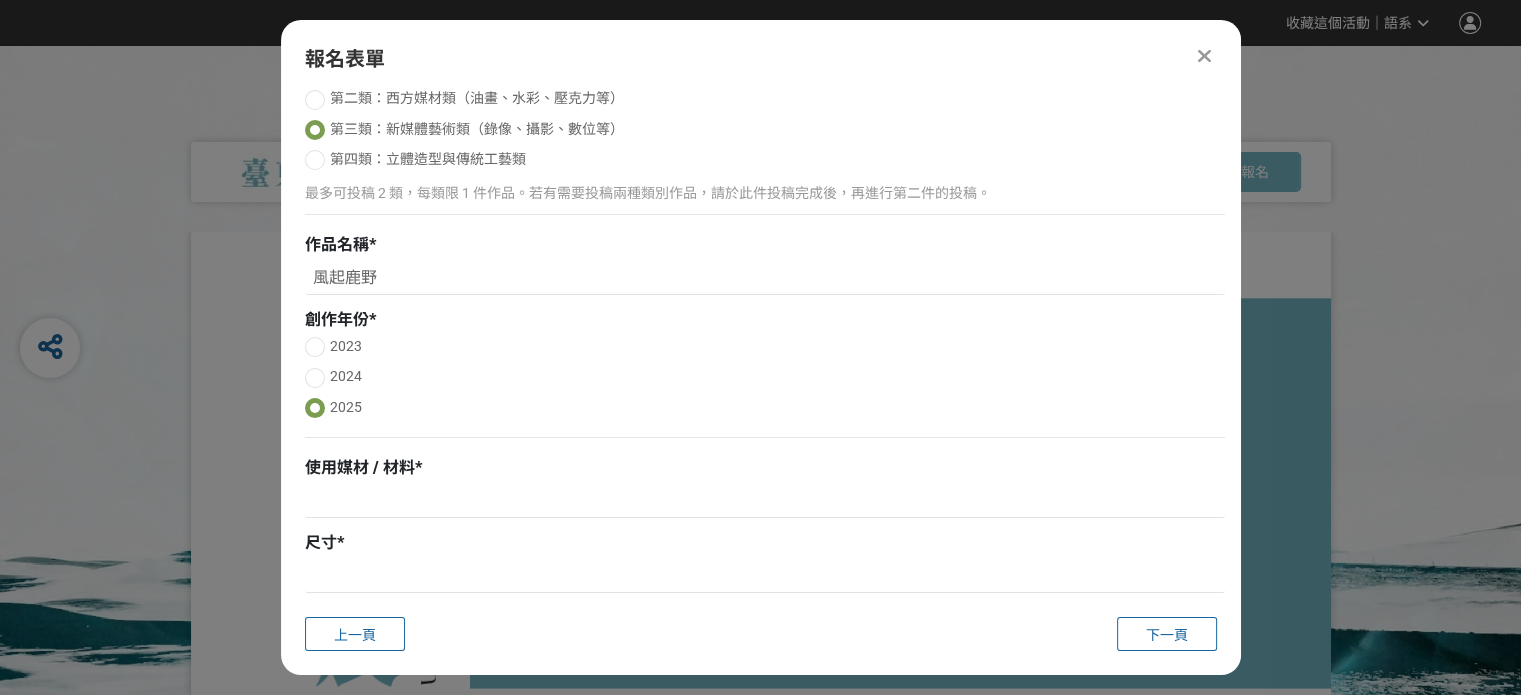 scroll, scrollTop: 400, scrollLeft: 0, axis: vertical 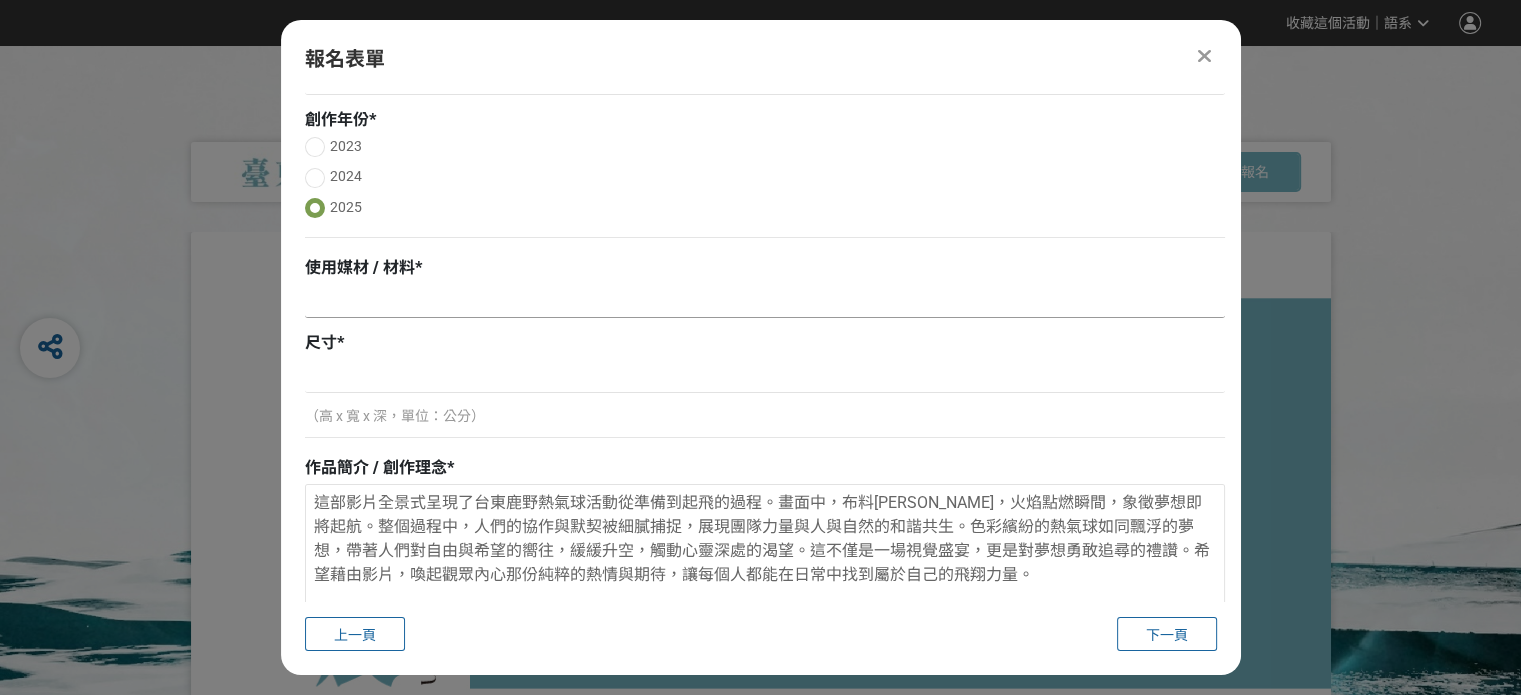 click at bounding box center (765, 301) 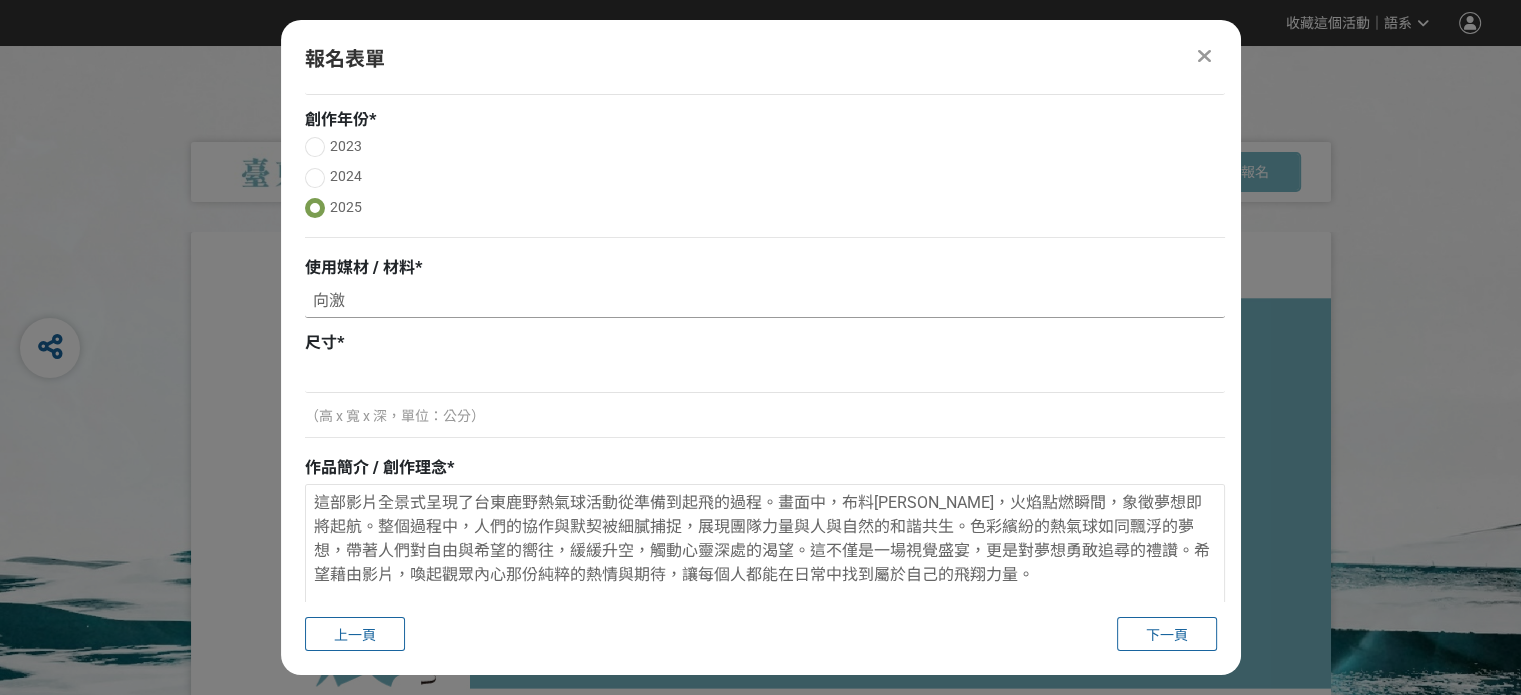 type on "向" 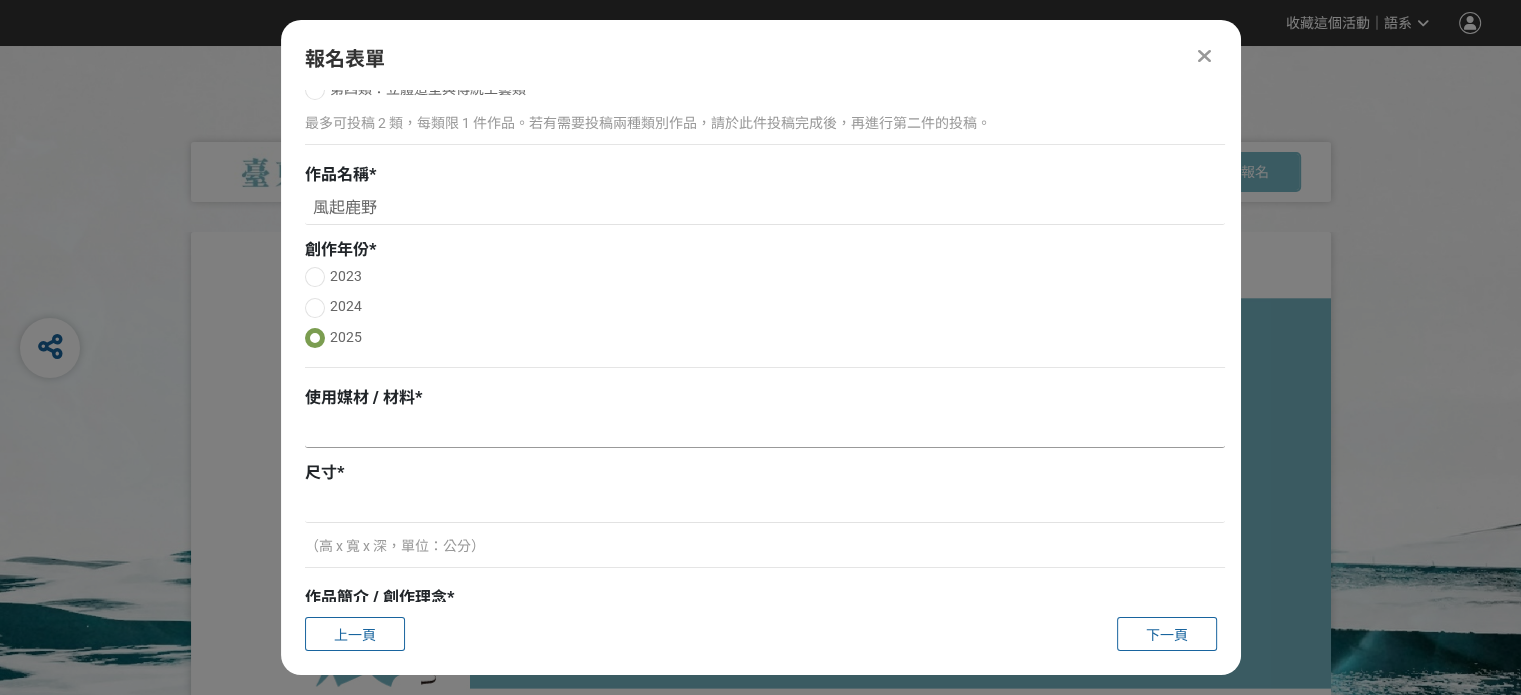 scroll, scrollTop: 300, scrollLeft: 0, axis: vertical 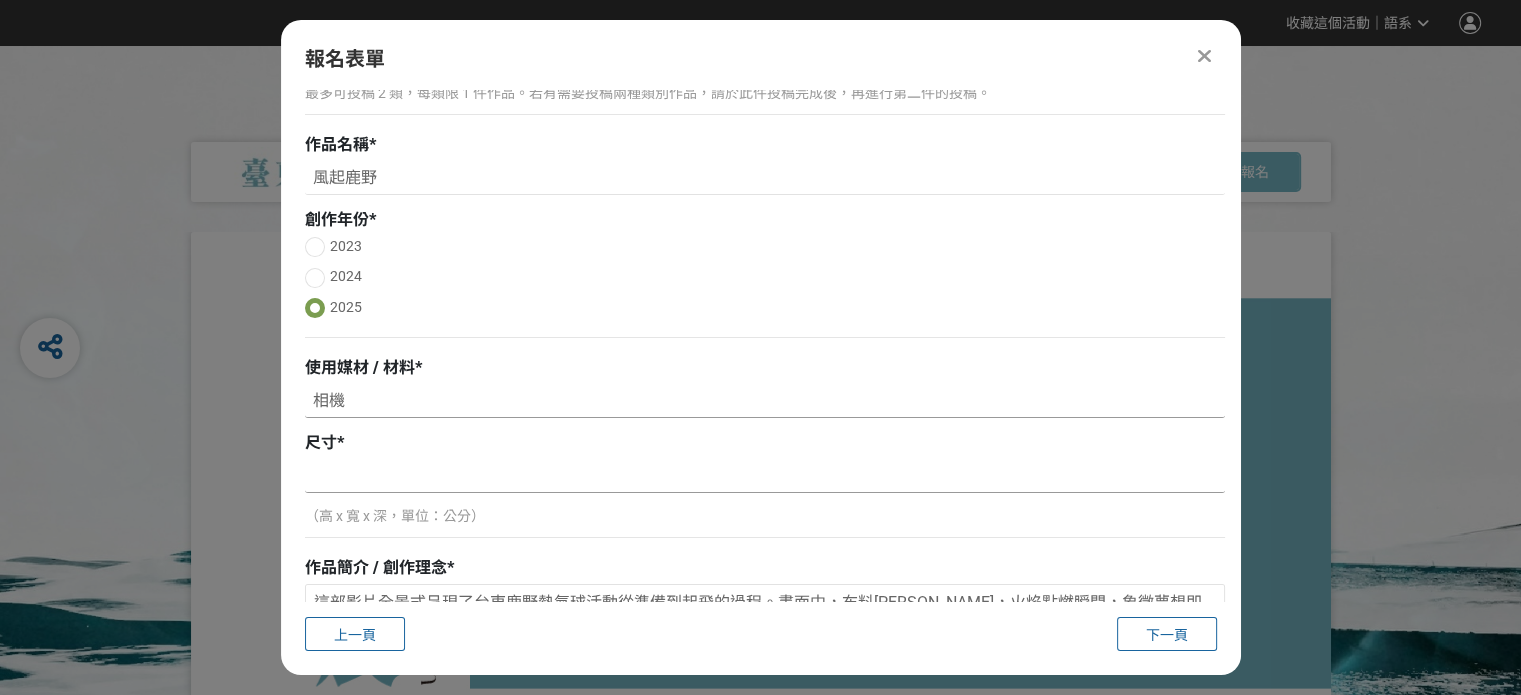 type on "相機" 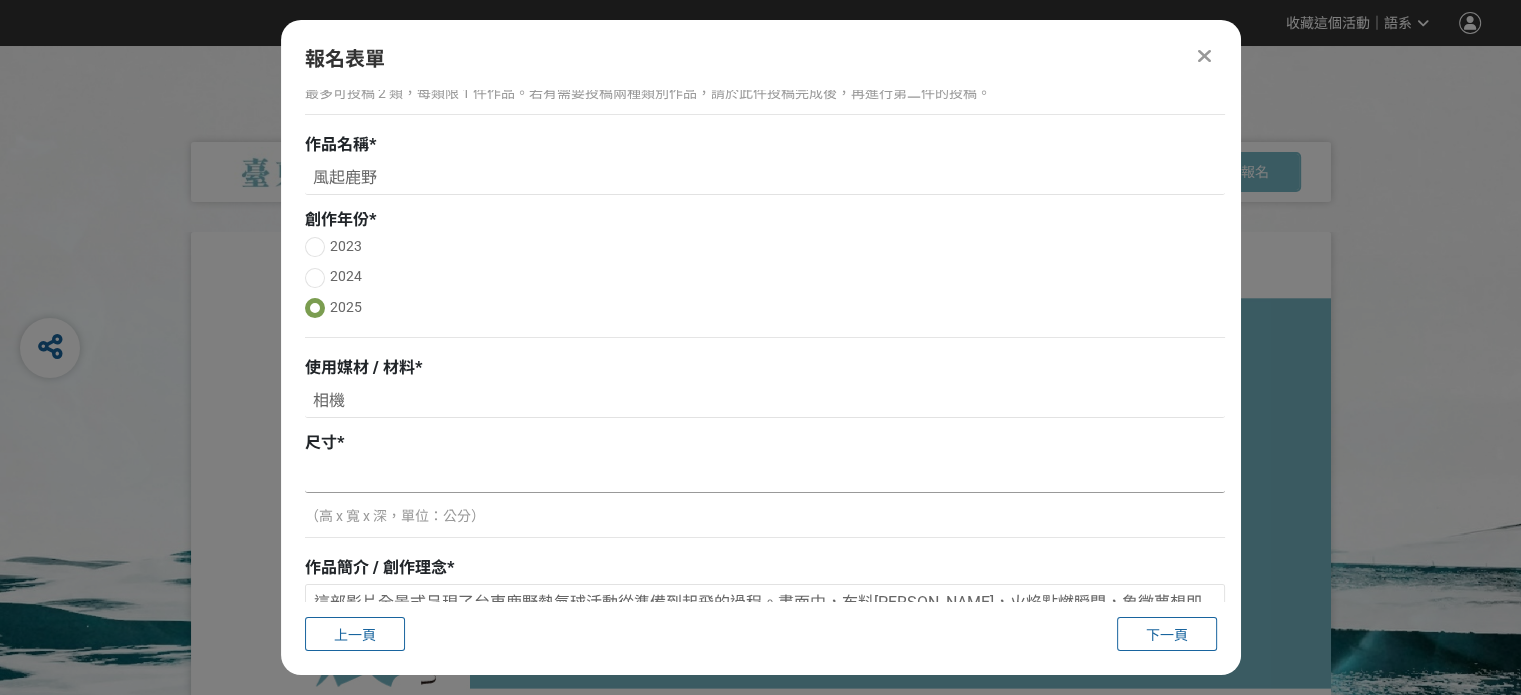 click at bounding box center (765, 476) 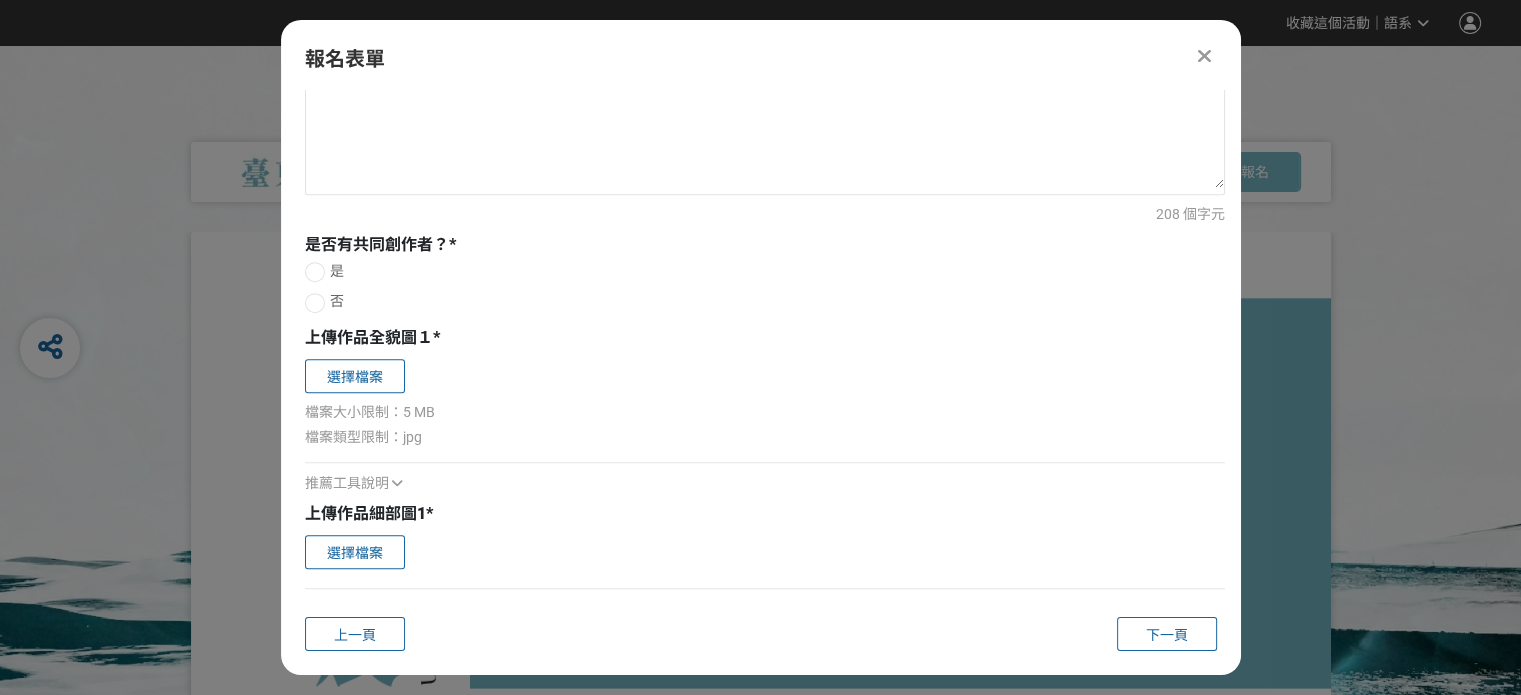 scroll, scrollTop: 900, scrollLeft: 0, axis: vertical 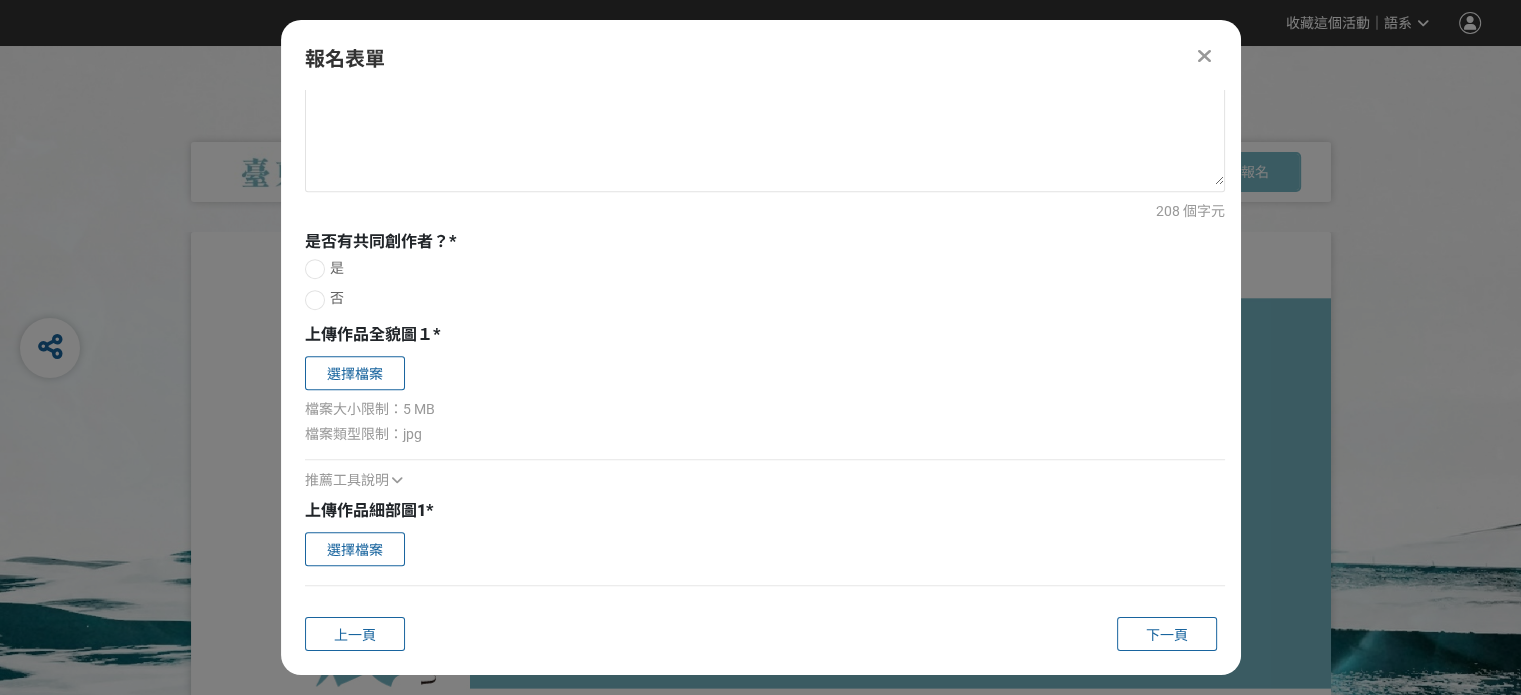 click at bounding box center (315, 300) 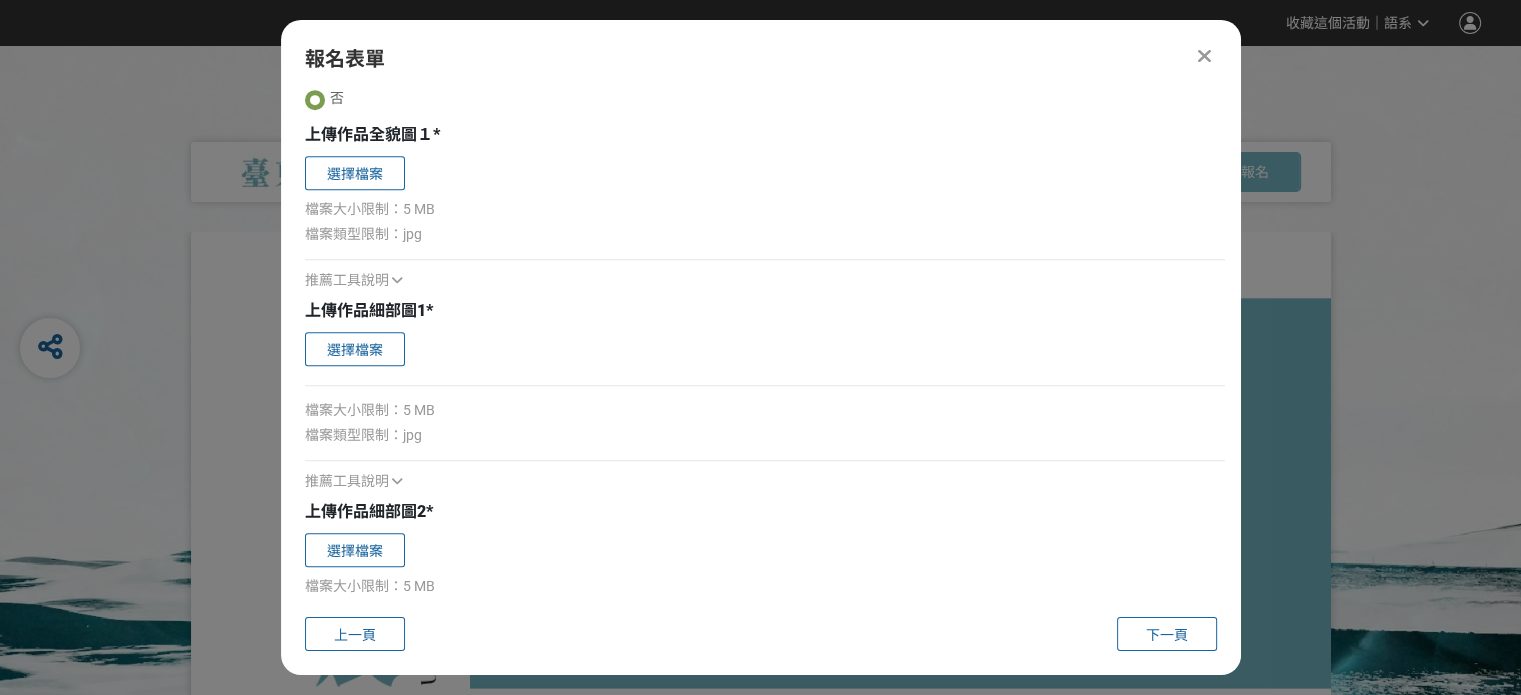 scroll, scrollTop: 1240, scrollLeft: 0, axis: vertical 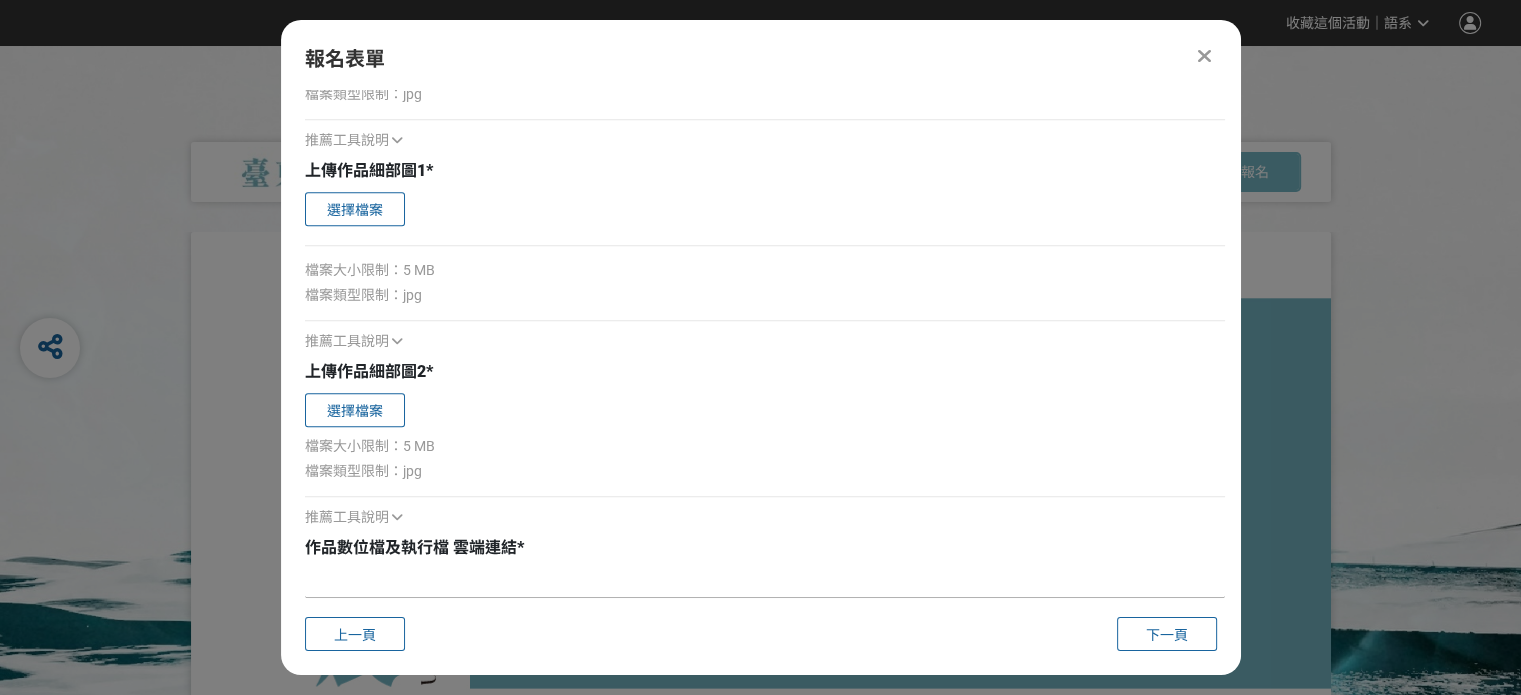 paste on "[URL][DOMAIN_NAME]" 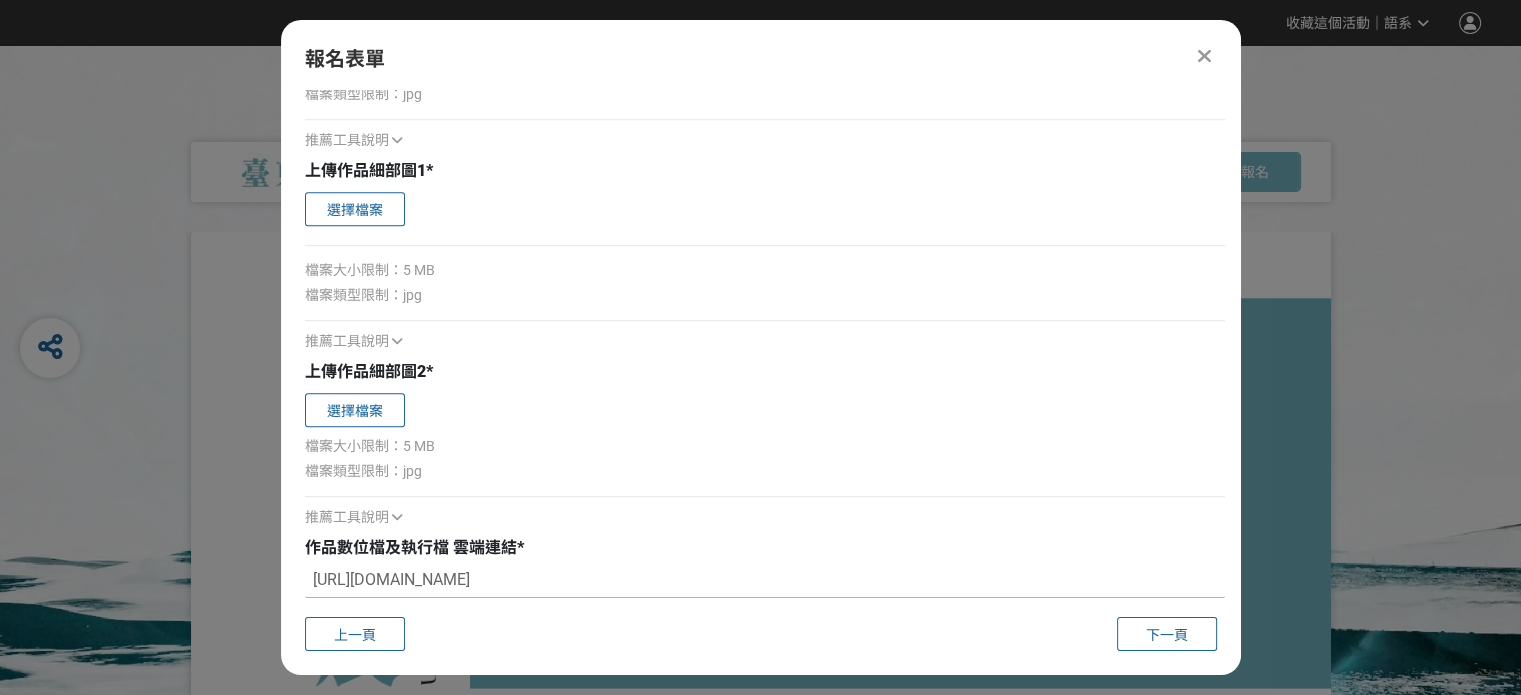 drag, startPoint x: 979, startPoint y: 579, endPoint x: 277, endPoint y: 567, distance: 702.10254 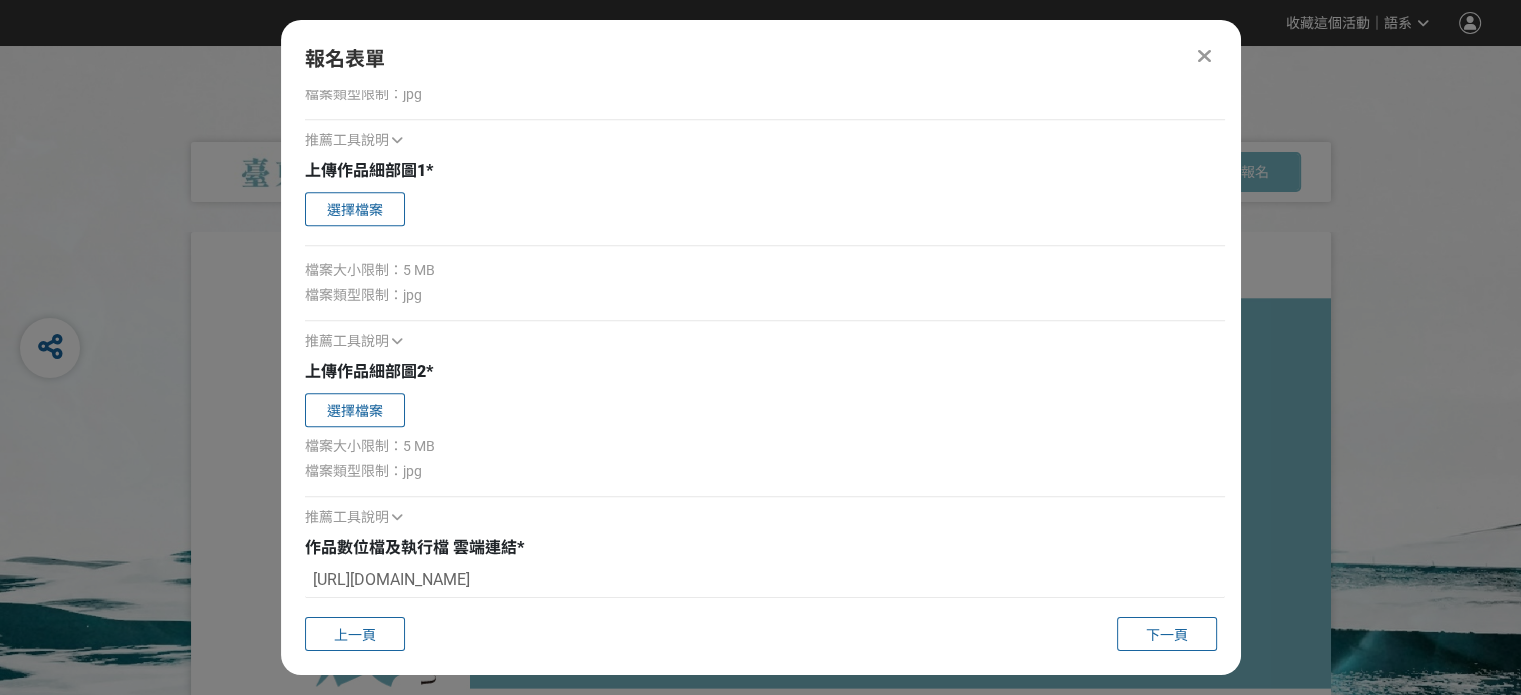 click on "推薦工具說明" at bounding box center [765, 517] 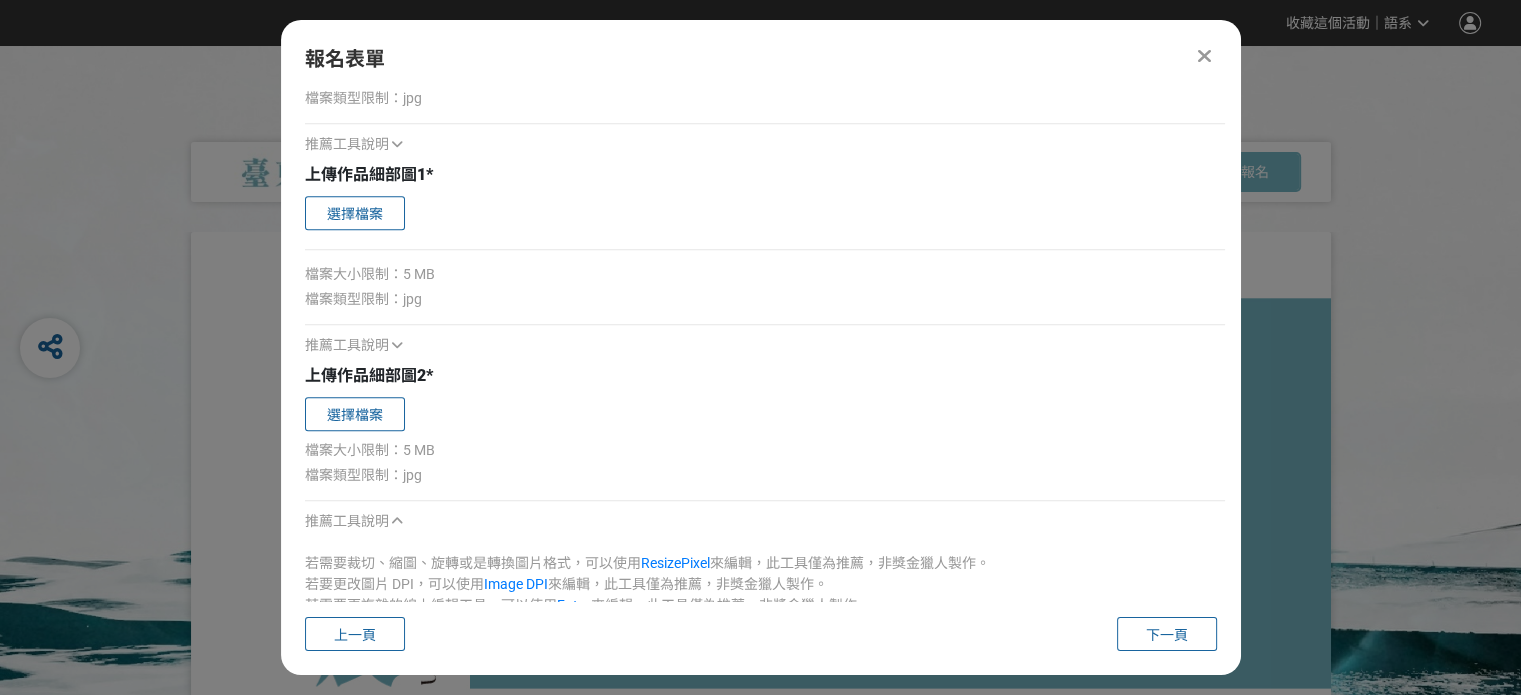 scroll, scrollTop: 1324, scrollLeft: 0, axis: vertical 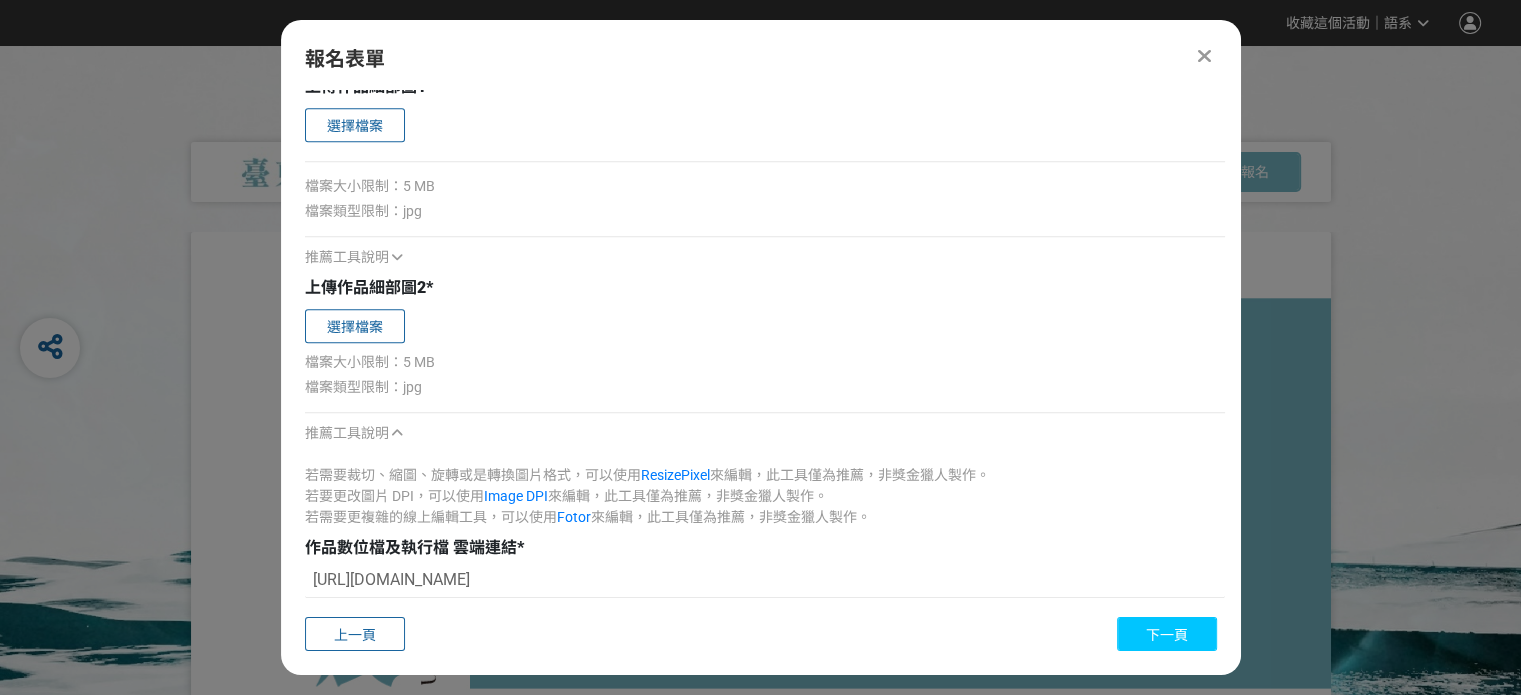 drag, startPoint x: 1176, startPoint y: 646, endPoint x: 1141, endPoint y: 663, distance: 38.910152 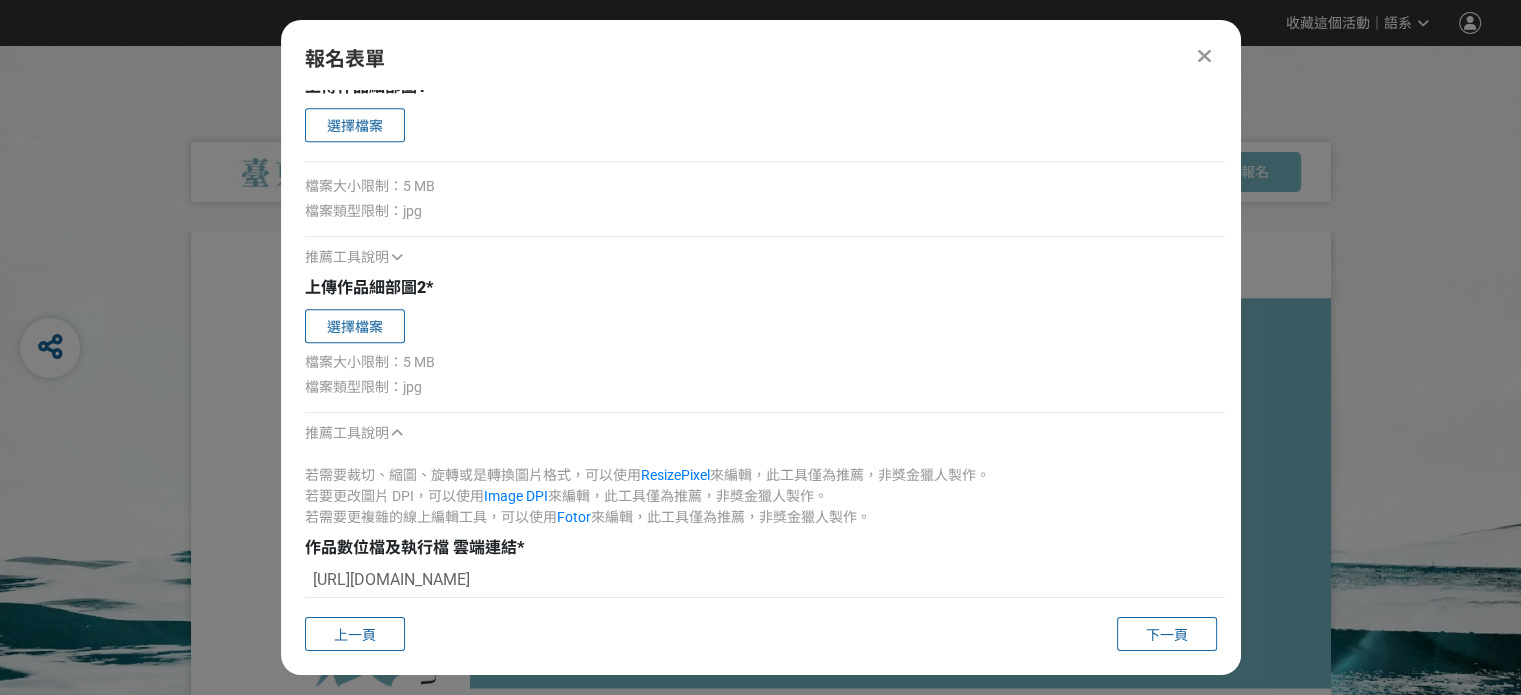 scroll, scrollTop: 19, scrollLeft: 0, axis: vertical 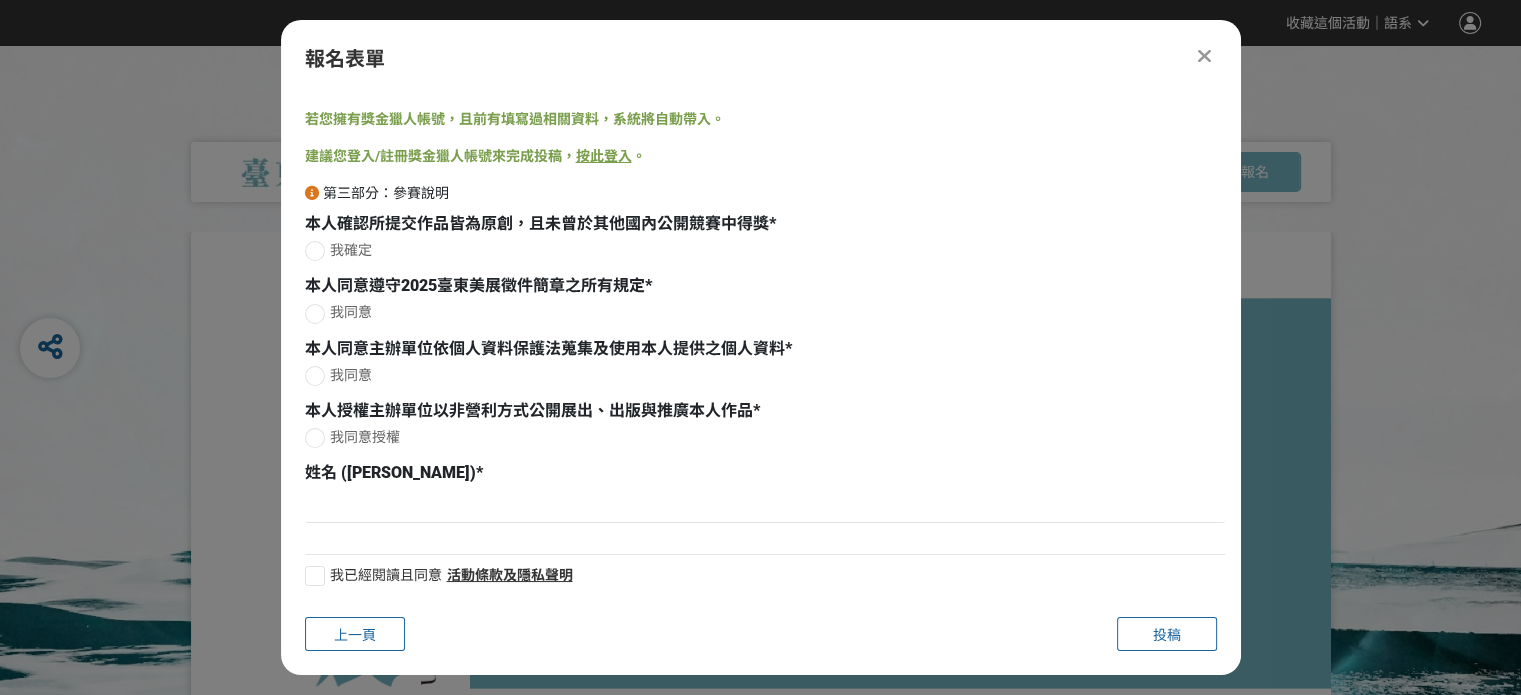 drag, startPoint x: 319, startPoint y: 242, endPoint x: 321, endPoint y: 303, distance: 61.03278 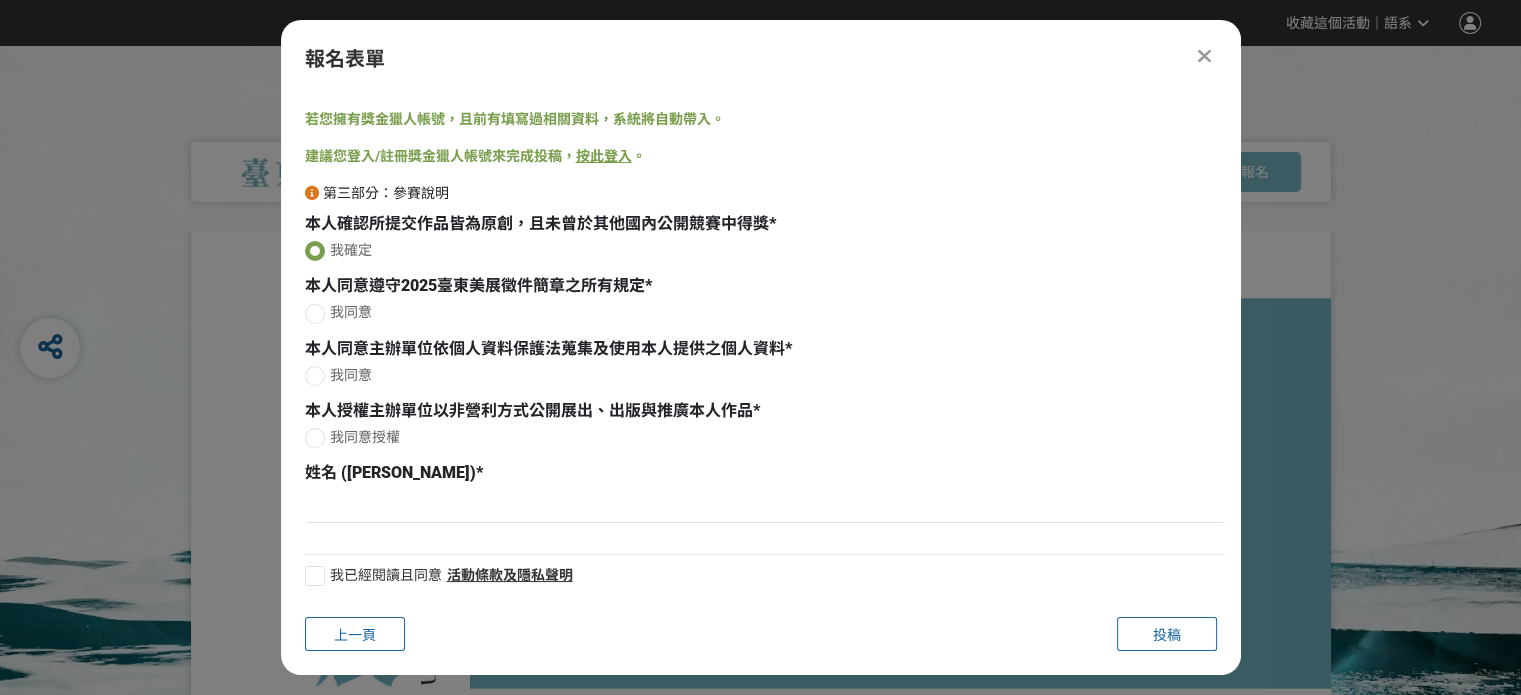 drag, startPoint x: 316, startPoint y: 317, endPoint x: 317, endPoint y: 394, distance: 77.00649 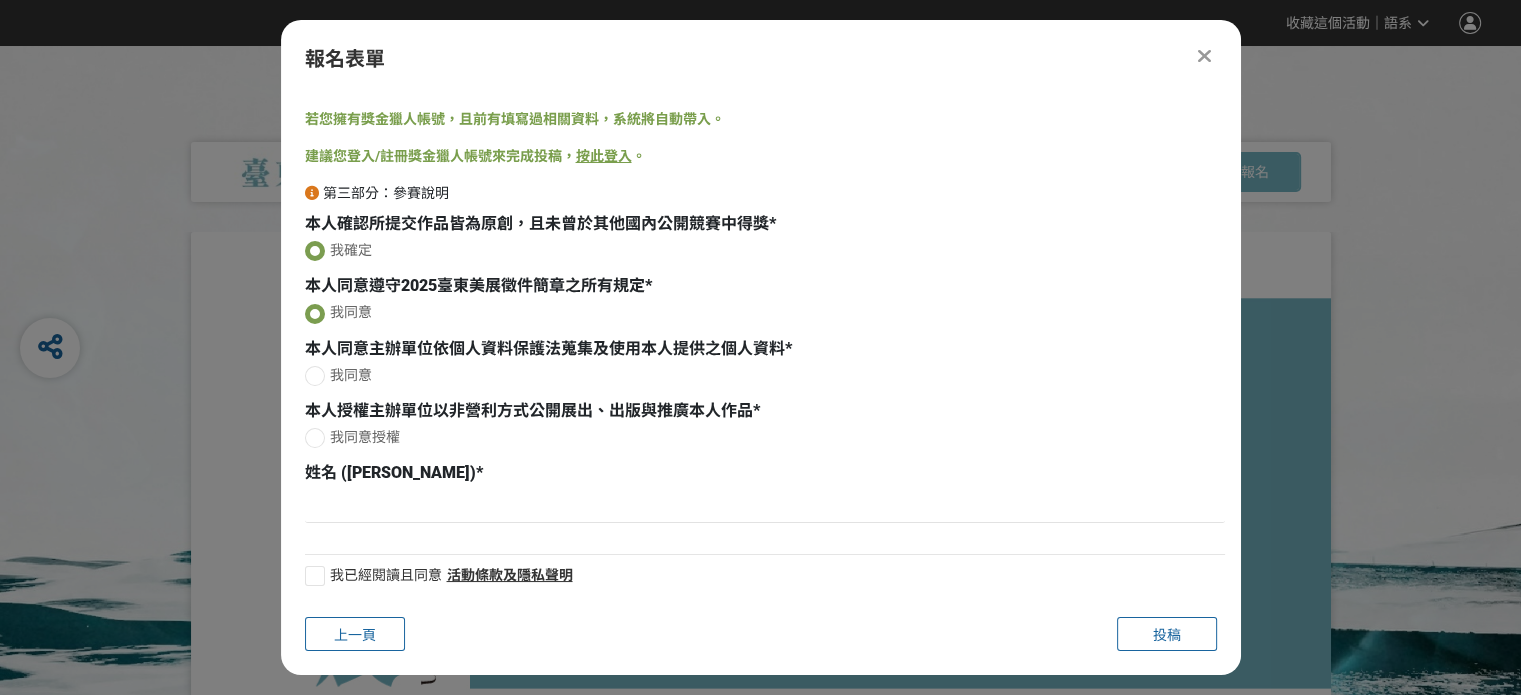 drag, startPoint x: 313, startPoint y: 427, endPoint x: 316, endPoint y: 438, distance: 11.401754 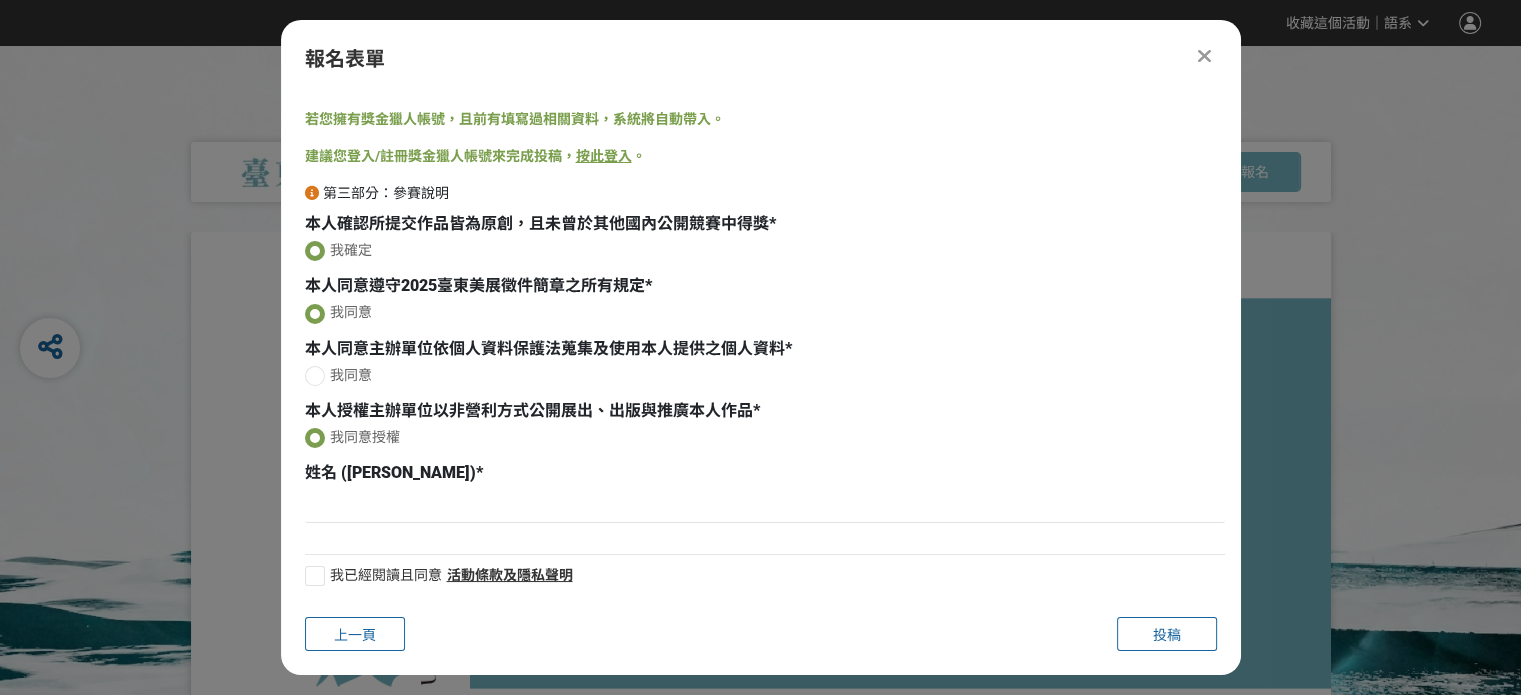 click at bounding box center (315, 376) 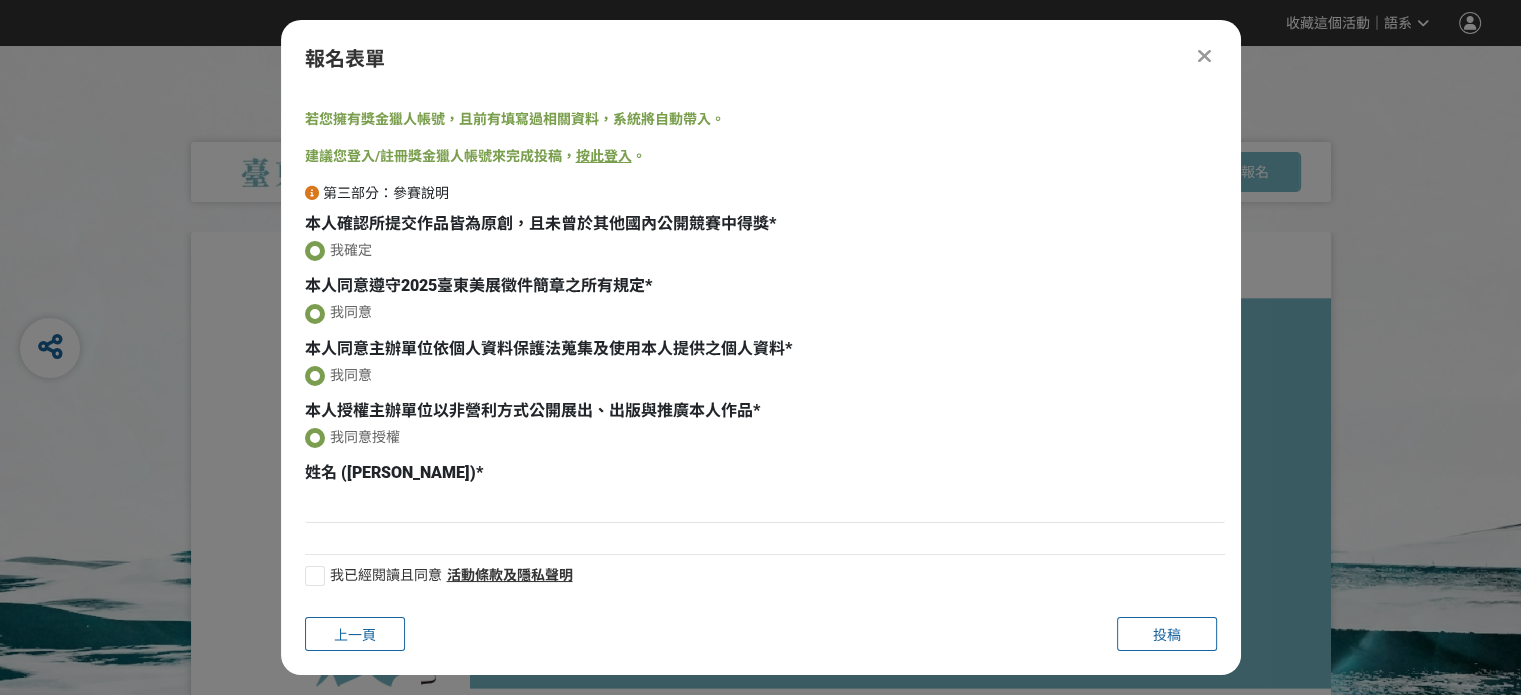 click at bounding box center (765, 508) 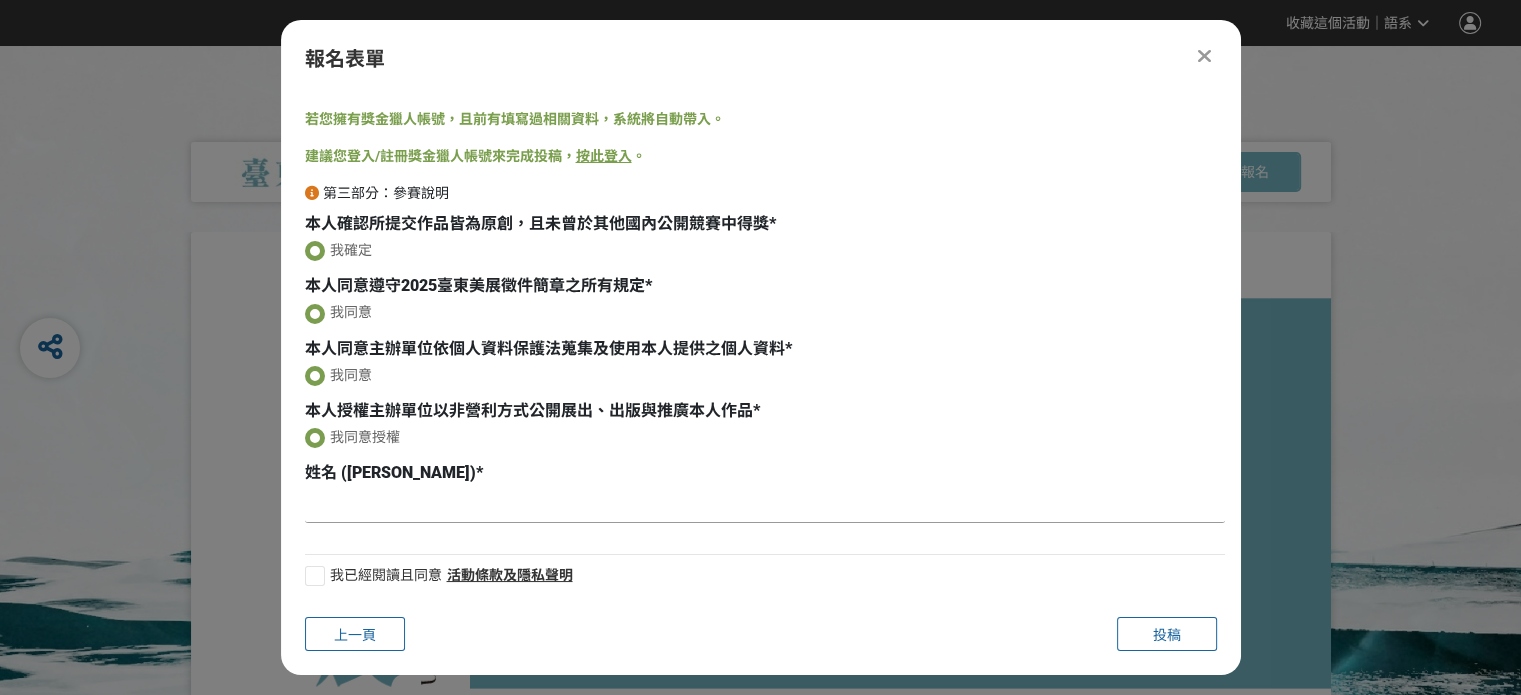 click at bounding box center (765, 506) 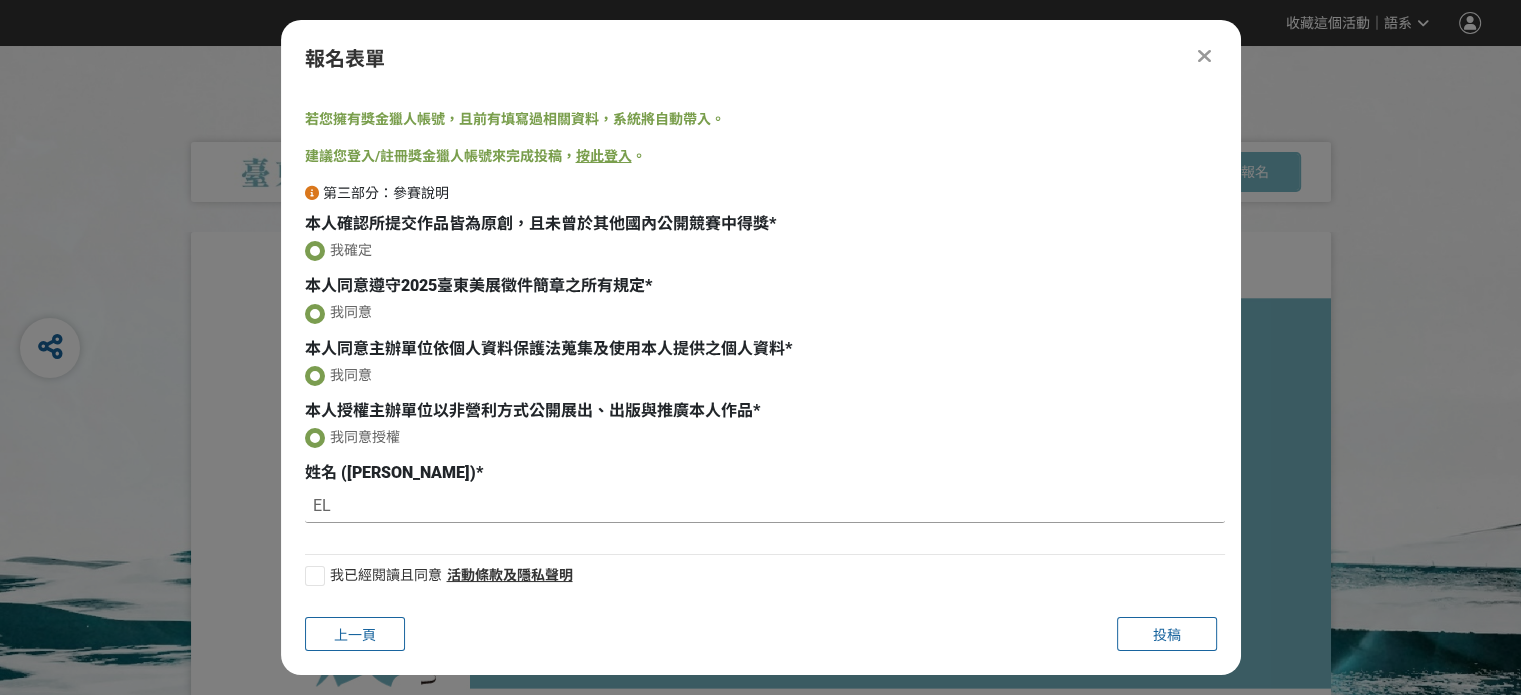 type on "E" 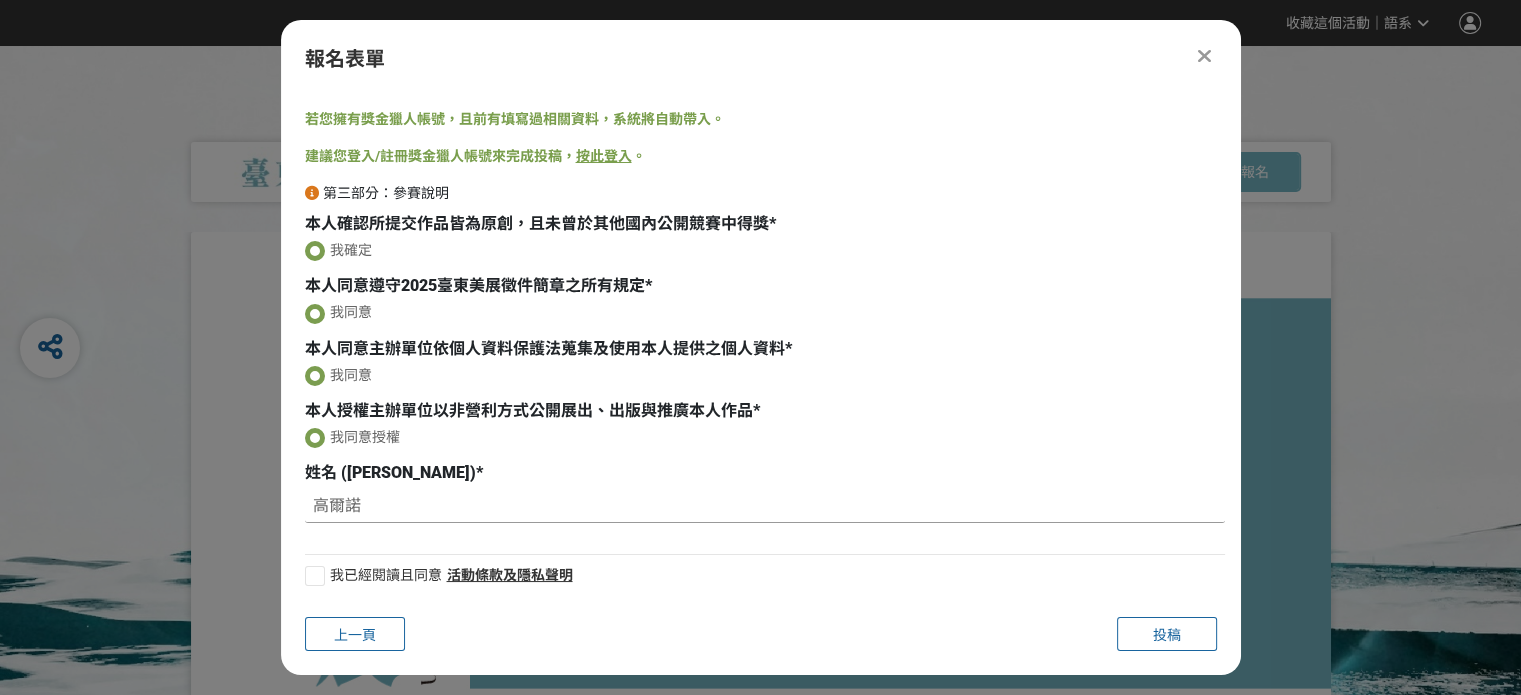 scroll, scrollTop: 18, scrollLeft: 0, axis: vertical 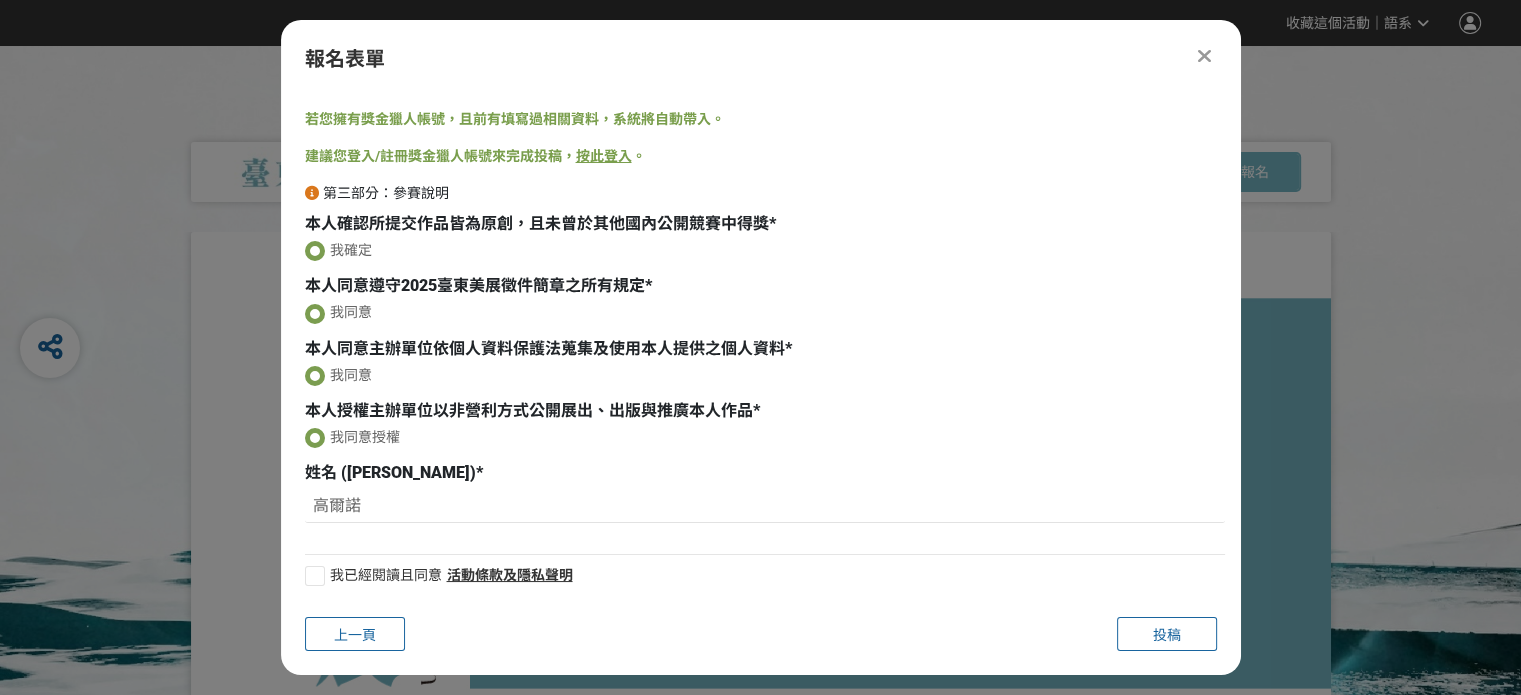click at bounding box center [315, 576] 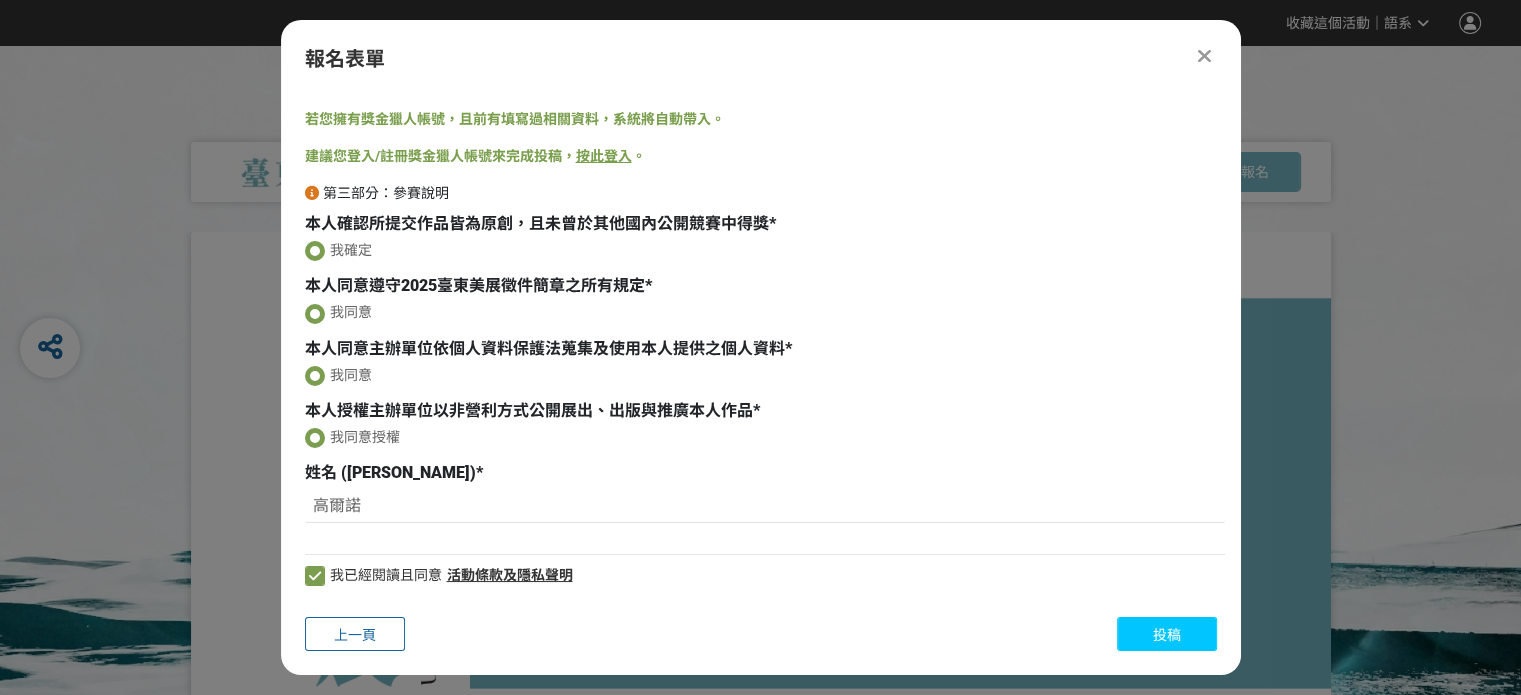 click on "投稿" at bounding box center (1167, 634) 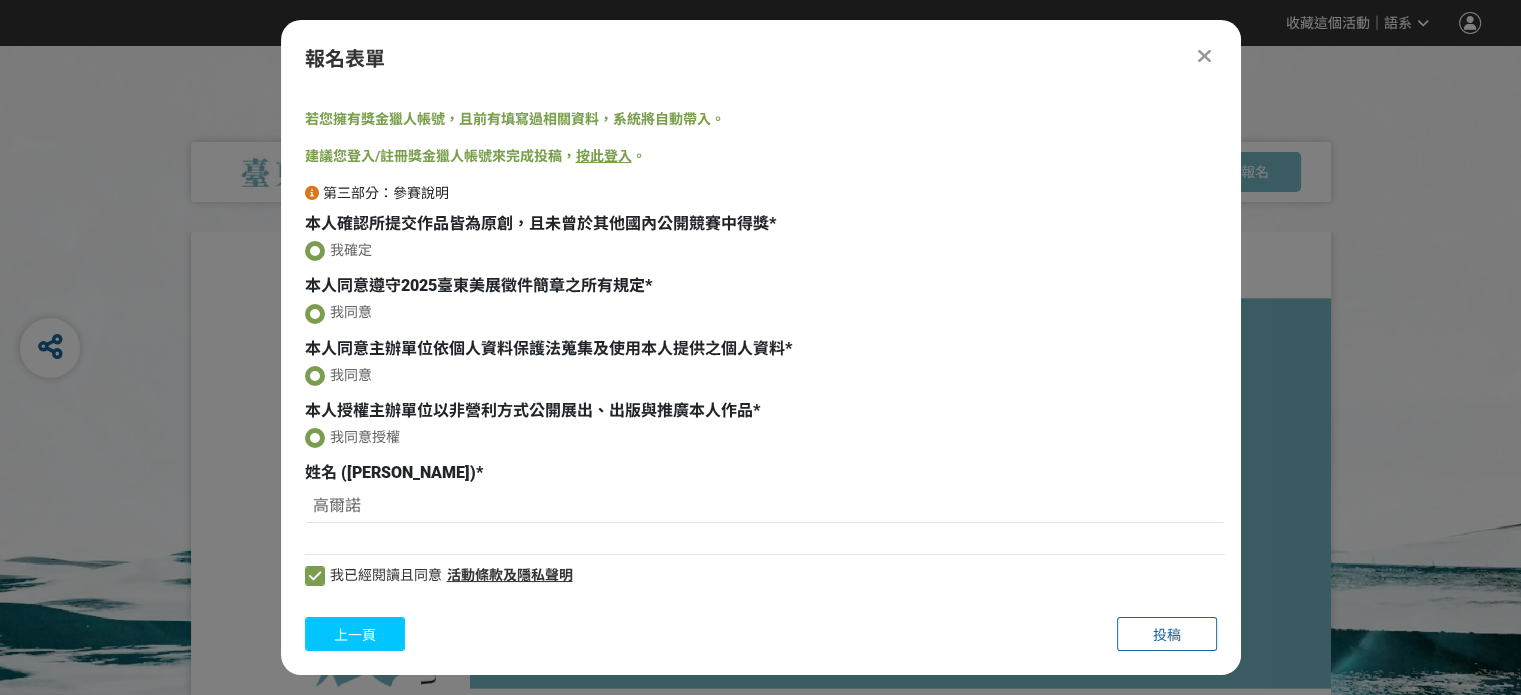 click on "上一頁" at bounding box center (355, 635) 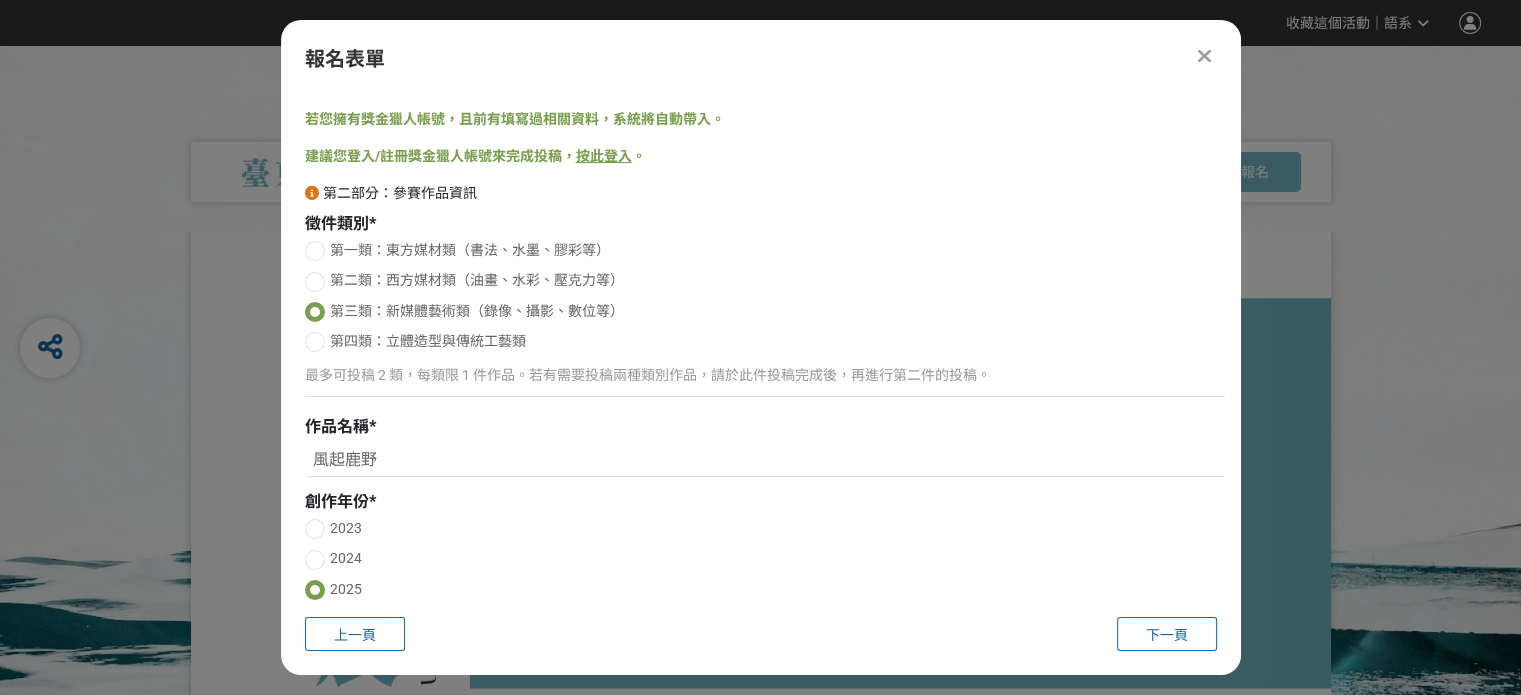 scroll, scrollTop: 418, scrollLeft: 0, axis: vertical 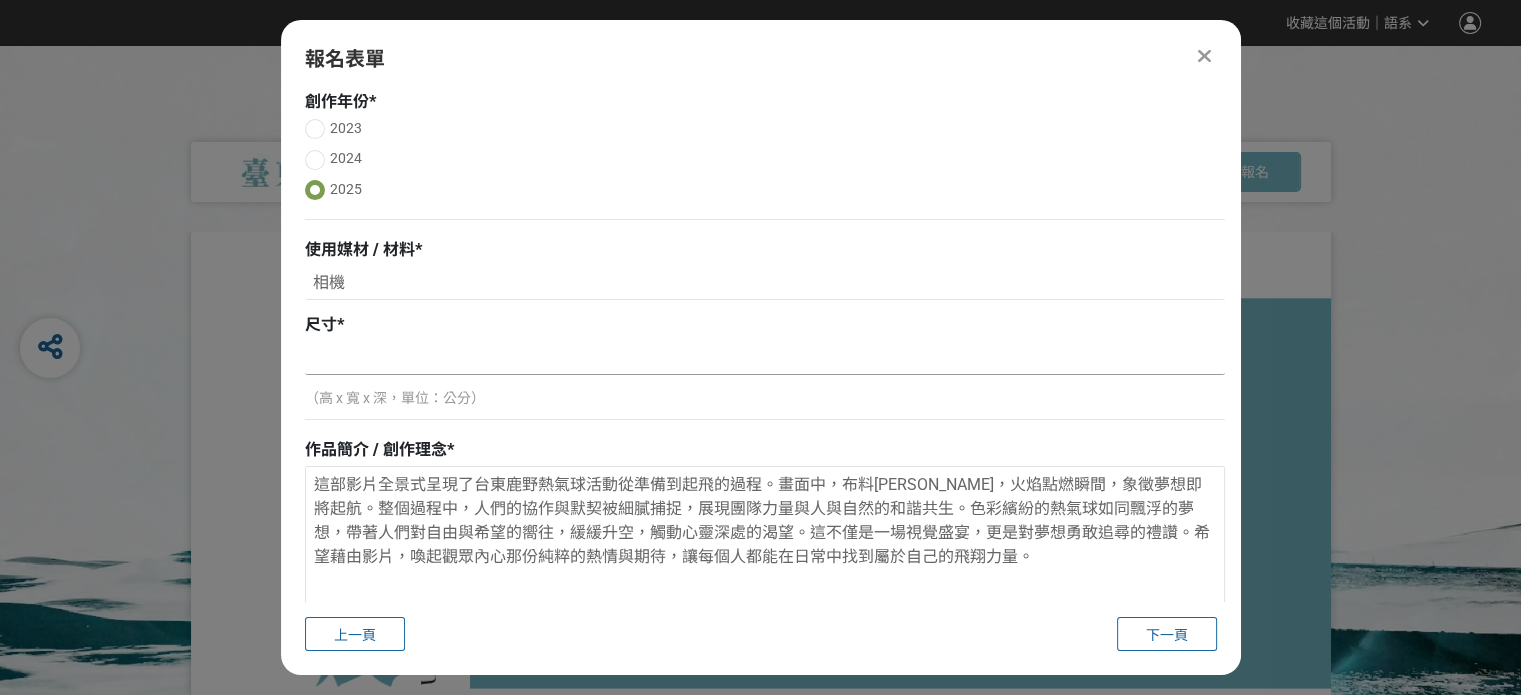 click at bounding box center (765, 358) 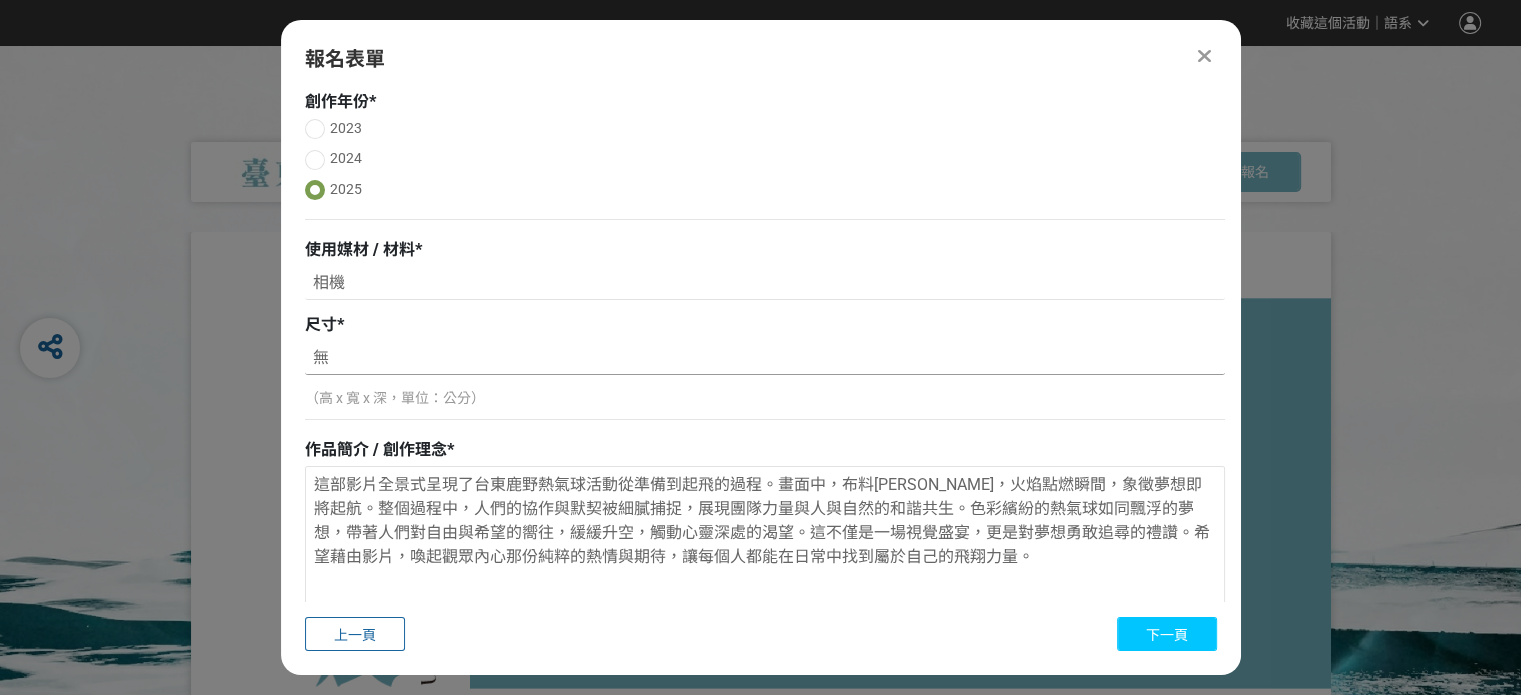 type on "無" 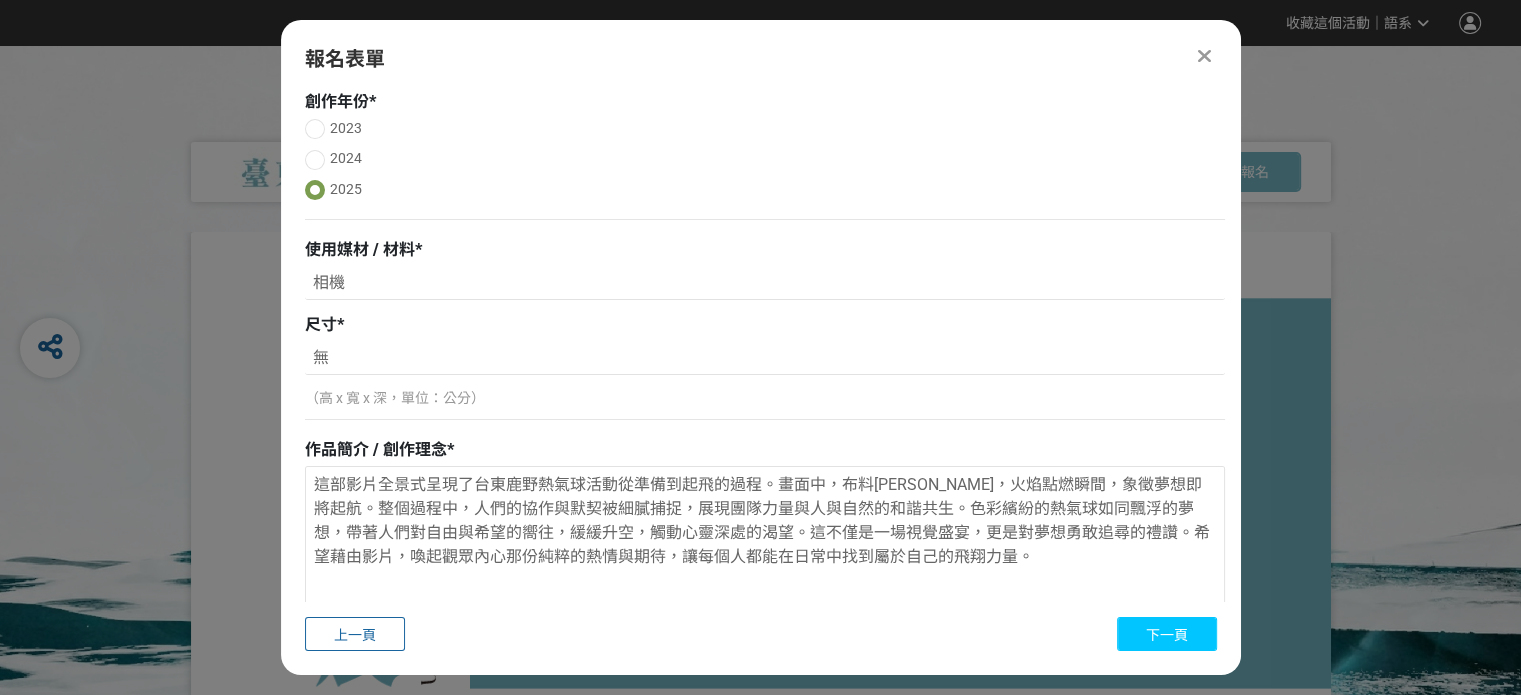 click on "下一頁" at bounding box center (1167, 635) 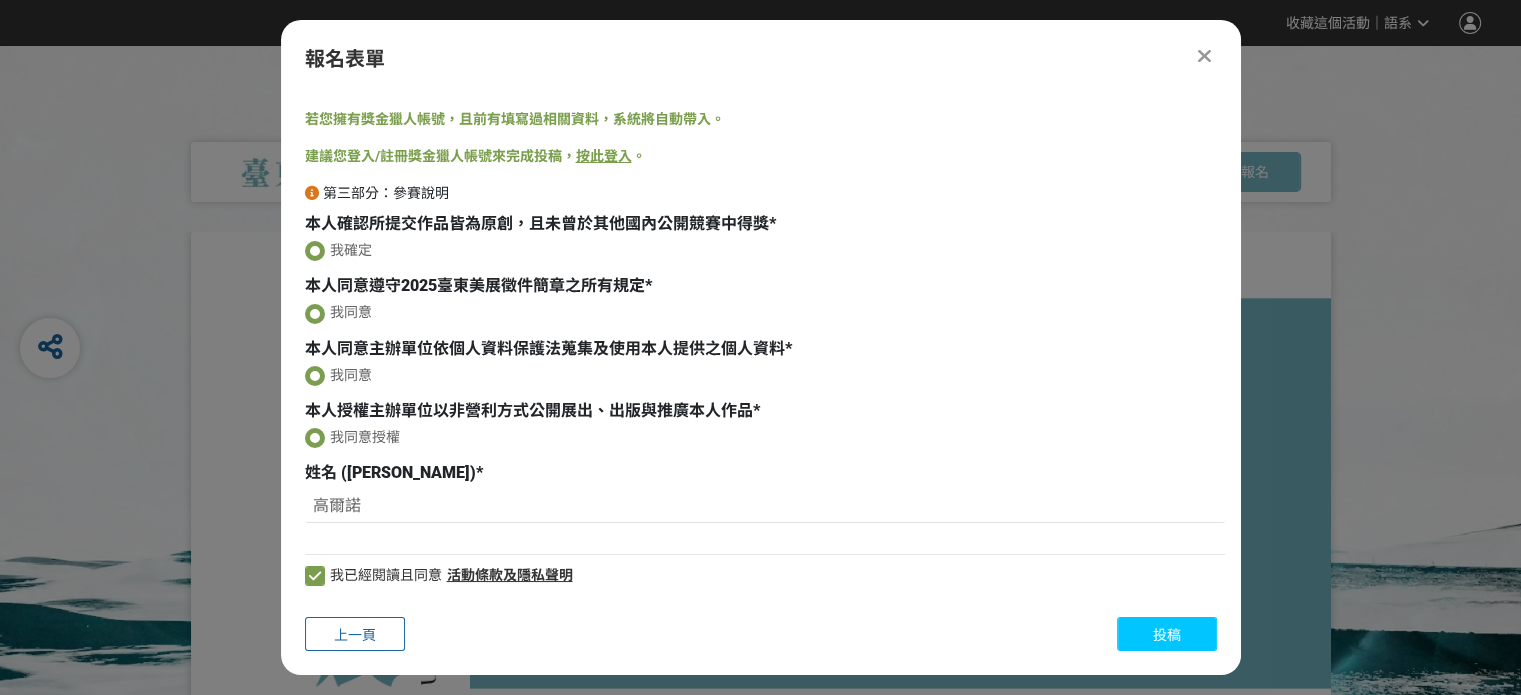 scroll, scrollTop: 19, scrollLeft: 0, axis: vertical 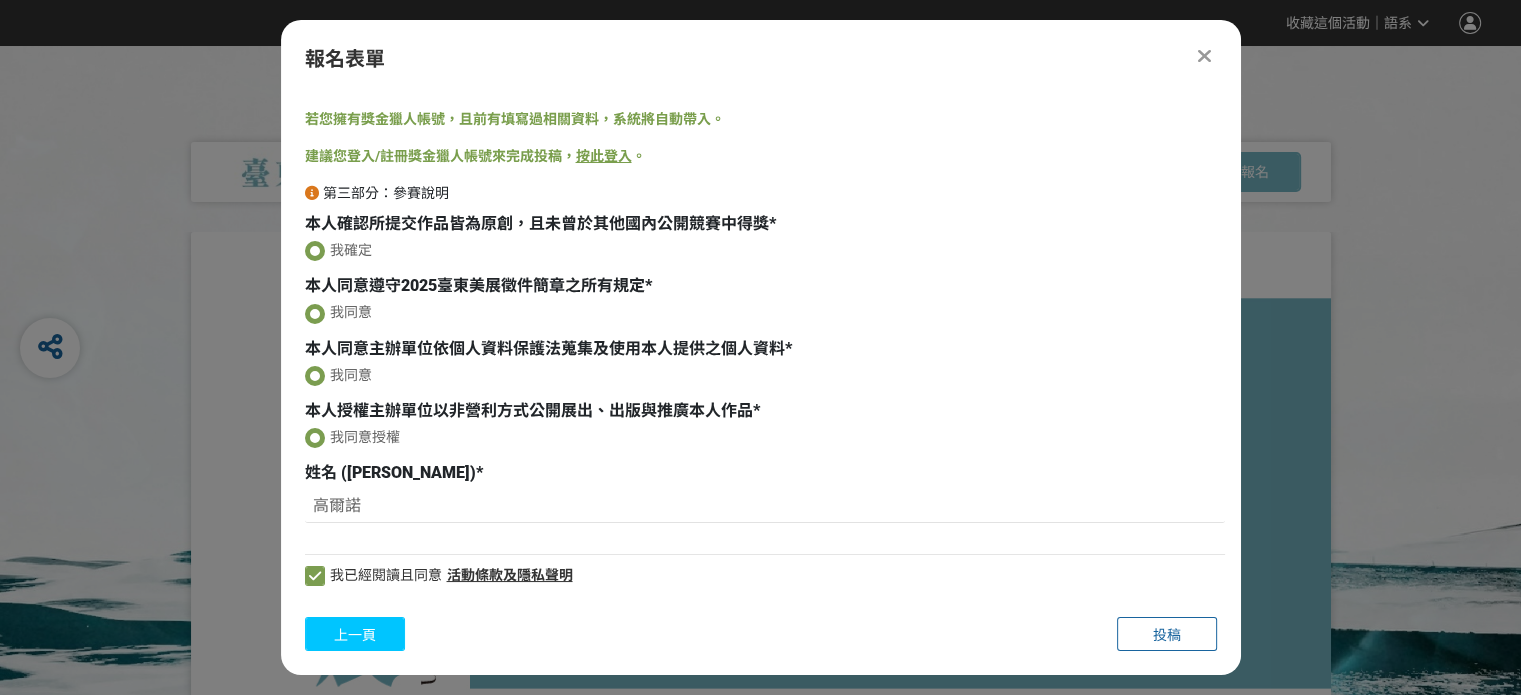 click on "上一頁" at bounding box center (355, 634) 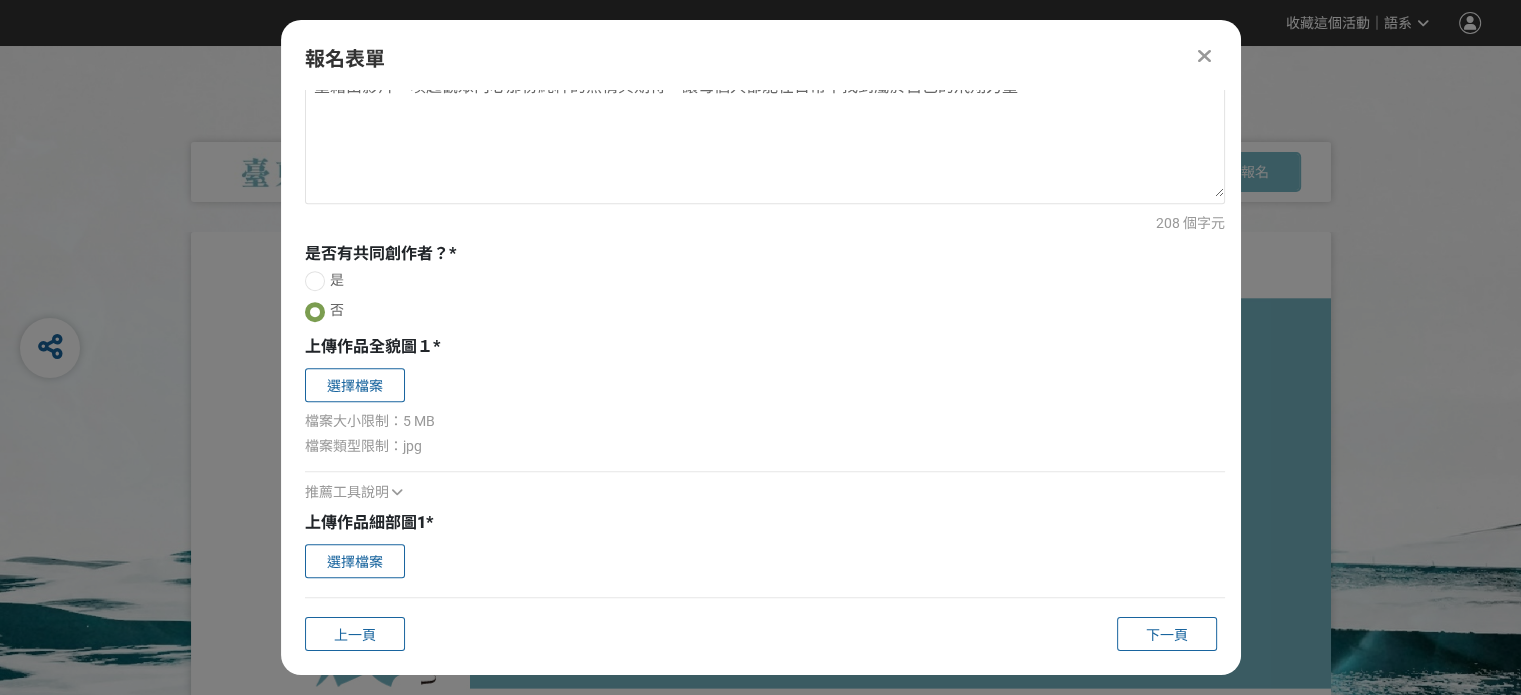 scroll, scrollTop: 918, scrollLeft: 0, axis: vertical 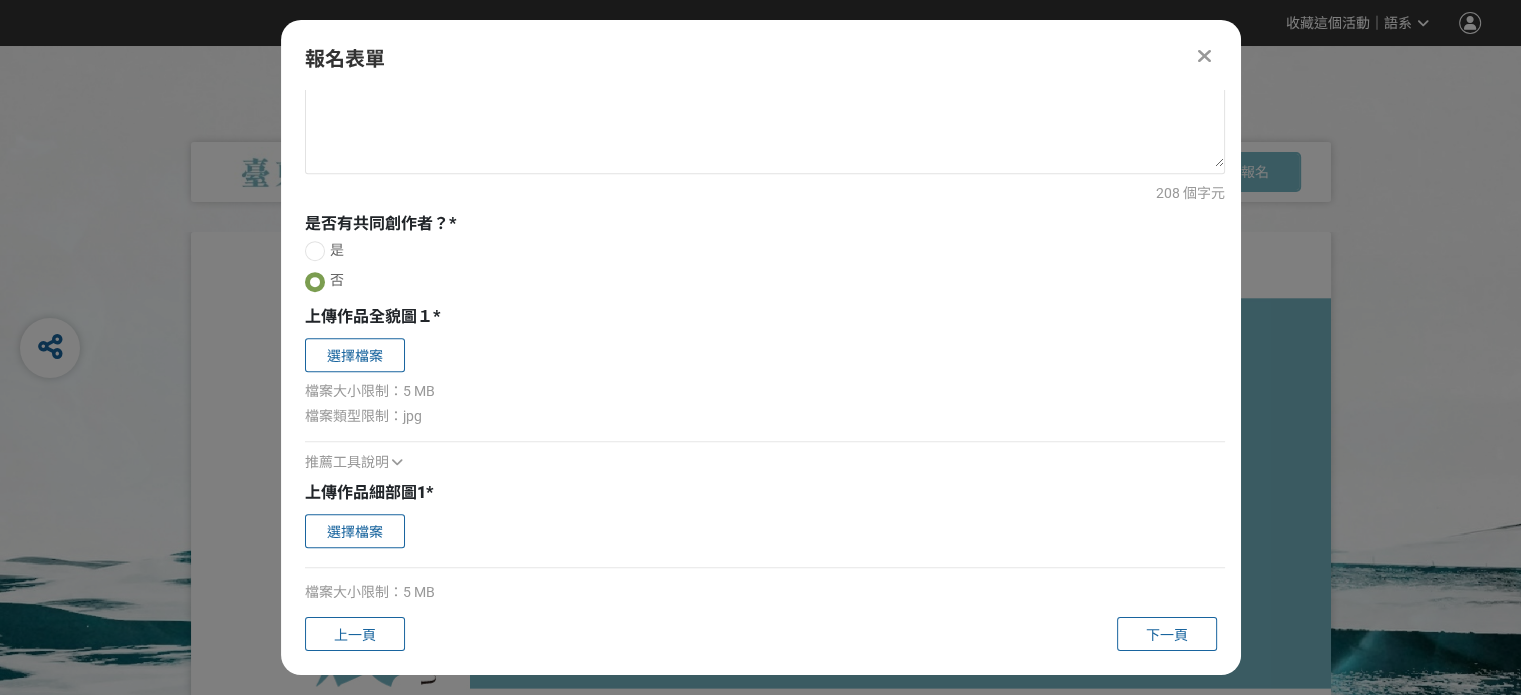 click on "推薦工具說明" at bounding box center (347, 462) 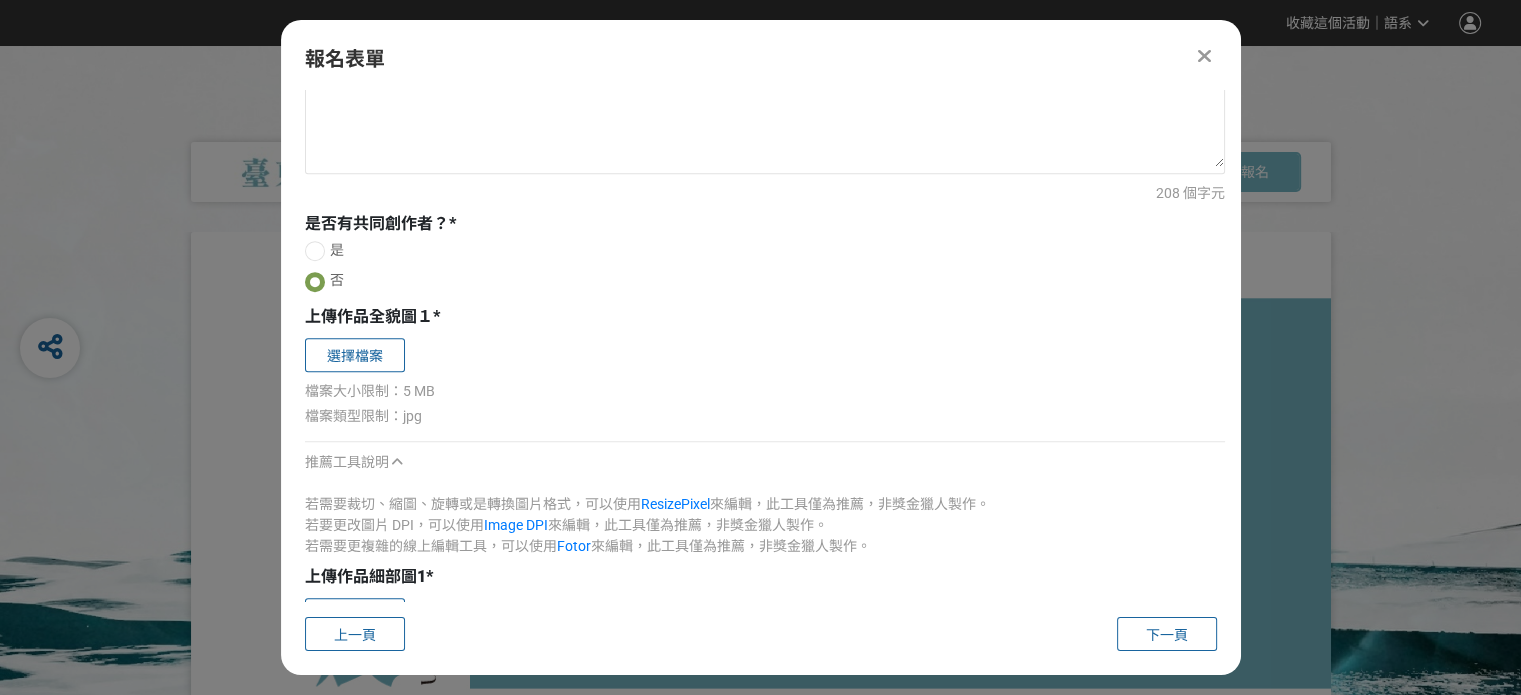 click on "推薦工具說明" at bounding box center (347, 462) 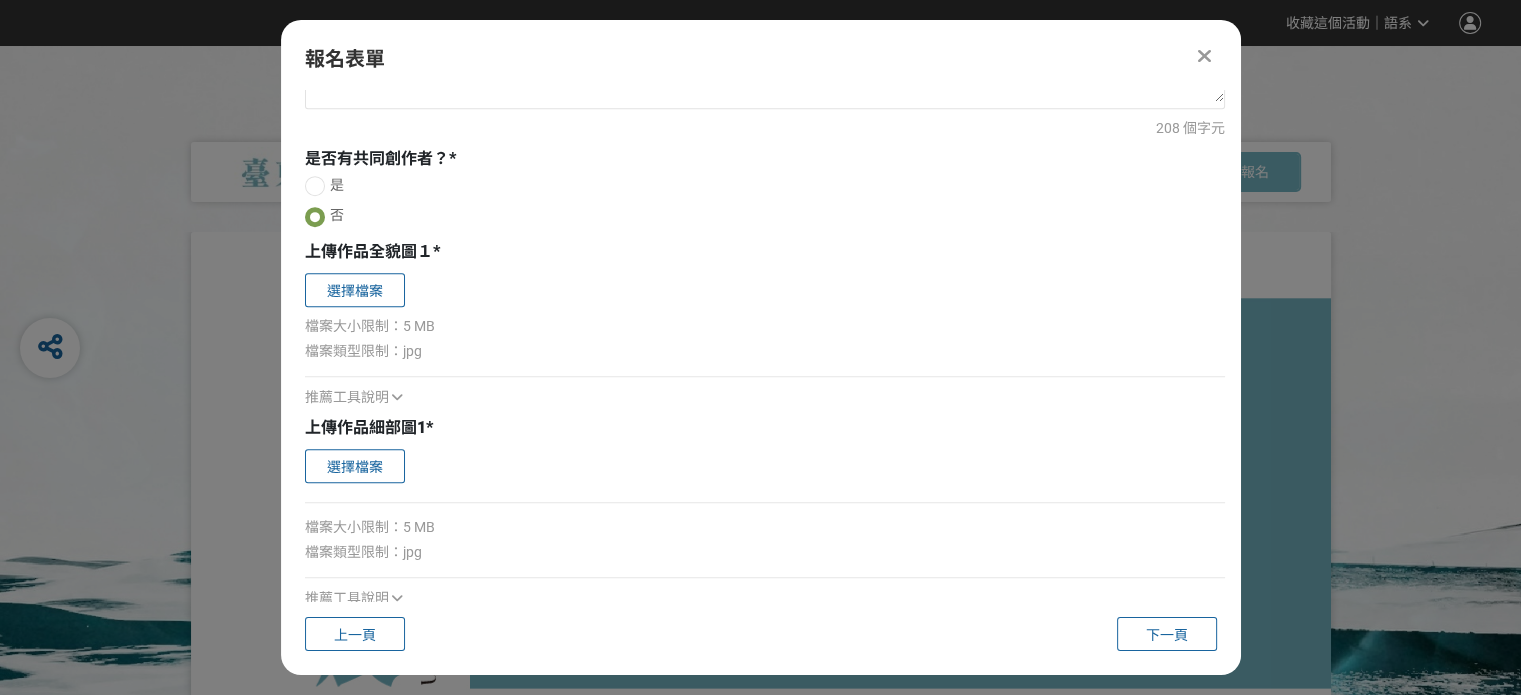scroll, scrollTop: 1018, scrollLeft: 0, axis: vertical 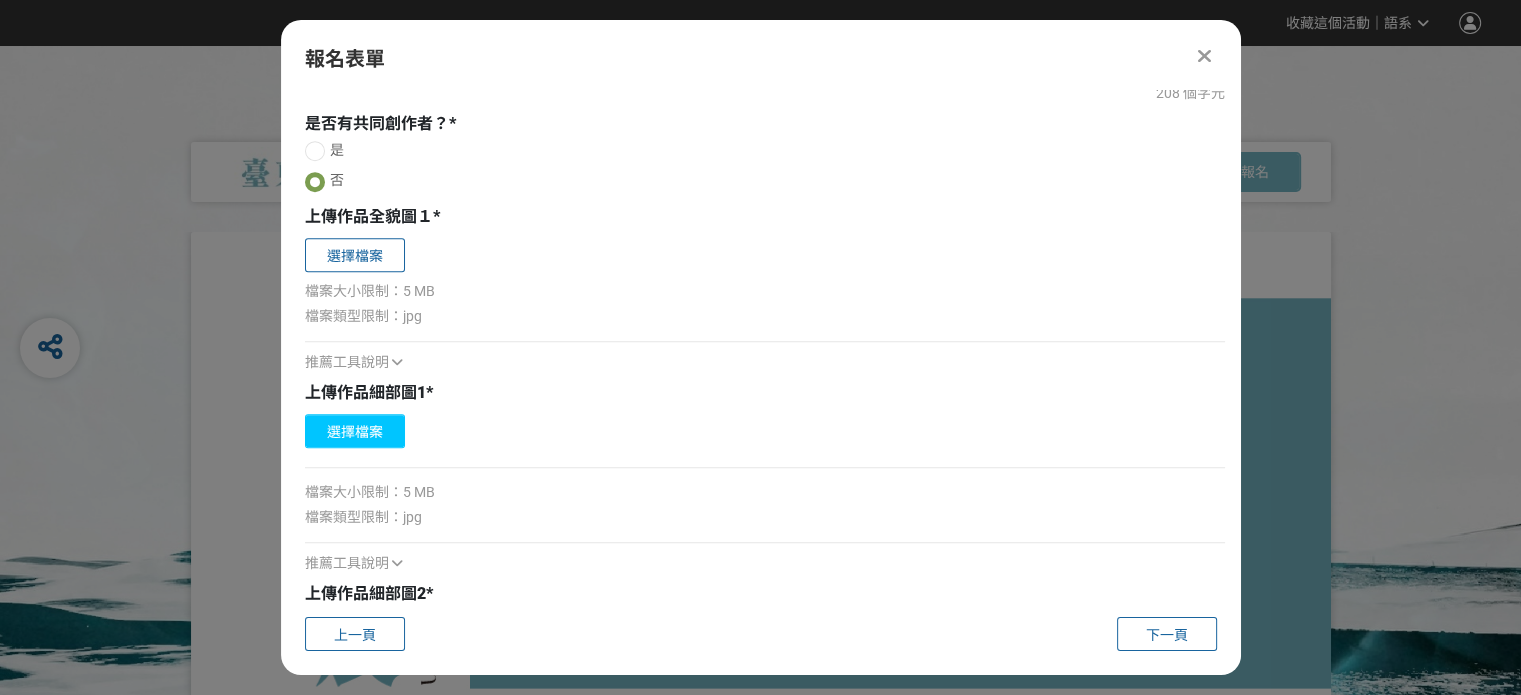 click on "選擇檔案" at bounding box center [355, 431] 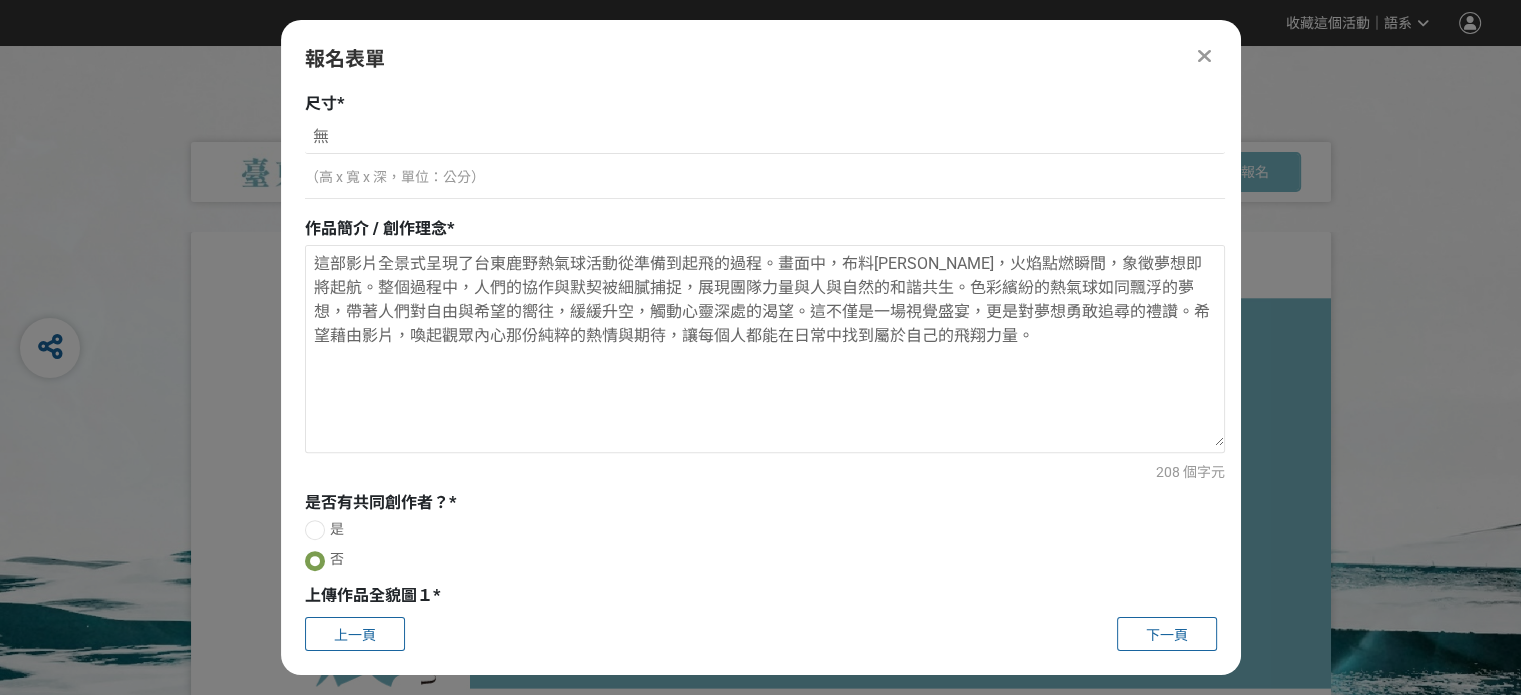 scroll, scrollTop: 540, scrollLeft: 0, axis: vertical 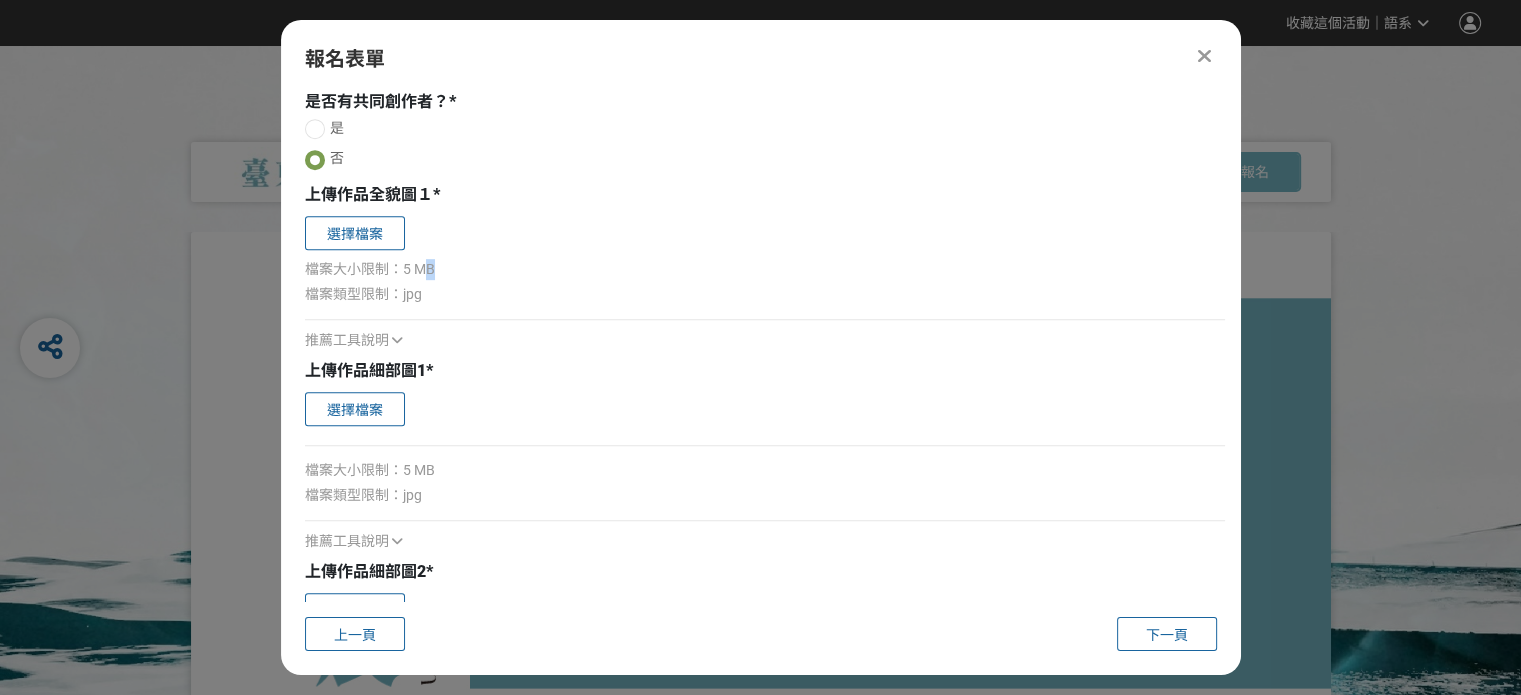 click on "檔案大小限制：5 MB" at bounding box center (765, 269) 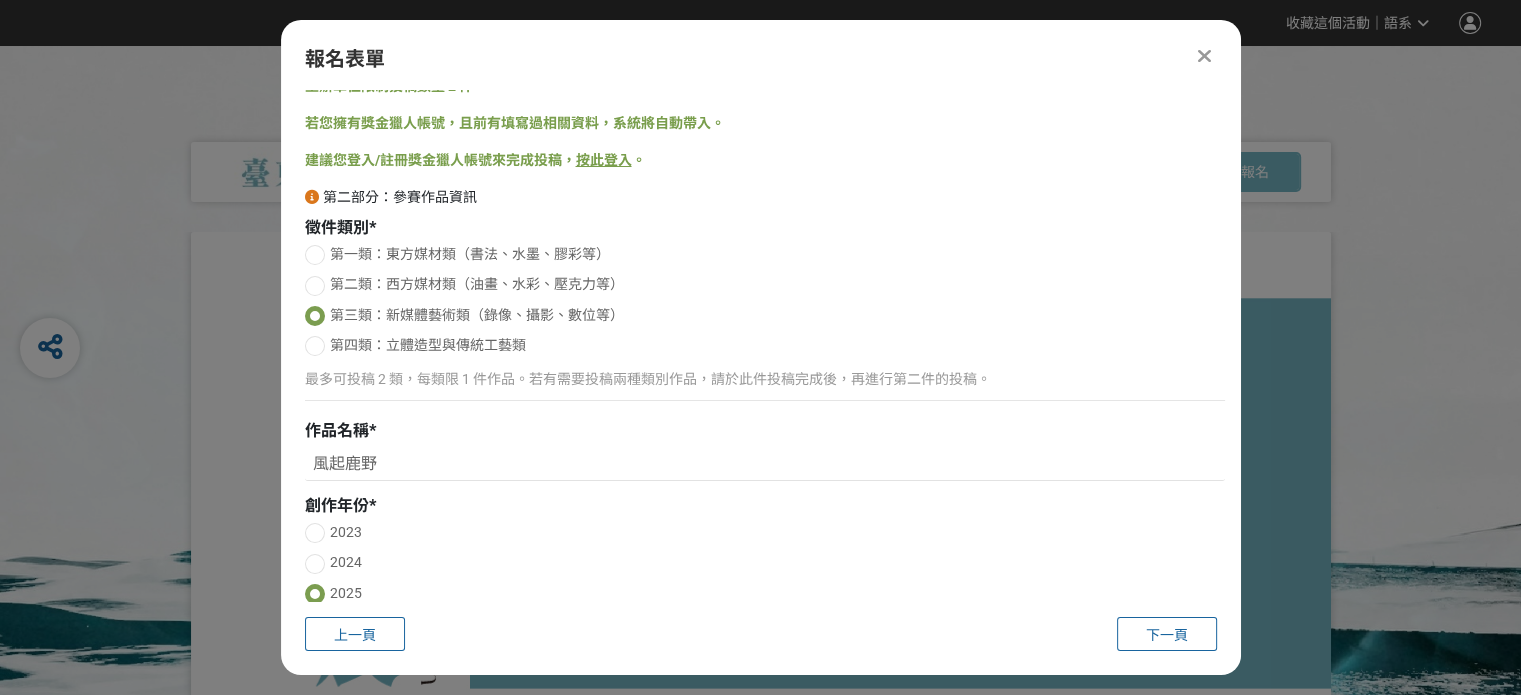 scroll, scrollTop: 0, scrollLeft: 0, axis: both 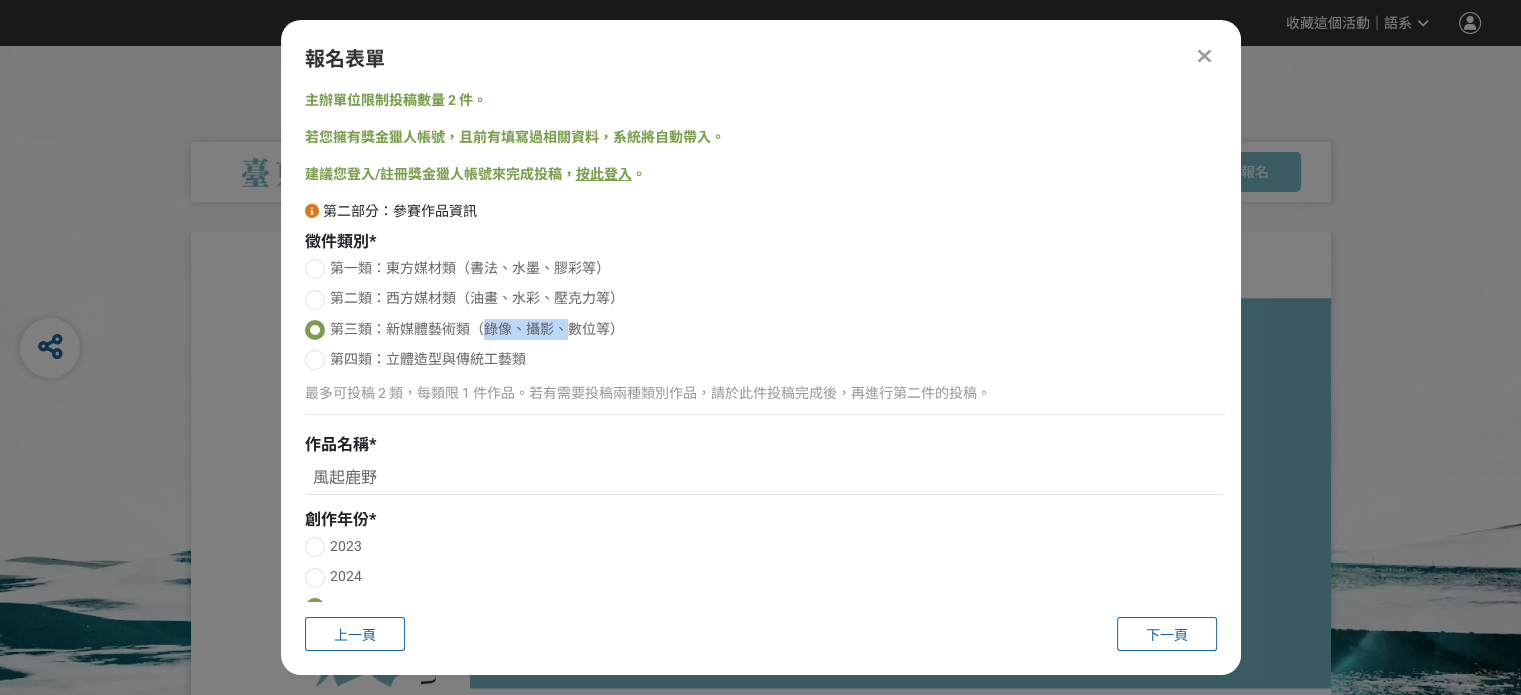drag, startPoint x: 489, startPoint y: 324, endPoint x: 571, endPoint y: 323, distance: 82.006096 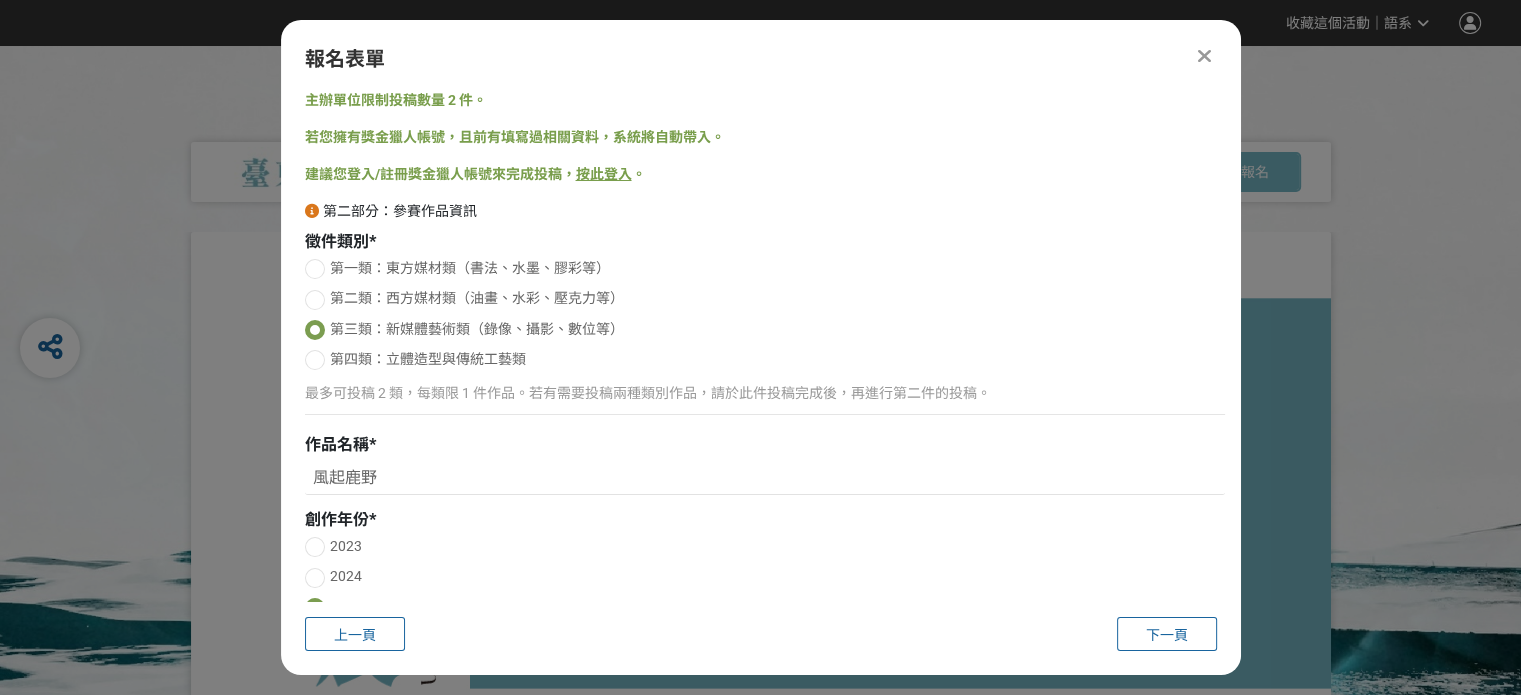 click on "第一類：東方媒材類（書法、水墨、膠彩等） 第二類：西方媒材類（油畫、水彩、壓克力等） 第三類：新媒體藝術類（錄像、攝影、數位等） 第四類：立體造型與傳統工藝類 最多可投稿 2 類，每類限 1 件作品。若有需要投稿兩種類別作品，請於此件投稿完成後，再進行第二件的投稿。" at bounding box center (765, 341) 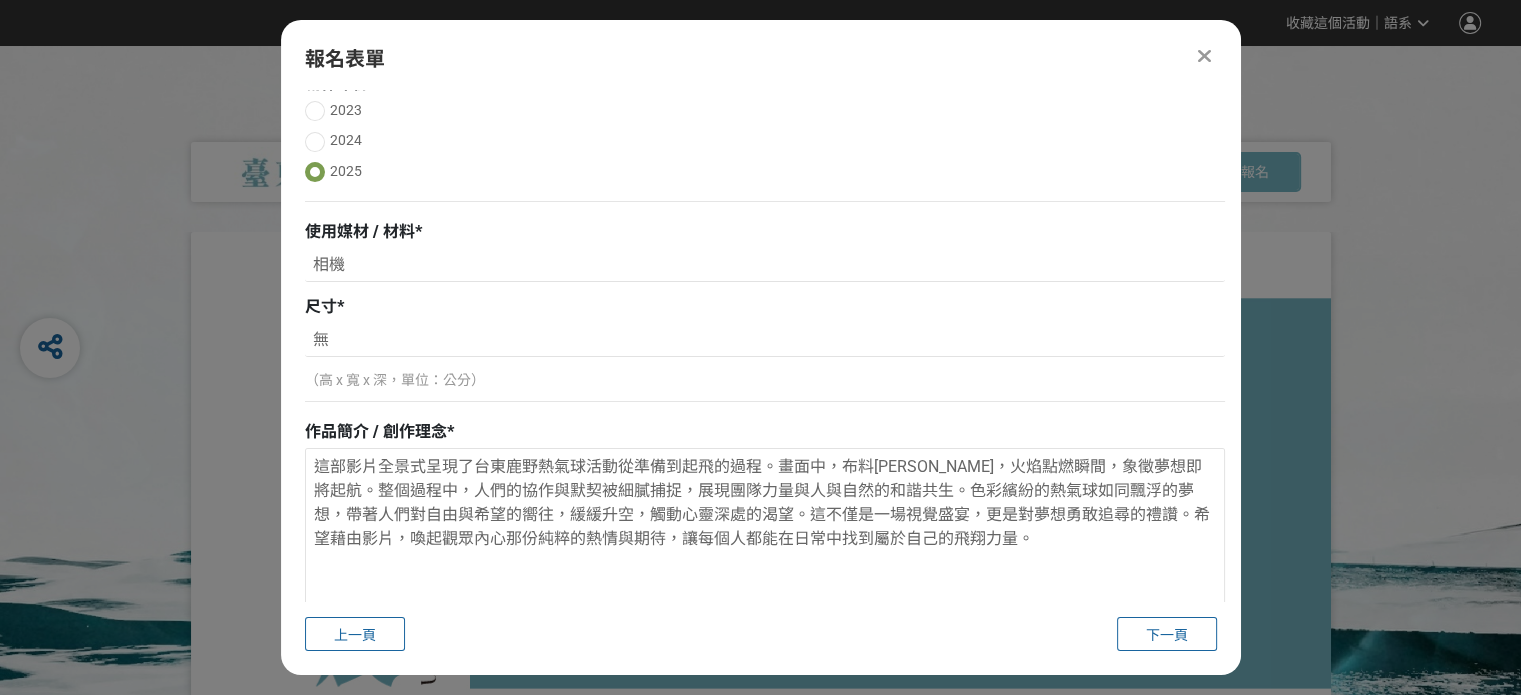 scroll, scrollTop: 240, scrollLeft: 0, axis: vertical 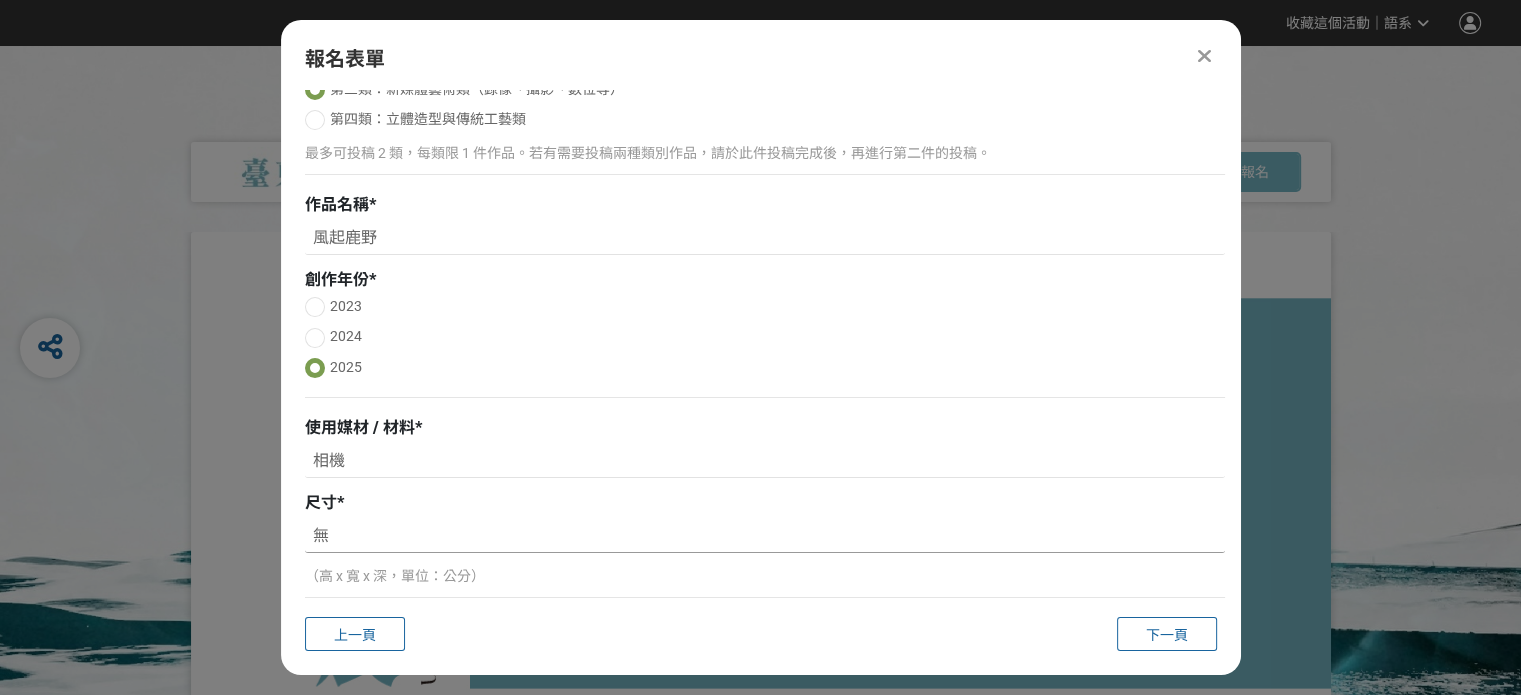 click on "無" at bounding box center [765, 536] 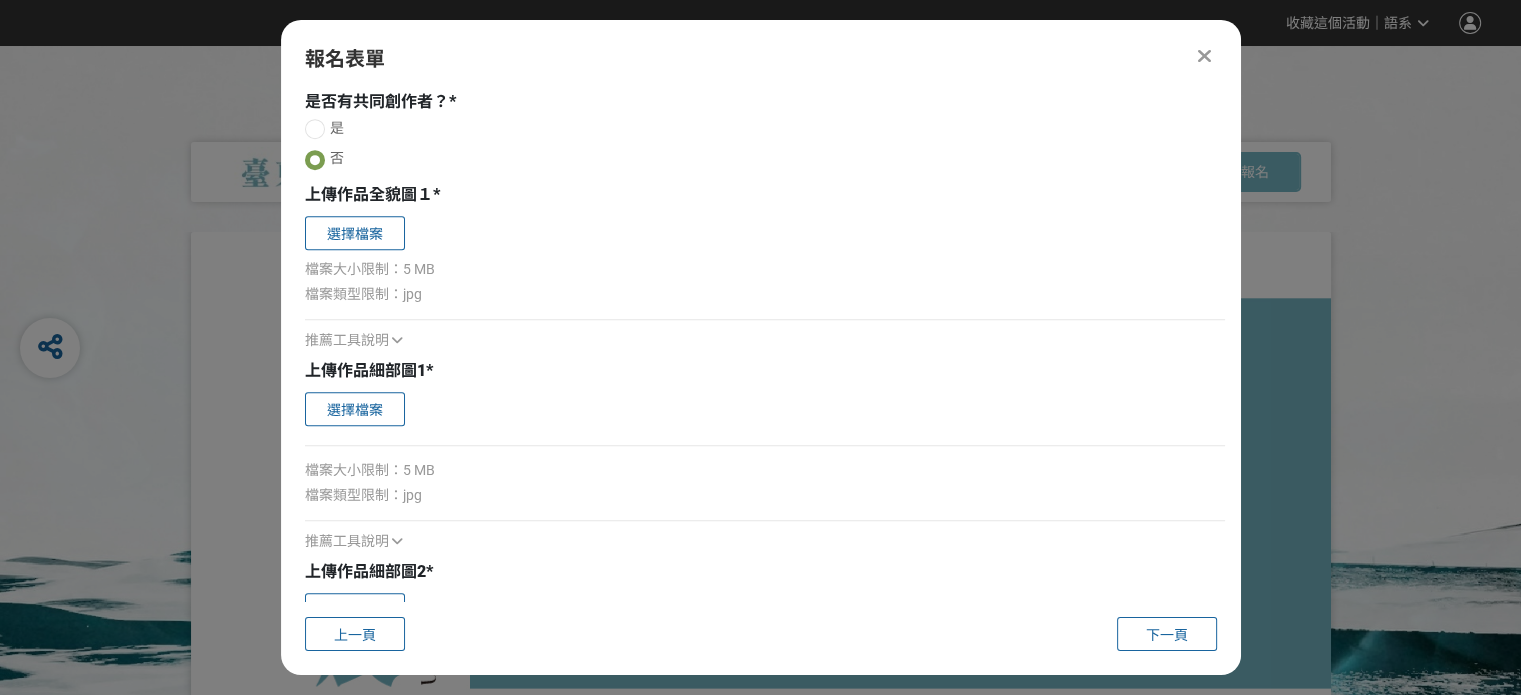 scroll, scrollTop: 1240, scrollLeft: 0, axis: vertical 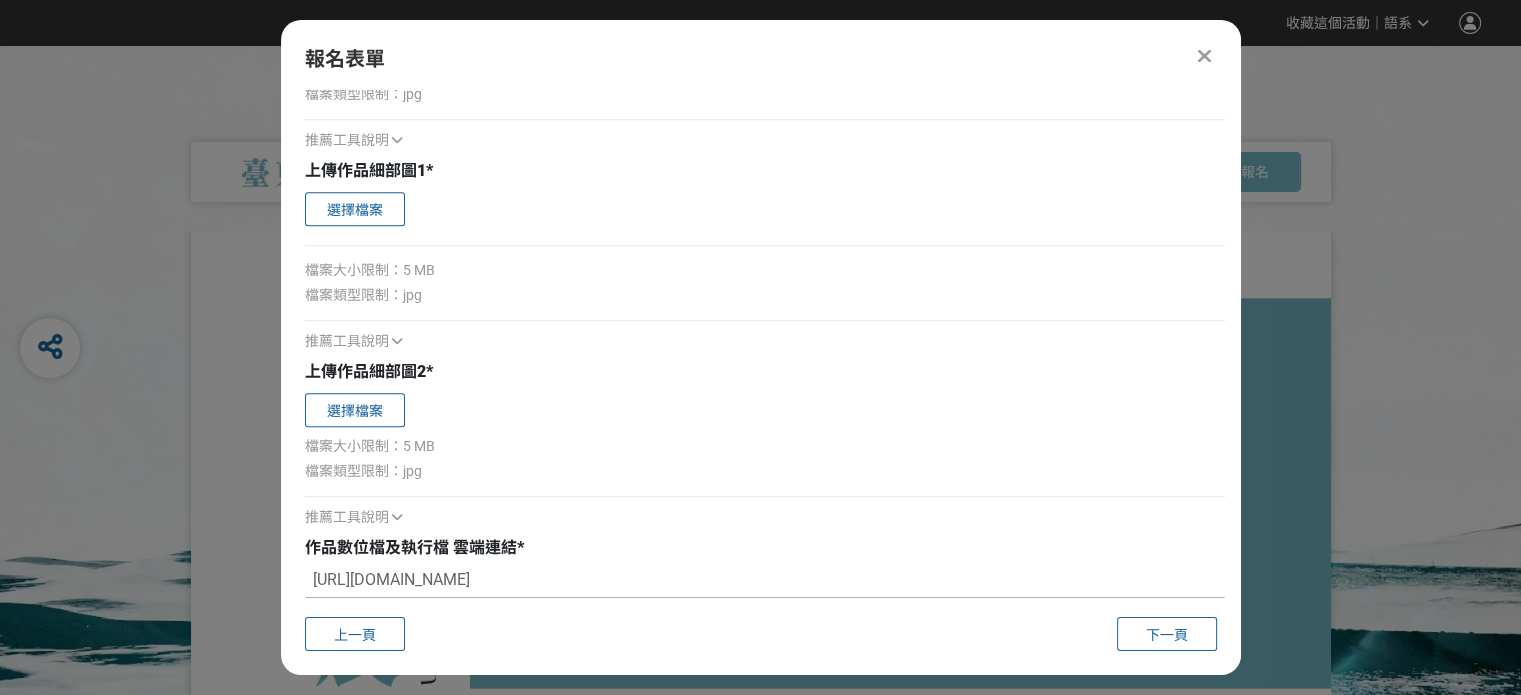 drag, startPoint x: 305, startPoint y: 580, endPoint x: 291, endPoint y: 579, distance: 14.035668 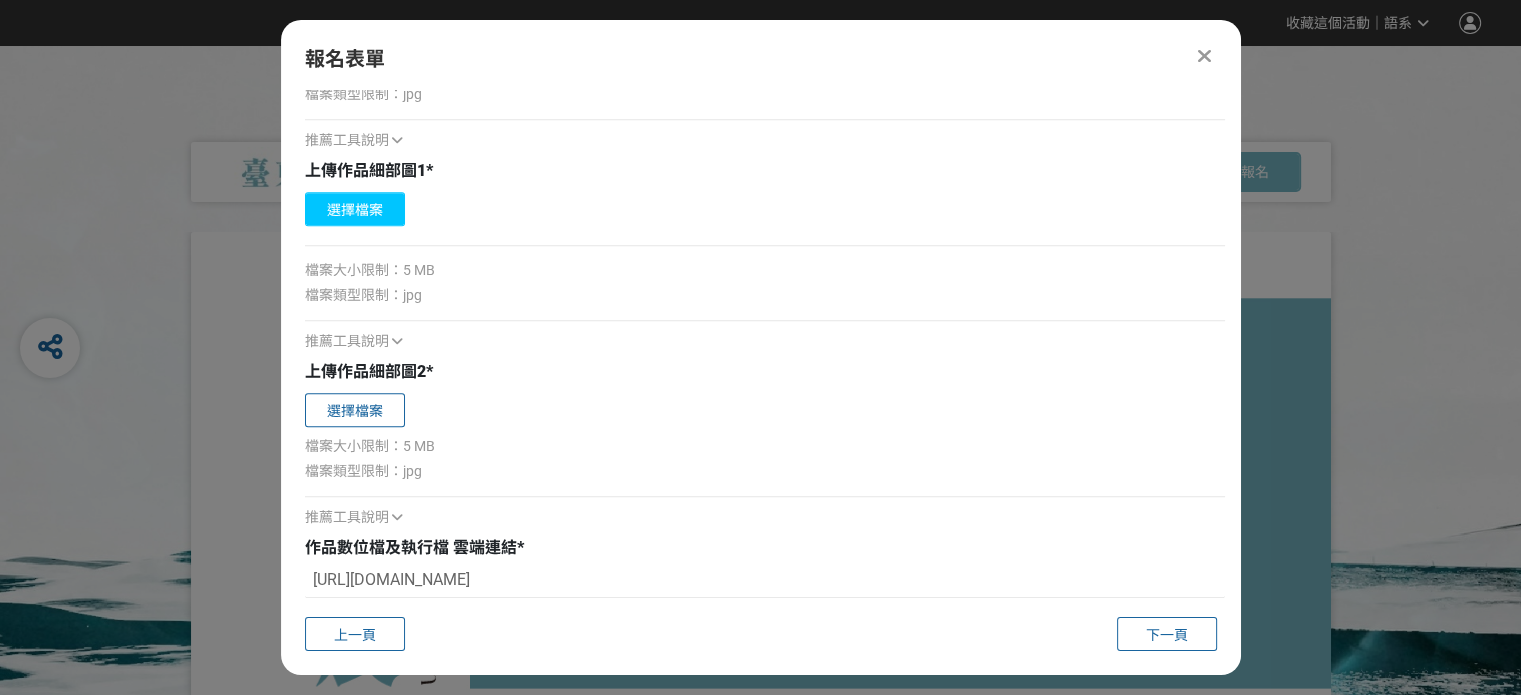click on "選擇檔案" at bounding box center [355, 209] 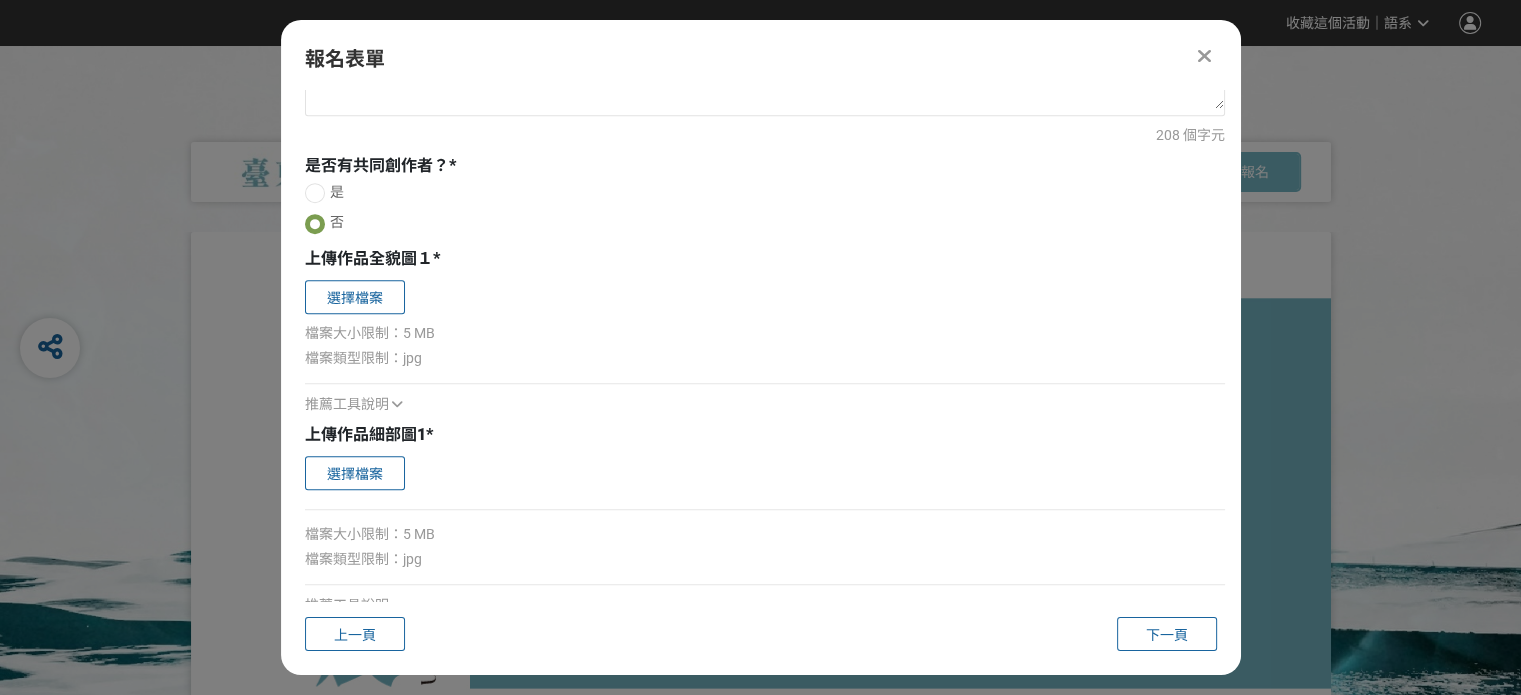 scroll, scrollTop: 940, scrollLeft: 0, axis: vertical 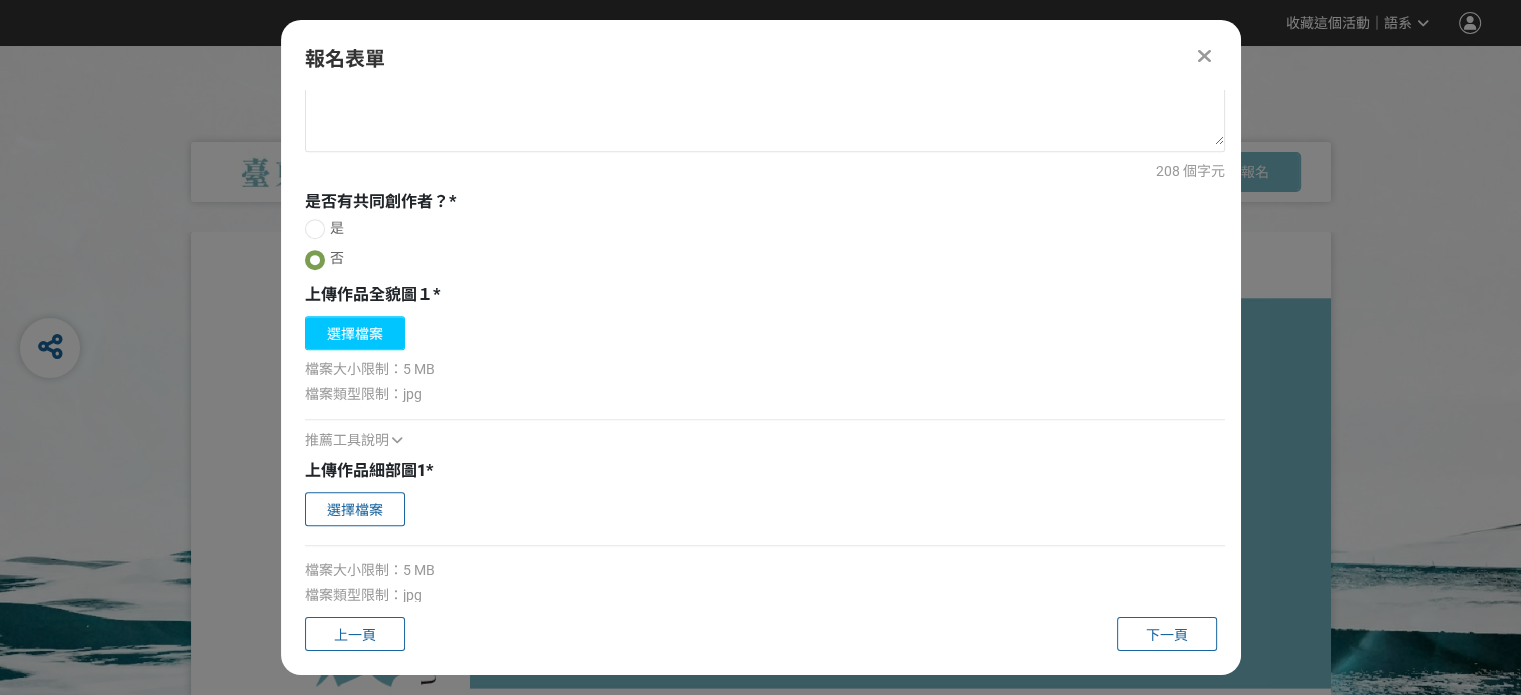 click on "選擇檔案" at bounding box center [355, 333] 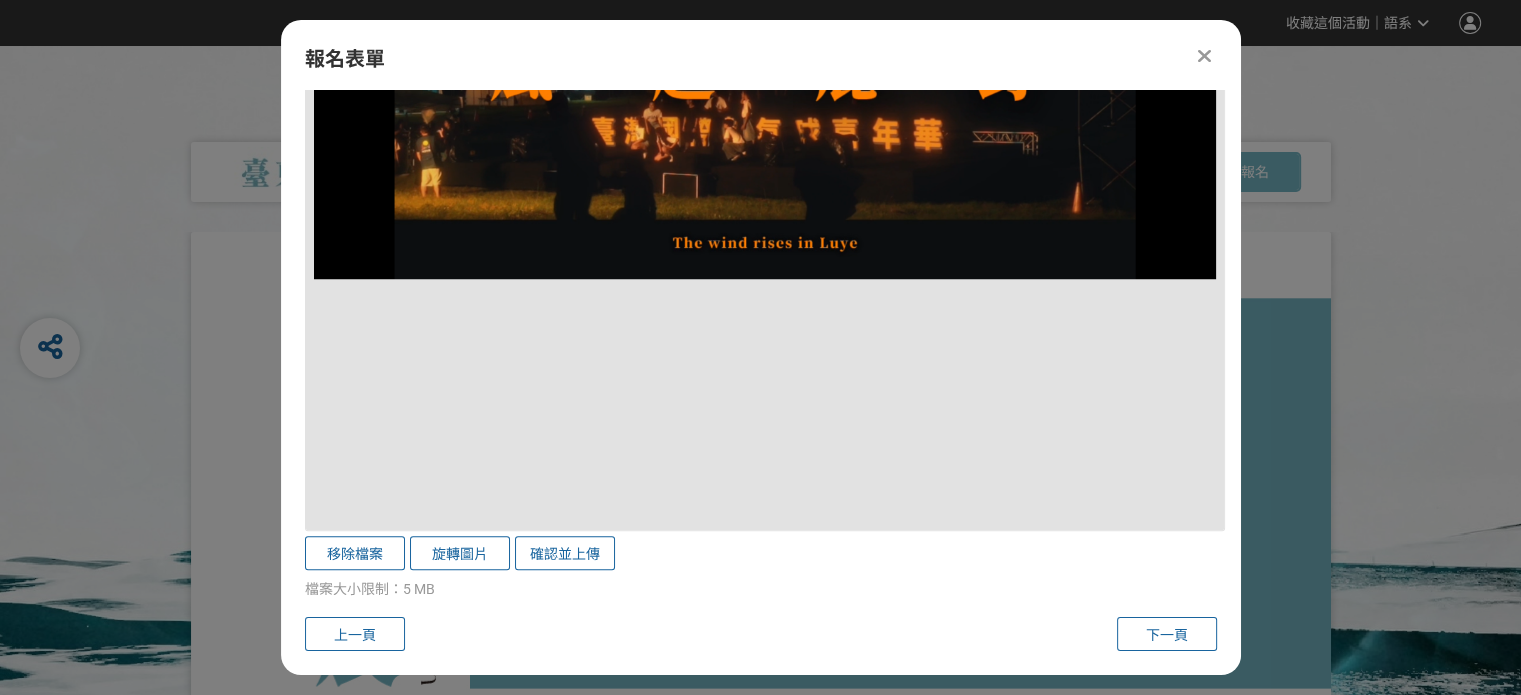 scroll, scrollTop: 1840, scrollLeft: 0, axis: vertical 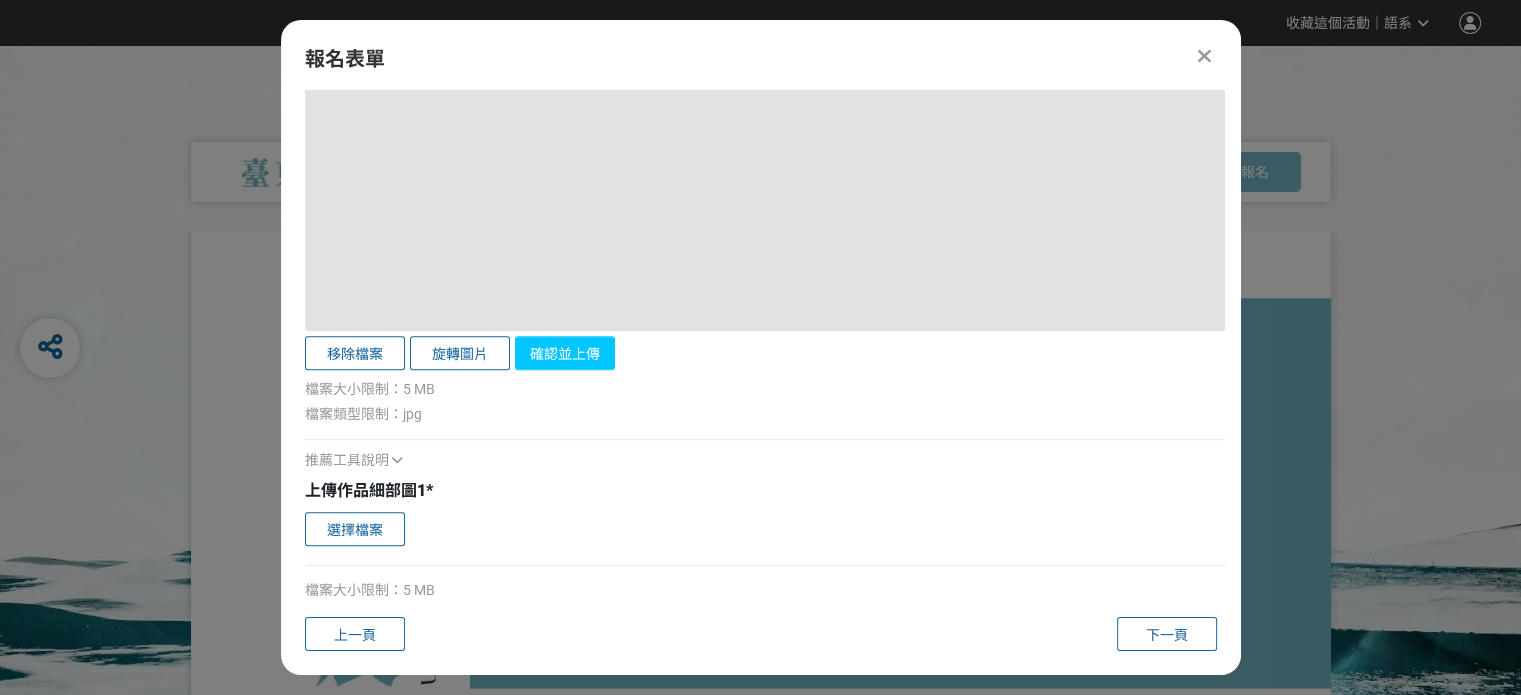 click on "確認並上傳" at bounding box center [565, 353] 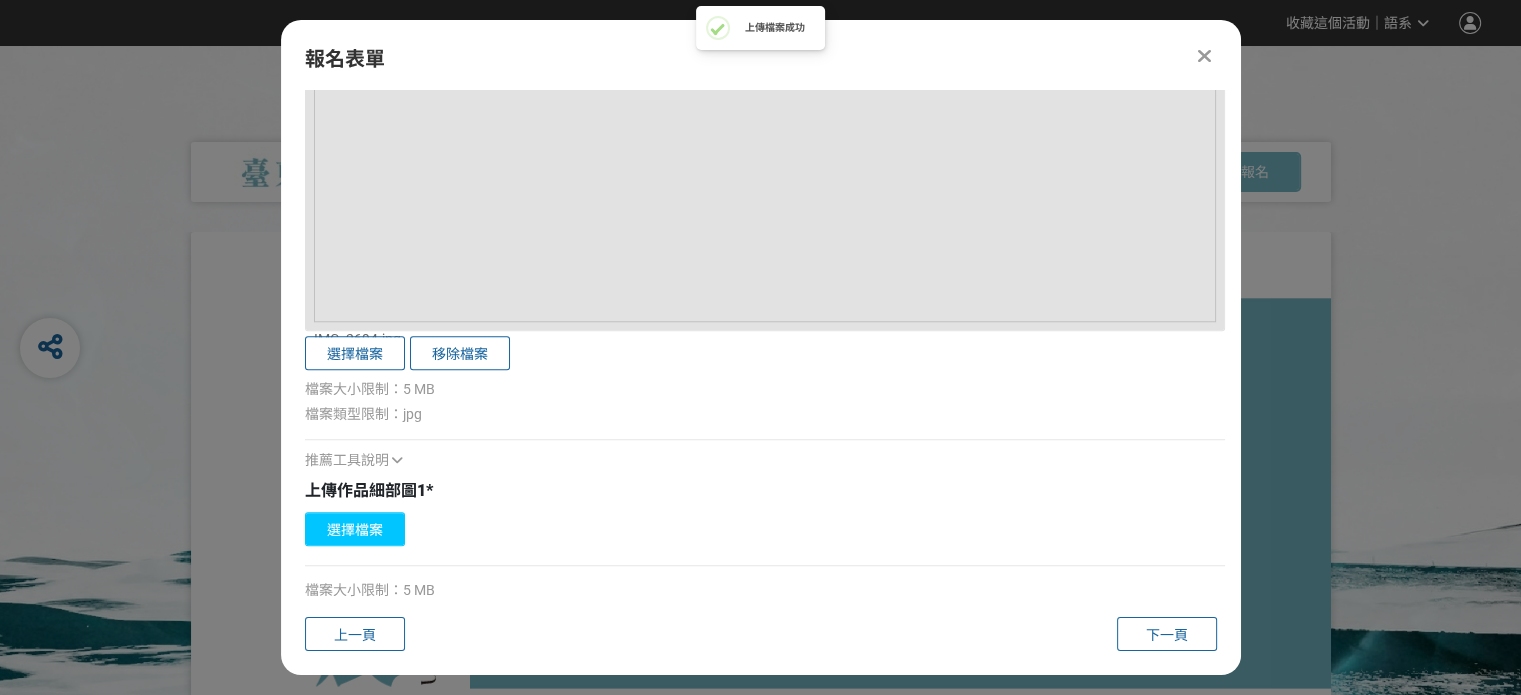 click on "選擇檔案" at bounding box center (355, 529) 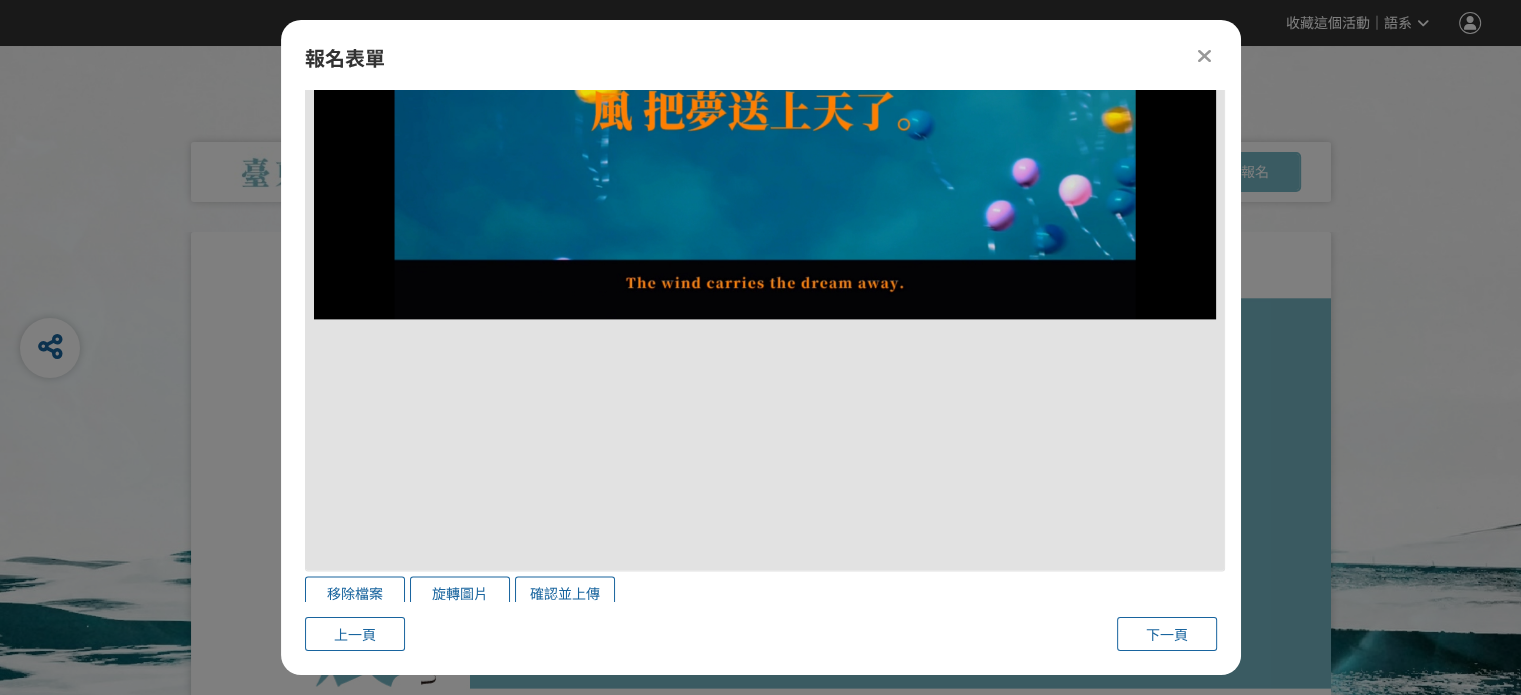 scroll, scrollTop: 3040, scrollLeft: 0, axis: vertical 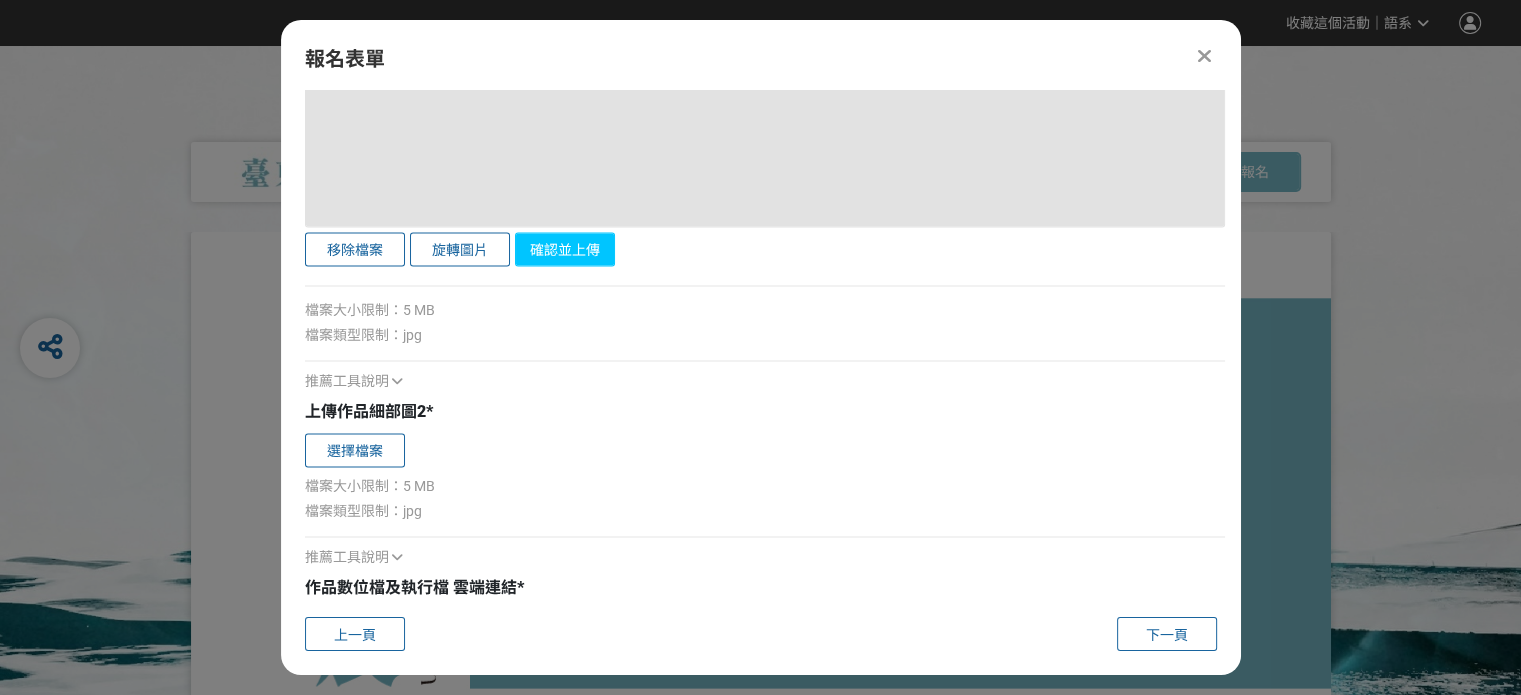 click on "確認並上傳" at bounding box center (565, 249) 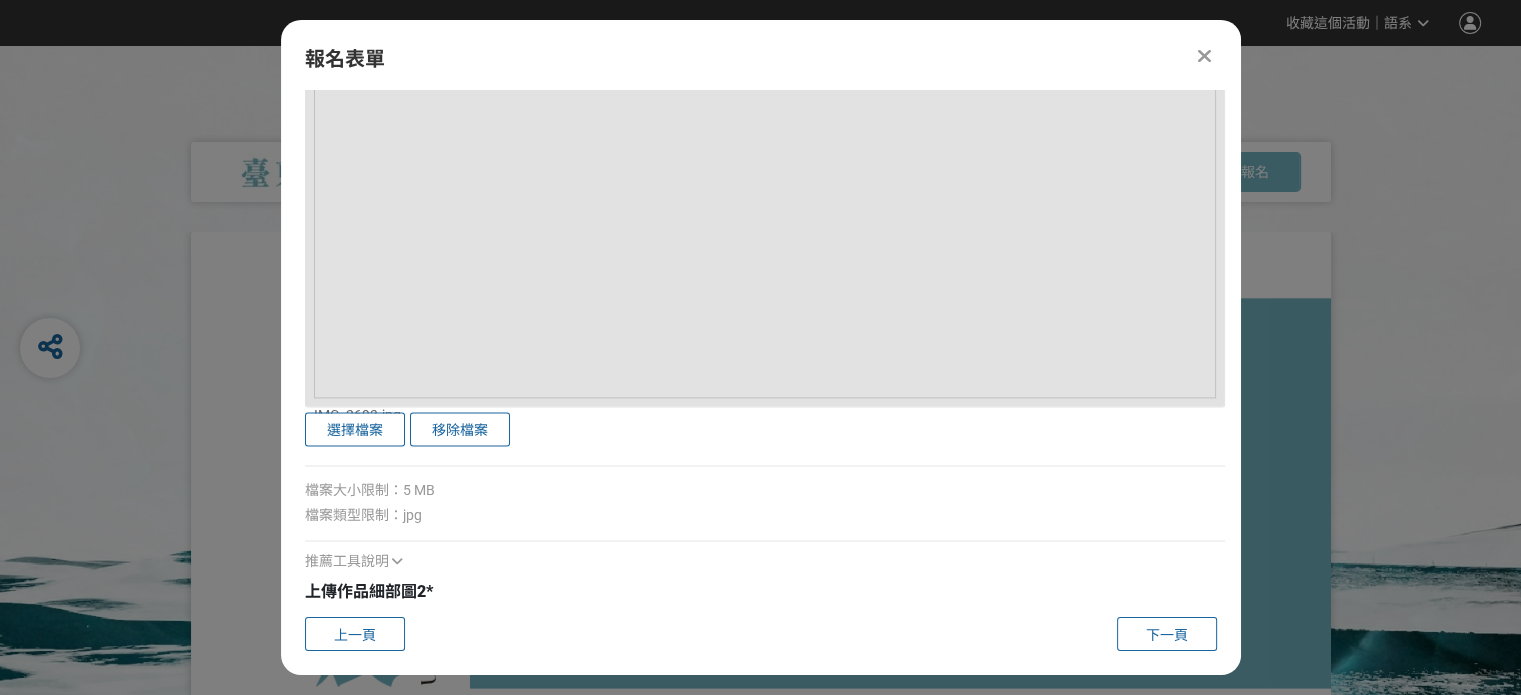 scroll, scrollTop: 3071, scrollLeft: 0, axis: vertical 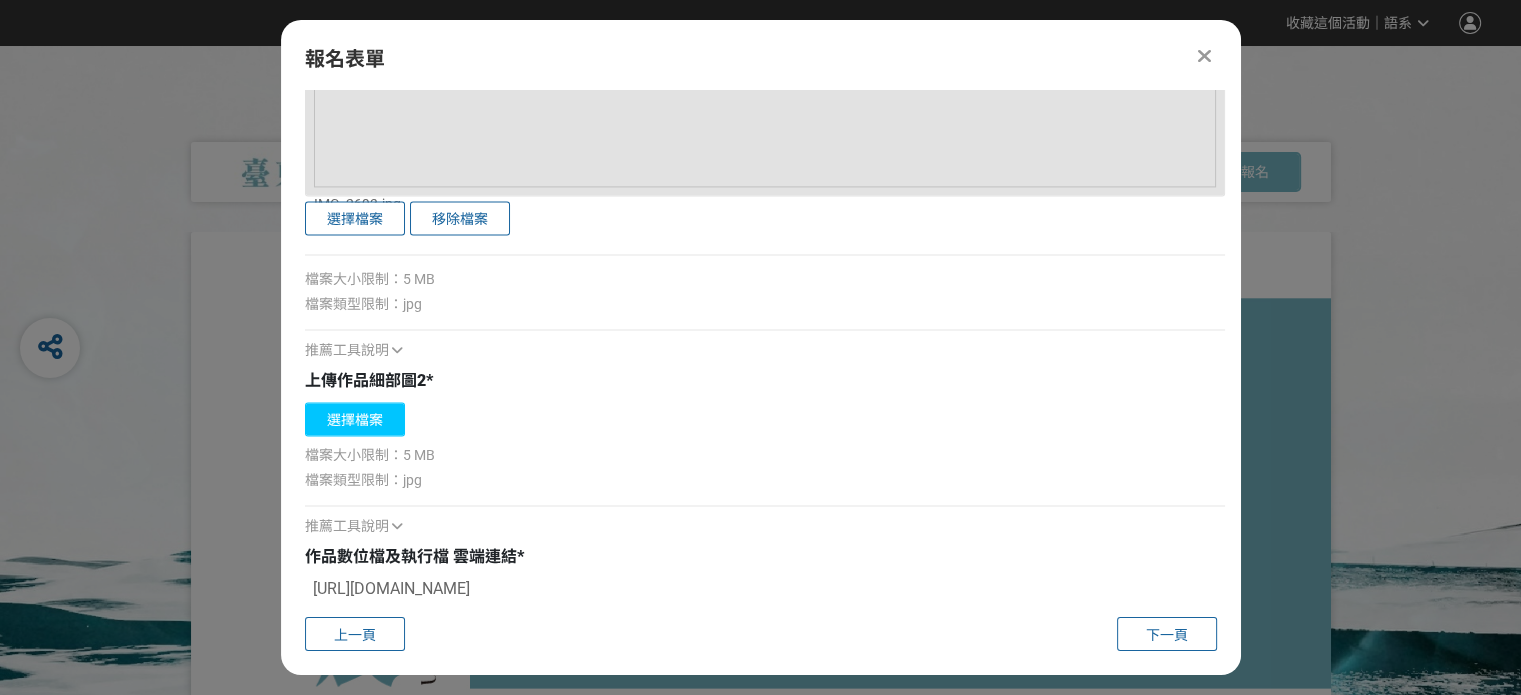 click on "選擇檔案" at bounding box center [355, 419] 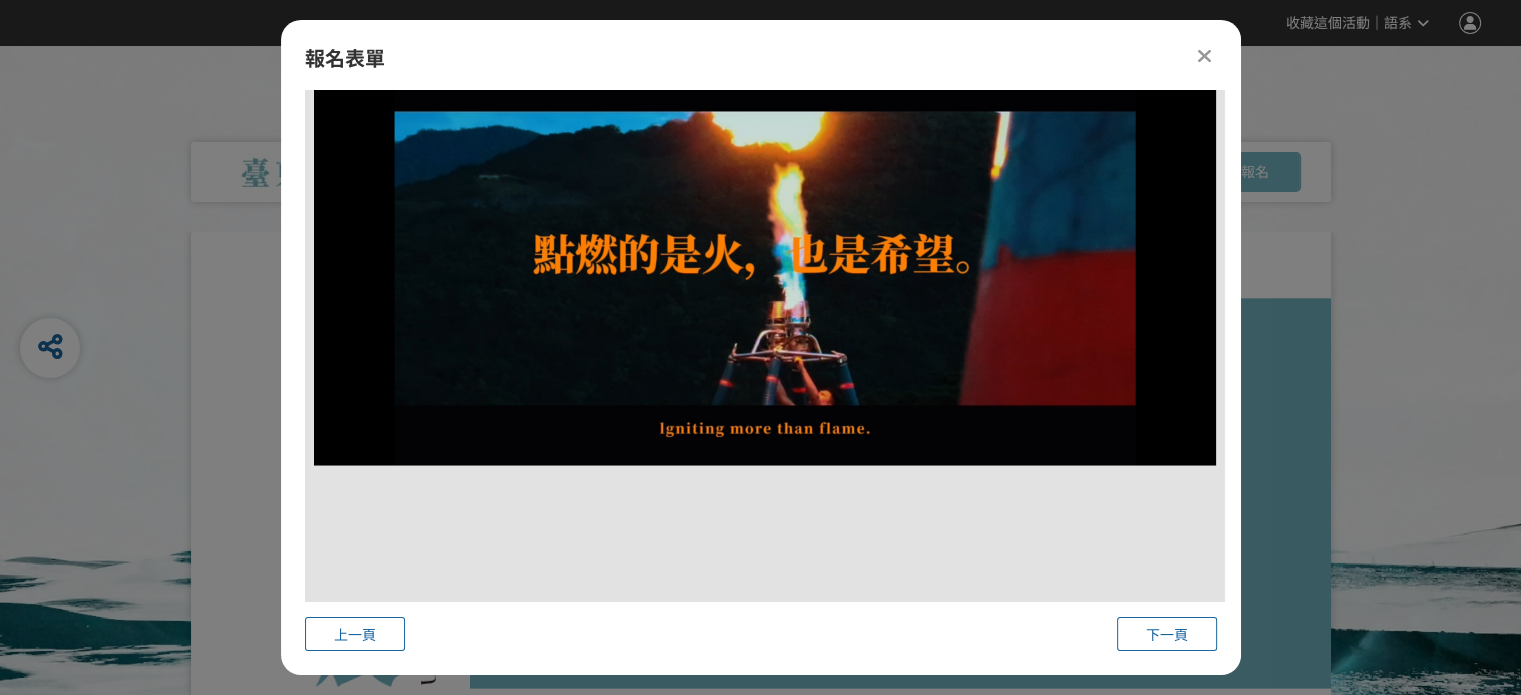 scroll, scrollTop: 3986, scrollLeft: 0, axis: vertical 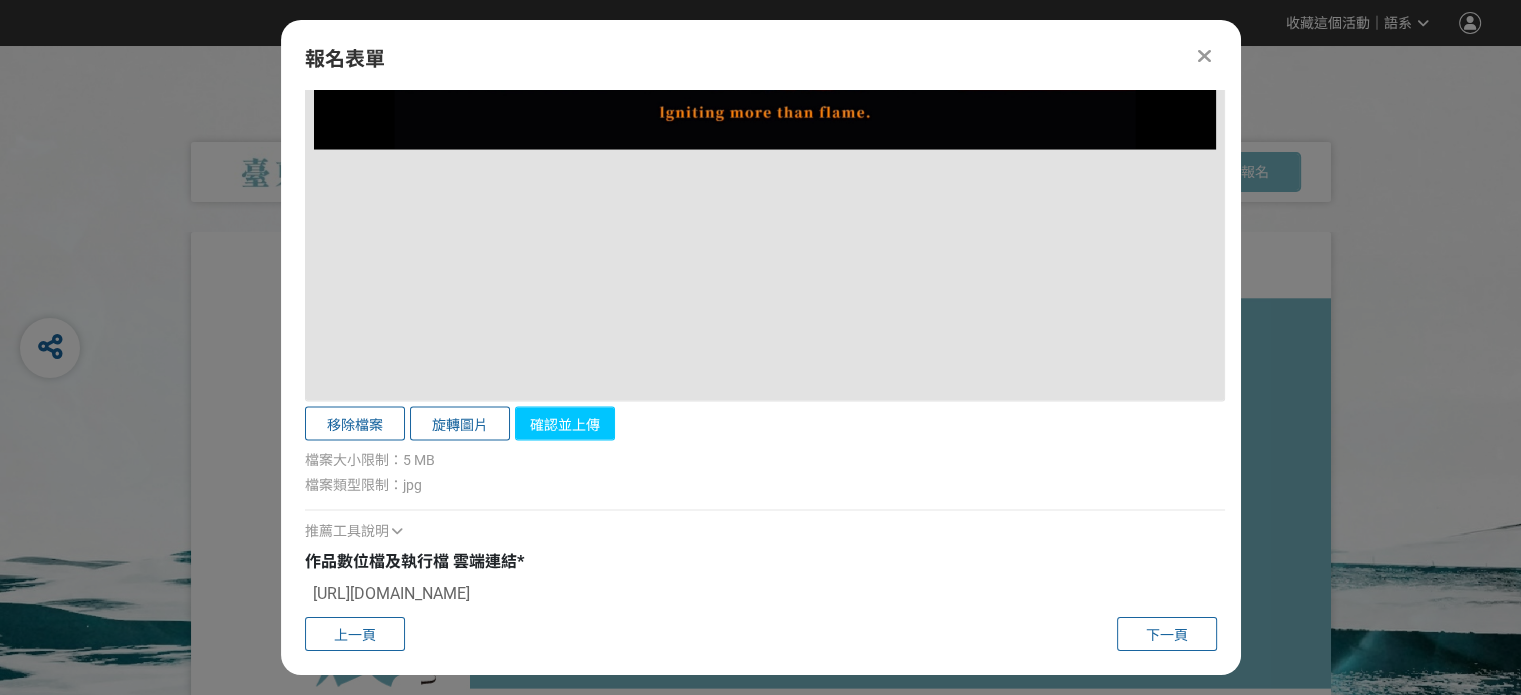 click on "確認並上傳" at bounding box center [565, 424] 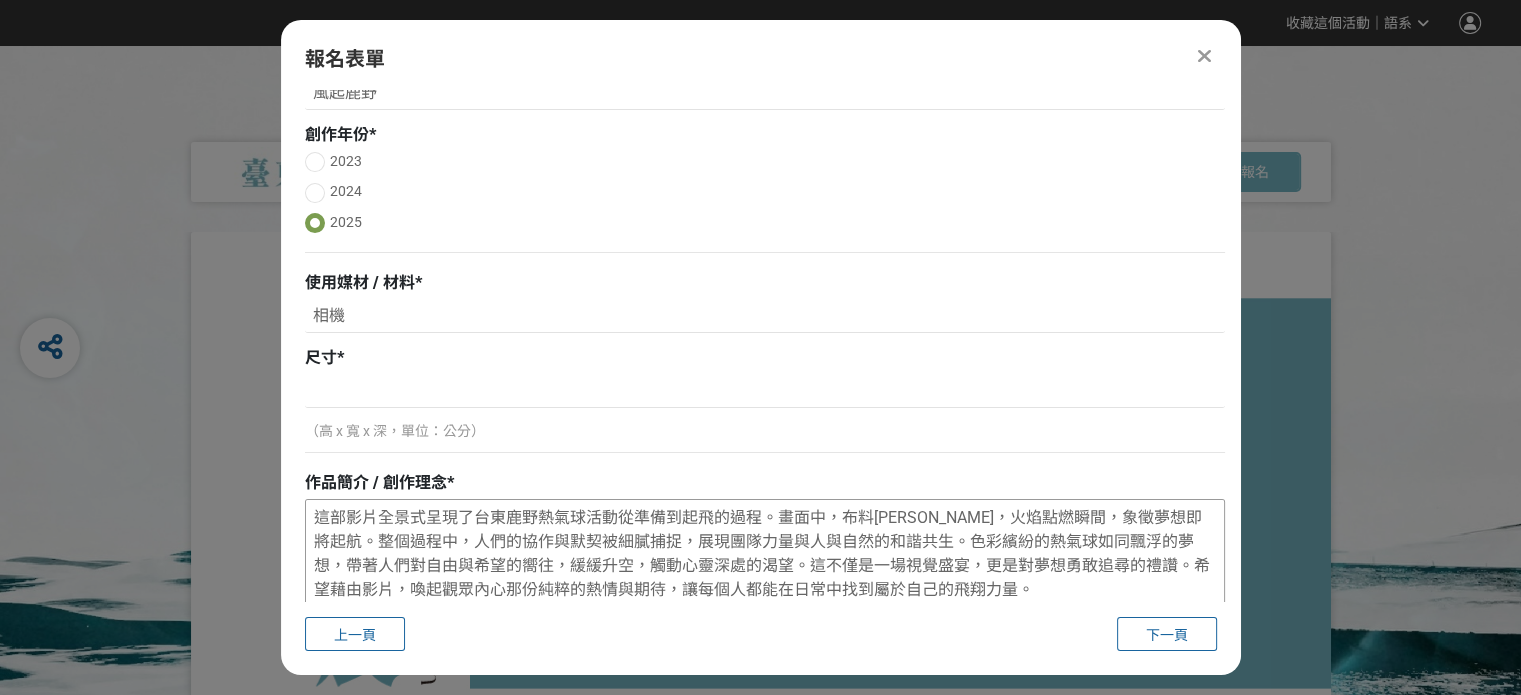 scroll, scrollTop: 486, scrollLeft: 0, axis: vertical 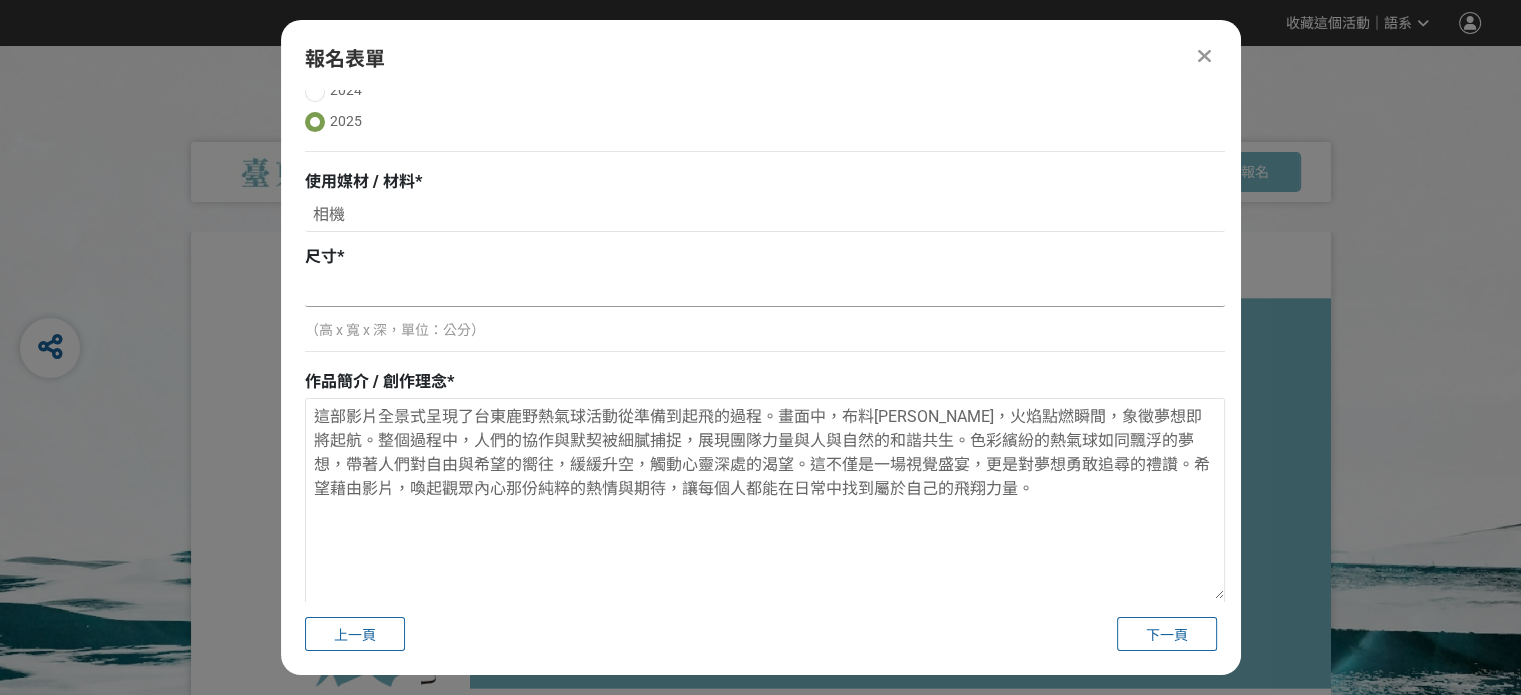click at bounding box center [765, 290] 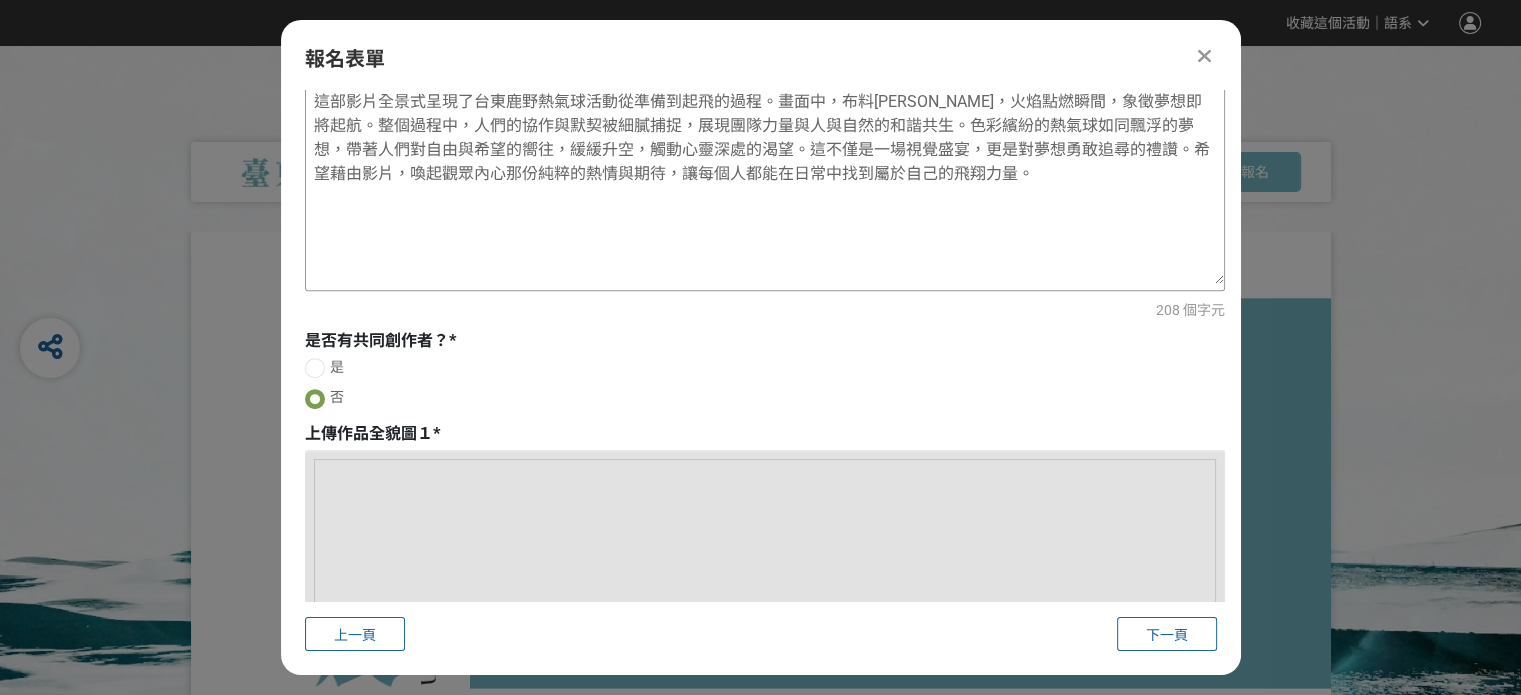 scroll, scrollTop: 1086, scrollLeft: 0, axis: vertical 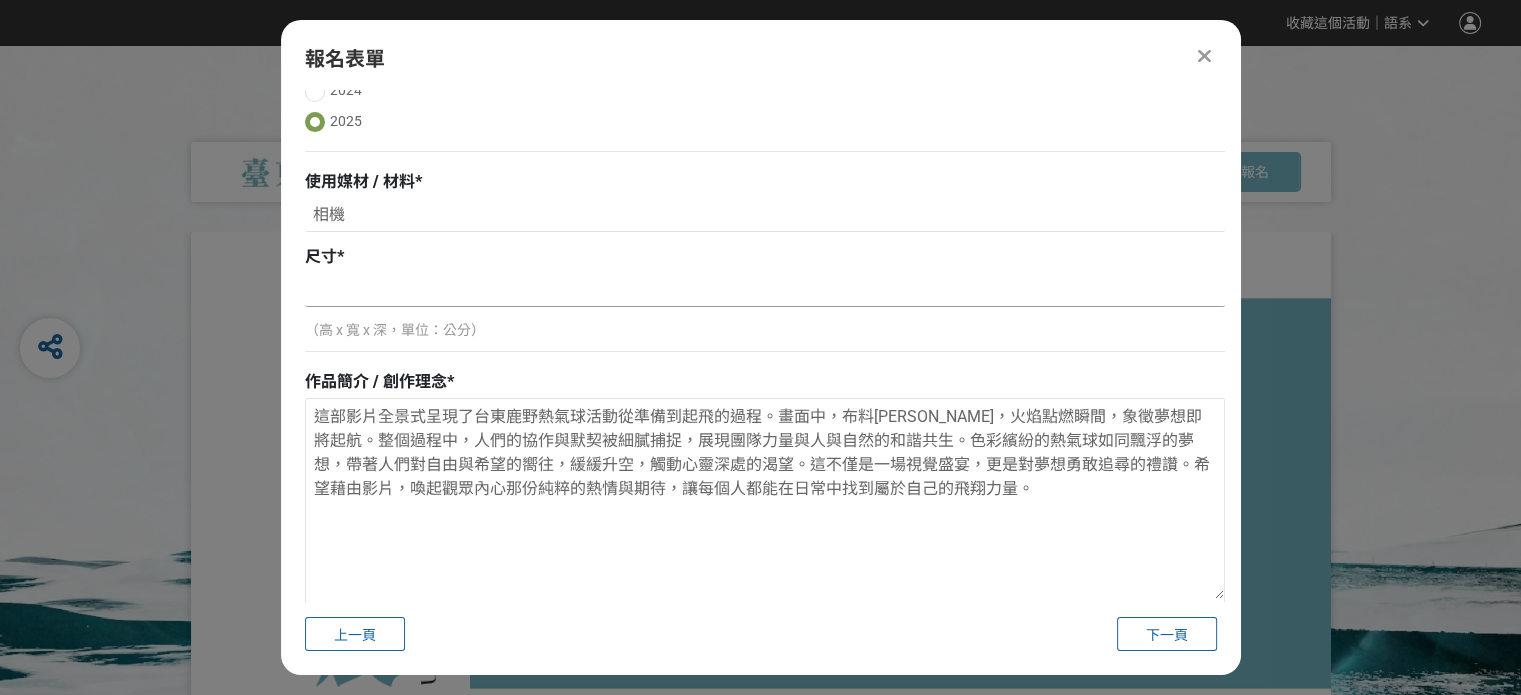 click at bounding box center (765, 290) 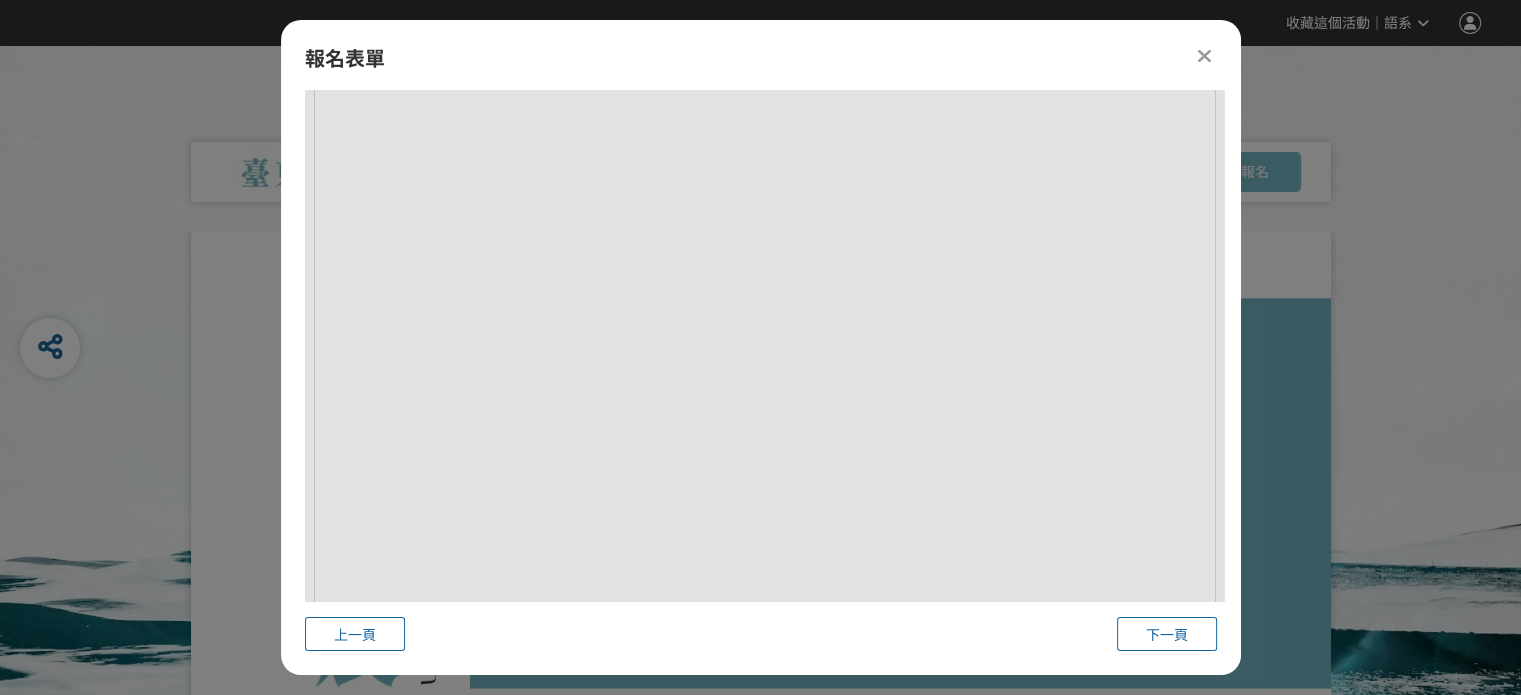 scroll, scrollTop: 3986, scrollLeft: 0, axis: vertical 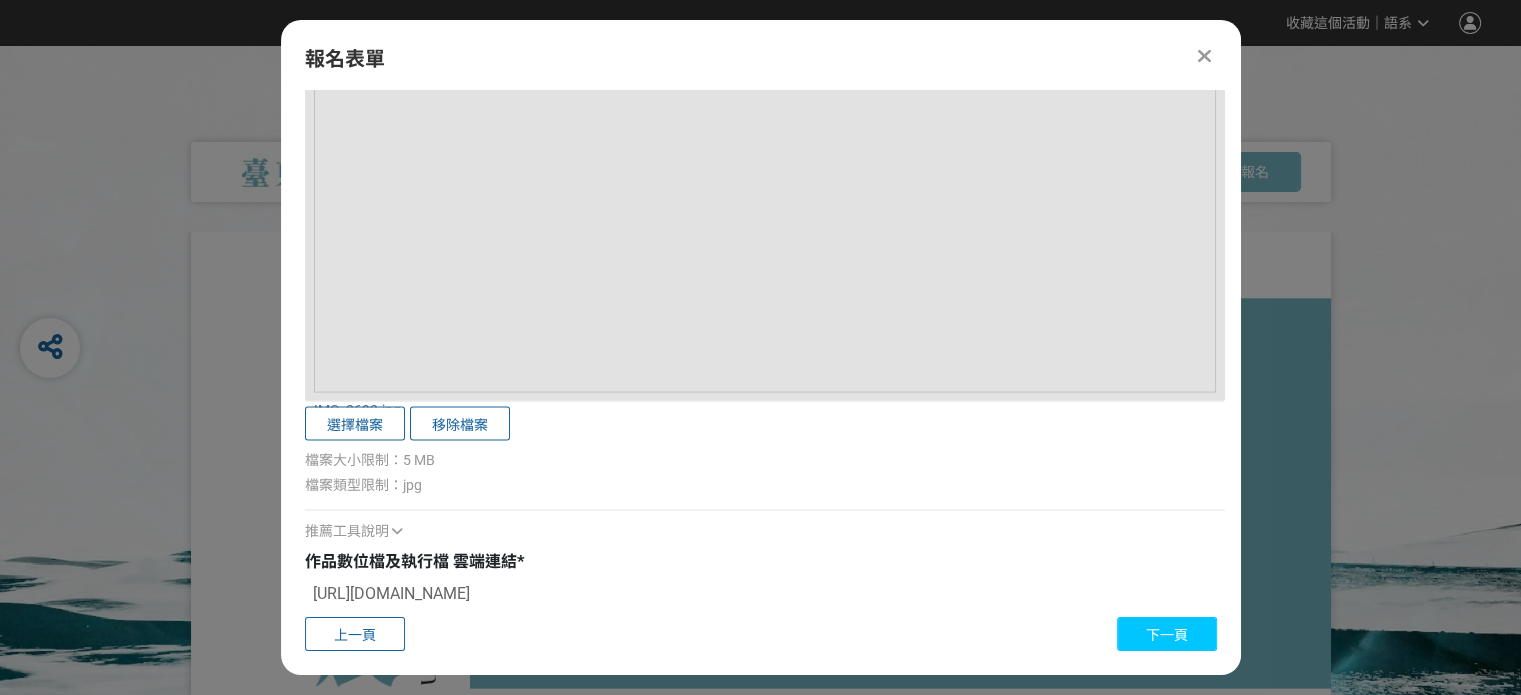type on "2分47秒" 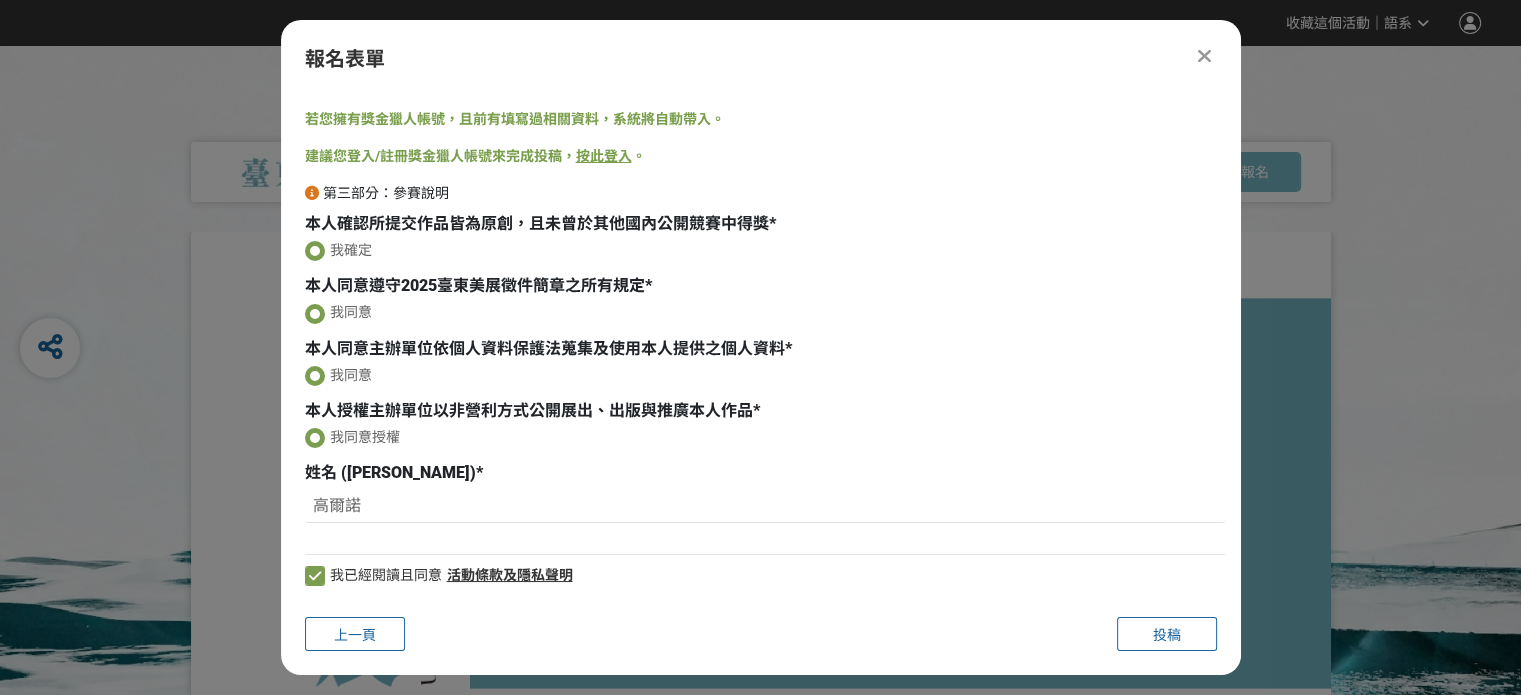 scroll, scrollTop: 18, scrollLeft: 0, axis: vertical 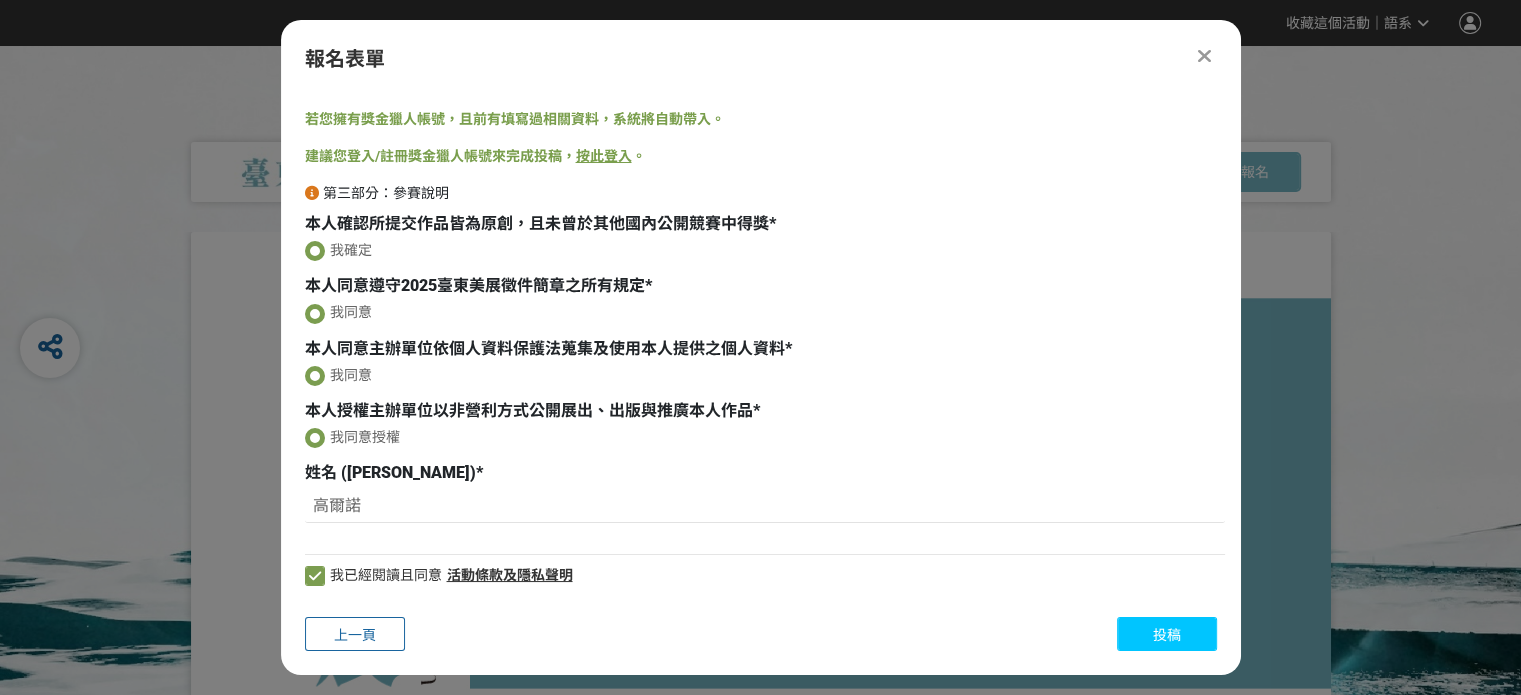 click on "投稿" at bounding box center [1167, 634] 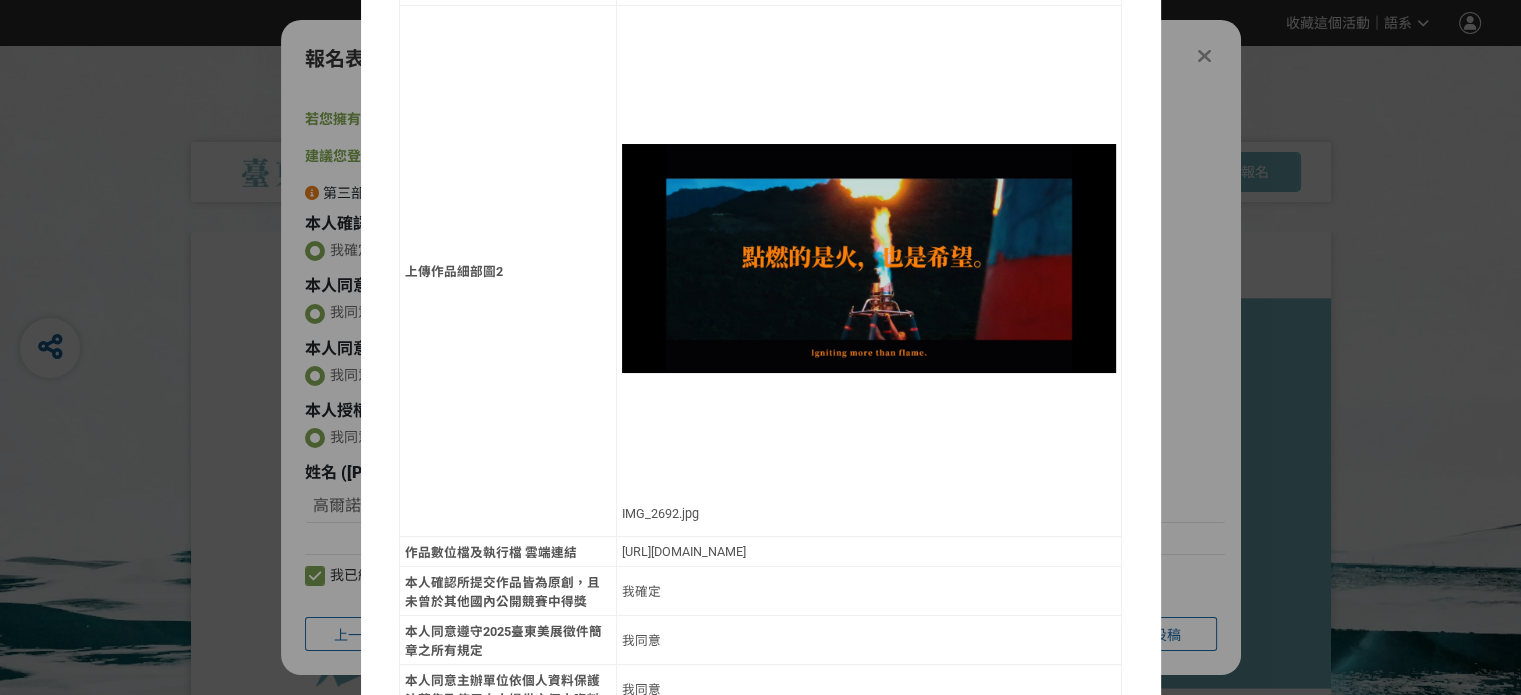 scroll, scrollTop: 2197, scrollLeft: 0, axis: vertical 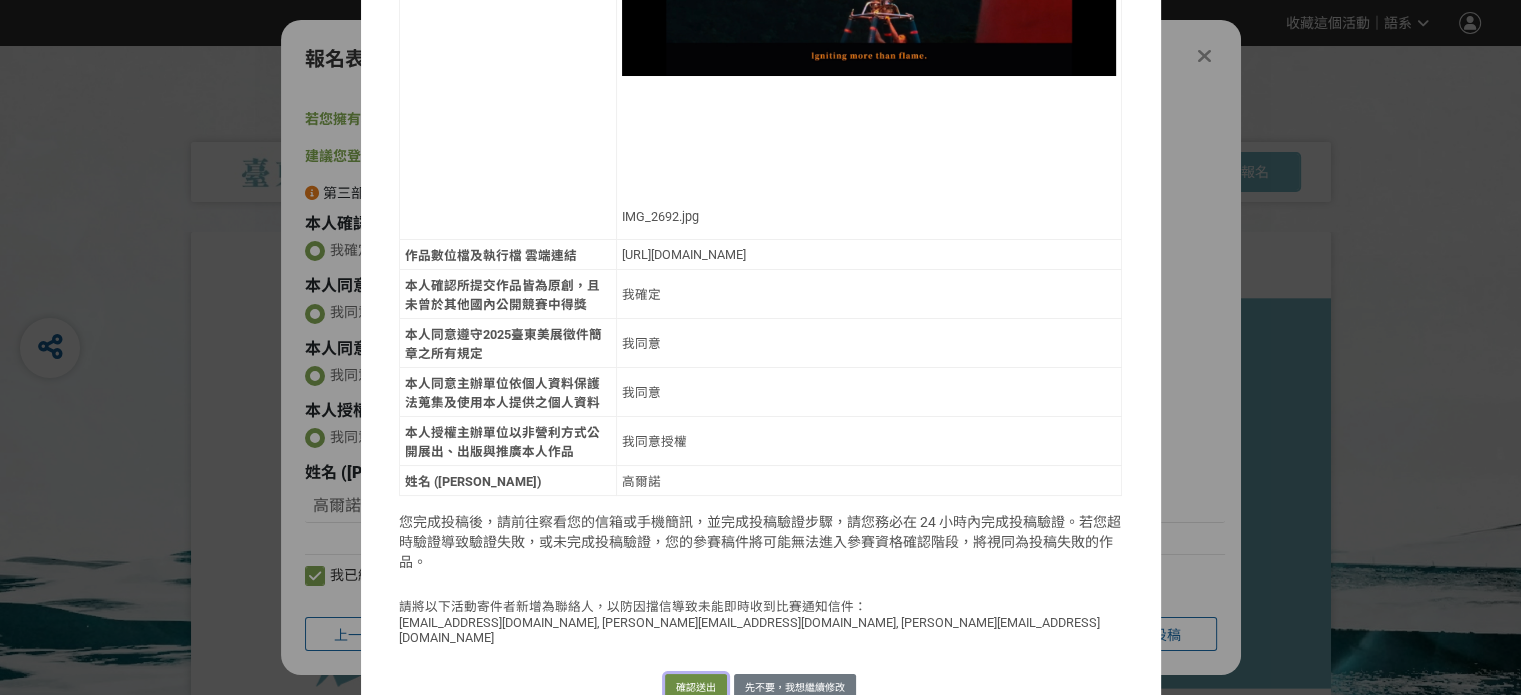 click on "確認送出" at bounding box center (696, 688) 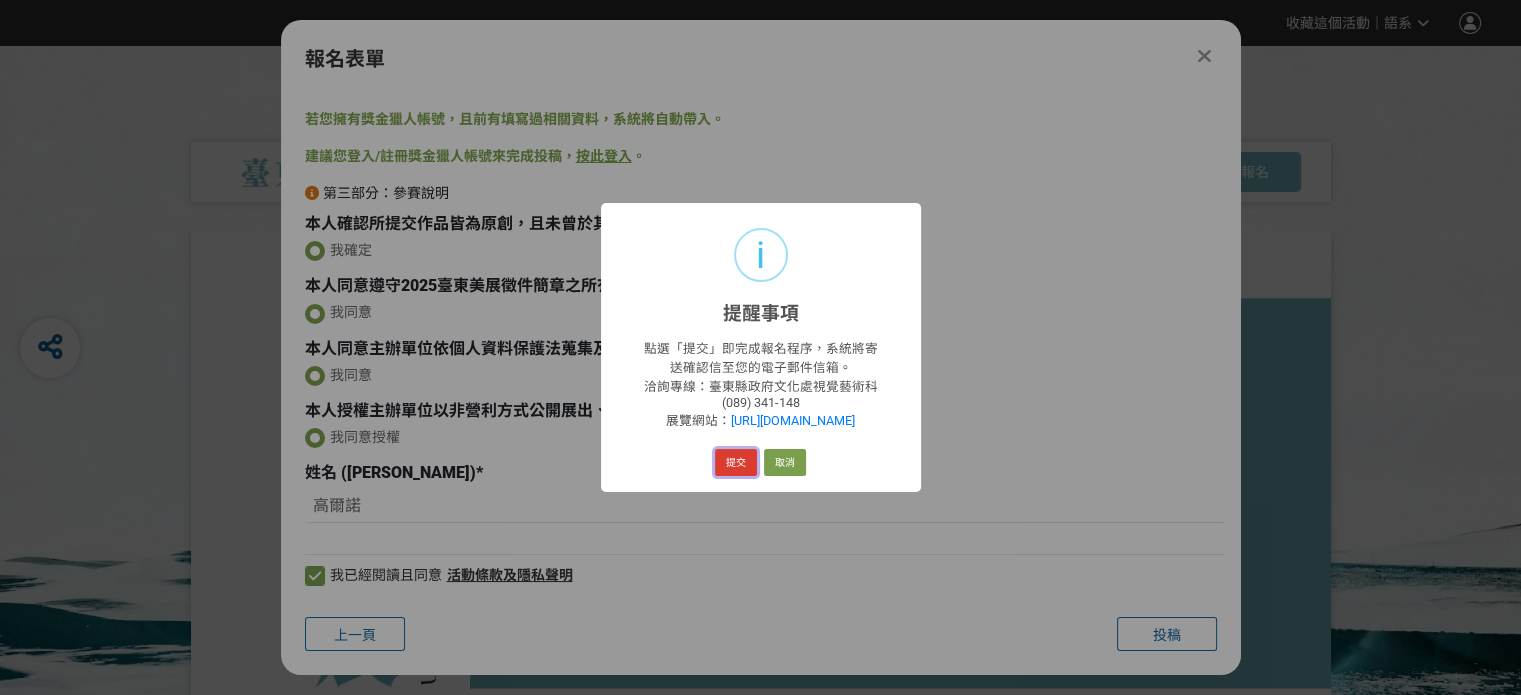 click on "提交" at bounding box center (736, 463) 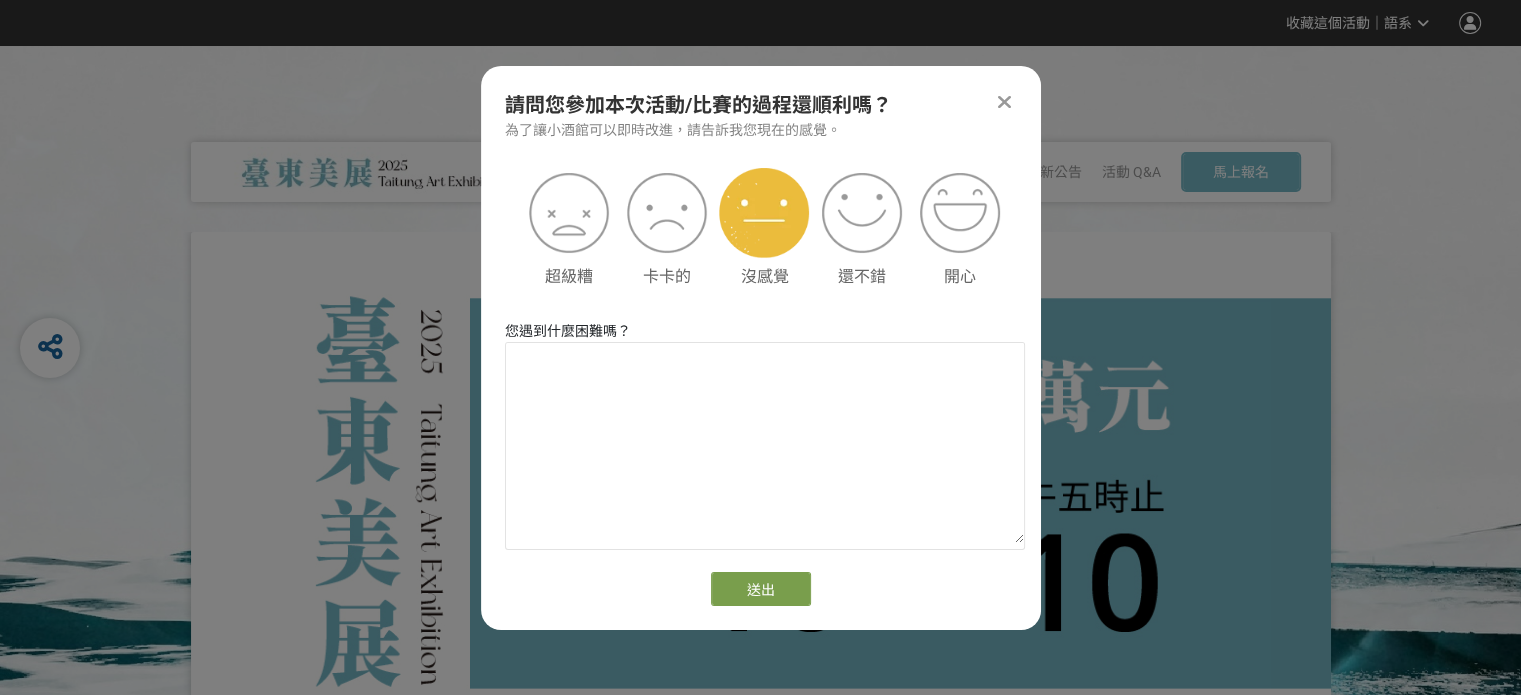 click at bounding box center [764, 213] 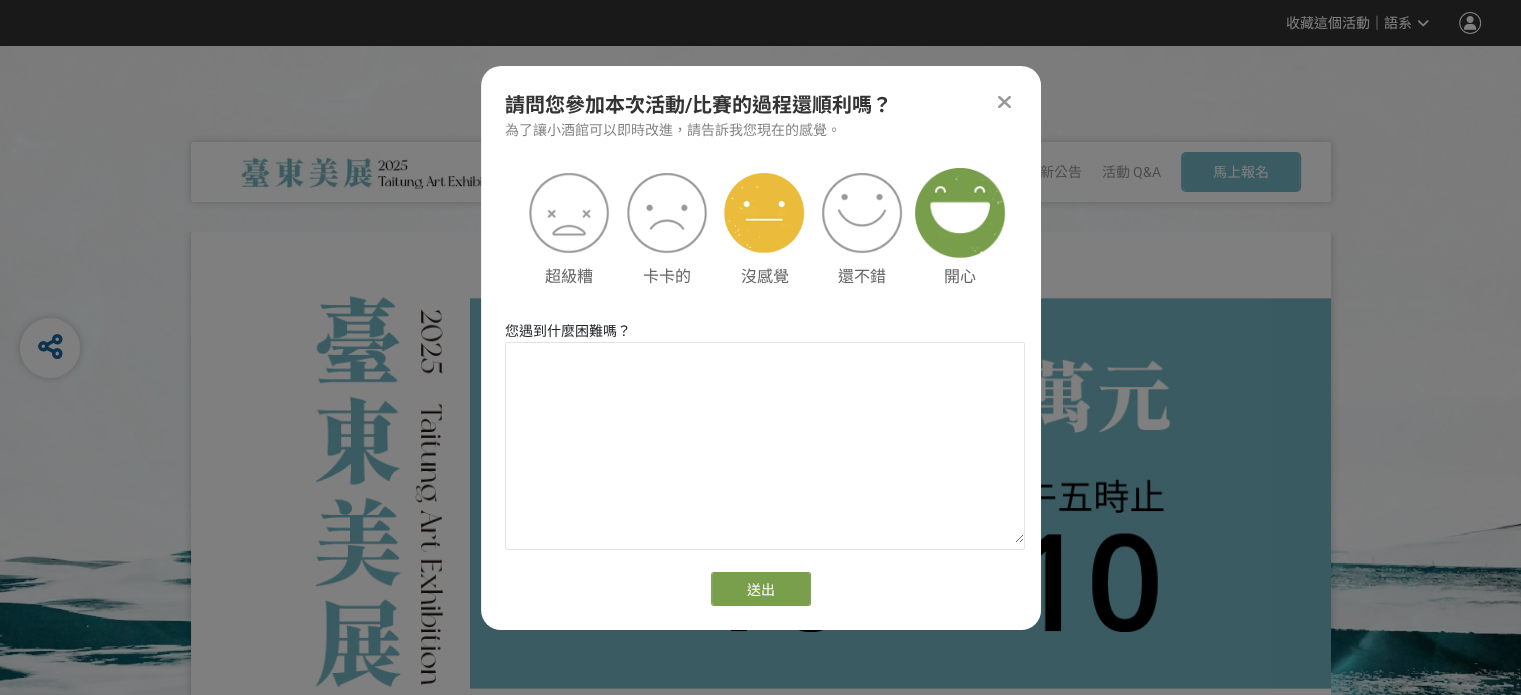 click at bounding box center [960, 213] 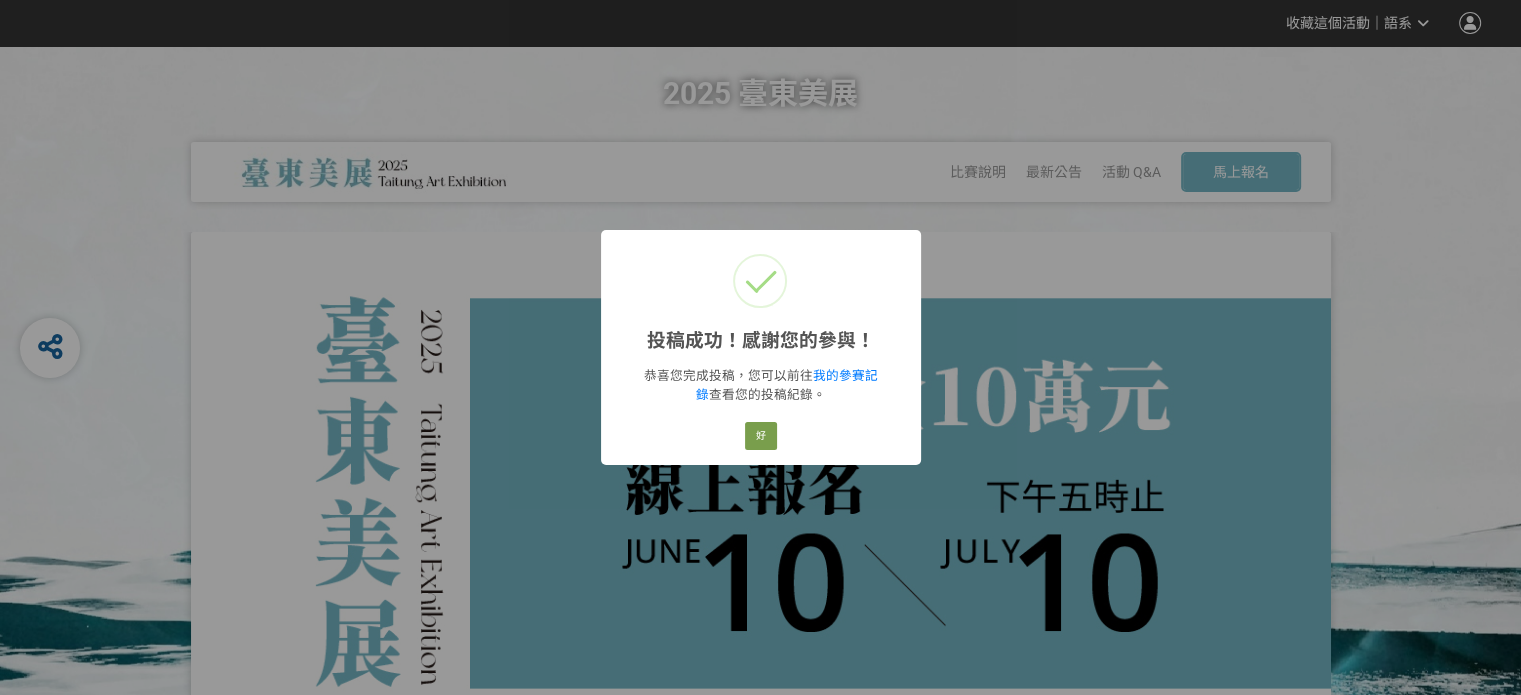 click on "投稿成功！感謝您的參與！ × 恭喜您完成投稿，您可以前往  我的參賽記錄  查看您的投稿紀錄。 好 Cancel" at bounding box center [760, 347] 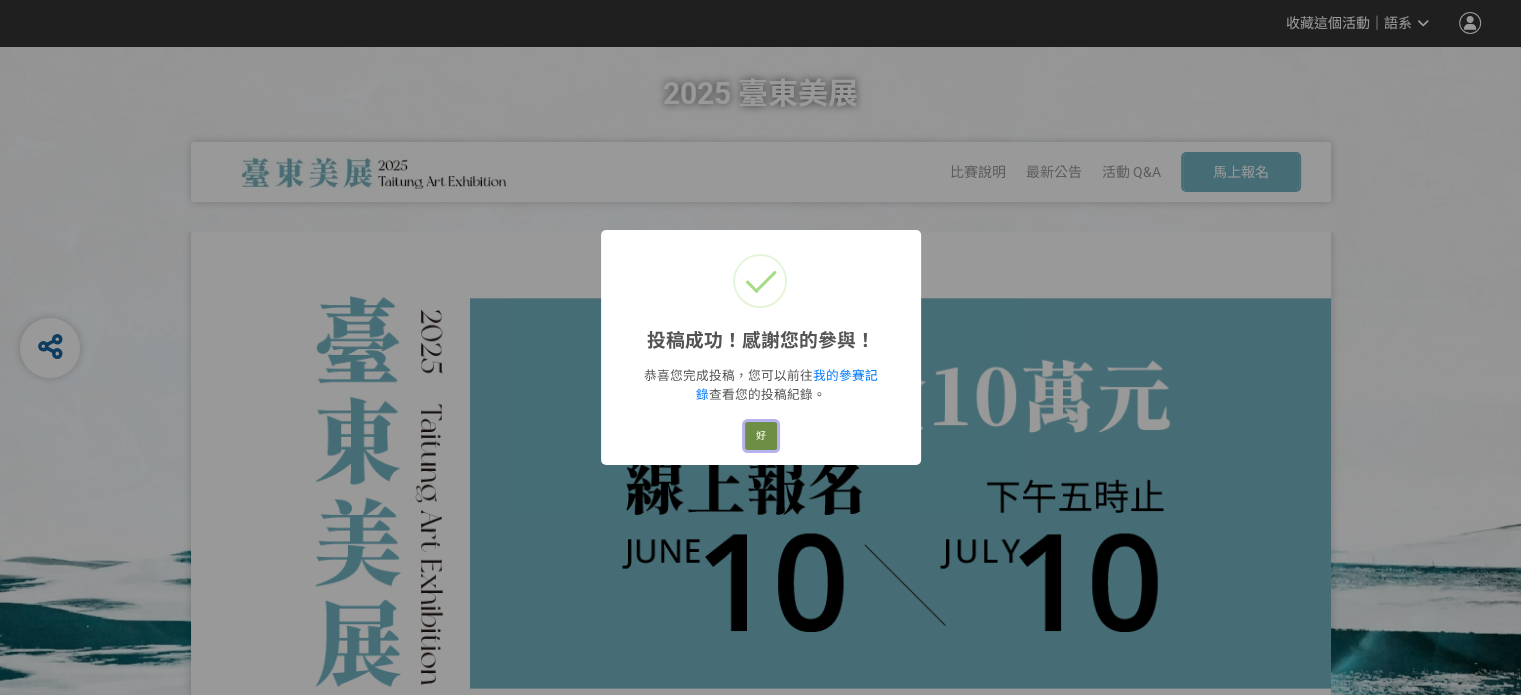 click on "好" at bounding box center [761, 436] 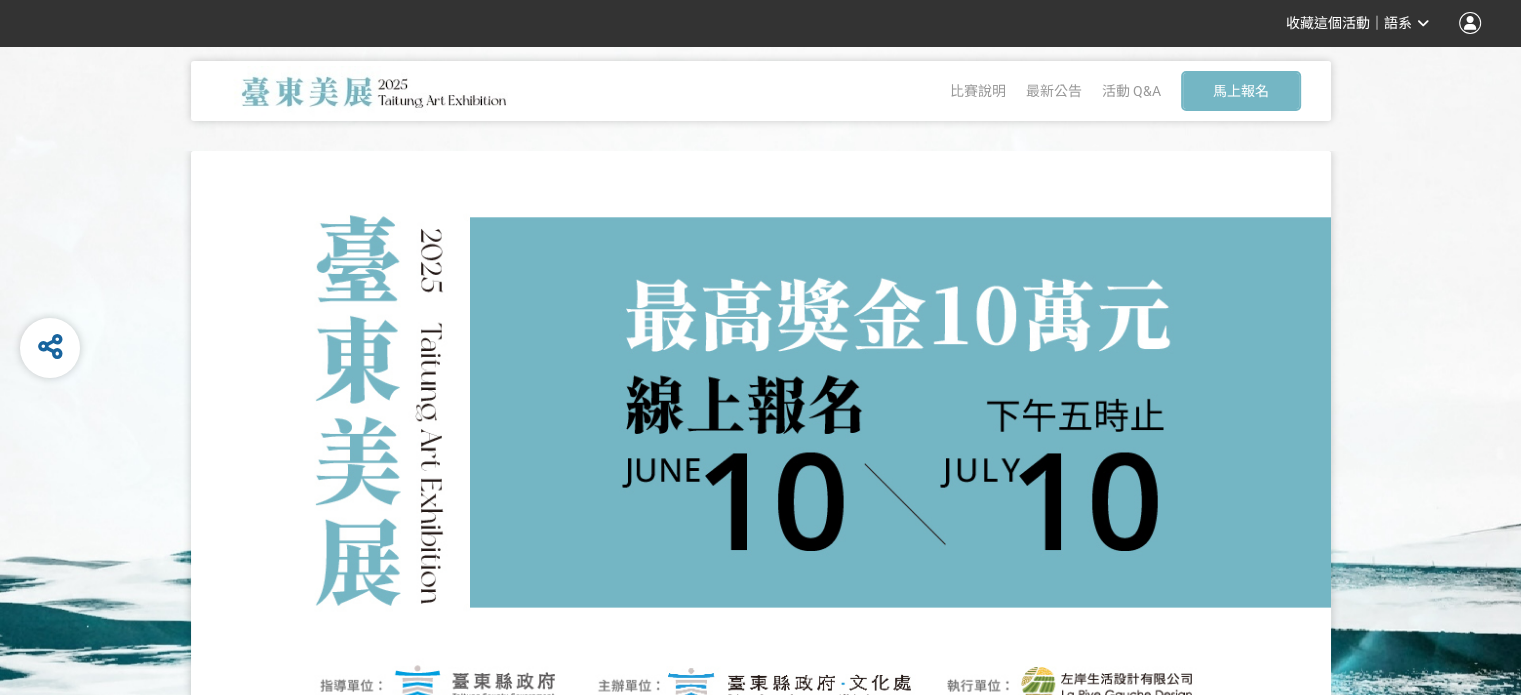 scroll, scrollTop: 200, scrollLeft: 0, axis: vertical 